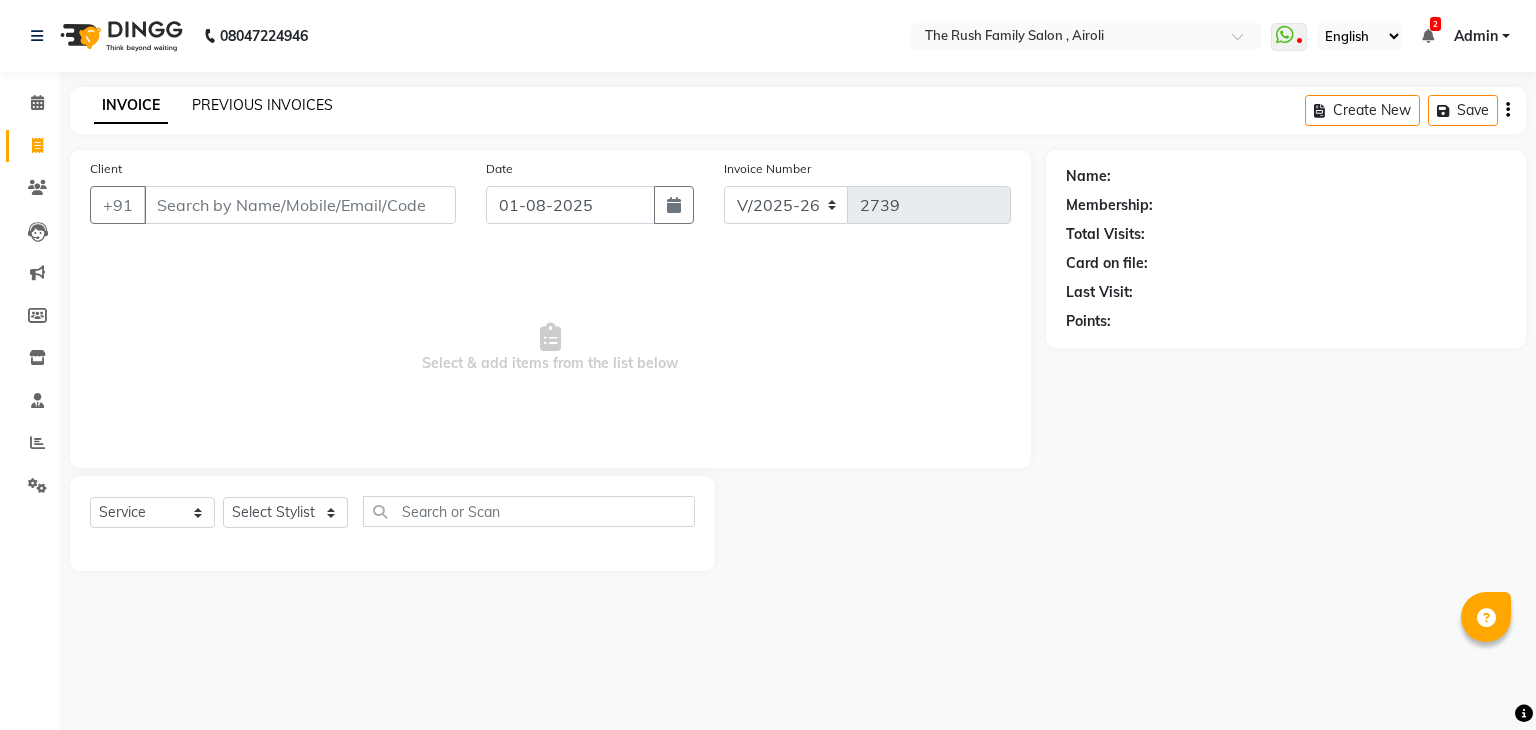 click on "PREVIOUS INVOICES" 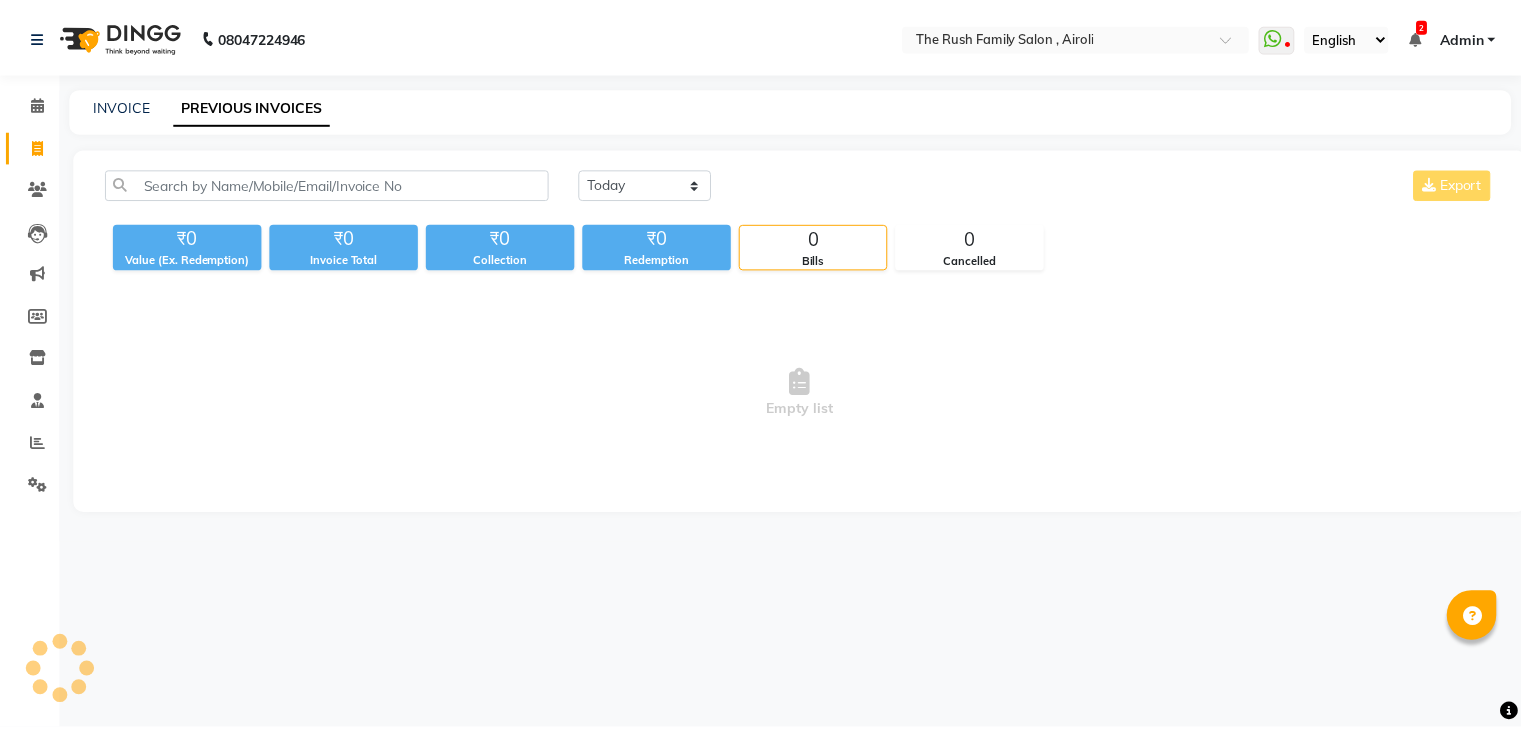 scroll, scrollTop: 0, scrollLeft: 0, axis: both 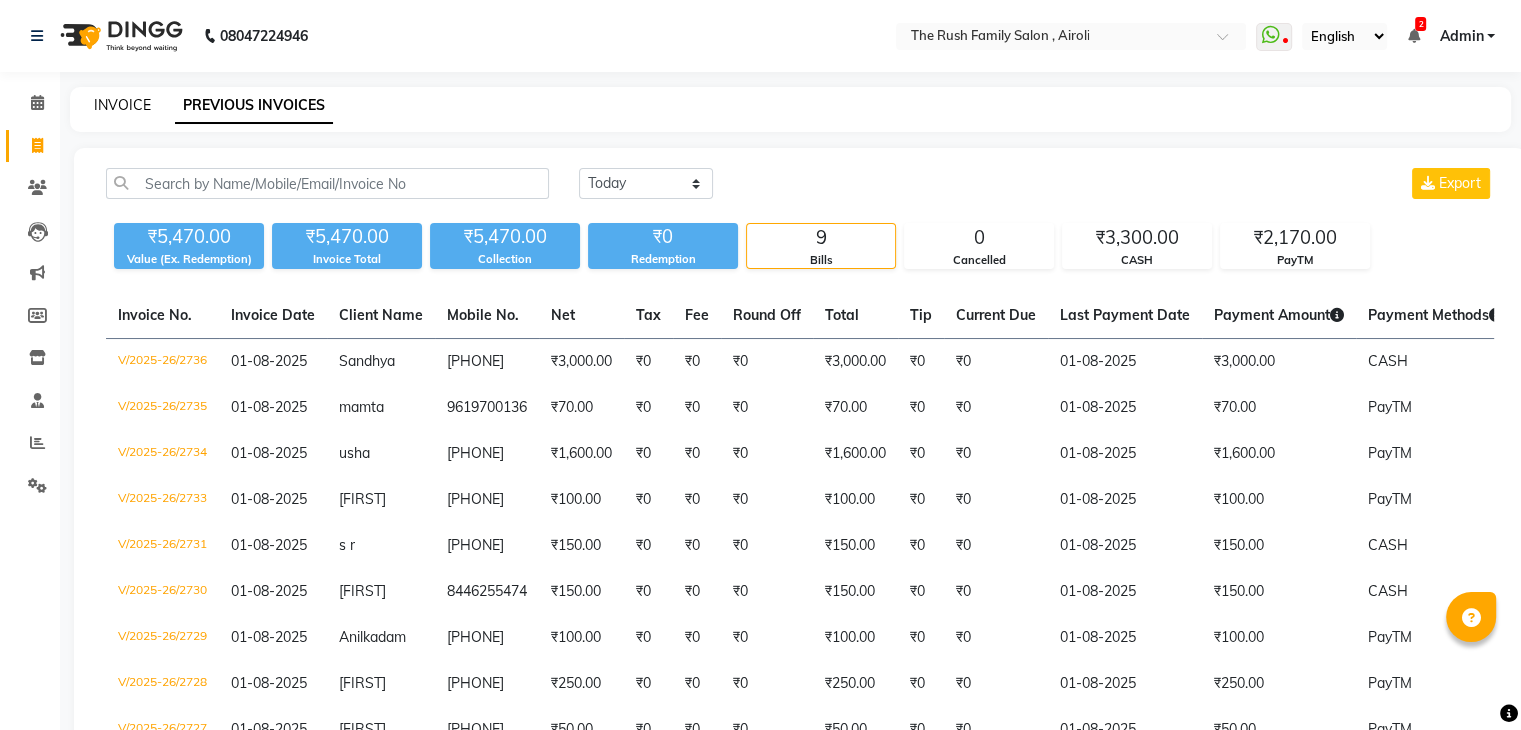 click on "INVOICE" 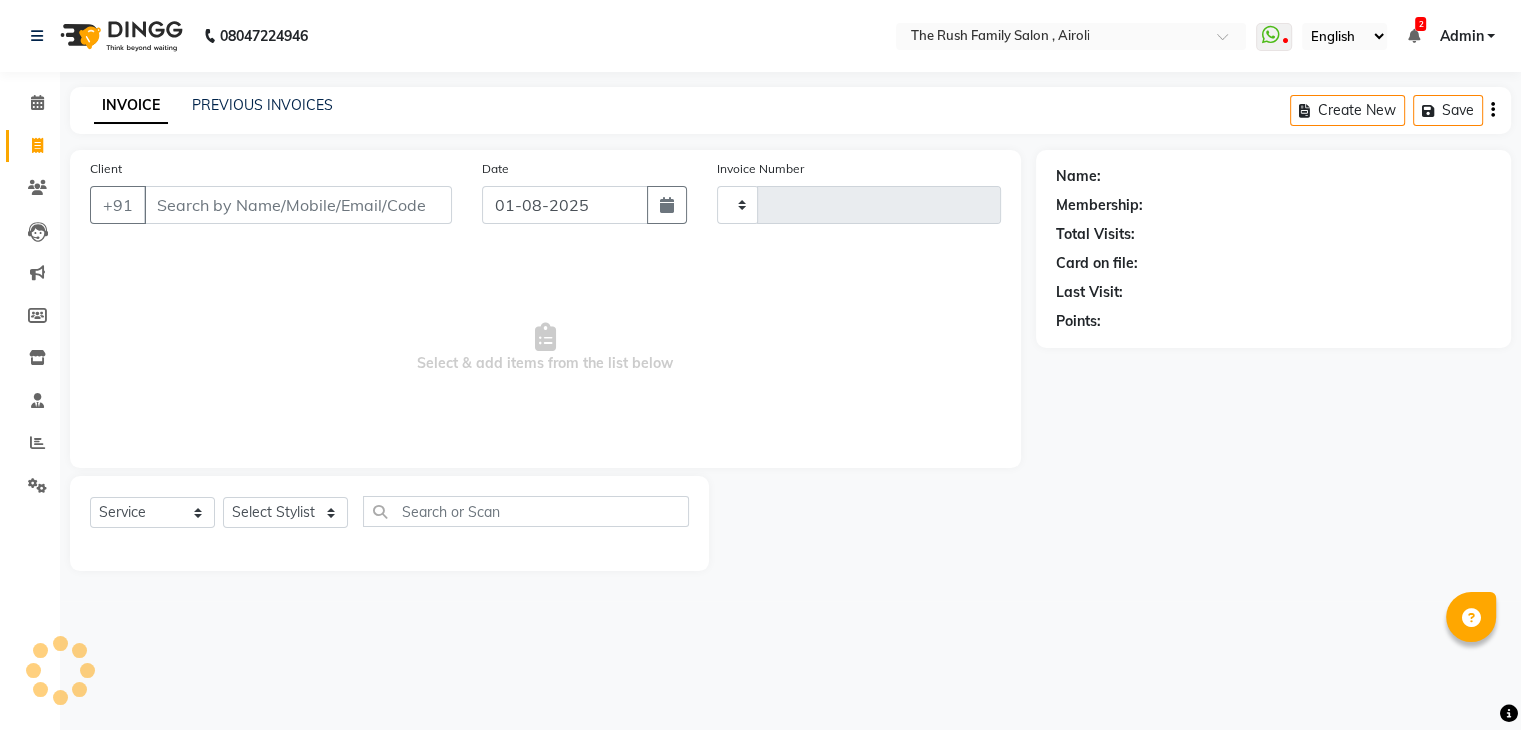type on "2739" 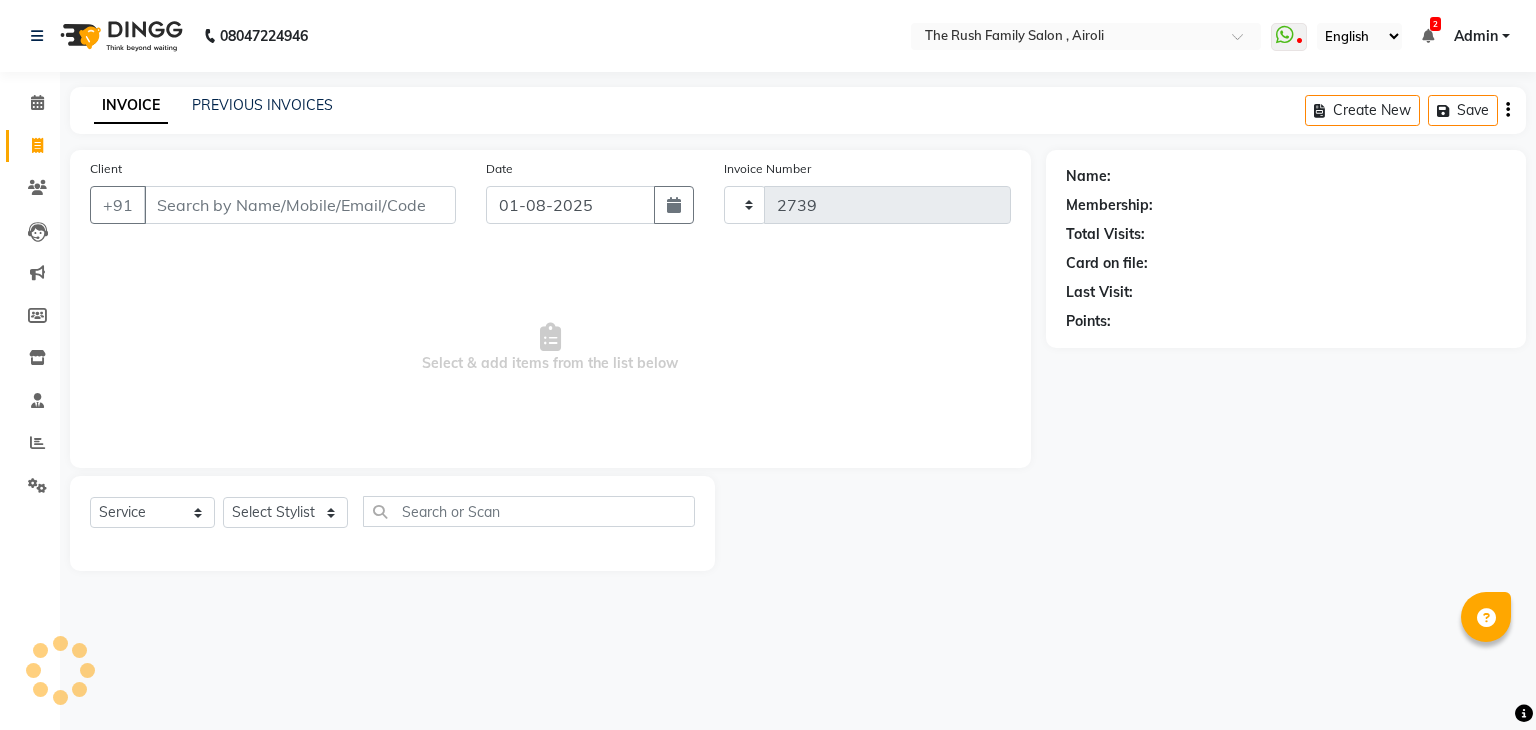 select on "5419" 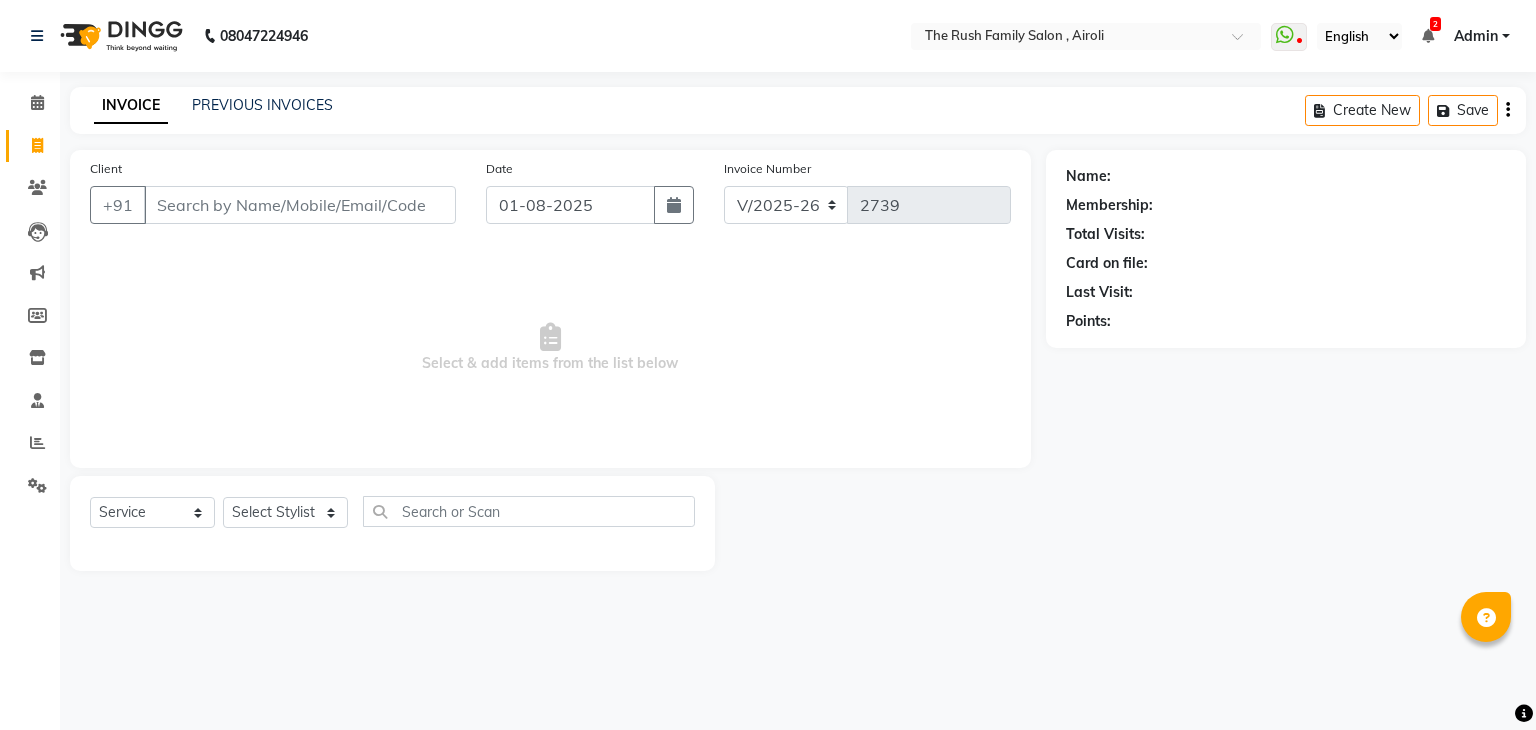 click on "Client" at bounding box center [300, 205] 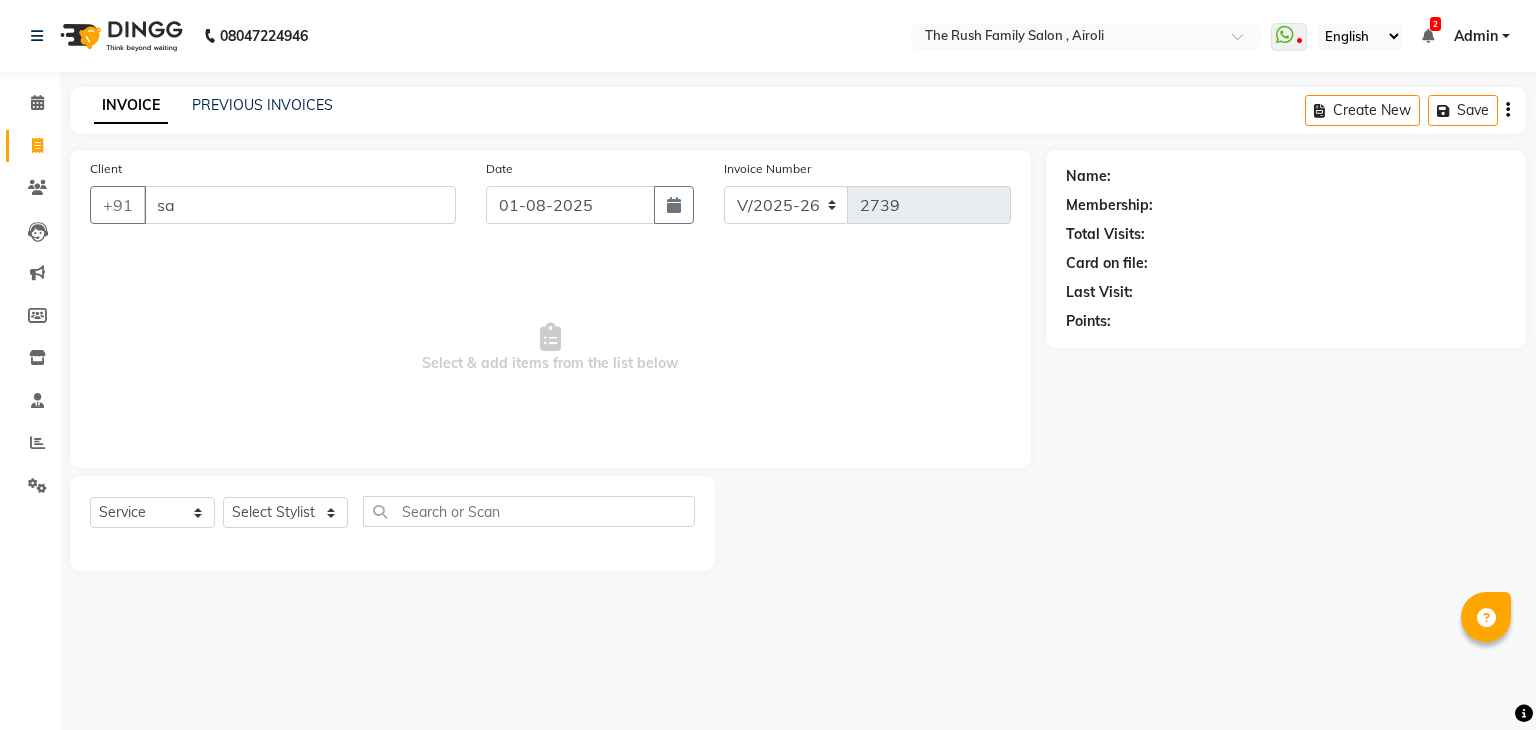 type on "s" 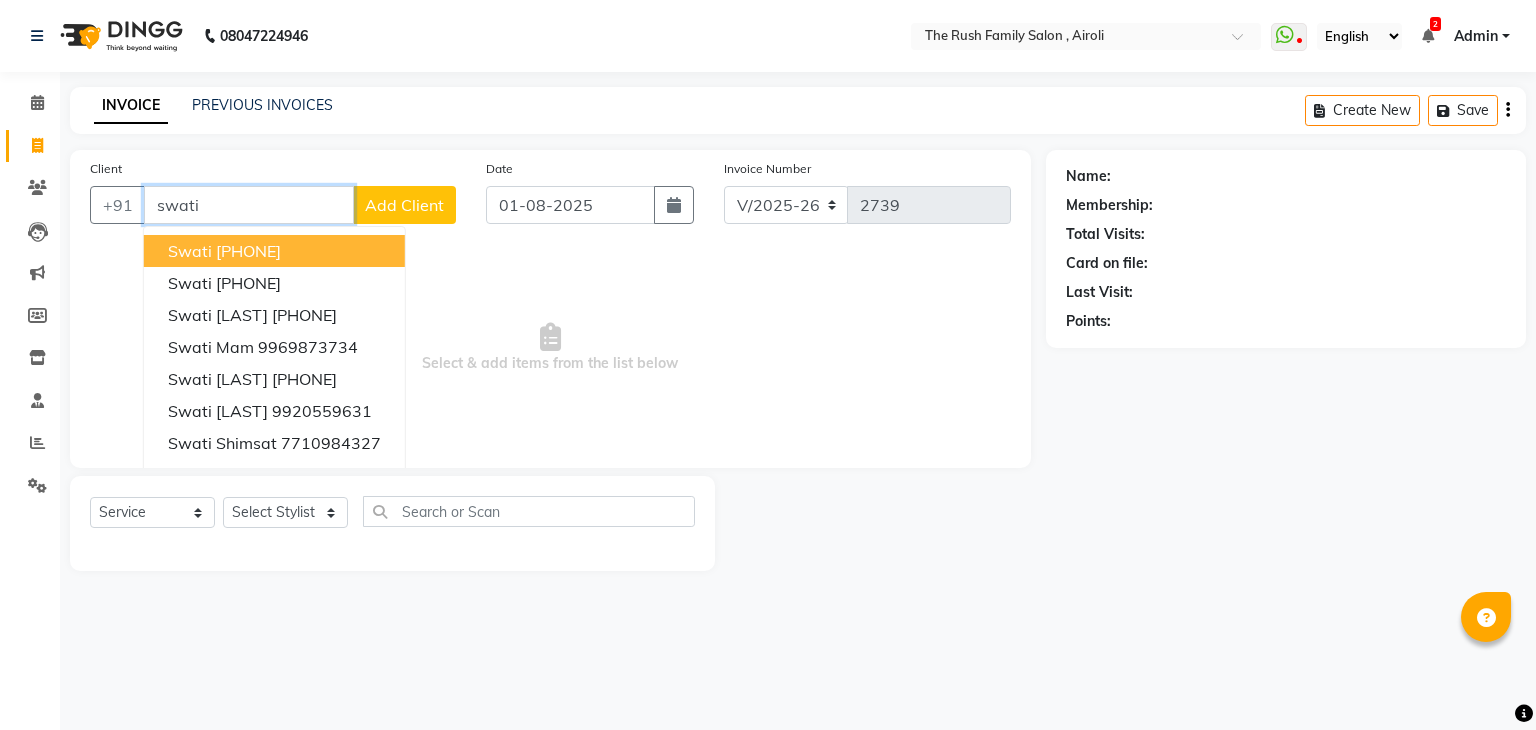 click on "swati" at bounding box center (249, 205) 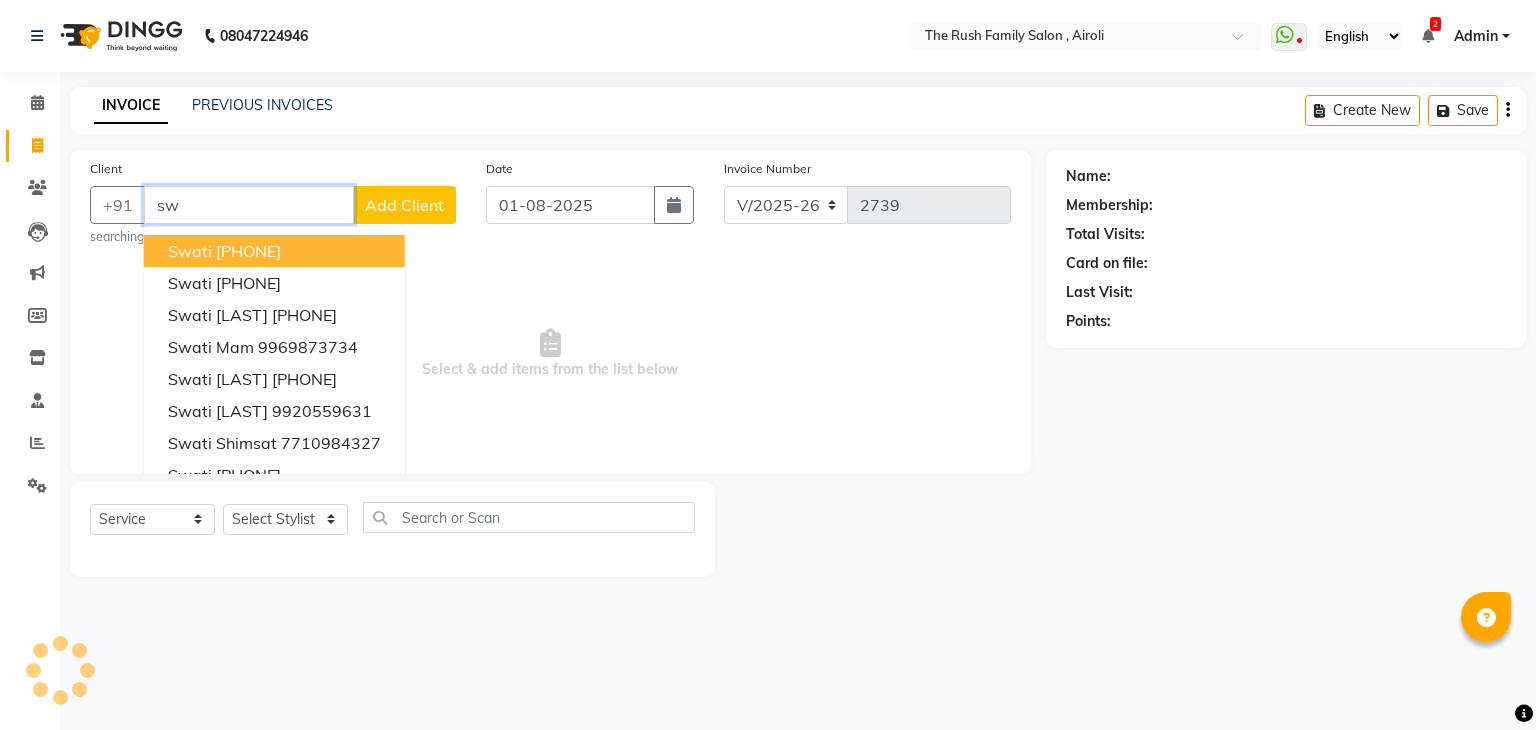 type on "s" 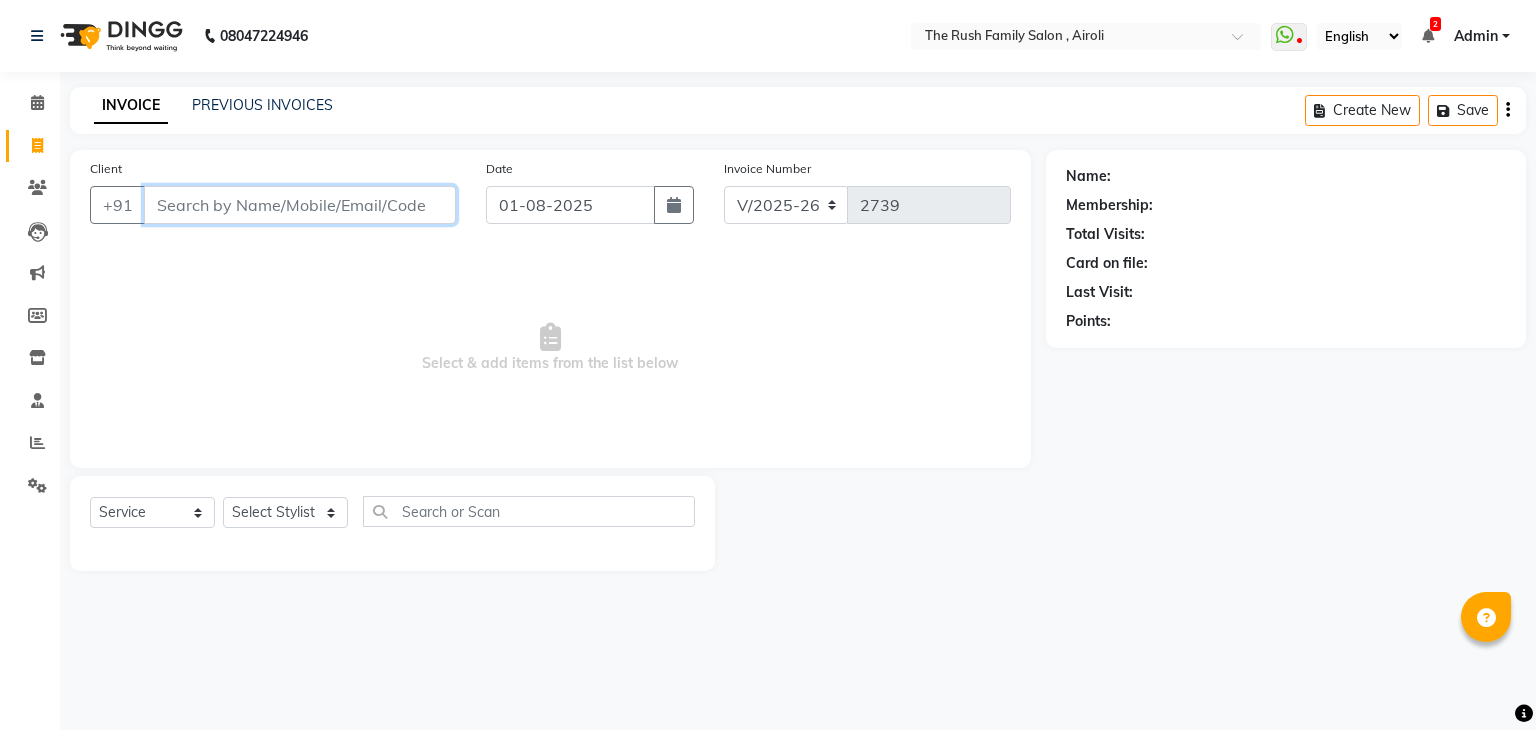 click on "Client" at bounding box center (300, 205) 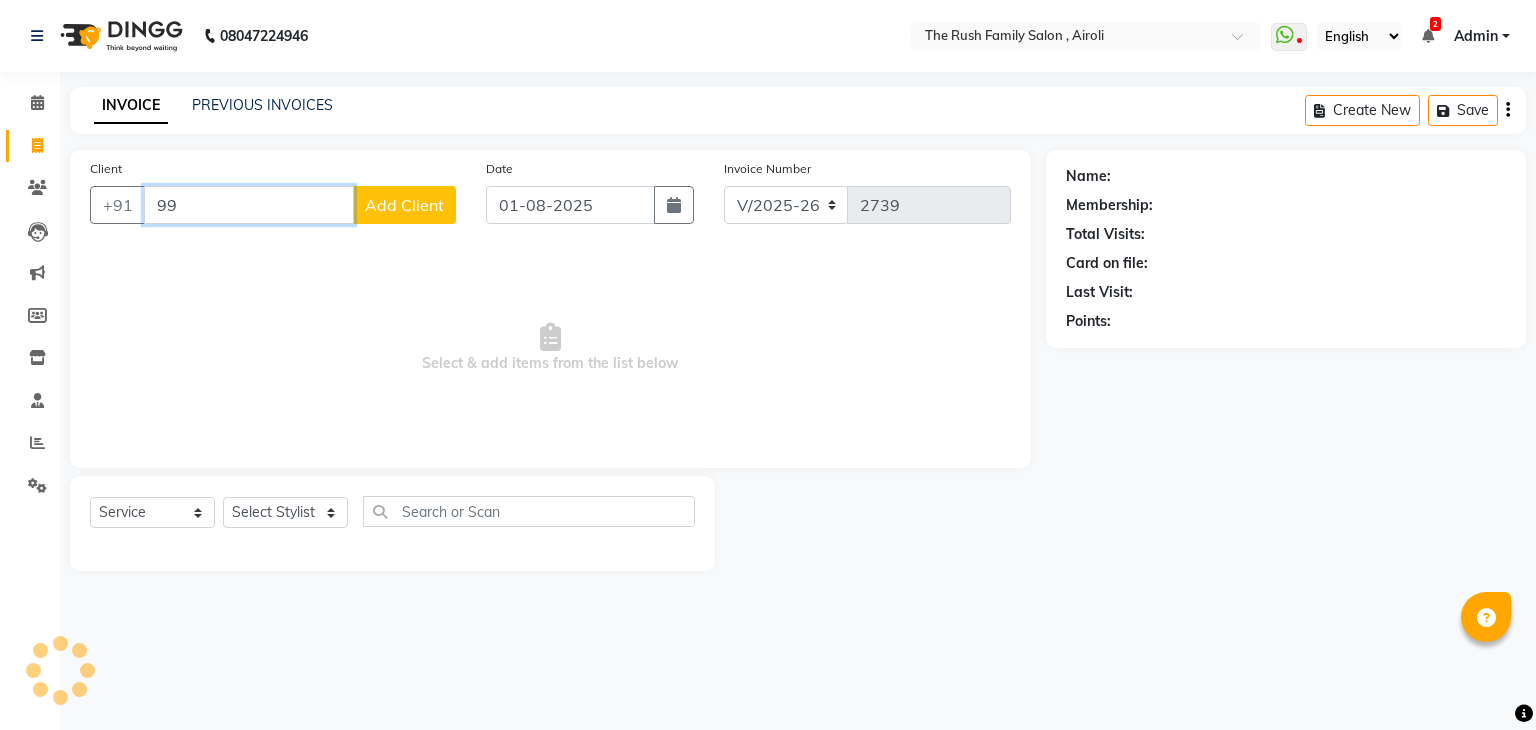 type on "9" 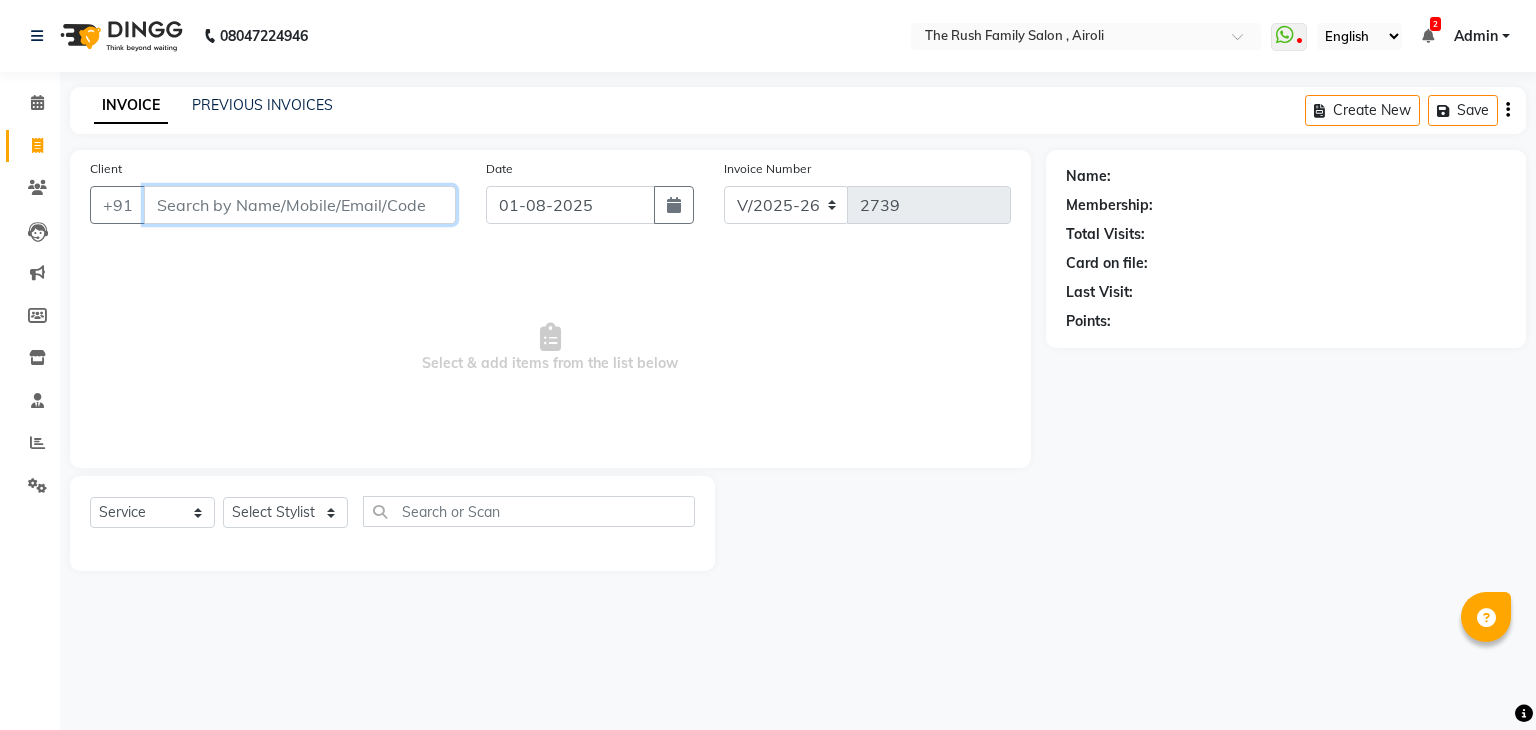 click on "Client" at bounding box center (300, 205) 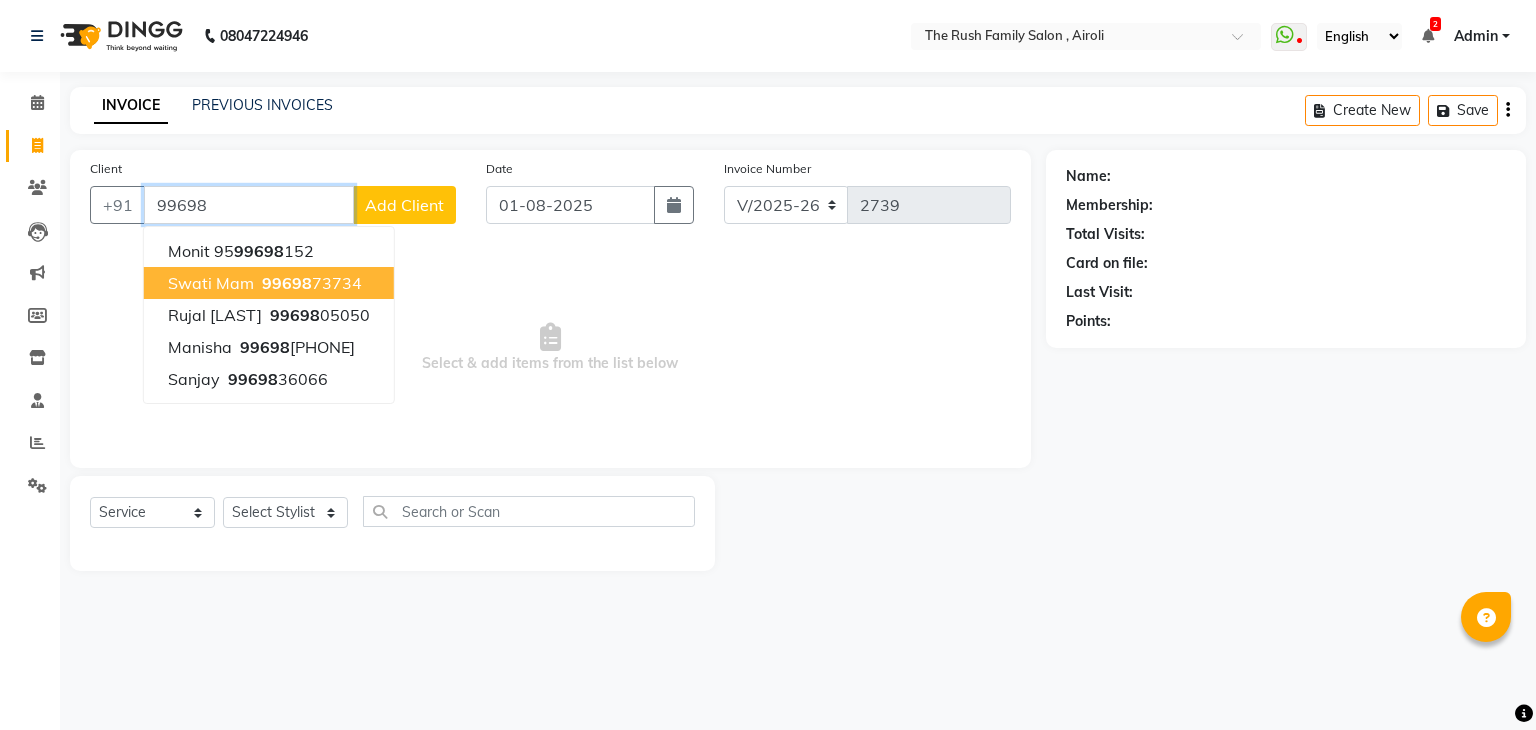 click on "Swati mam" at bounding box center [211, 283] 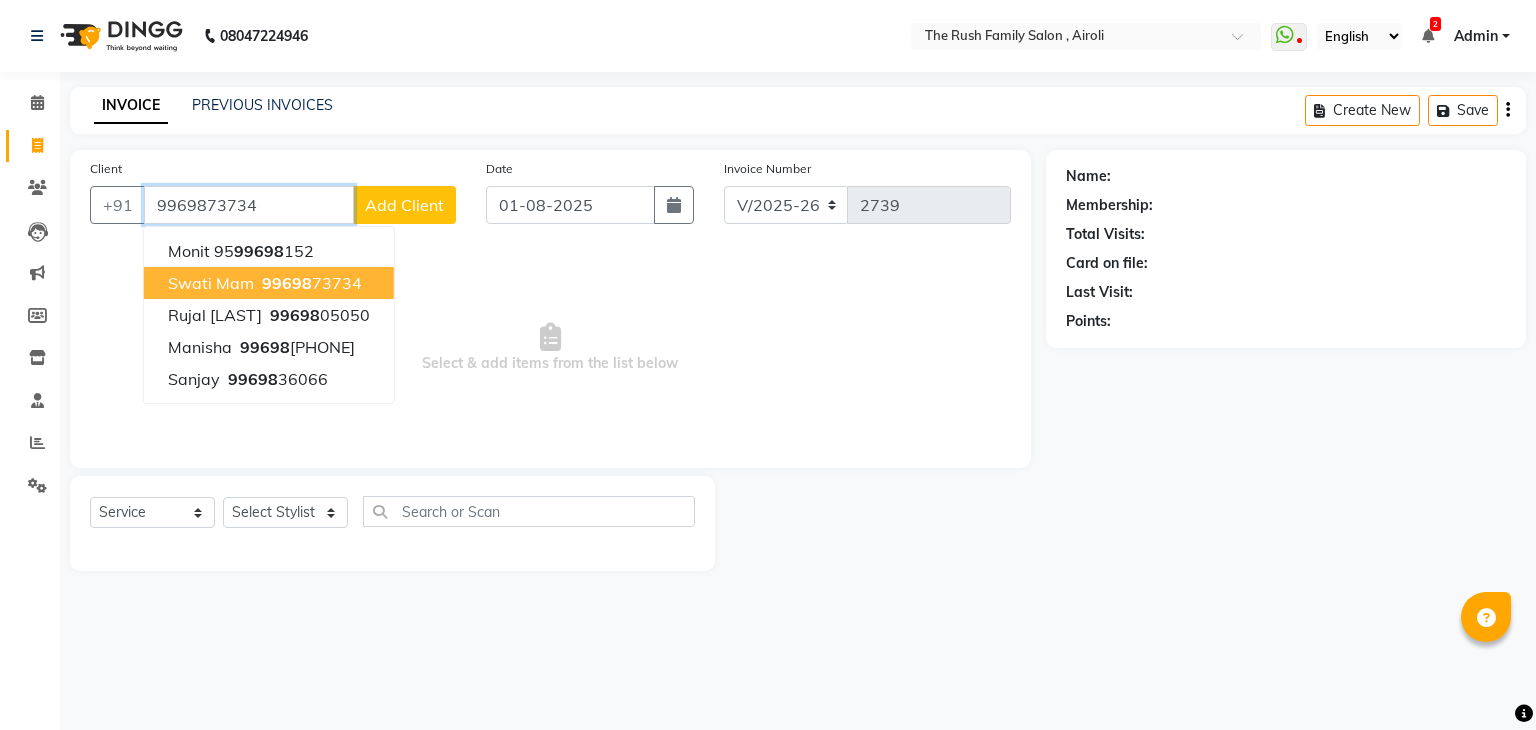 type on "9969873734" 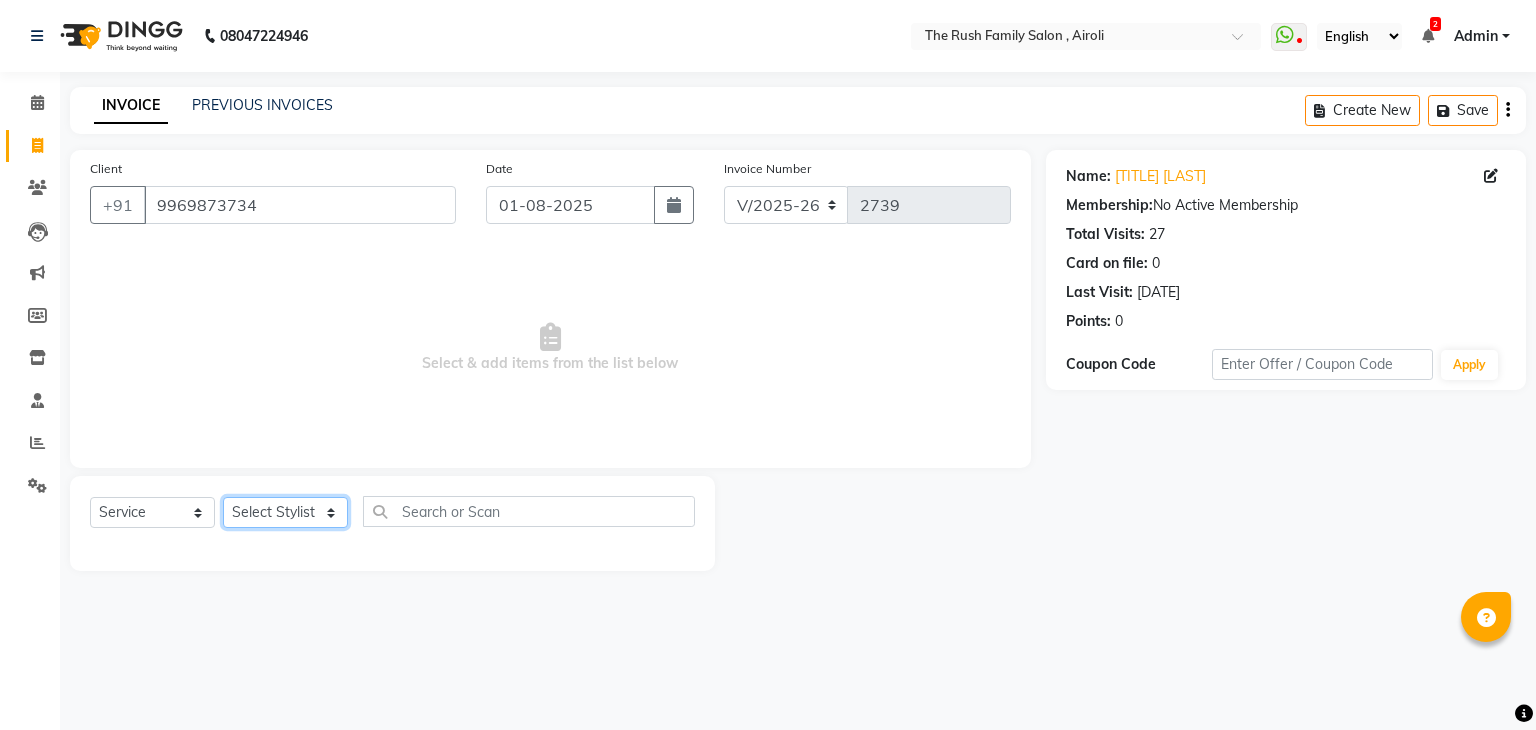 click on "Select Stylist Ajaz Alvira Danish Guddi Jayesh Josh mumtaz Naeem nishu Riya Rush Swati" 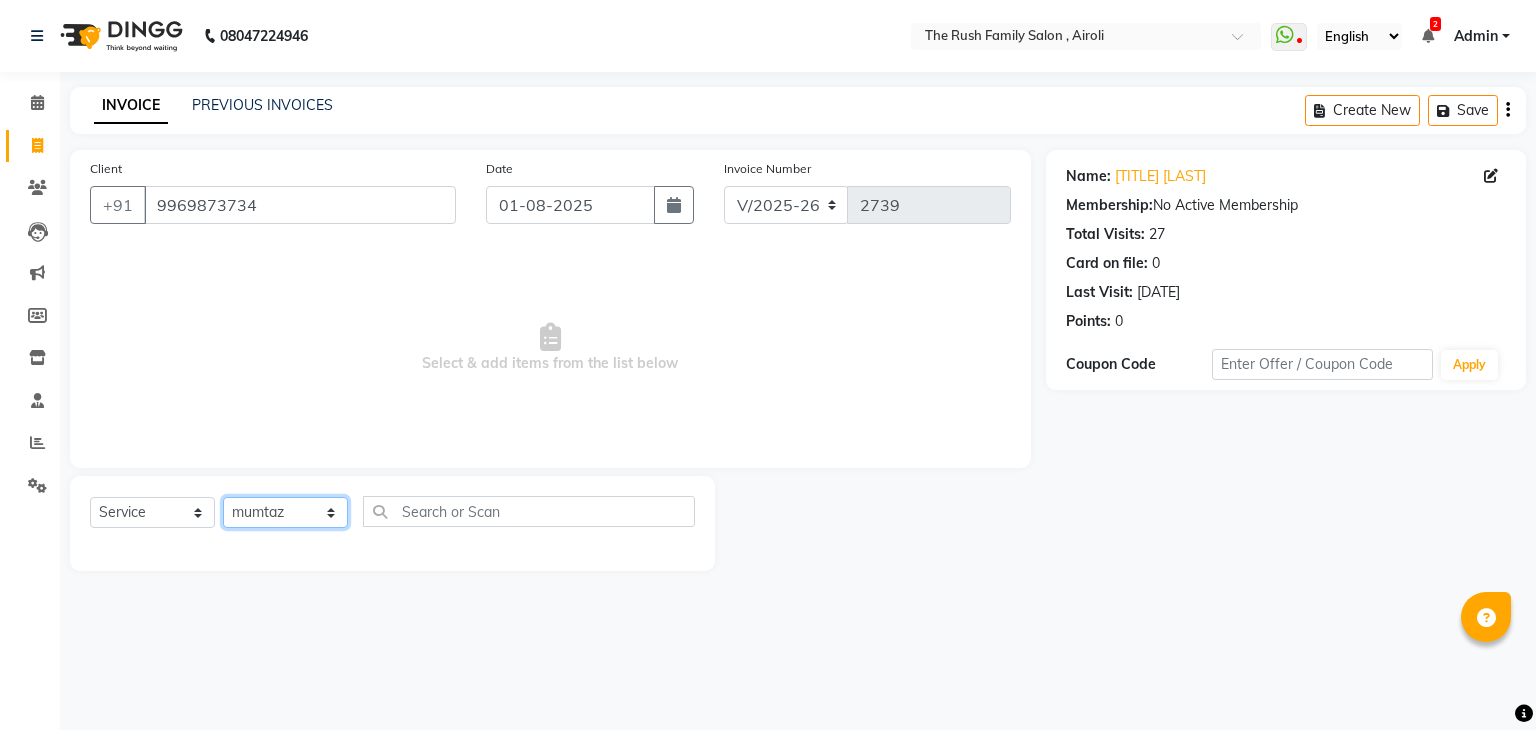 click on "Select Stylist Ajaz Alvira Danish Guddi Jayesh Josh mumtaz Naeem nishu Riya Rush Swati" 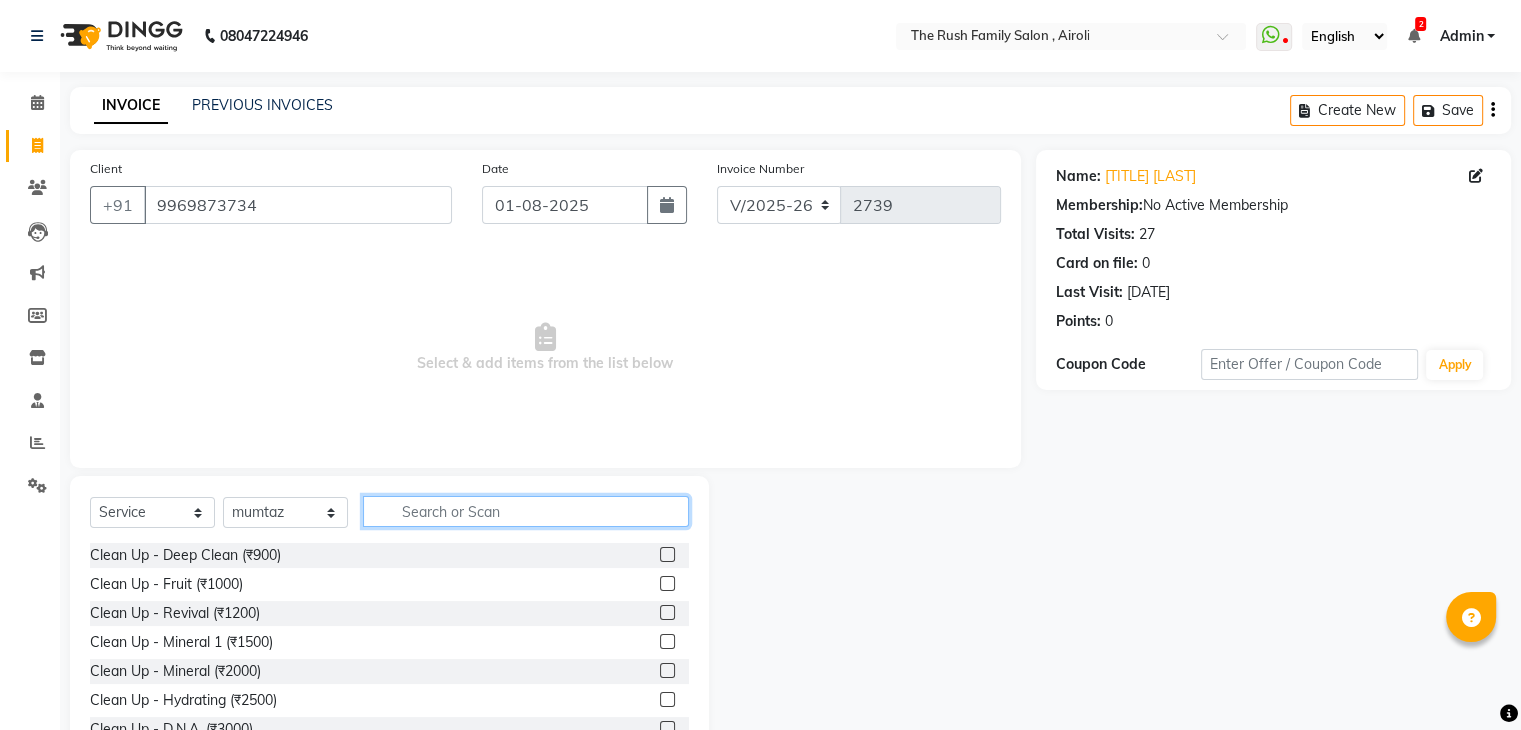 click 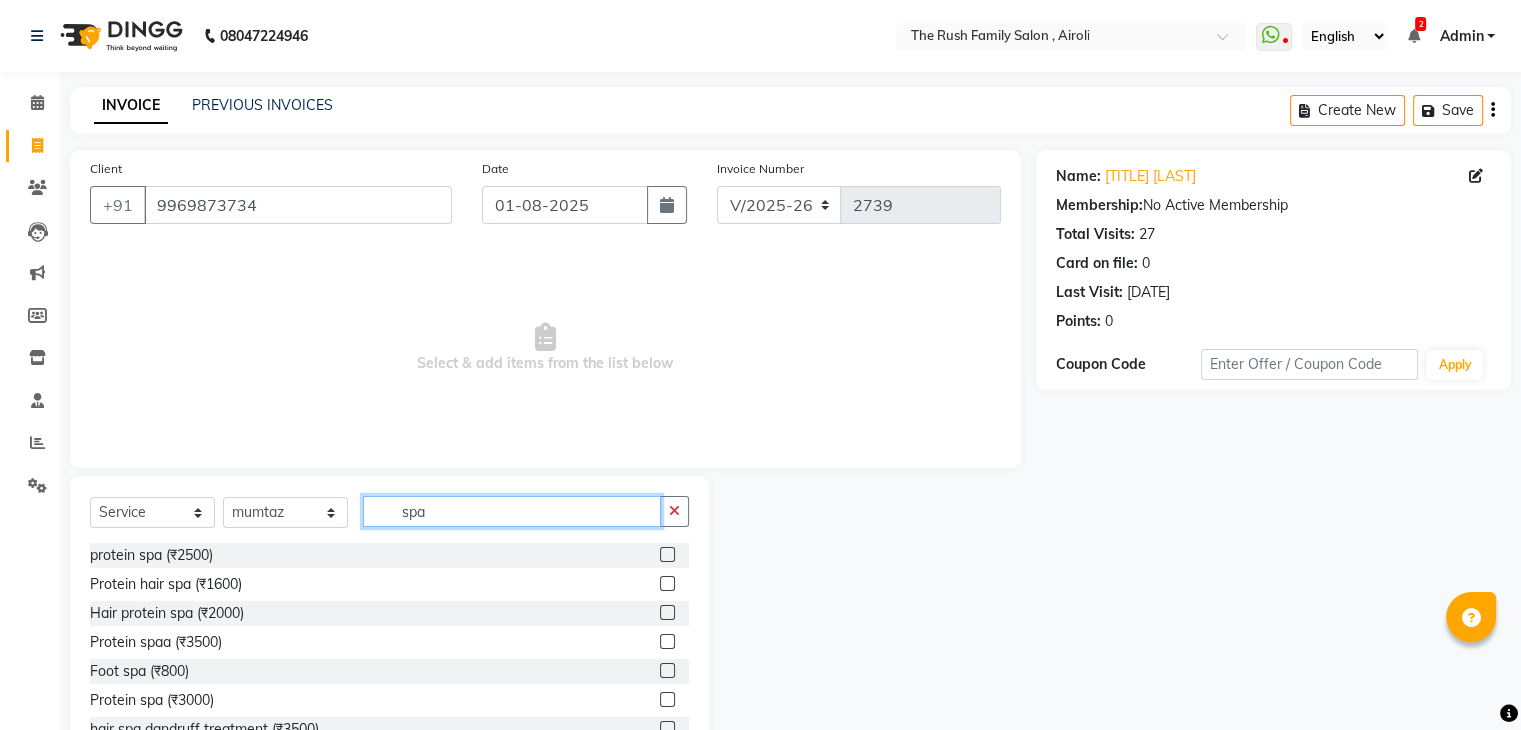 type on "spa" 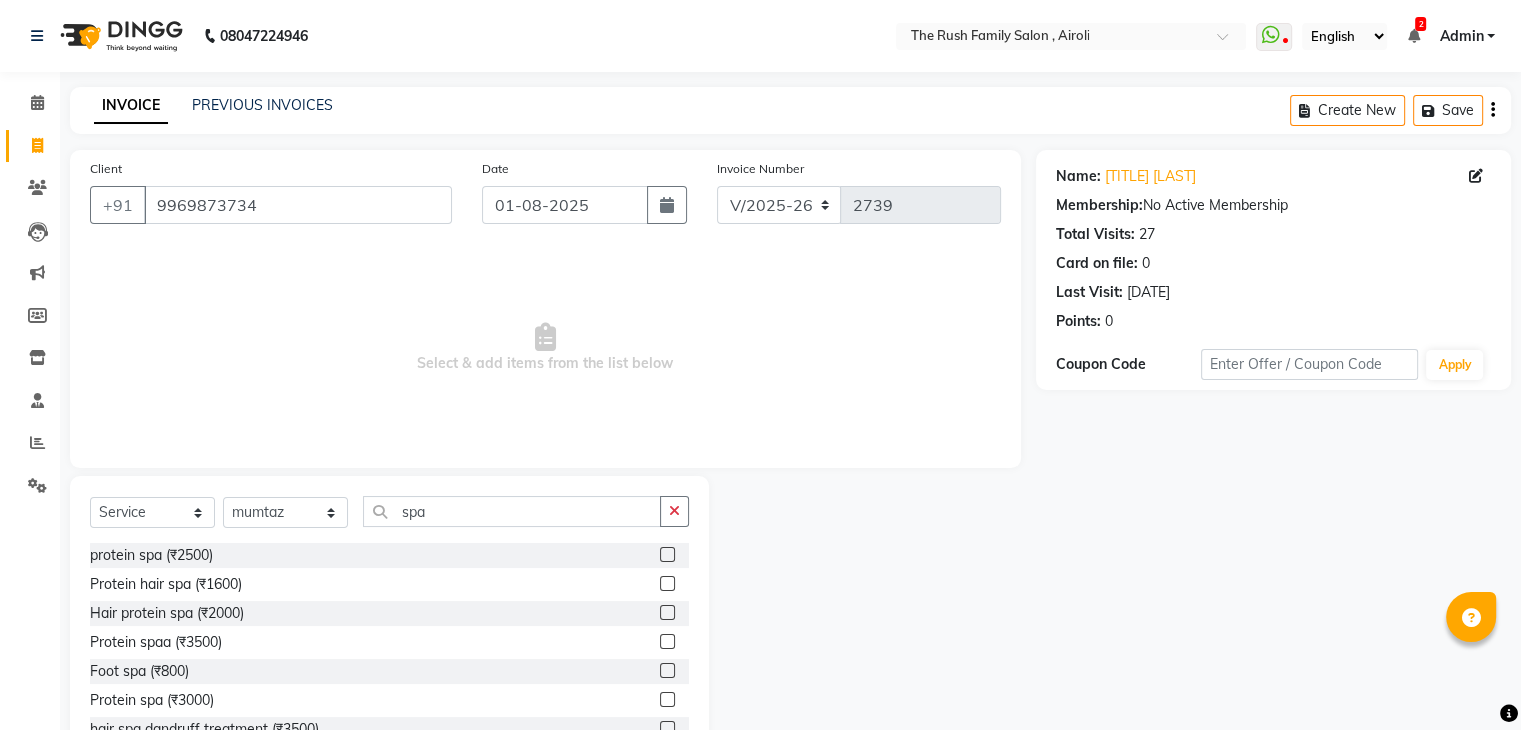 click 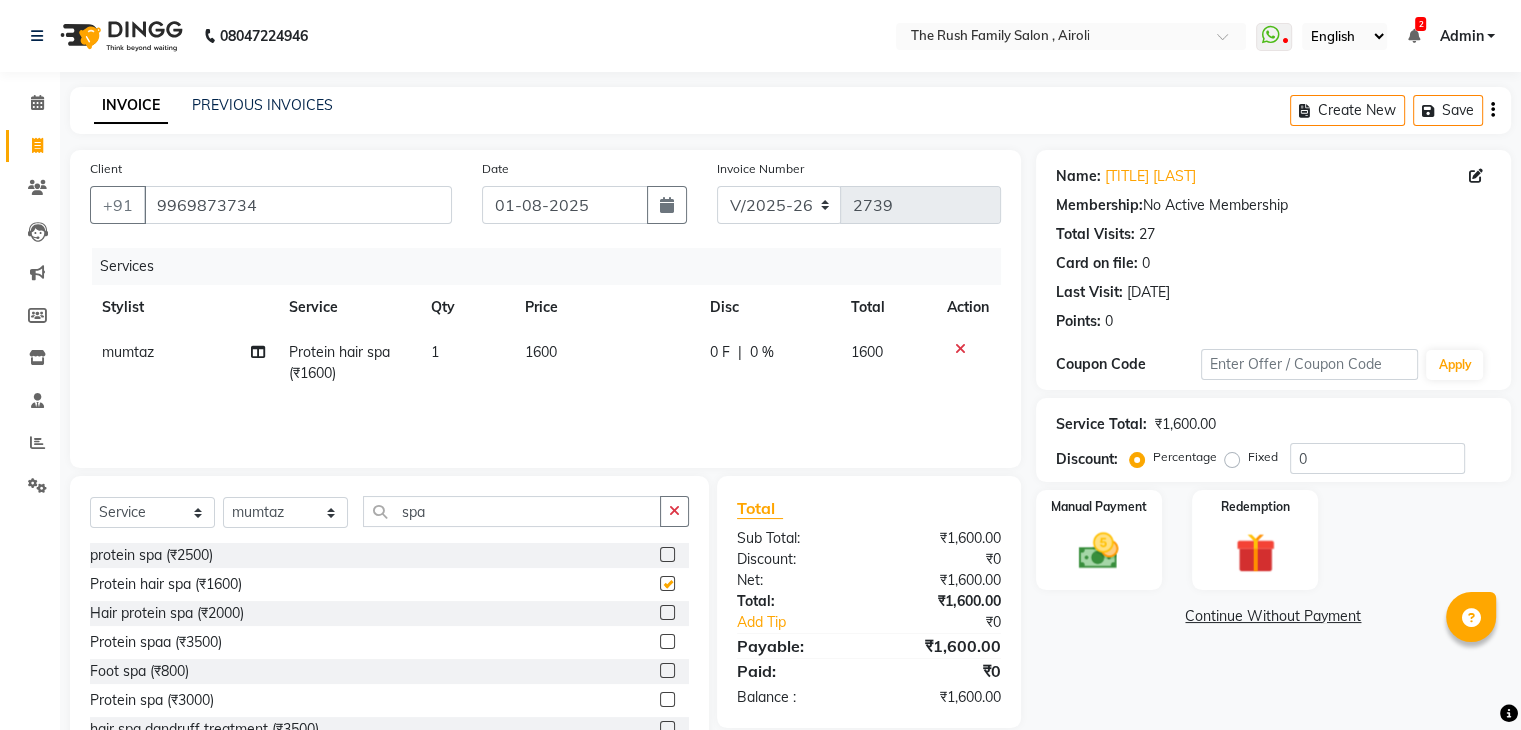 checkbox on "false" 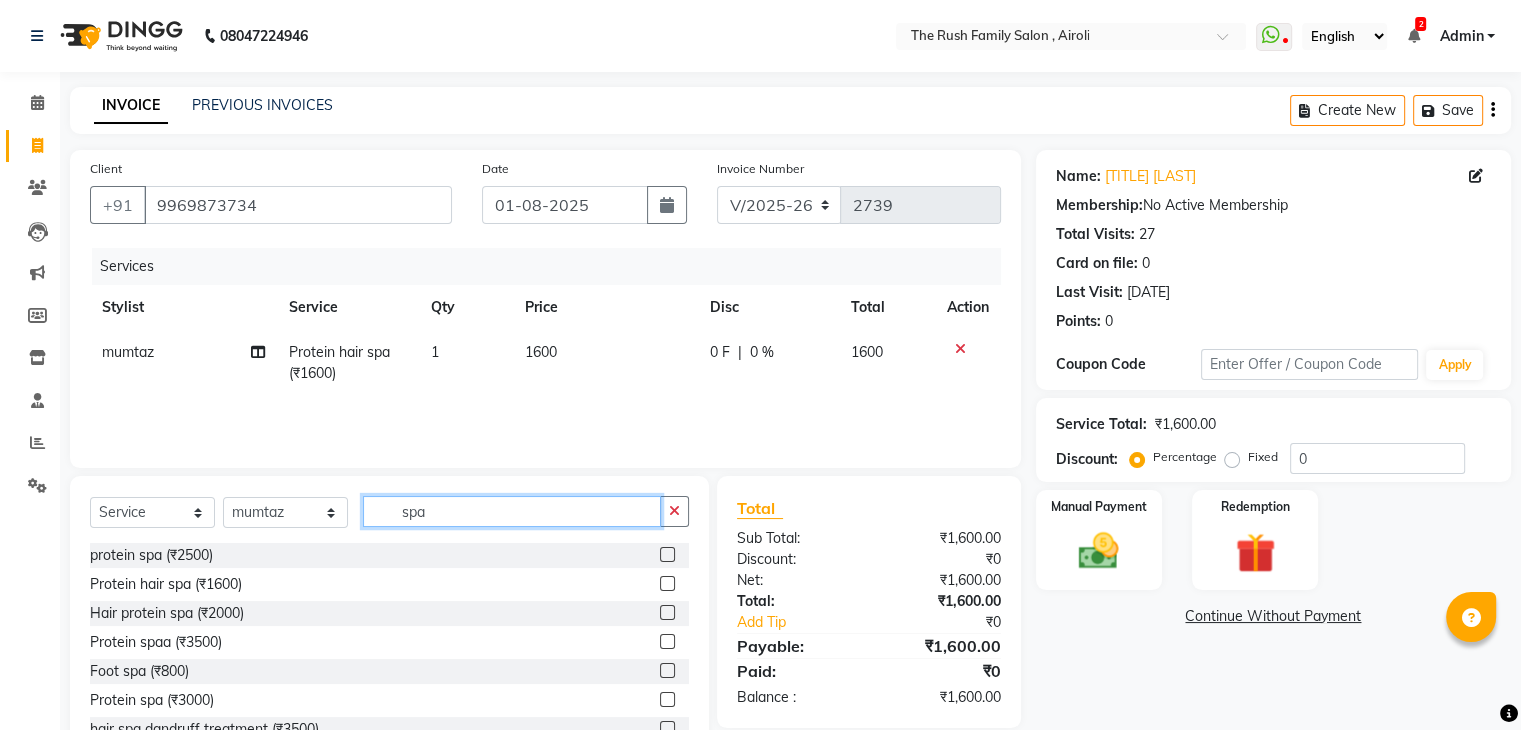 click on "spa" 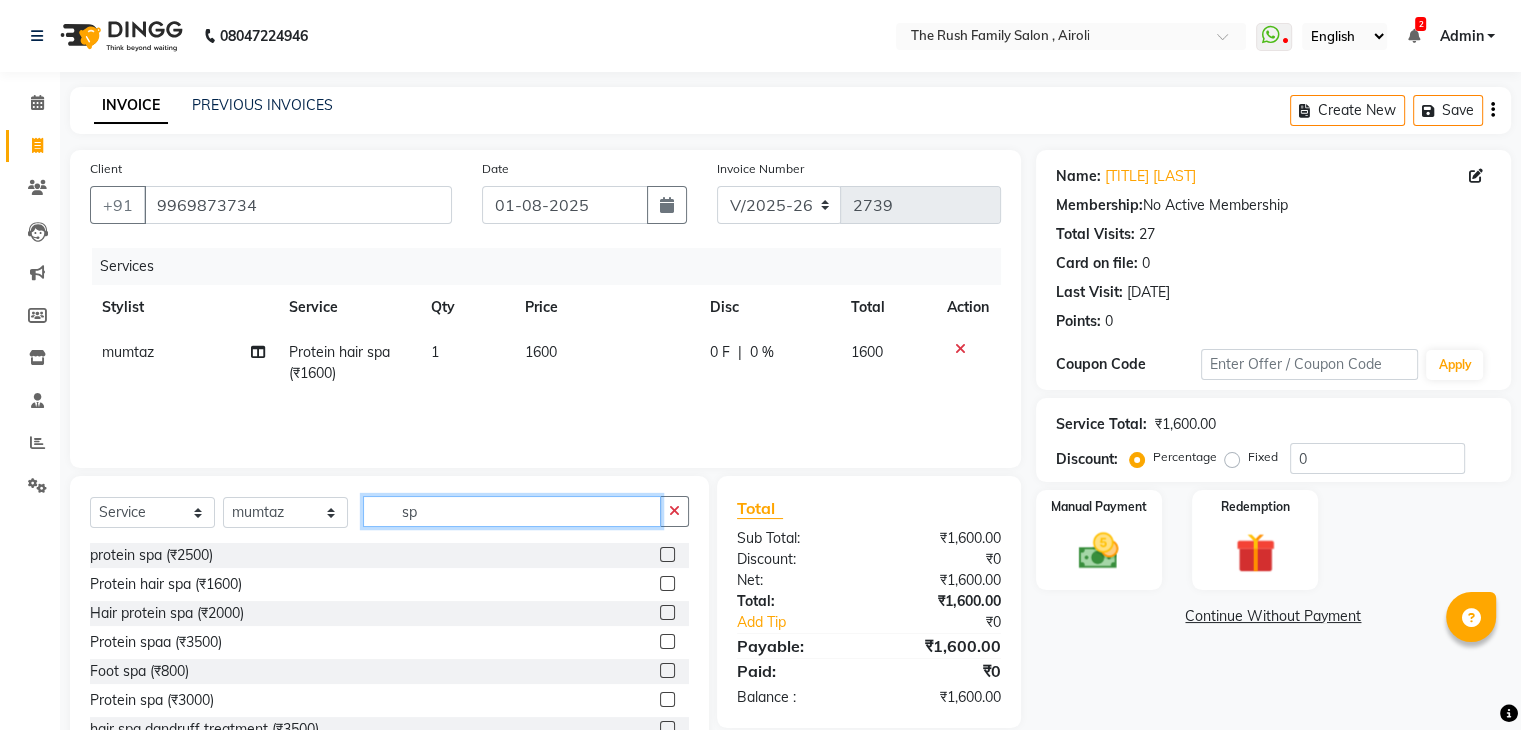 type on "s" 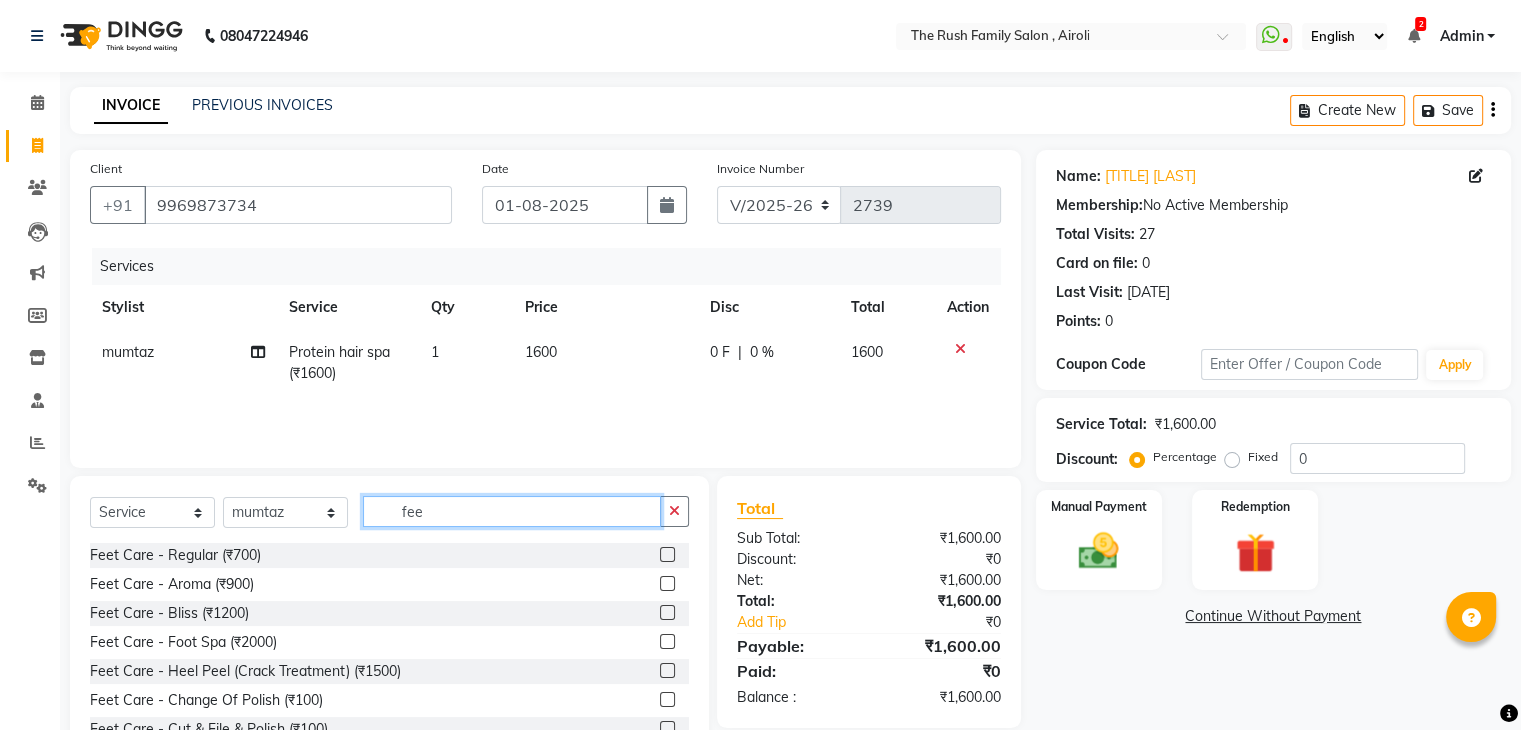 type on "fee" 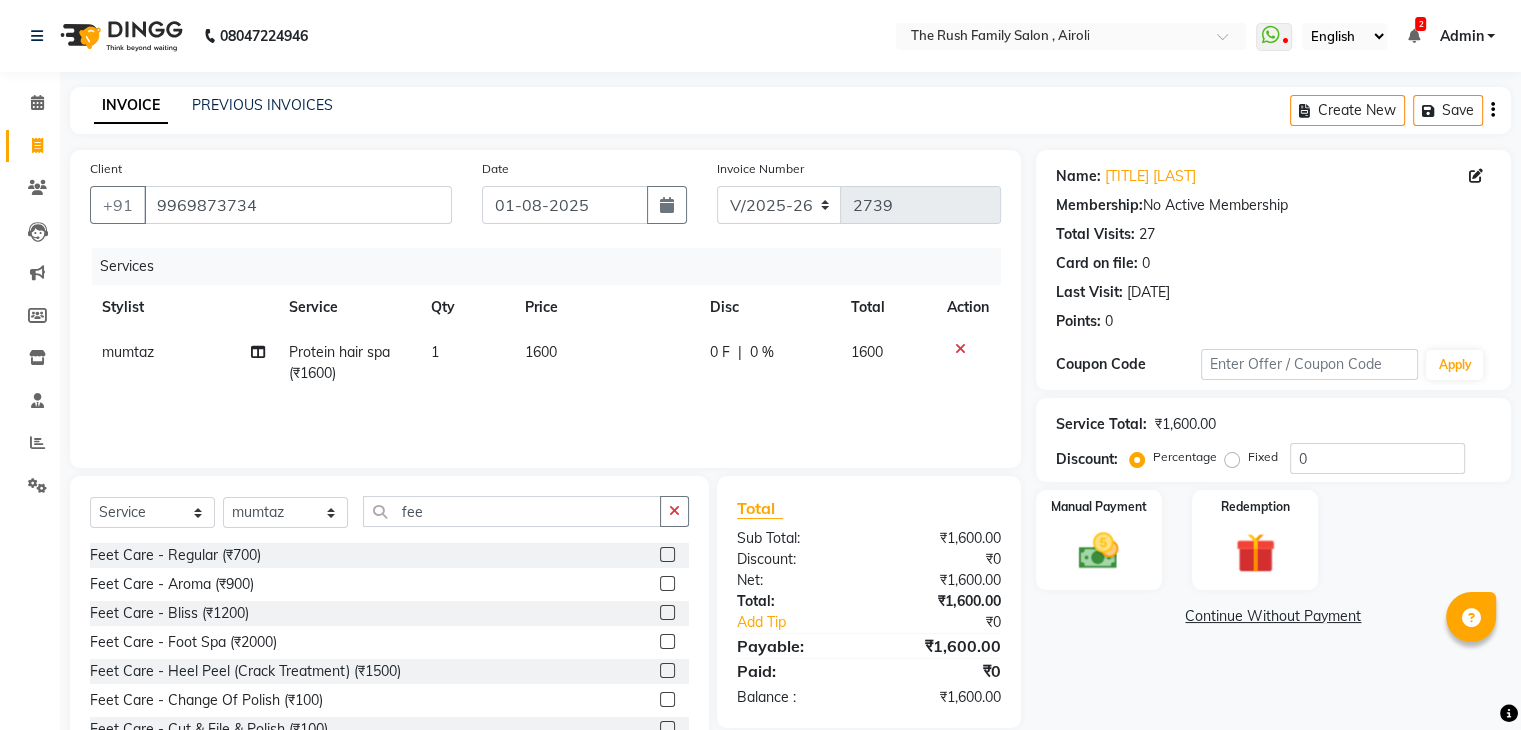 click 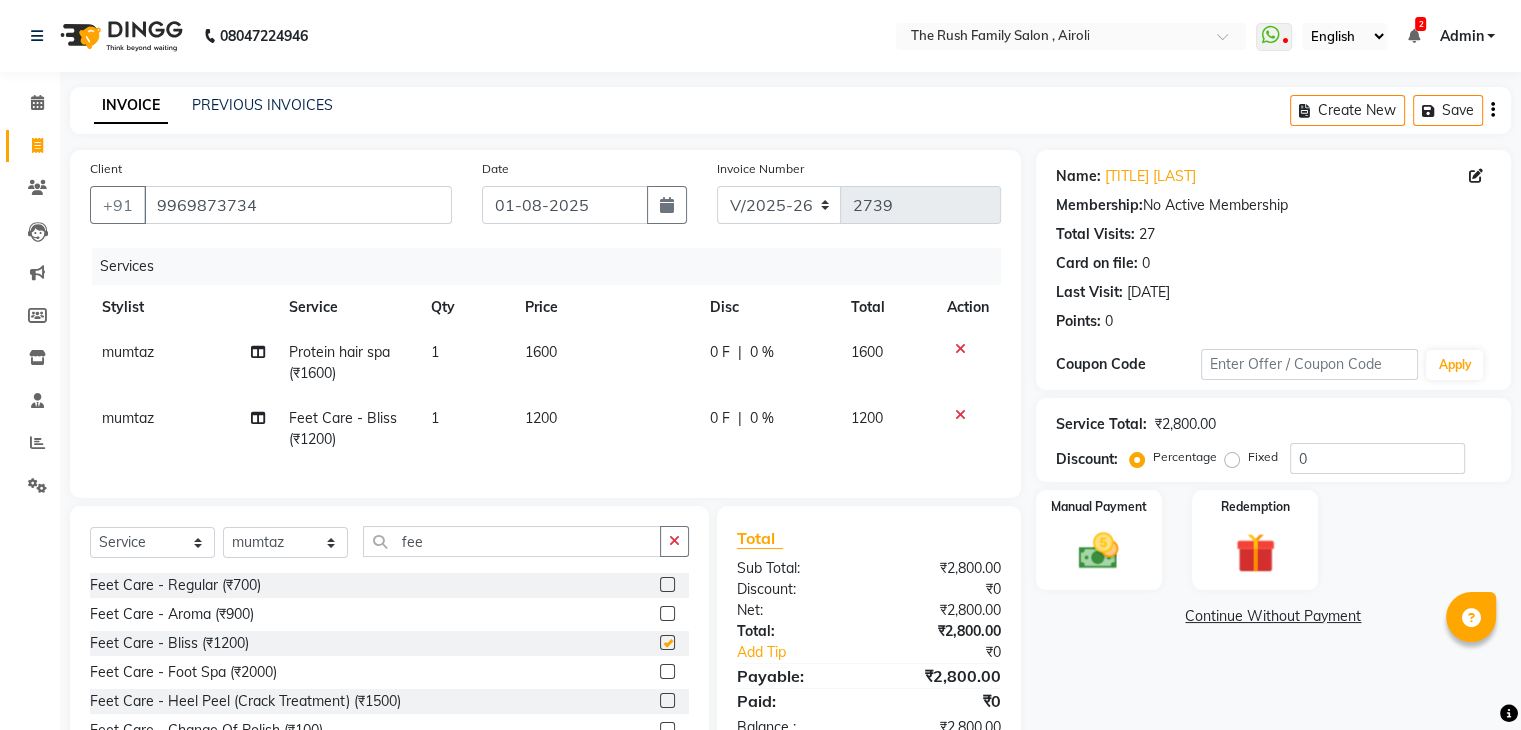 checkbox on "false" 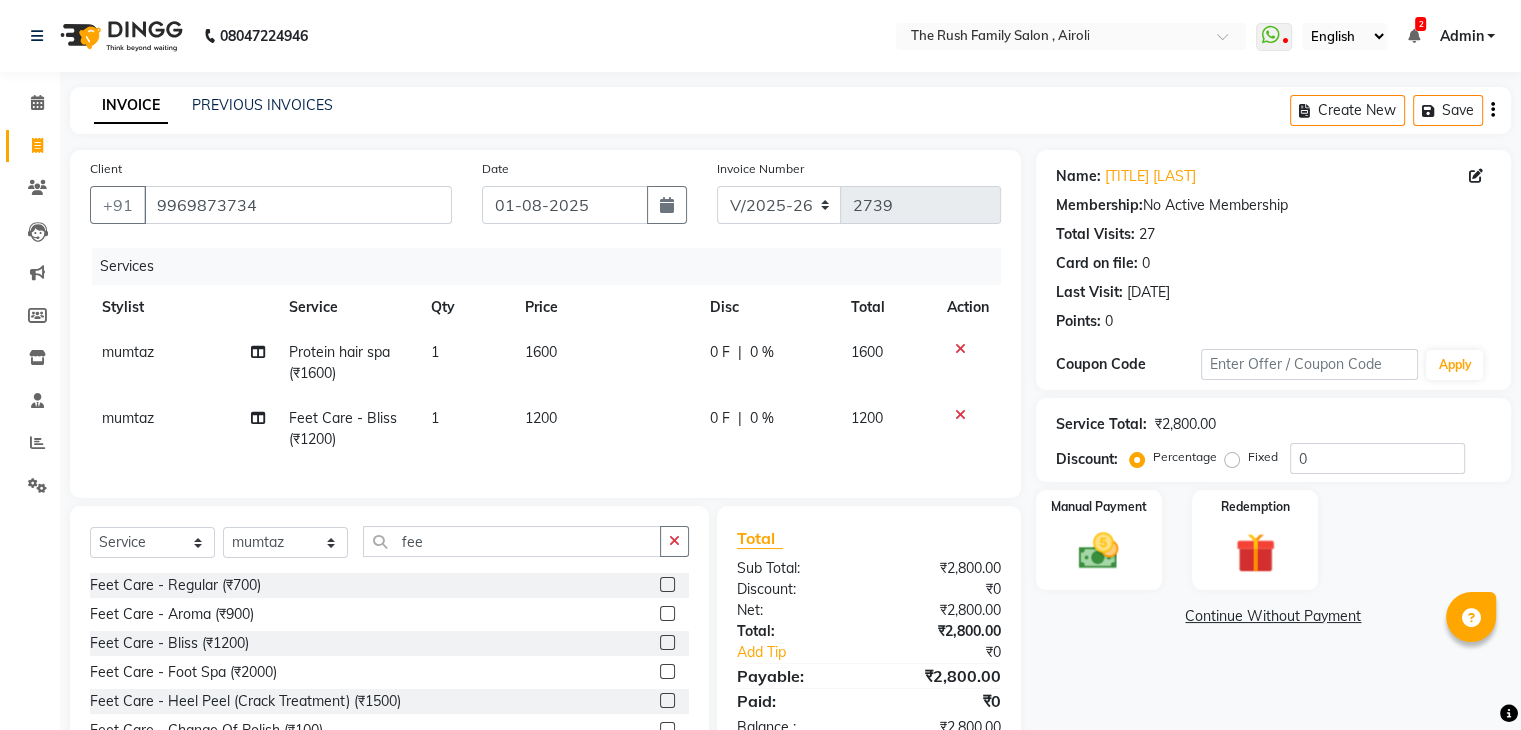 click on "0 F | 0 %" 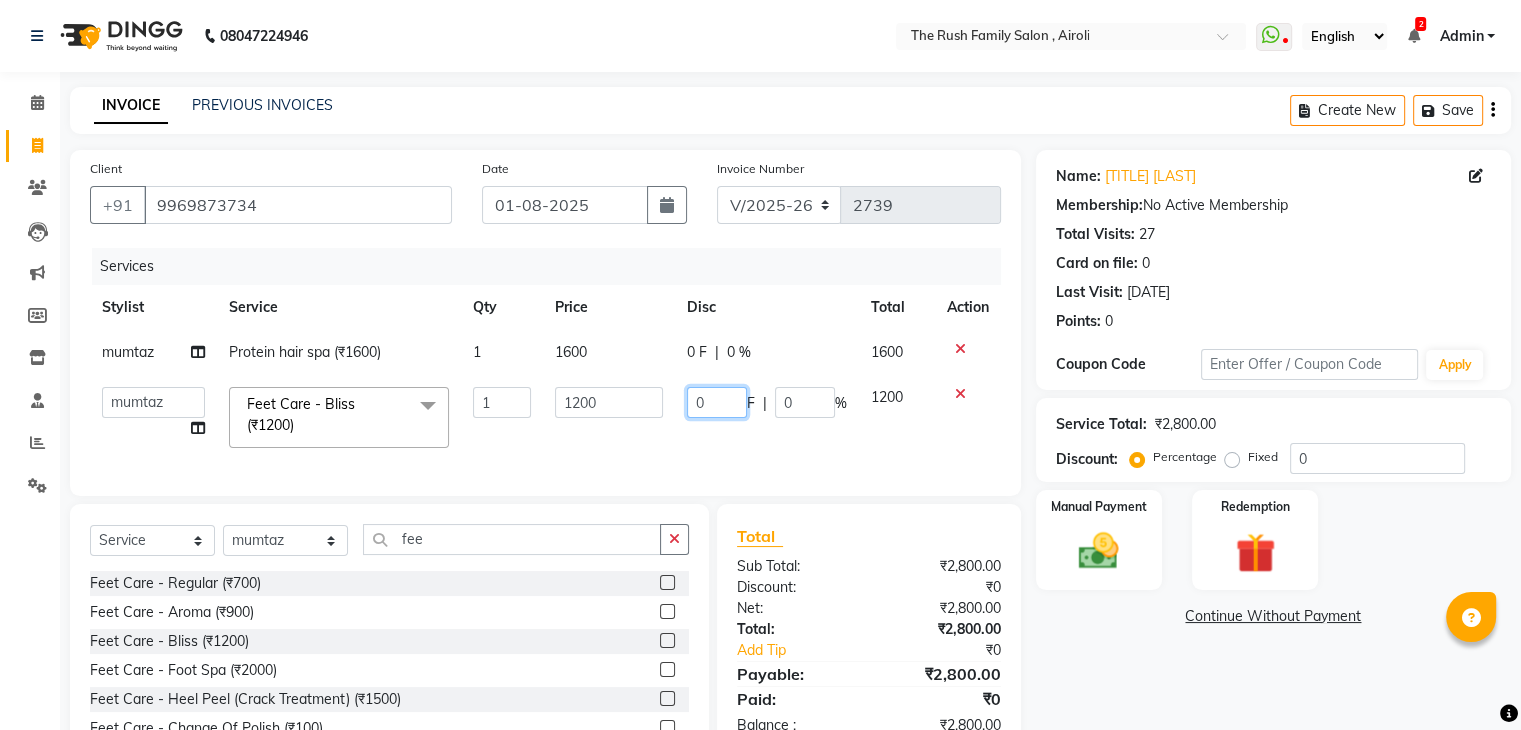 click on "0" 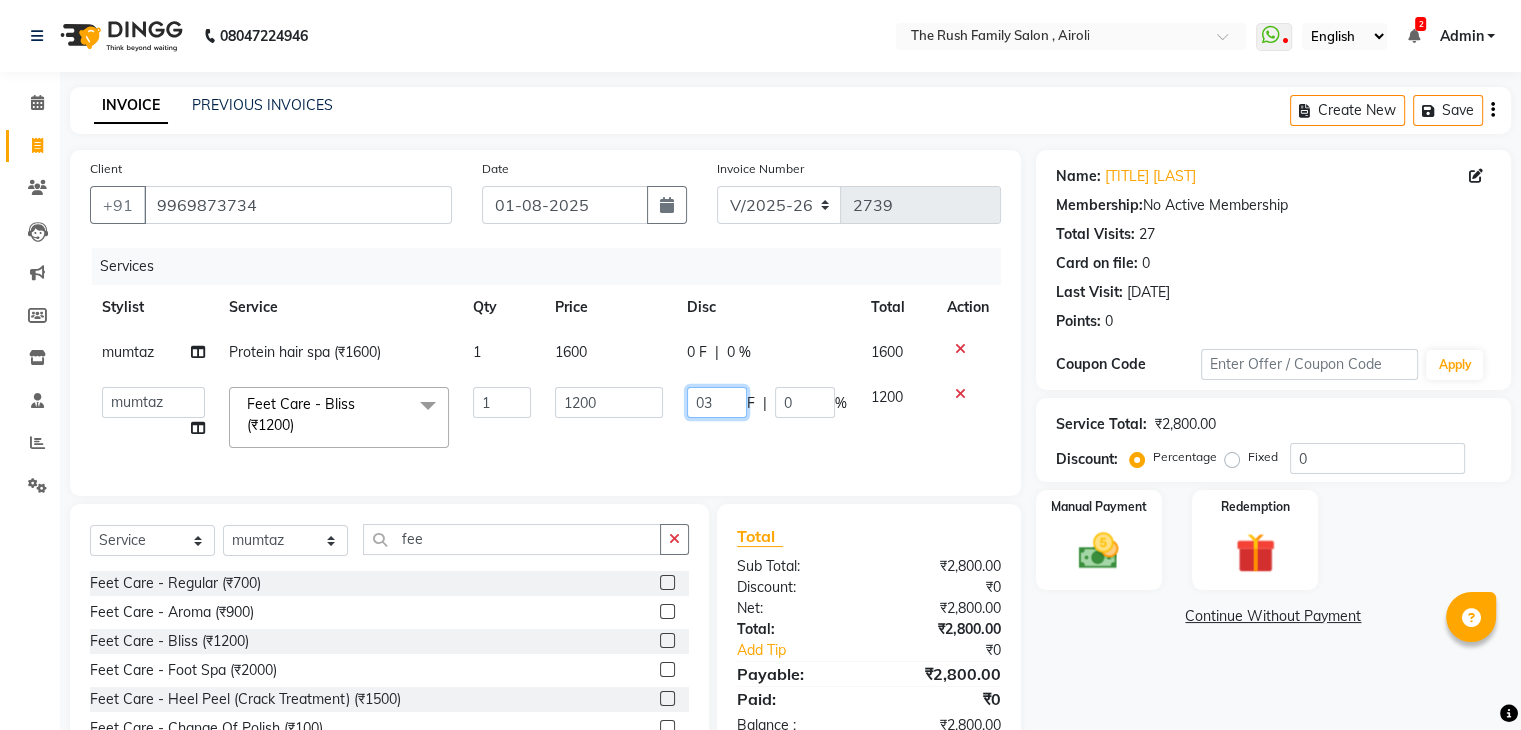type on "0" 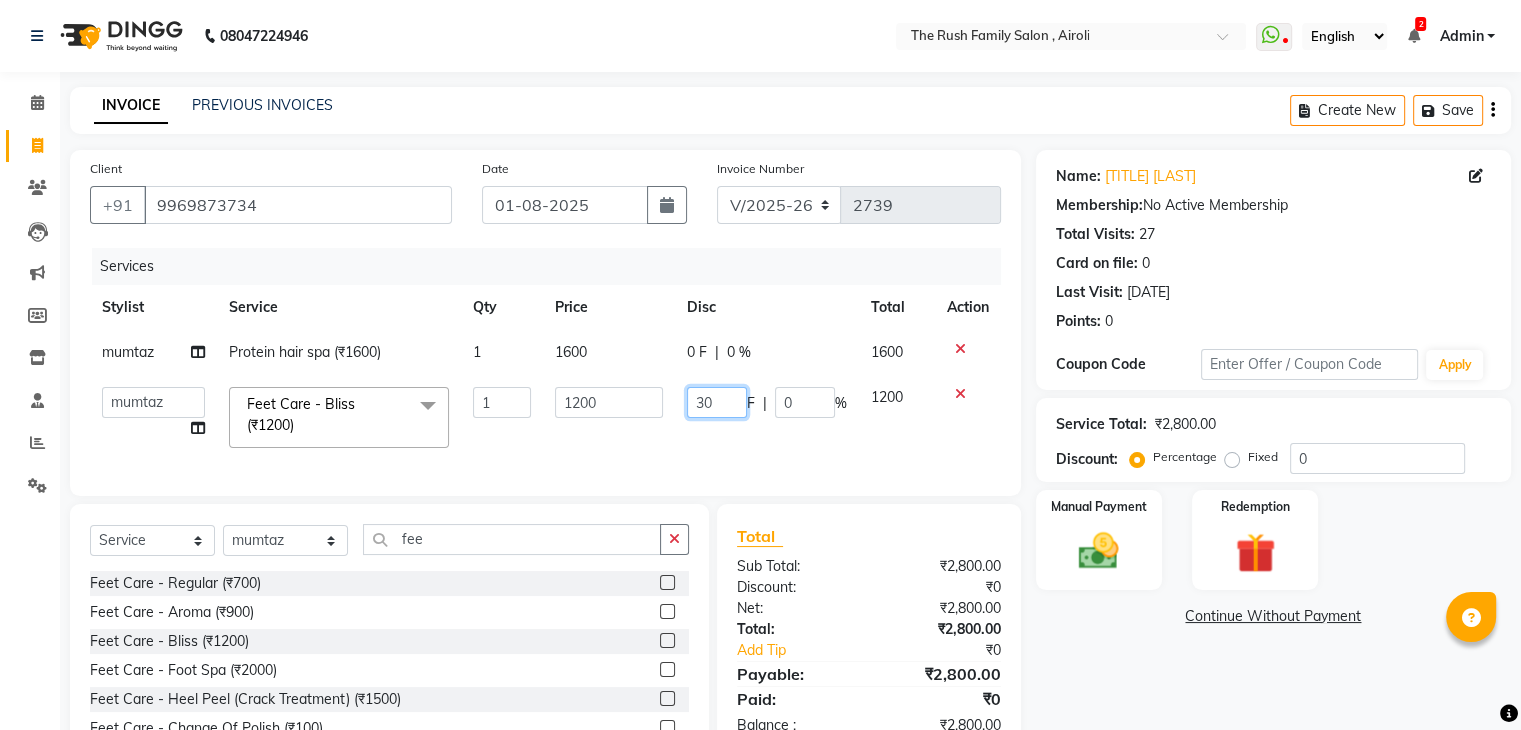 type on "300" 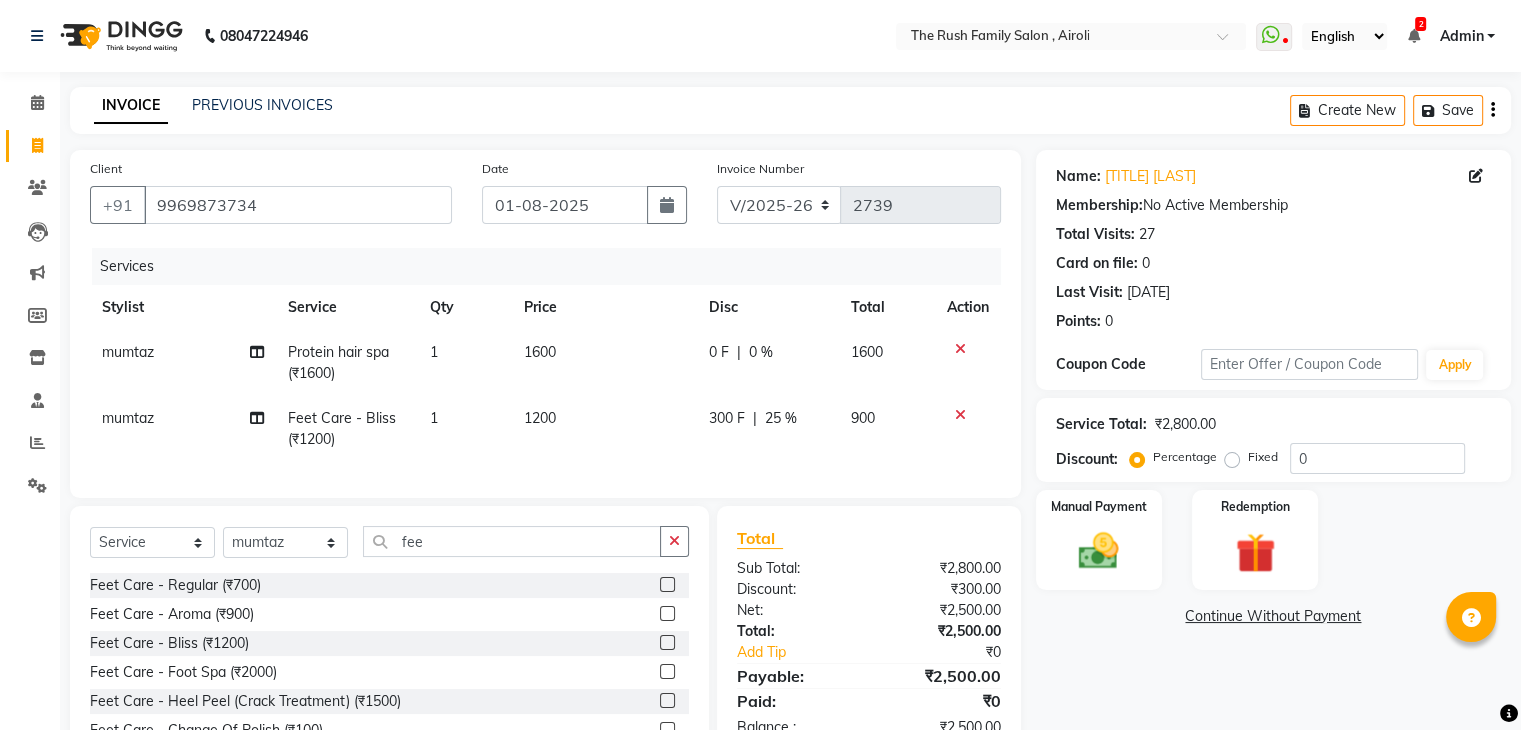click on "900" 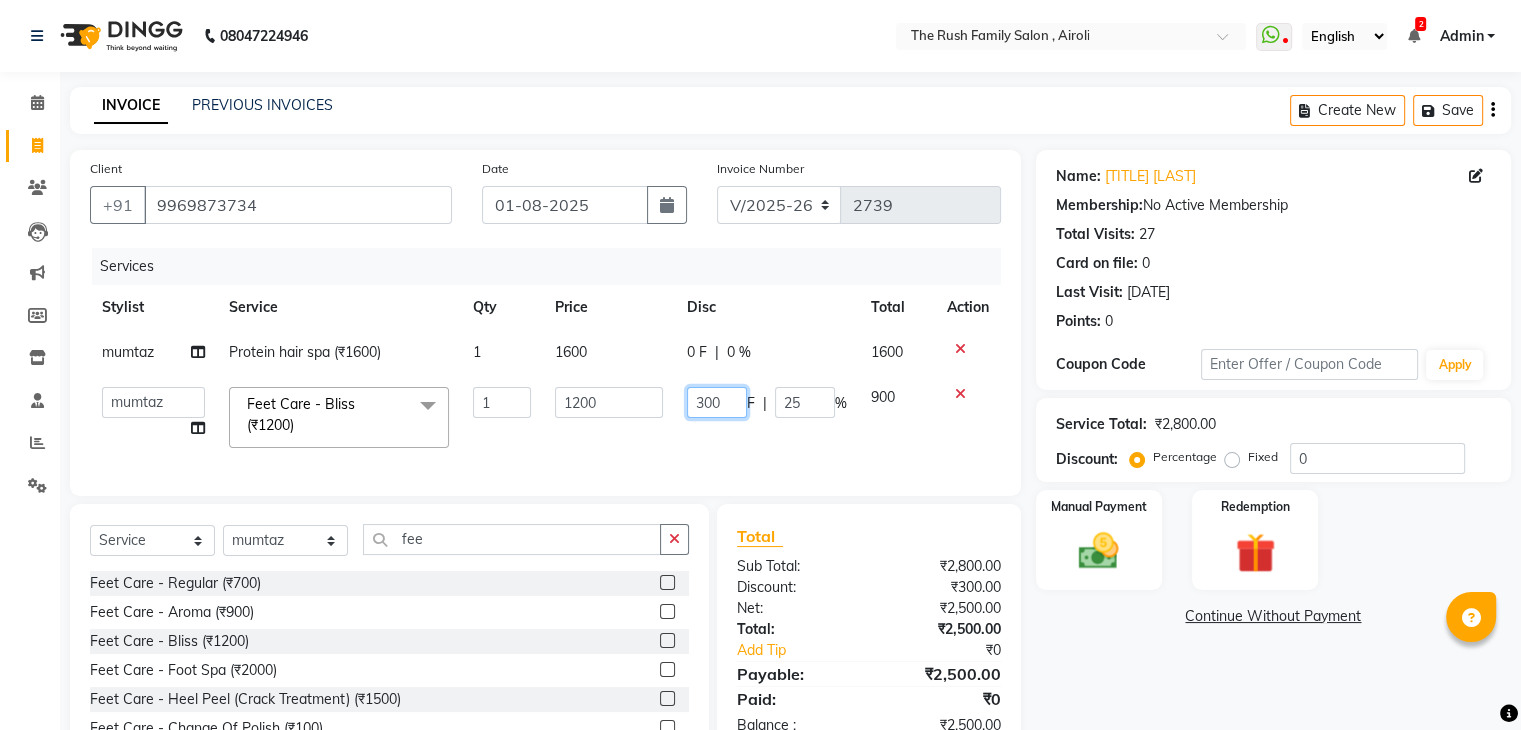 click on "300" 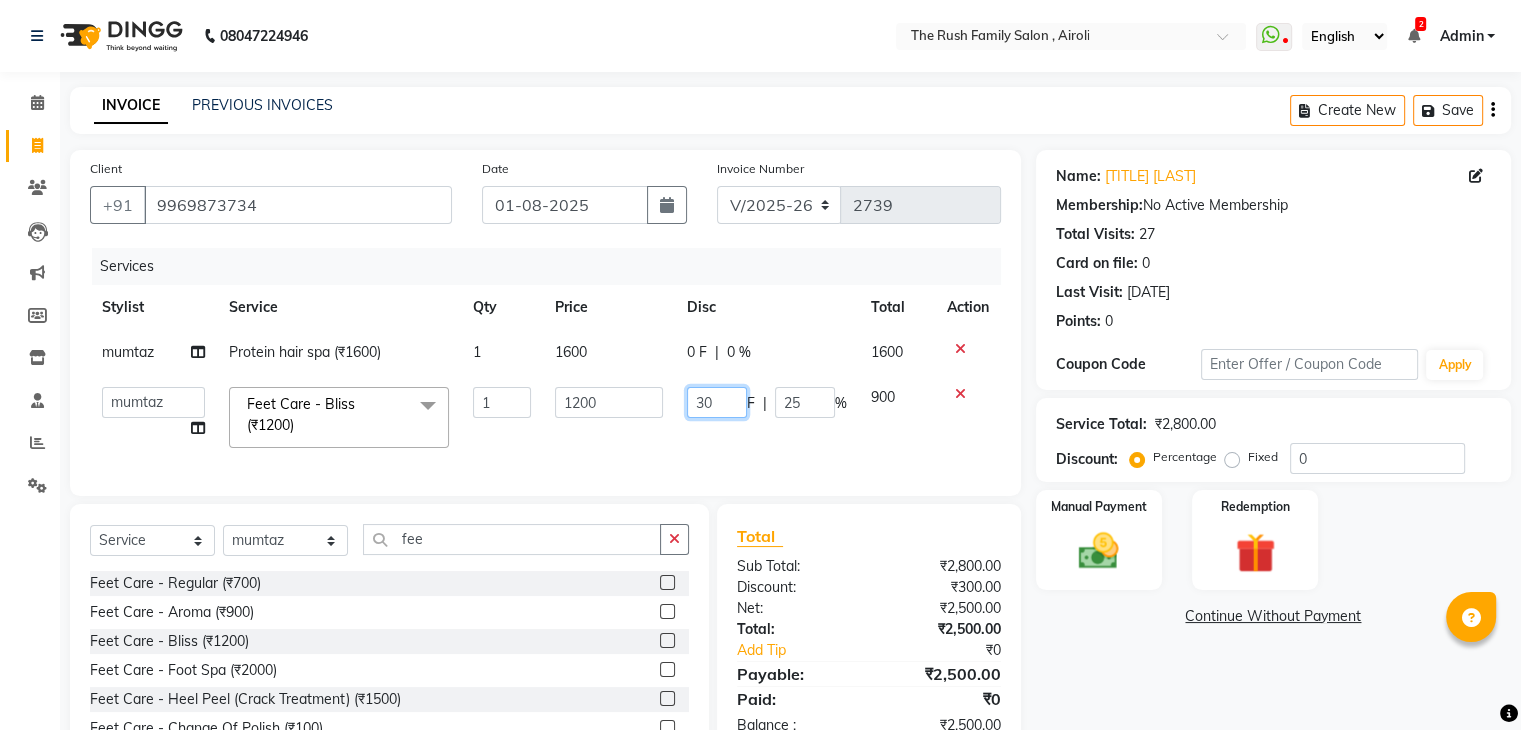 type on "3" 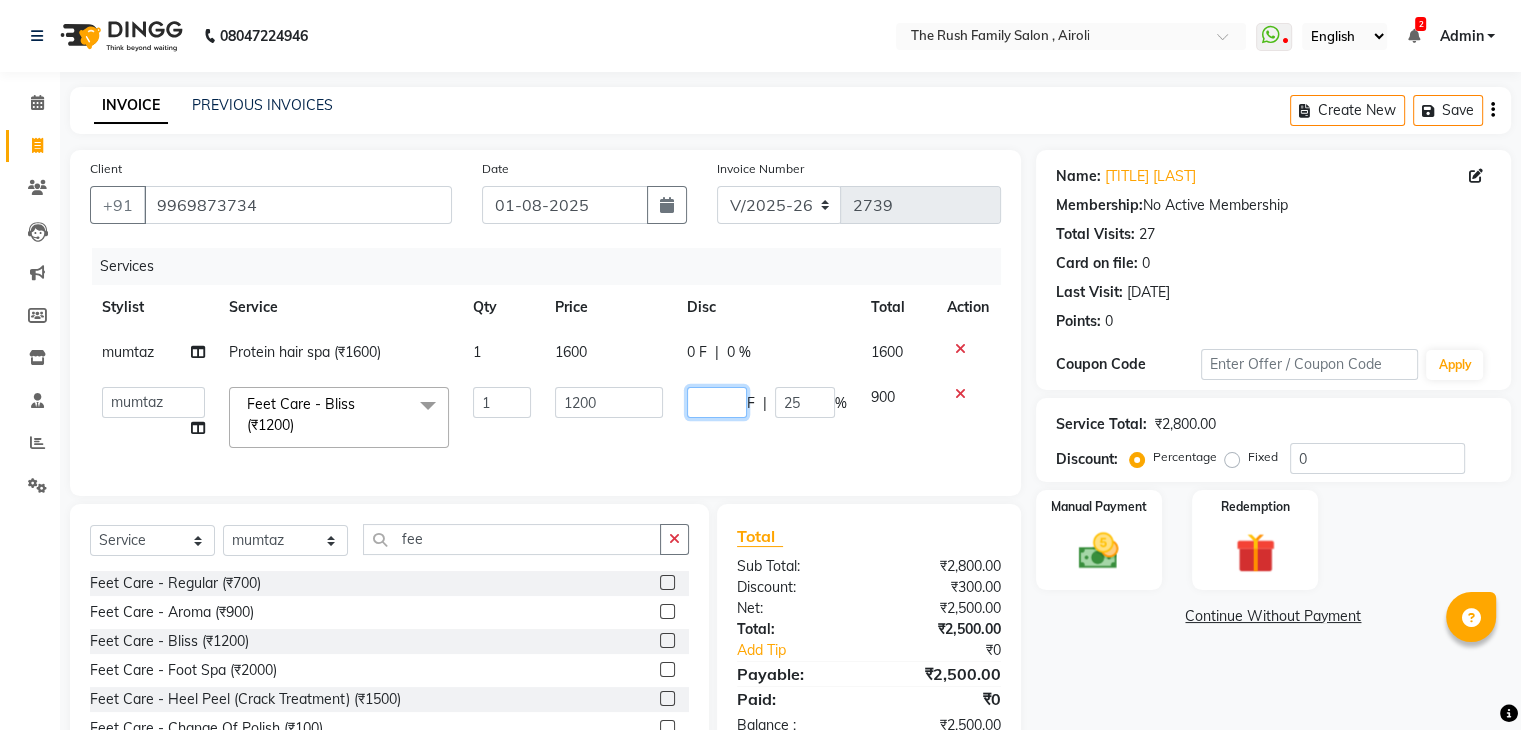 type on "1" 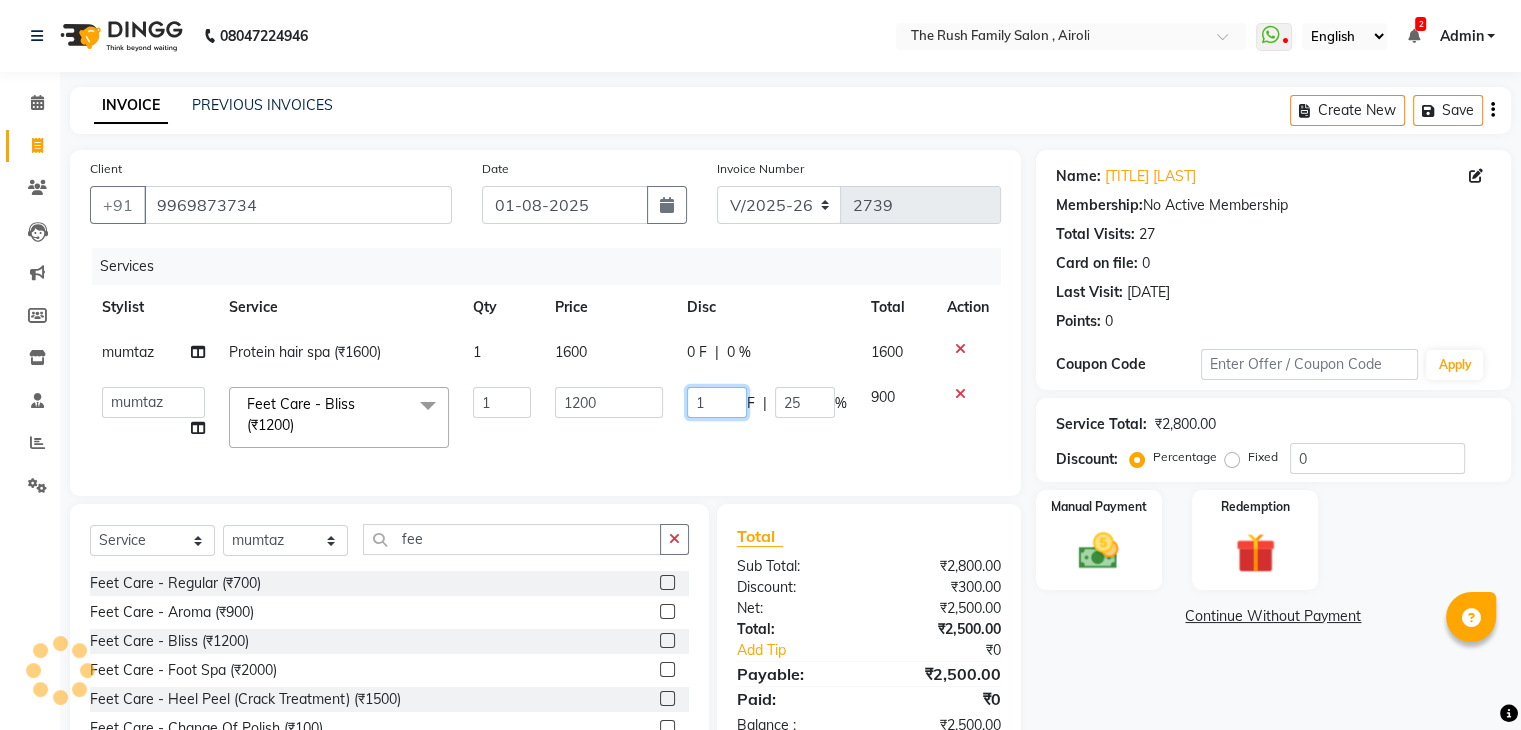 type 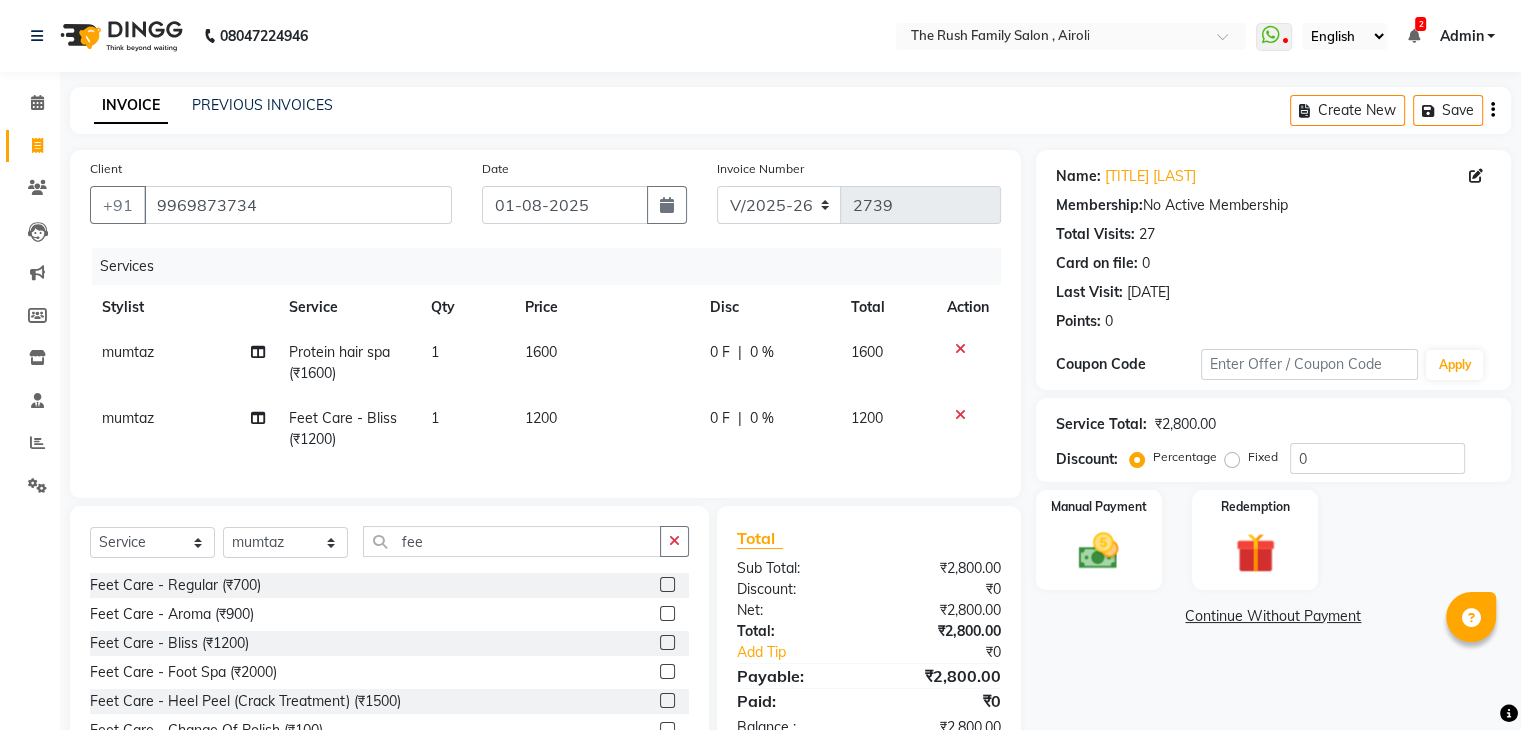click on "1200" 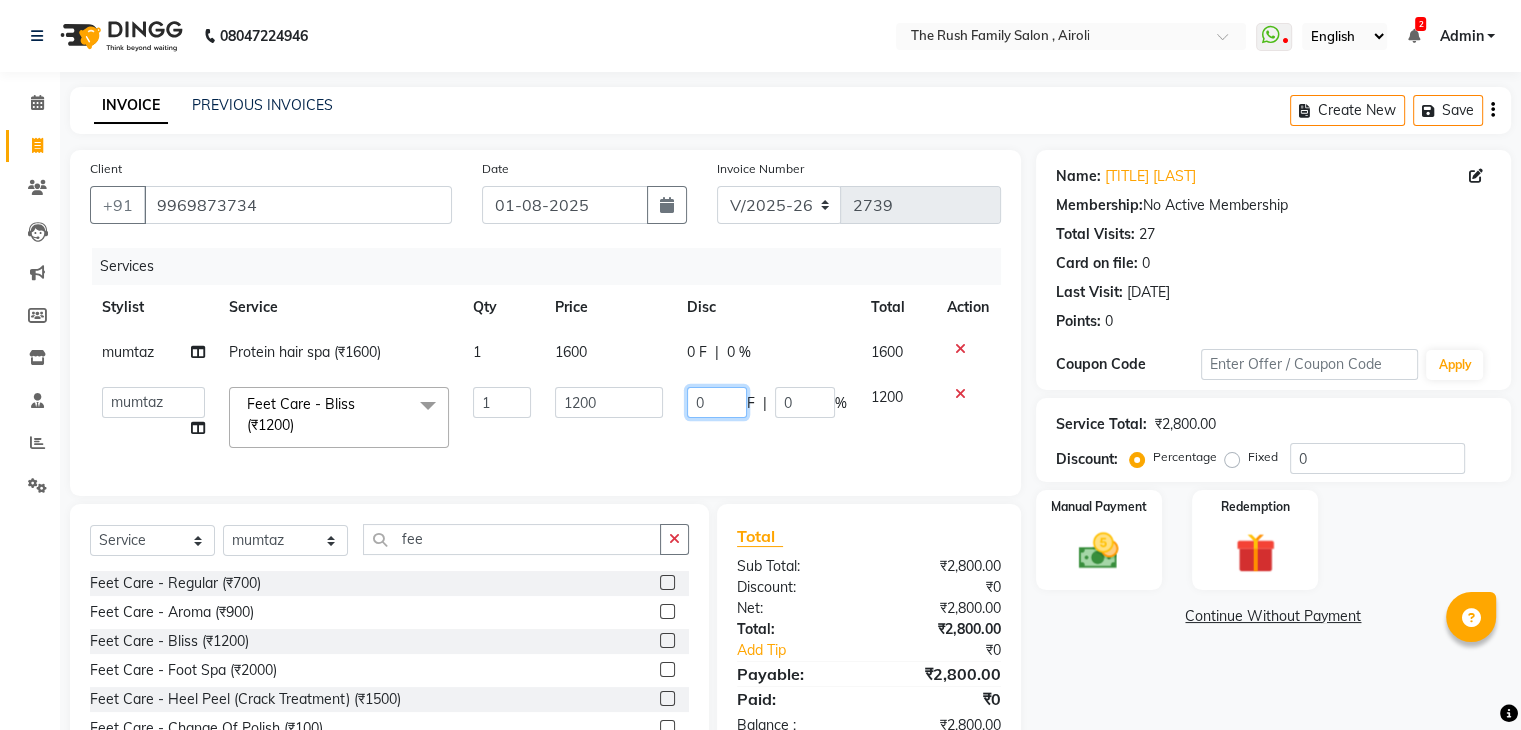 click on "0" 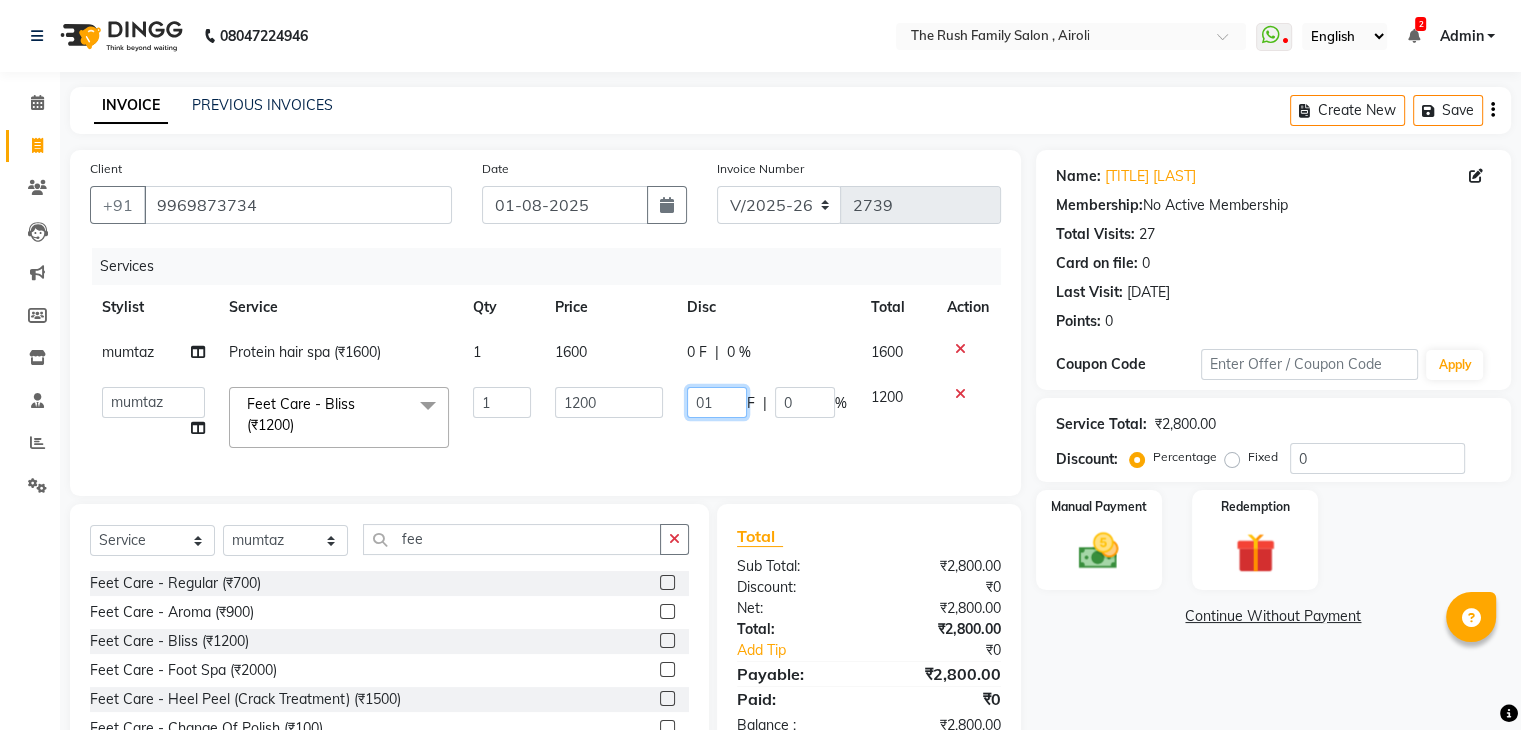 type on "0" 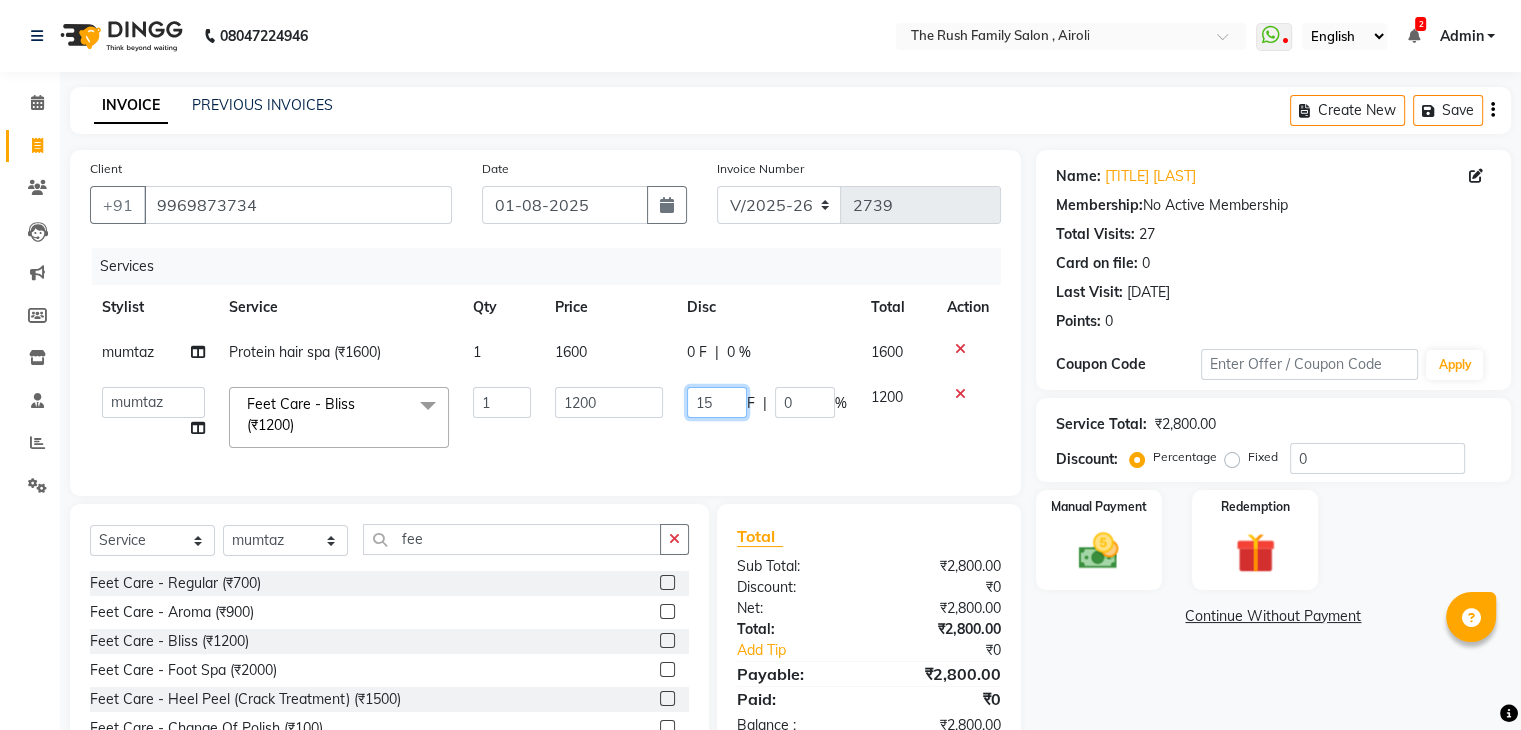 type on "150" 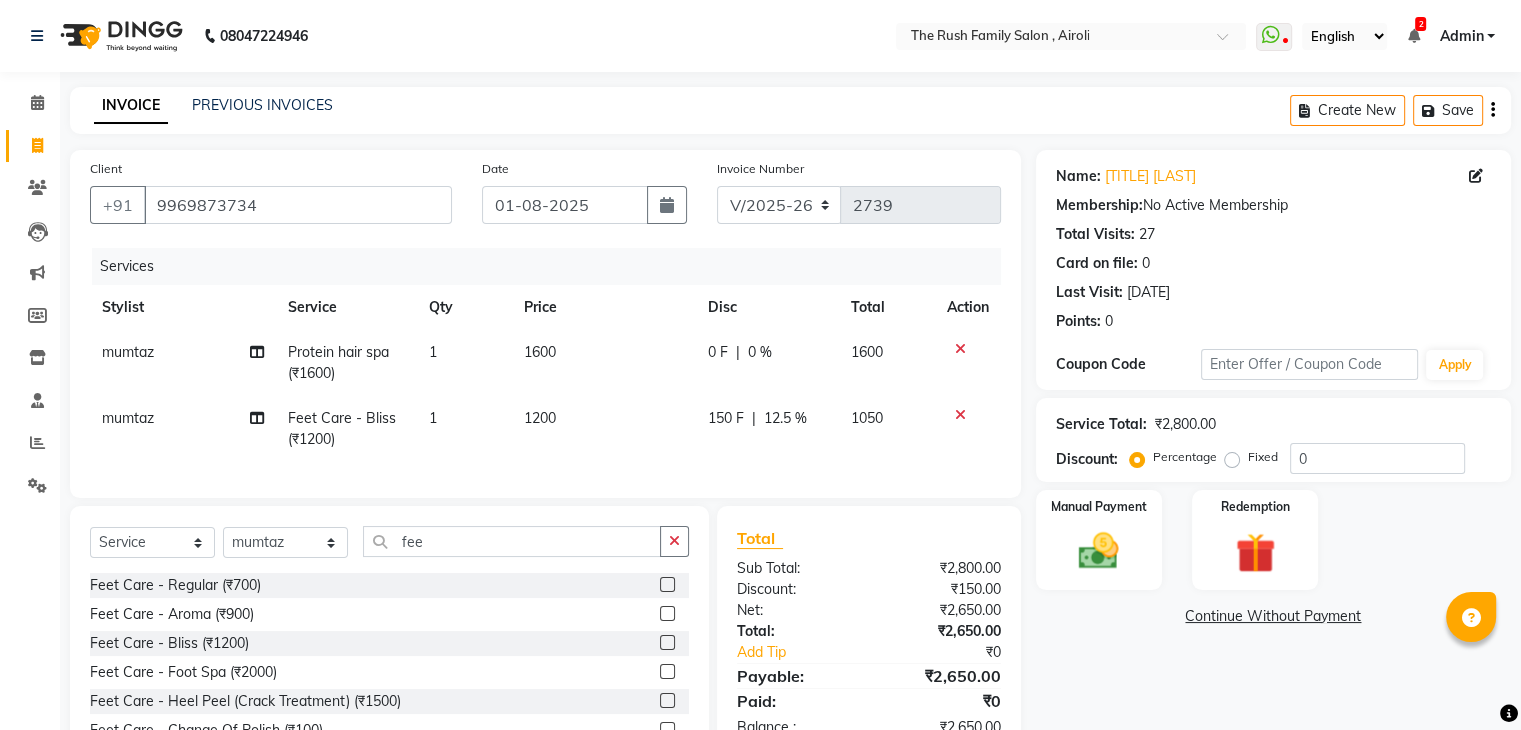 click on "1050" 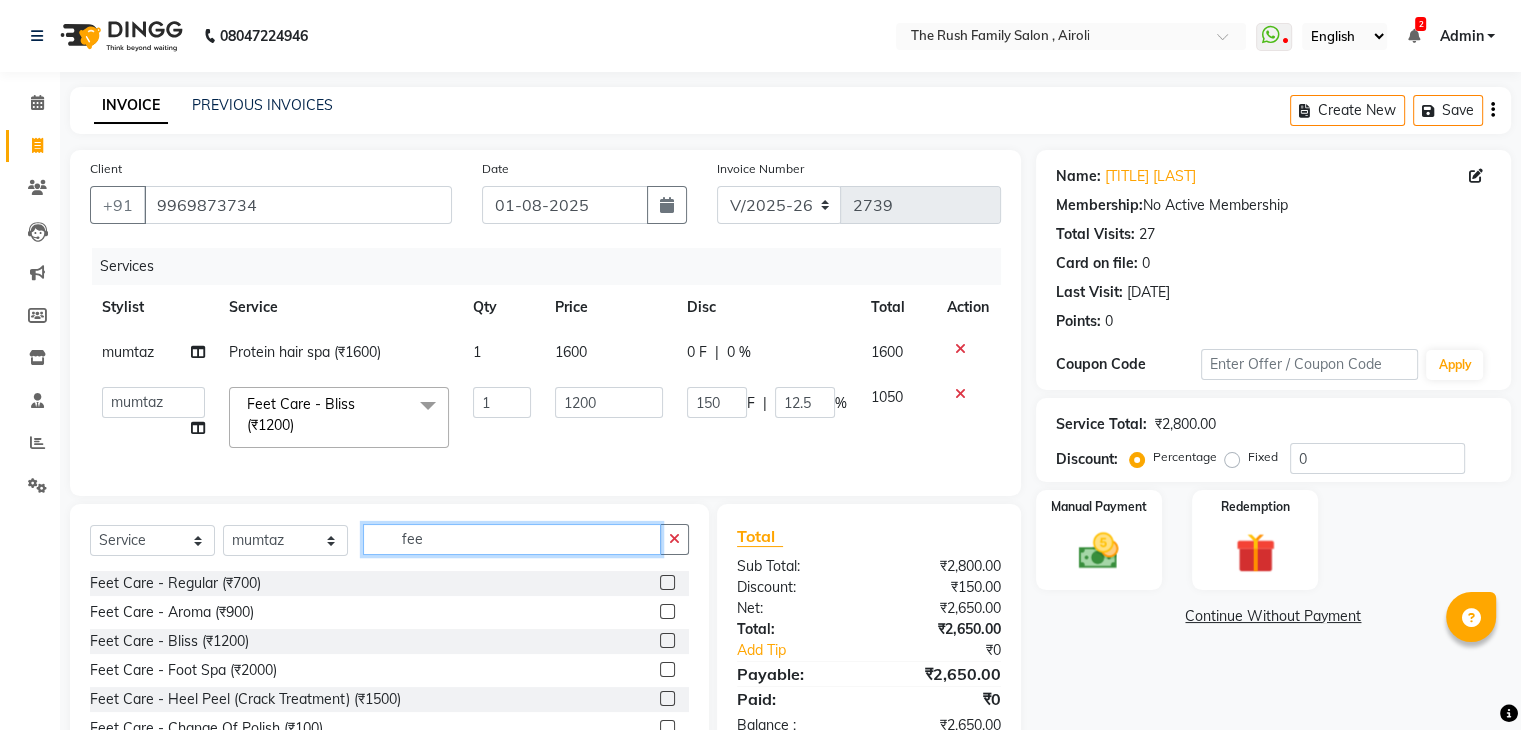 click on "fee" 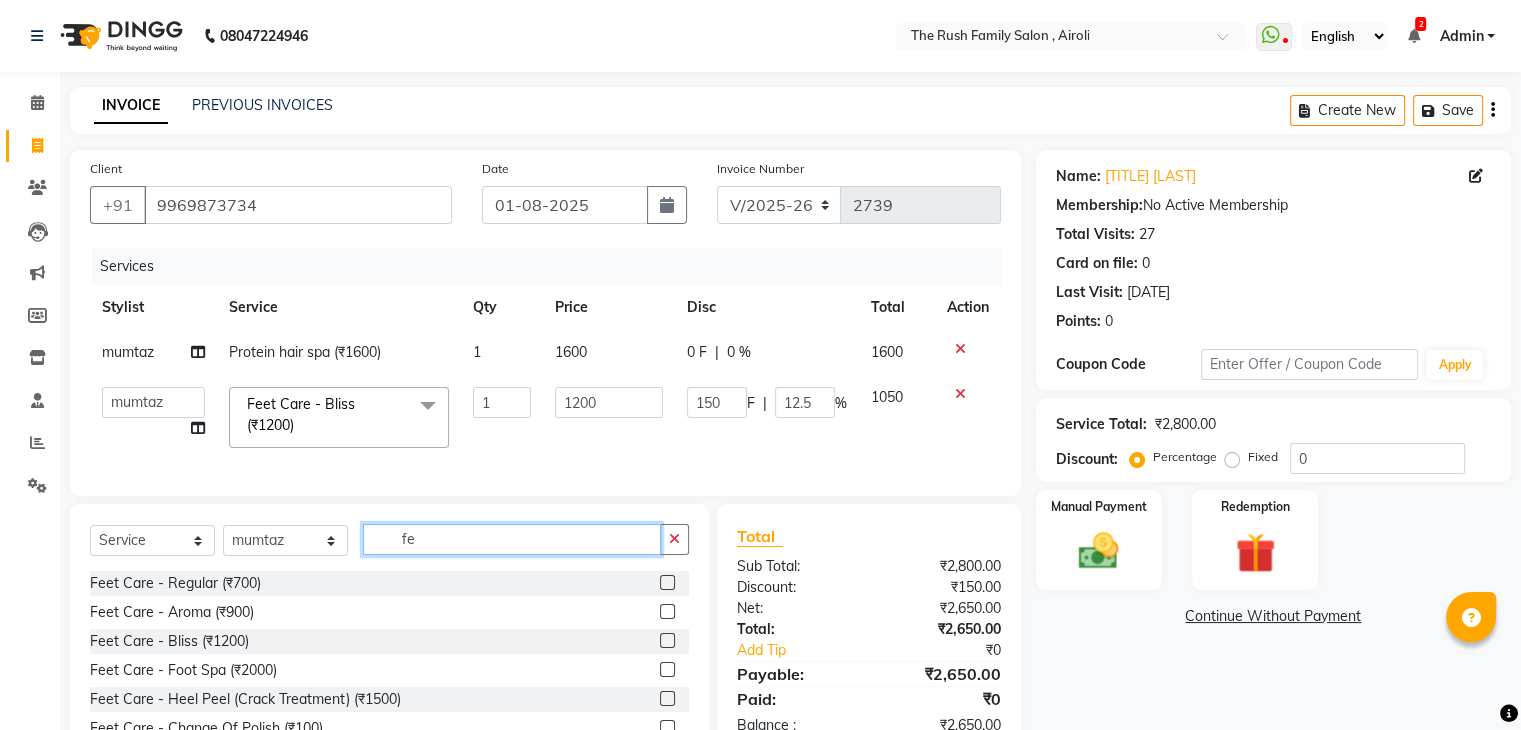 type on "f" 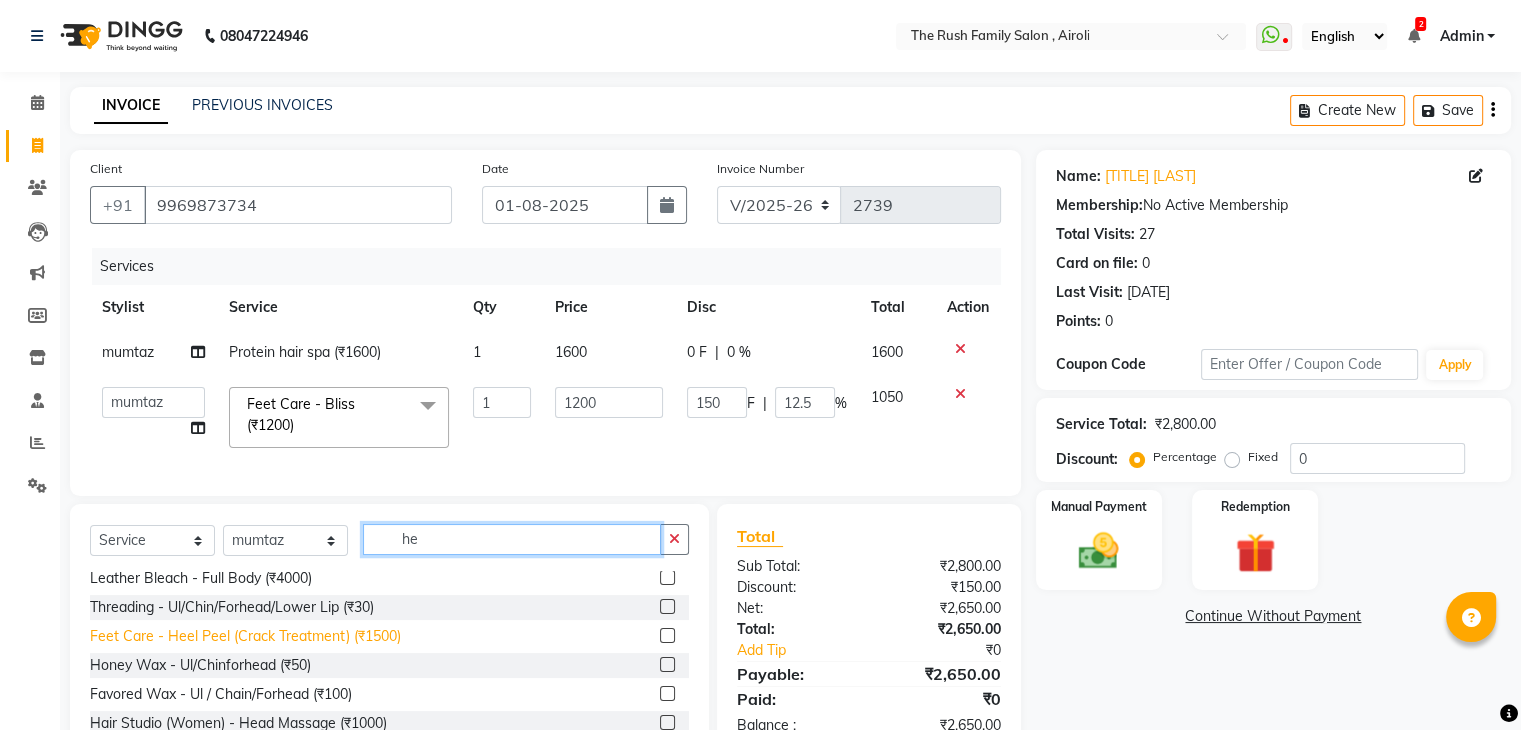 scroll, scrollTop: 0, scrollLeft: 0, axis: both 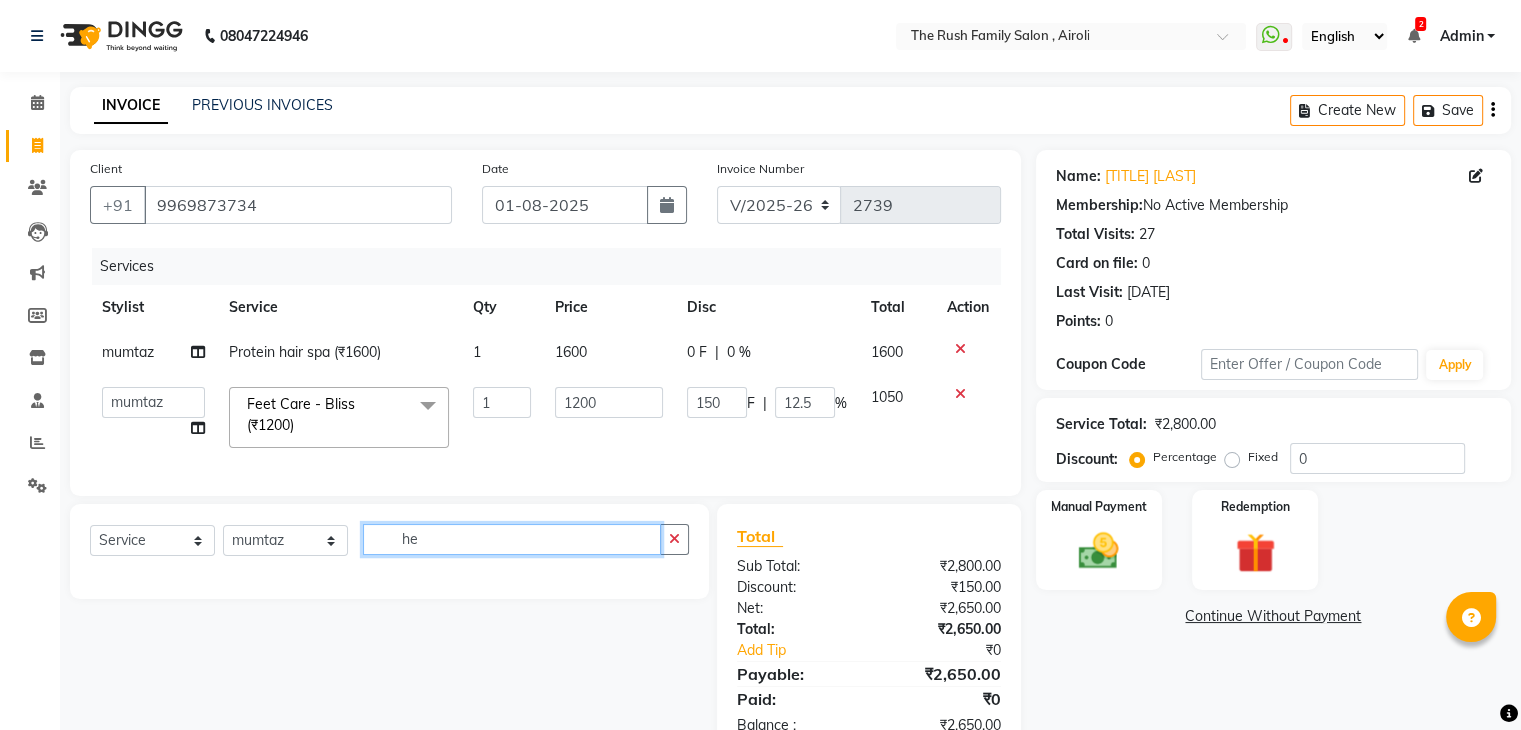 type on "h" 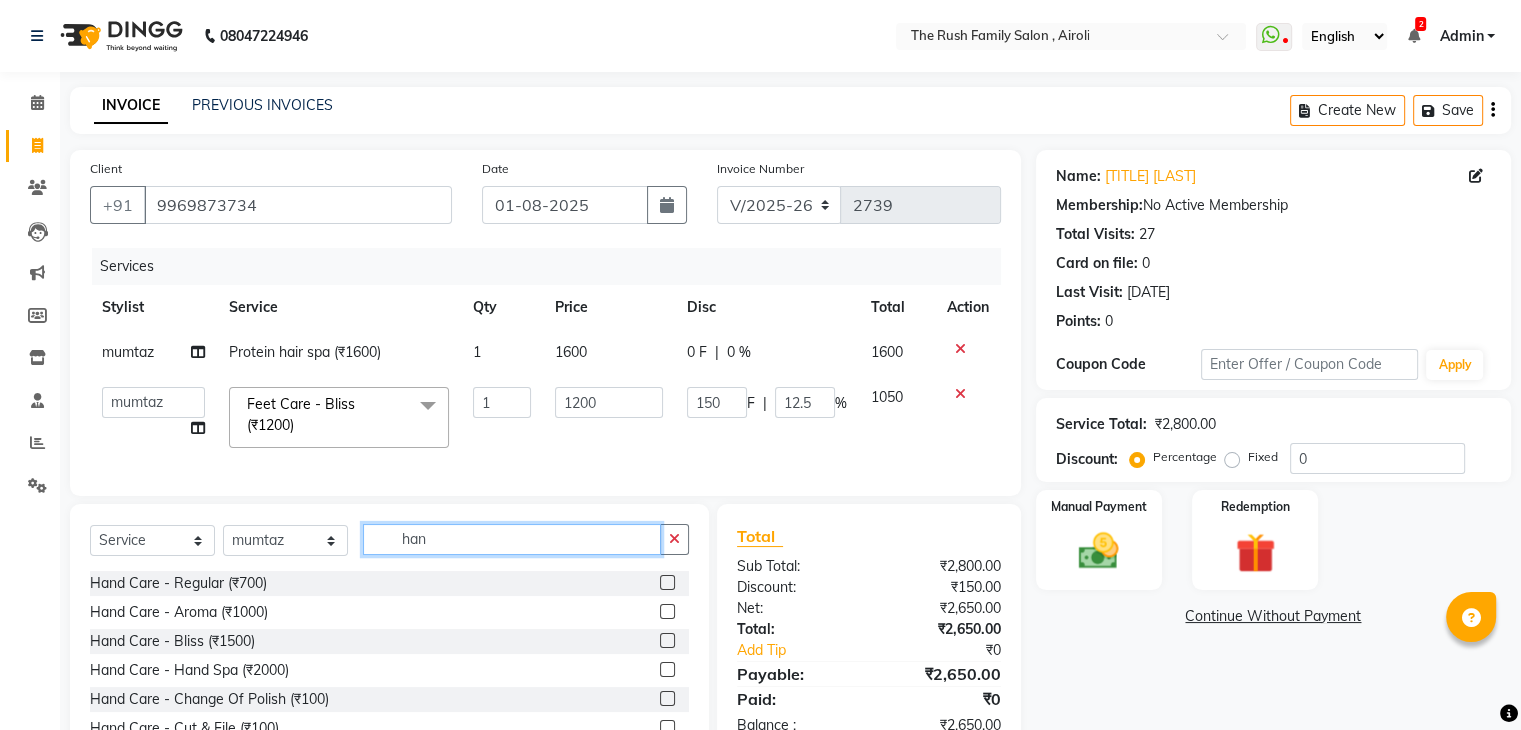type on "han" 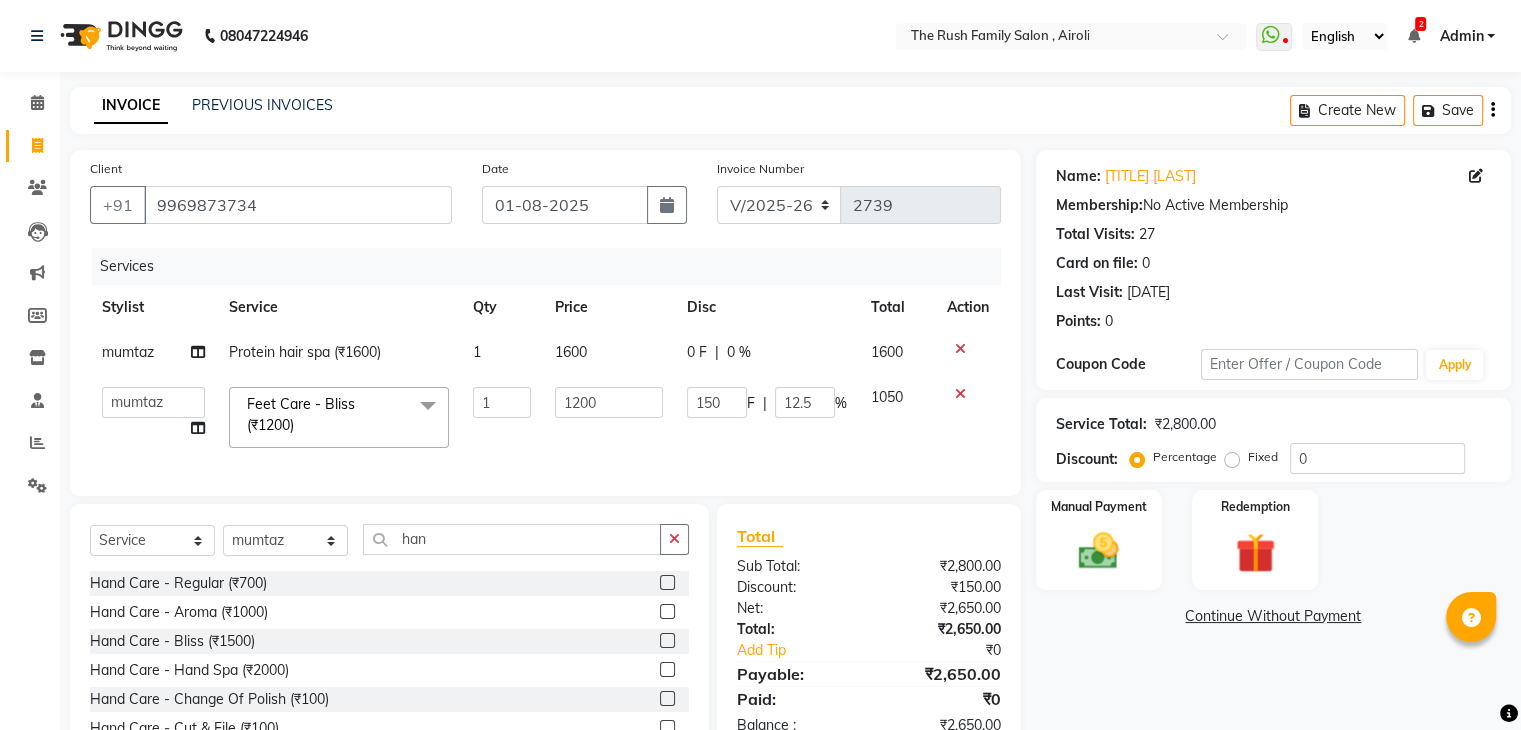 click 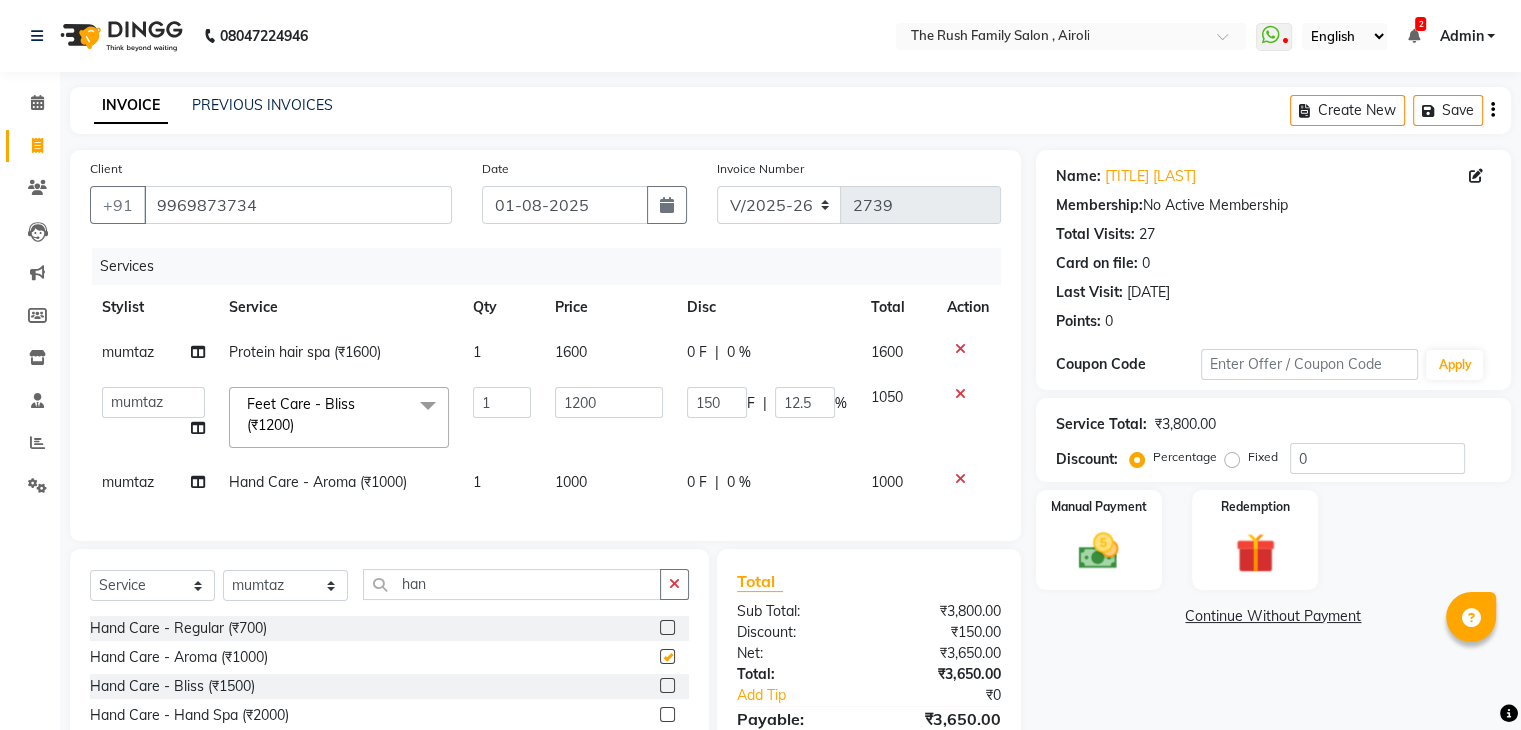 checkbox on "false" 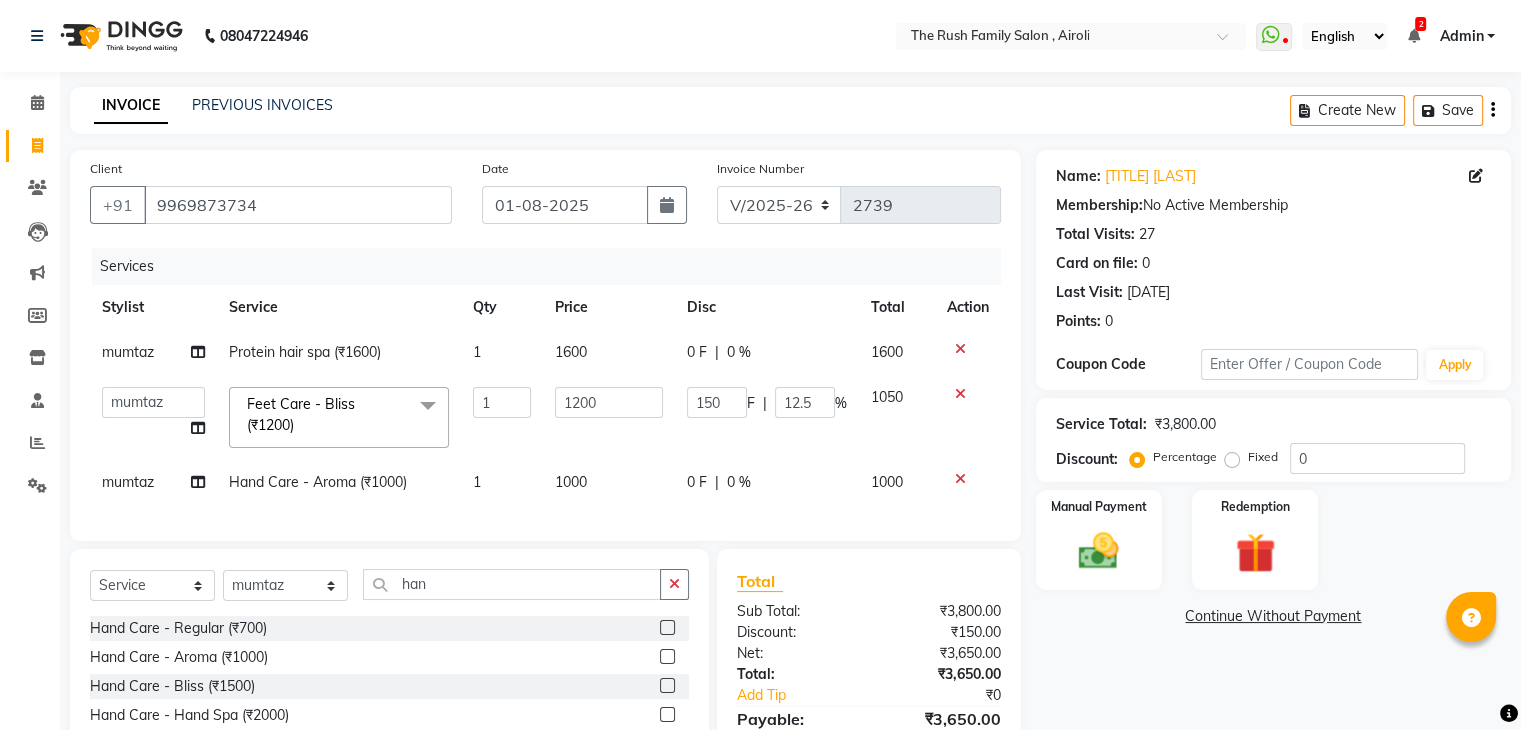 click on "Services Stylist Service Qty Price Disc Total Action mumtaz Protein hair spa (₹1600) 1 1600 0 F | 0 % 1600 Ajaz Alvira Danish Guddi Jayesh Josh mumtaz Naeem nishu Riya Rush Swati Feet Care - Bliss (₹1200) x Clean Up - Deep Clean (₹900) Clean Up - Fruit (₹1000) Clean Up - Revival (₹1200) Clean Up - Mineral 1 (₹1500) Clean Up - Mineral (₹2000) Clean Up - Hydrating (₹2500) Clean Up - D.N.A. (₹3000) lice treatment (₹2000) power dose [per bottle ] (₹500) pigmantation facial (₹1000) protein spa (₹2500) Bota smooth (₹8000) Bota smooth (₹10000) bota smooth (₹6500) Protein hair spa (₹1600) nanoplatia (₹2500) Hair protein spa (₹2000) Protein spaa (₹3500) Foot spa (₹800) Protein spa (₹3000) Nose pill off (₹250) hair spa dandruff treatment (₹3500) Threading/upl (₹70) Threading /Forhead /upl (₹90) Botosmooth (₹7000) Pigmentation treatment (₹3000) Hydra facial (₹7000) hair cut / shave (₹375) Pill off upl (₹50) 1 1200 150 F | %" 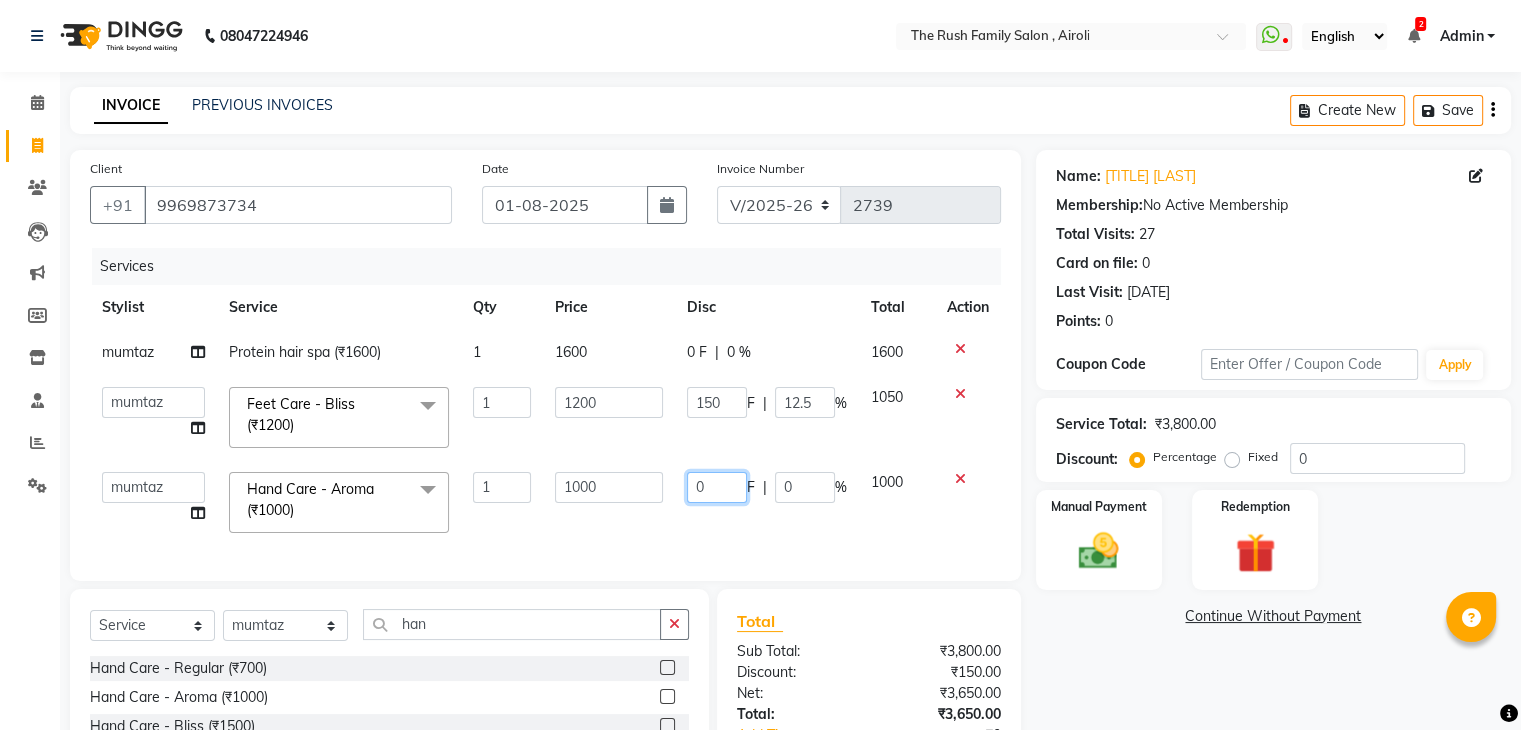 click on "0" 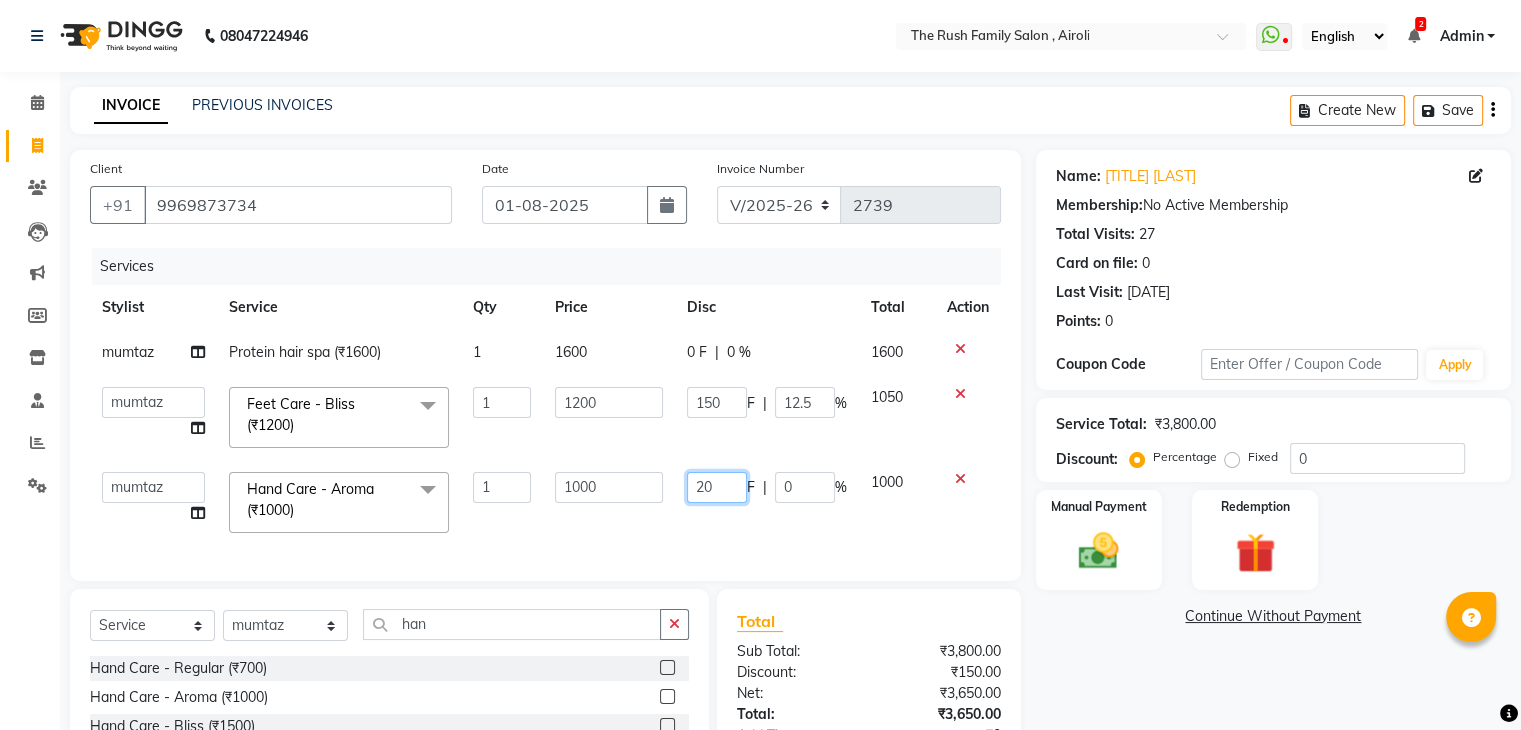 type on "200" 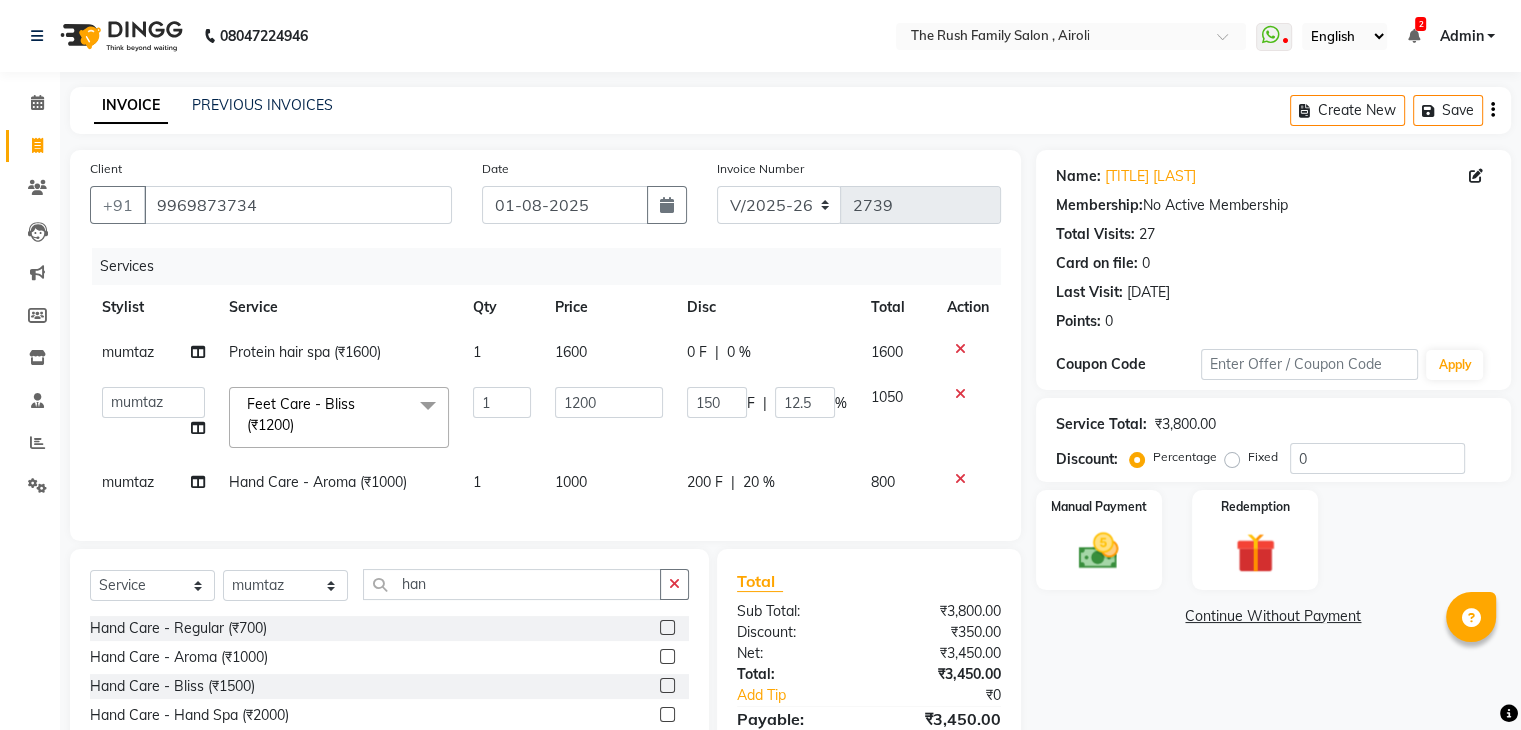 click on "800" 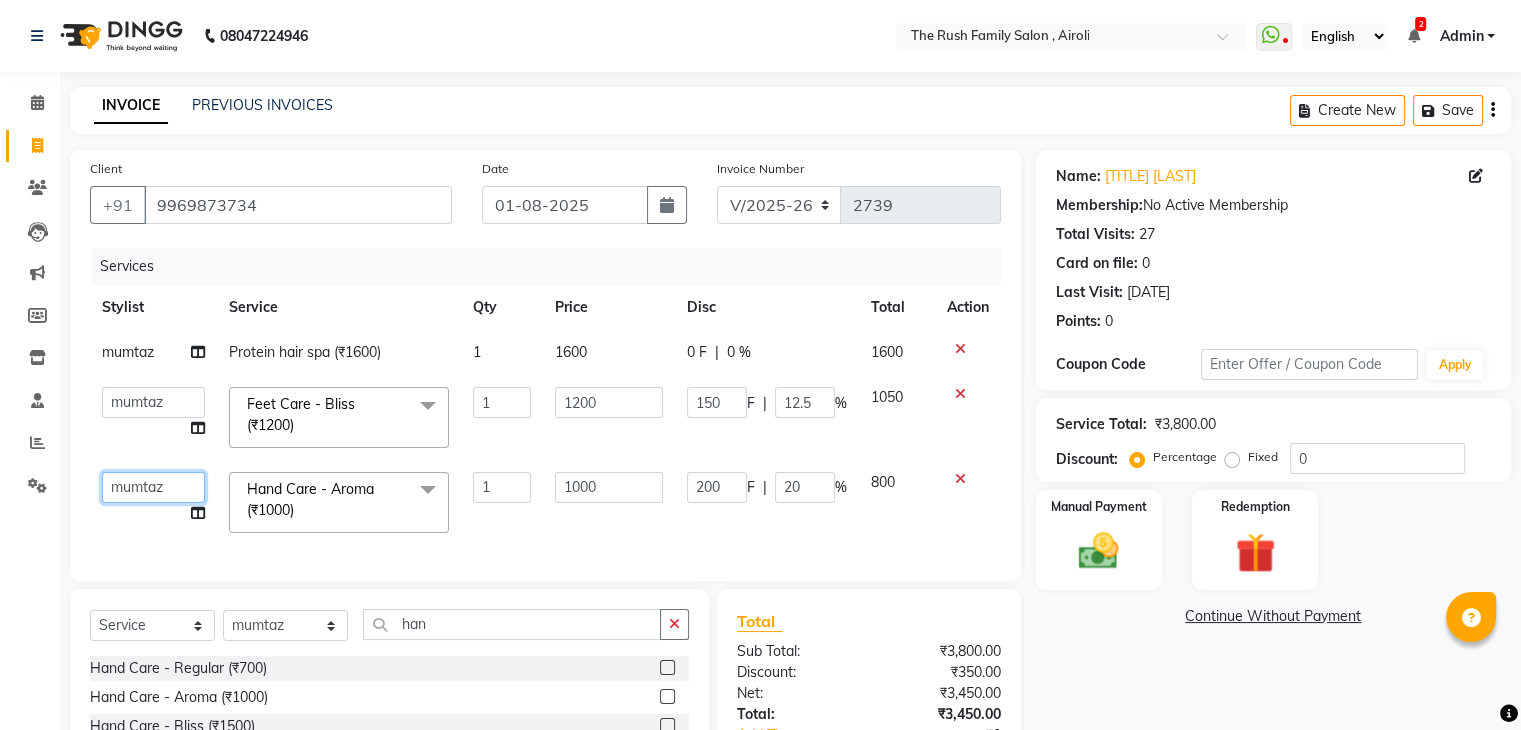 click on "Ajaz Alvira Danish Guddi Jayesh Josh mumtaz Naeem nishu Riya Rush Swati" 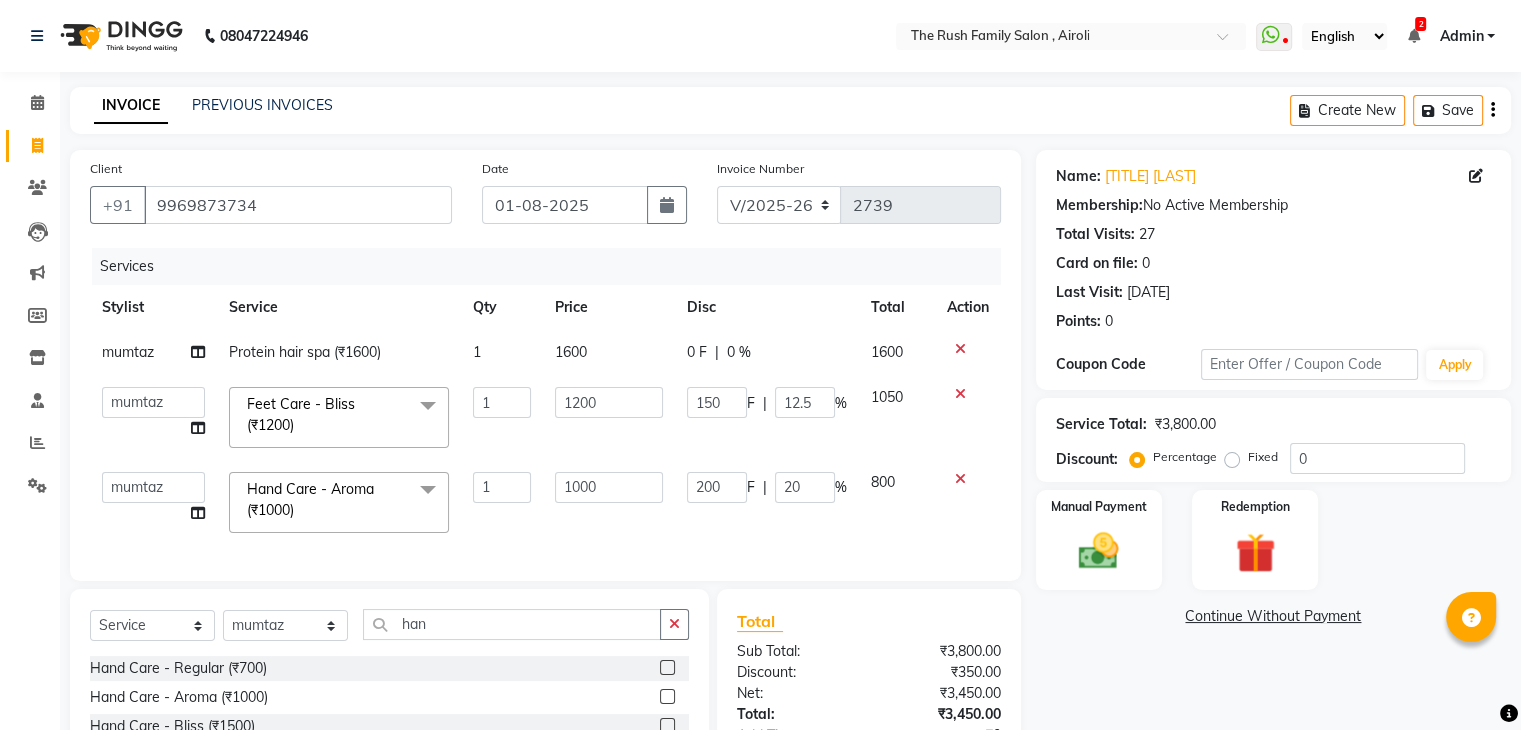 select on "[PHONE]" 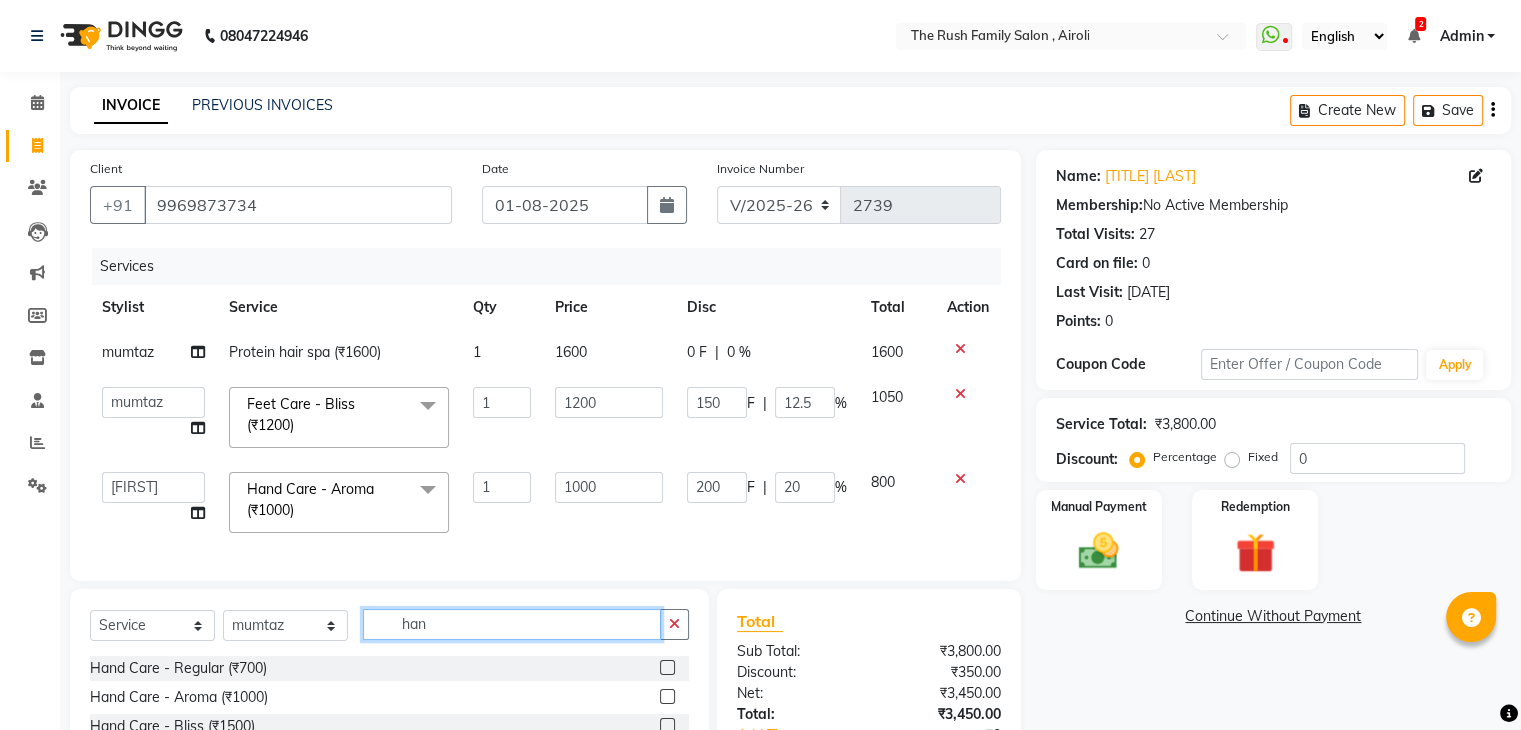 click on "han" 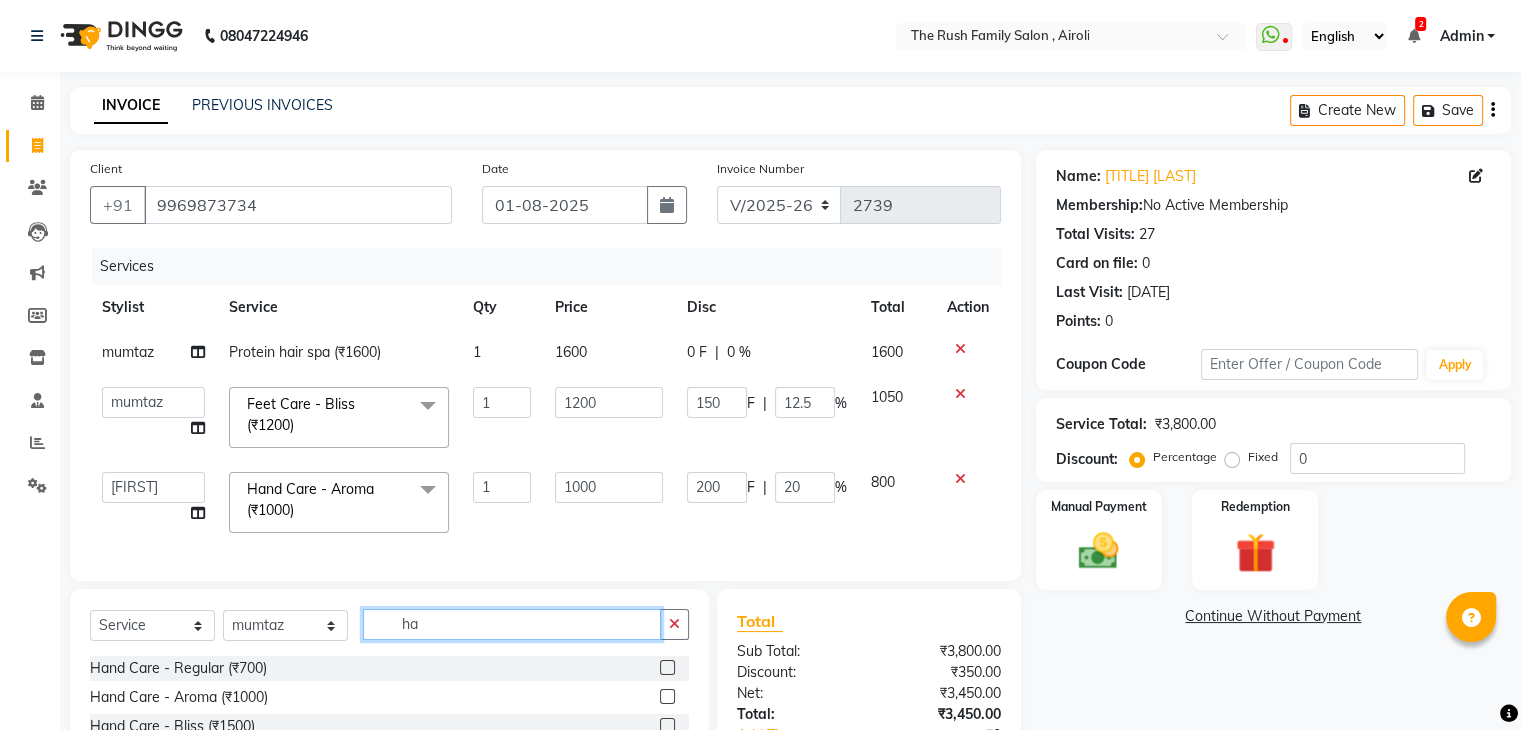 type on "h" 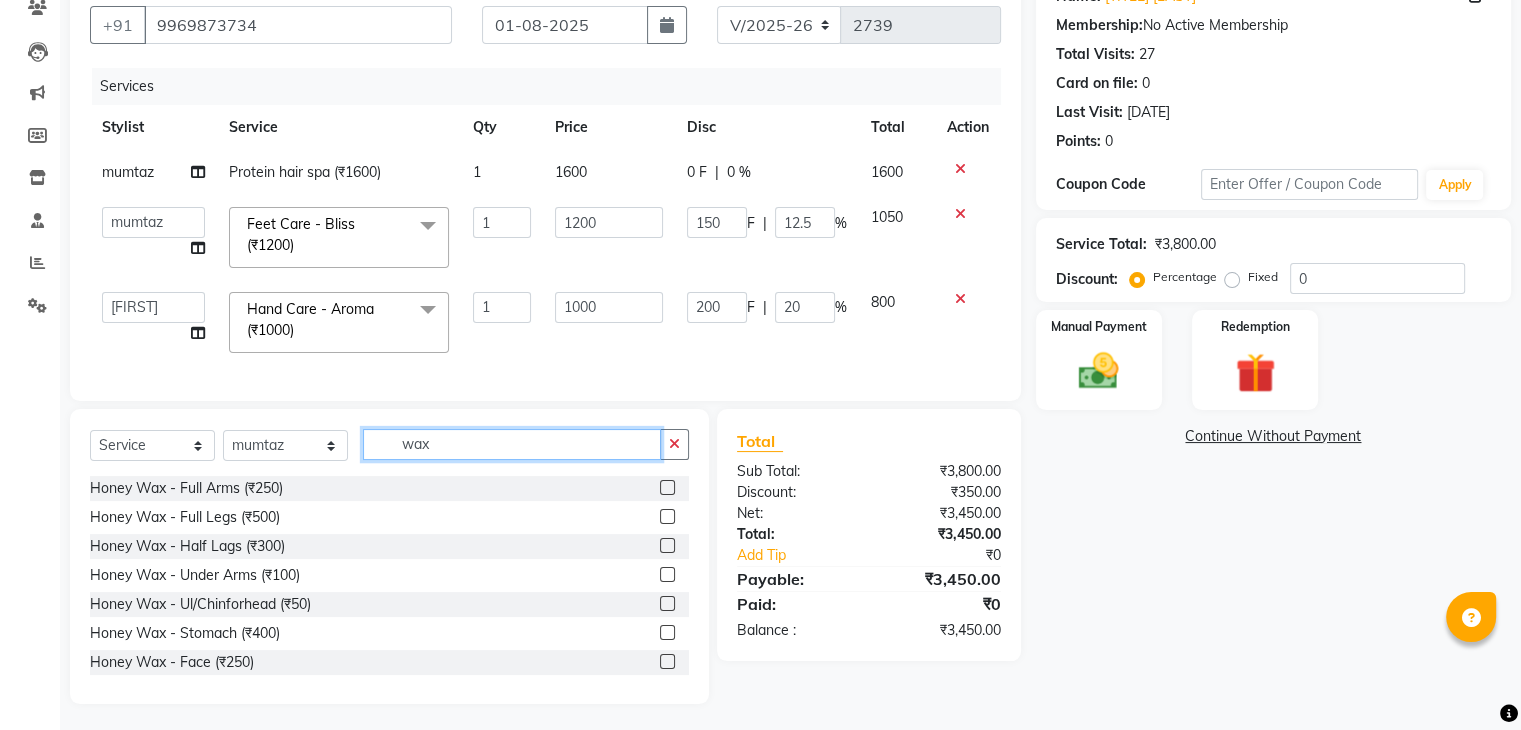 scroll, scrollTop: 180, scrollLeft: 0, axis: vertical 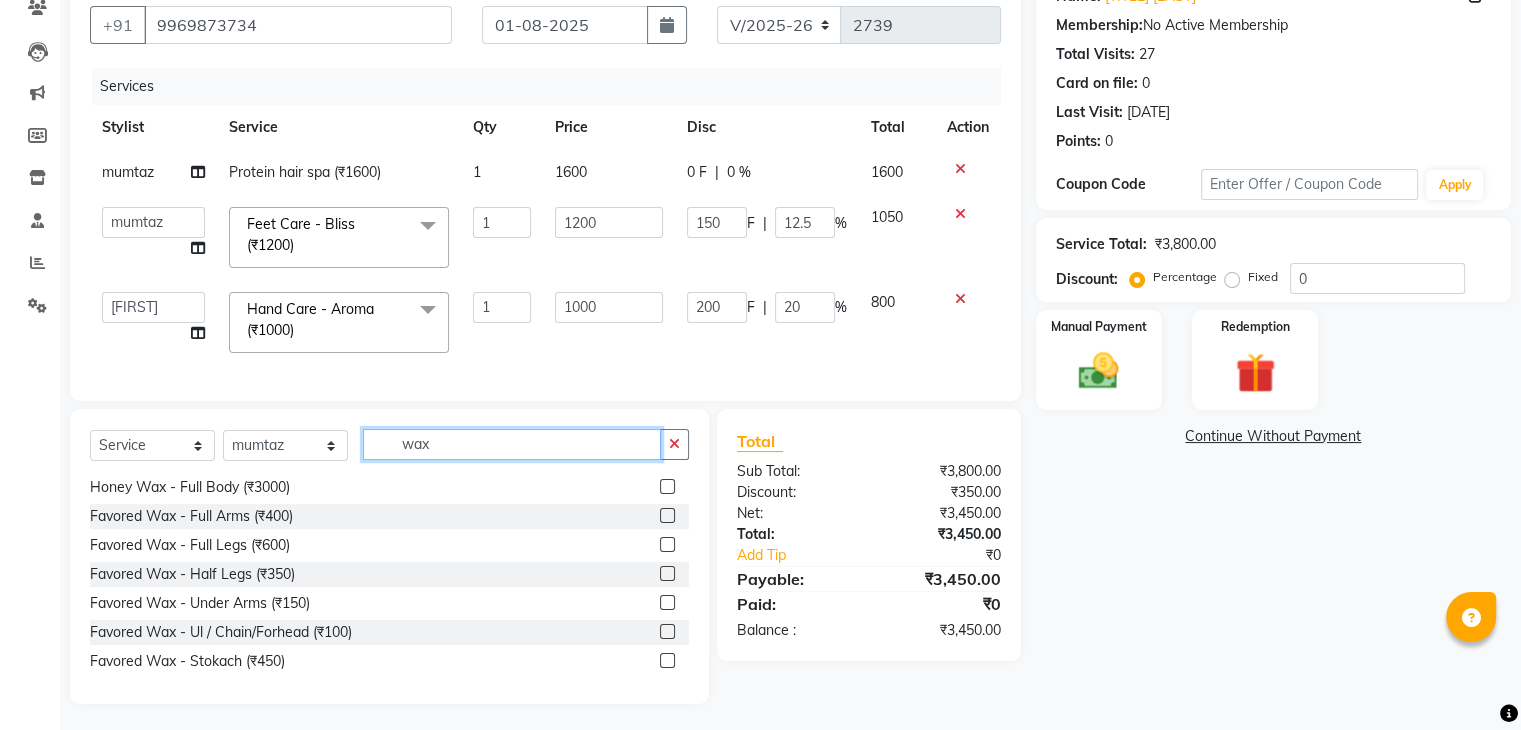 type on "wax" 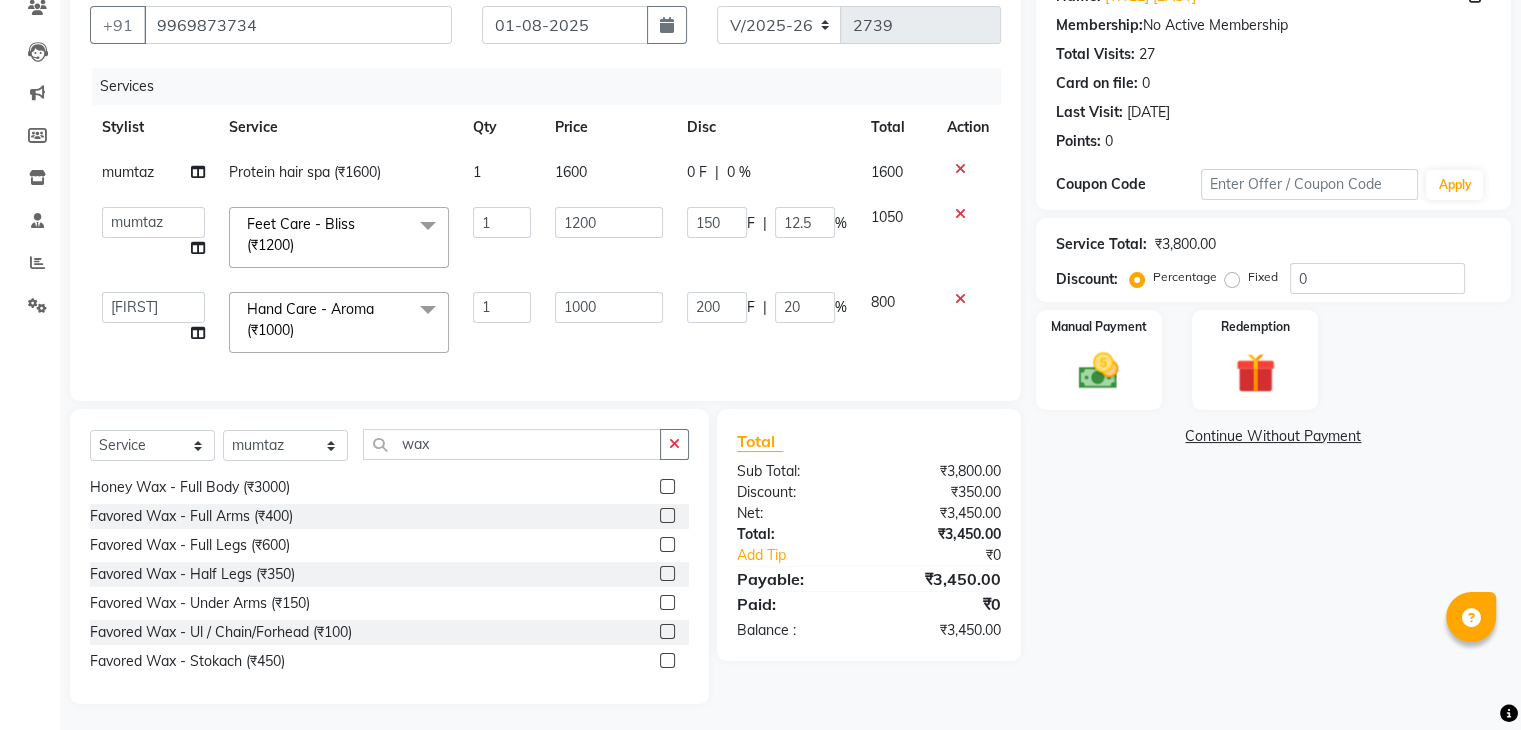 click 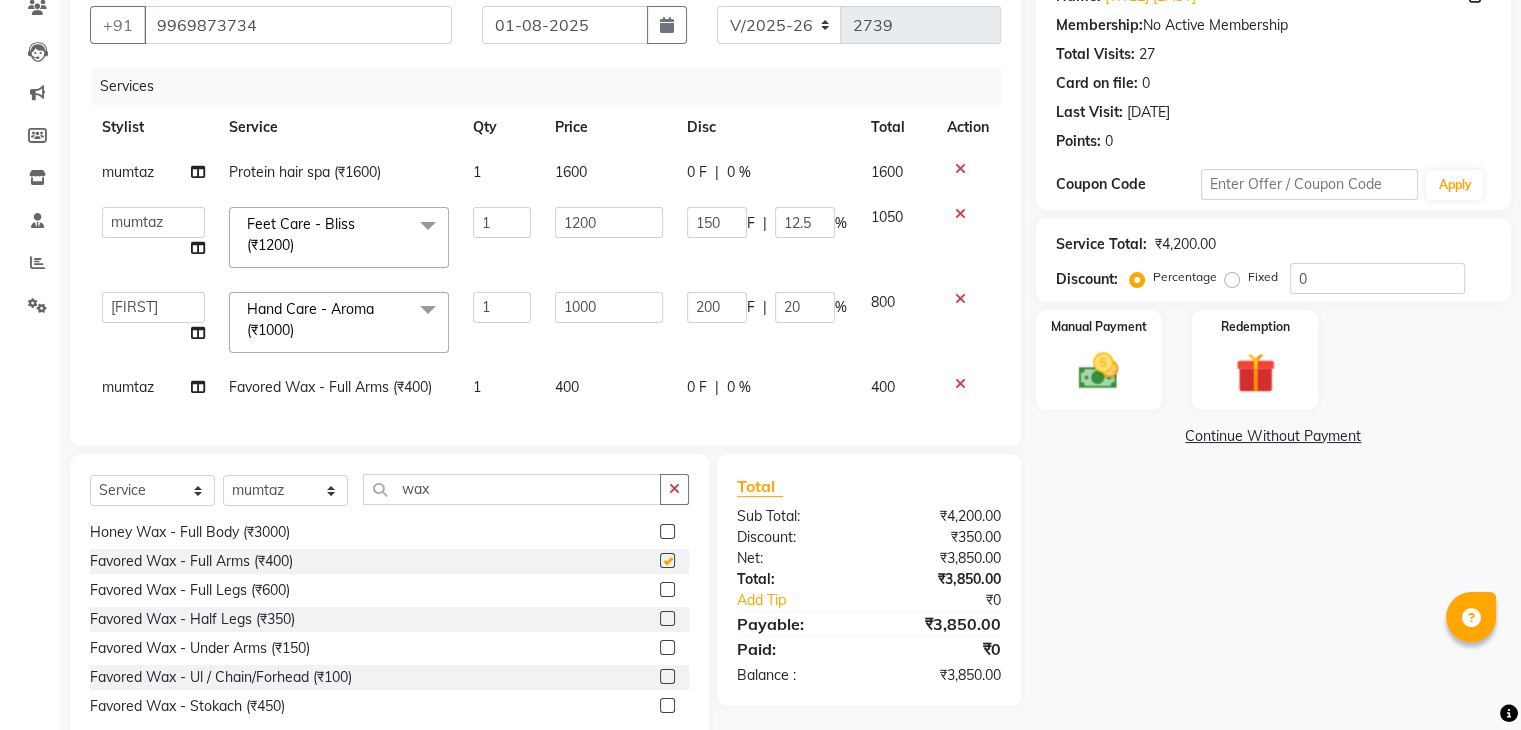 checkbox on "false" 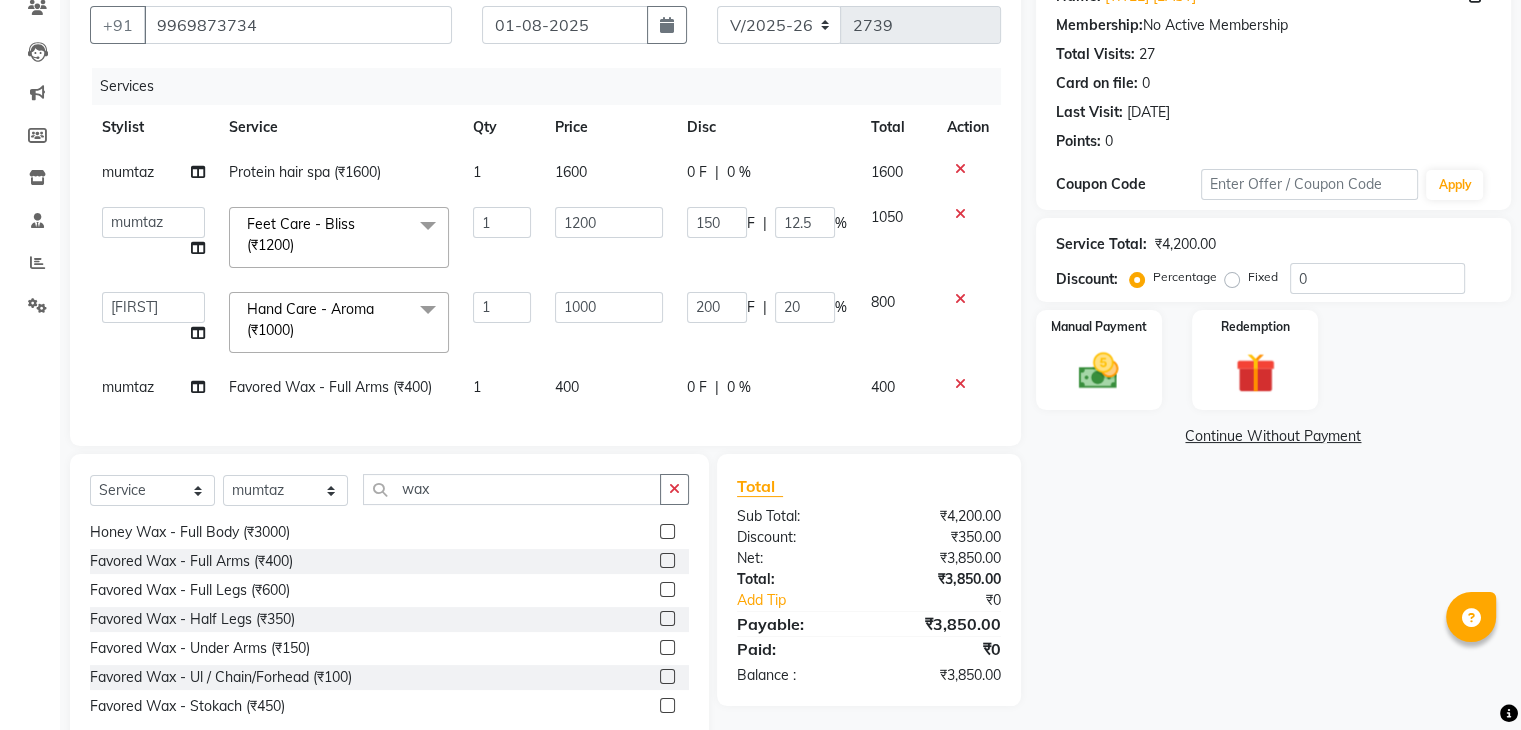 click 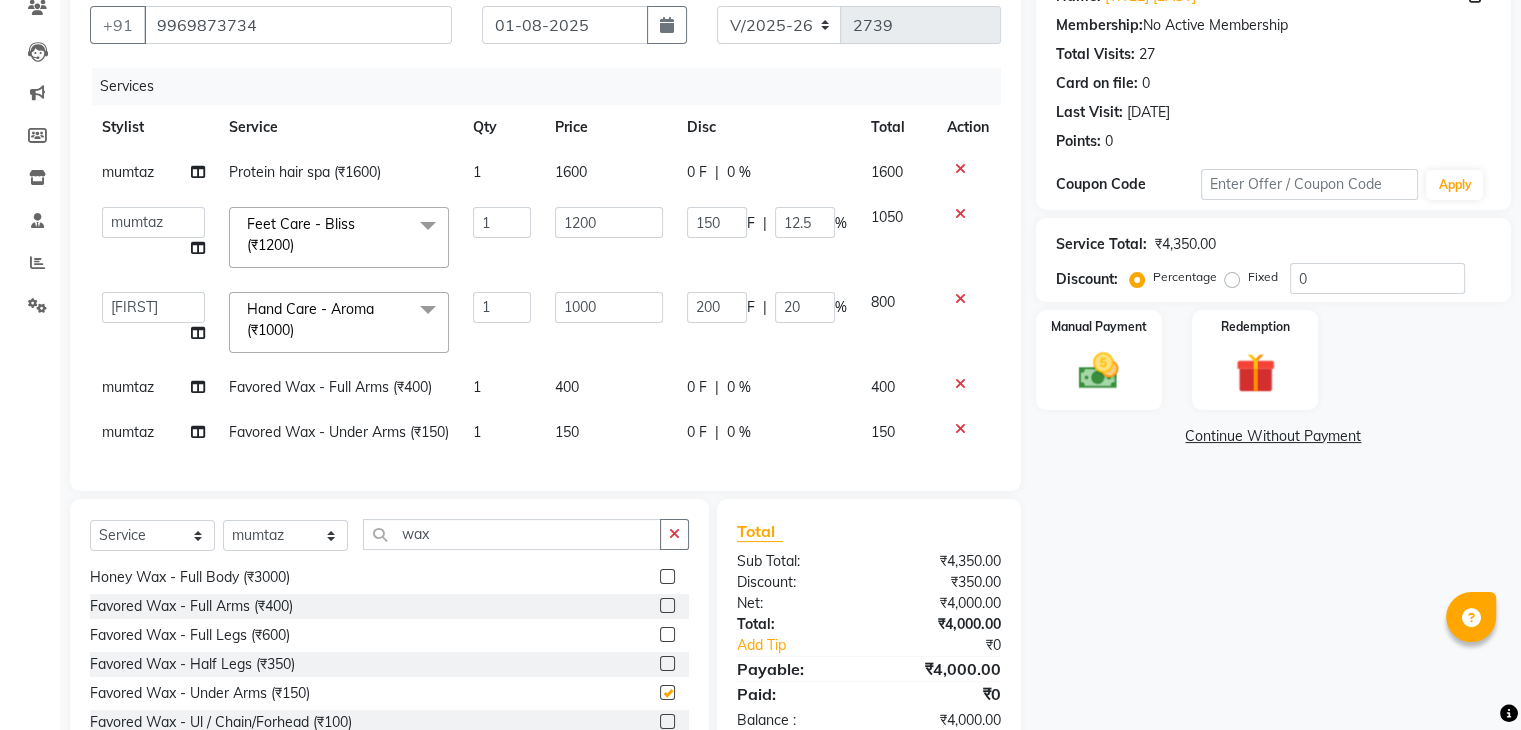 checkbox on "false" 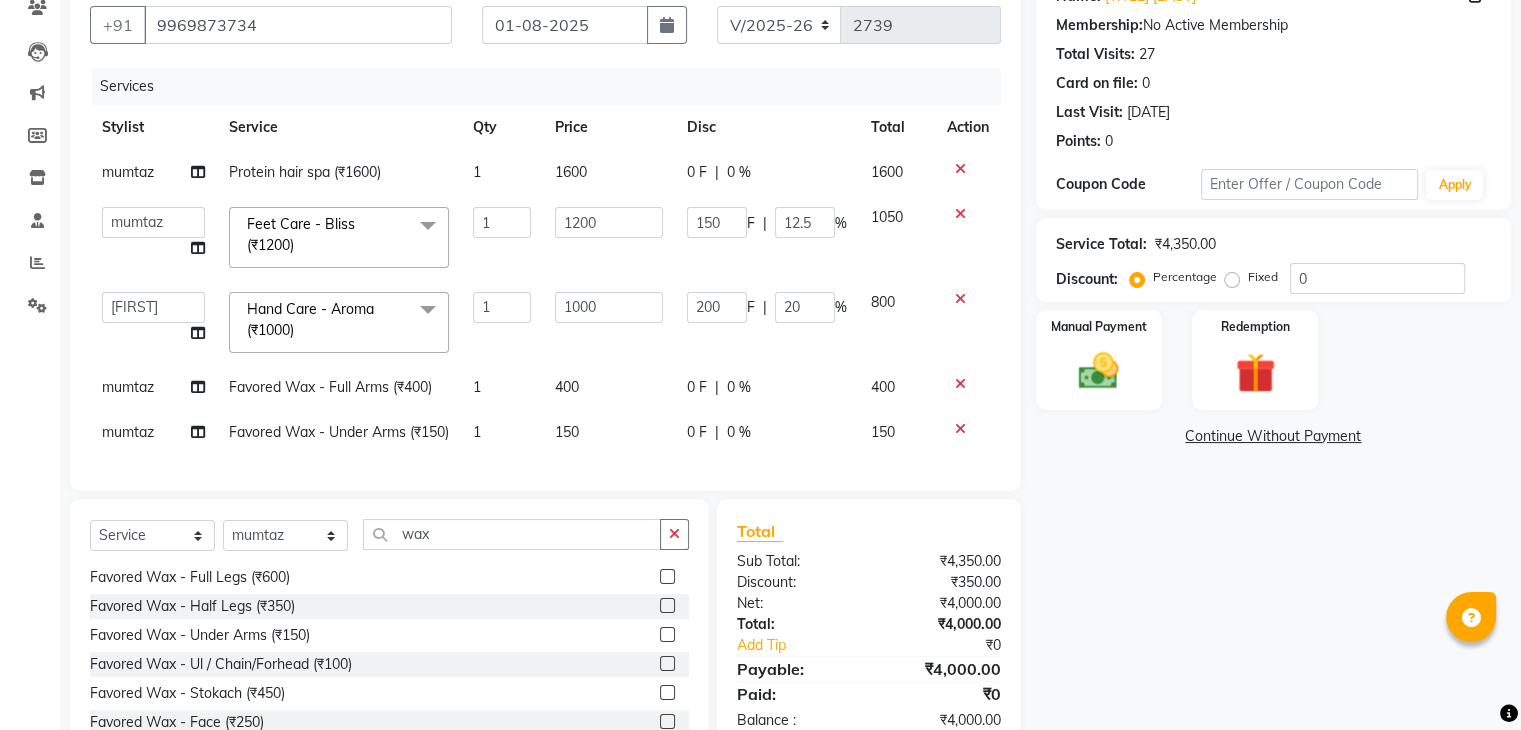 scroll, scrollTop: 320, scrollLeft: 0, axis: vertical 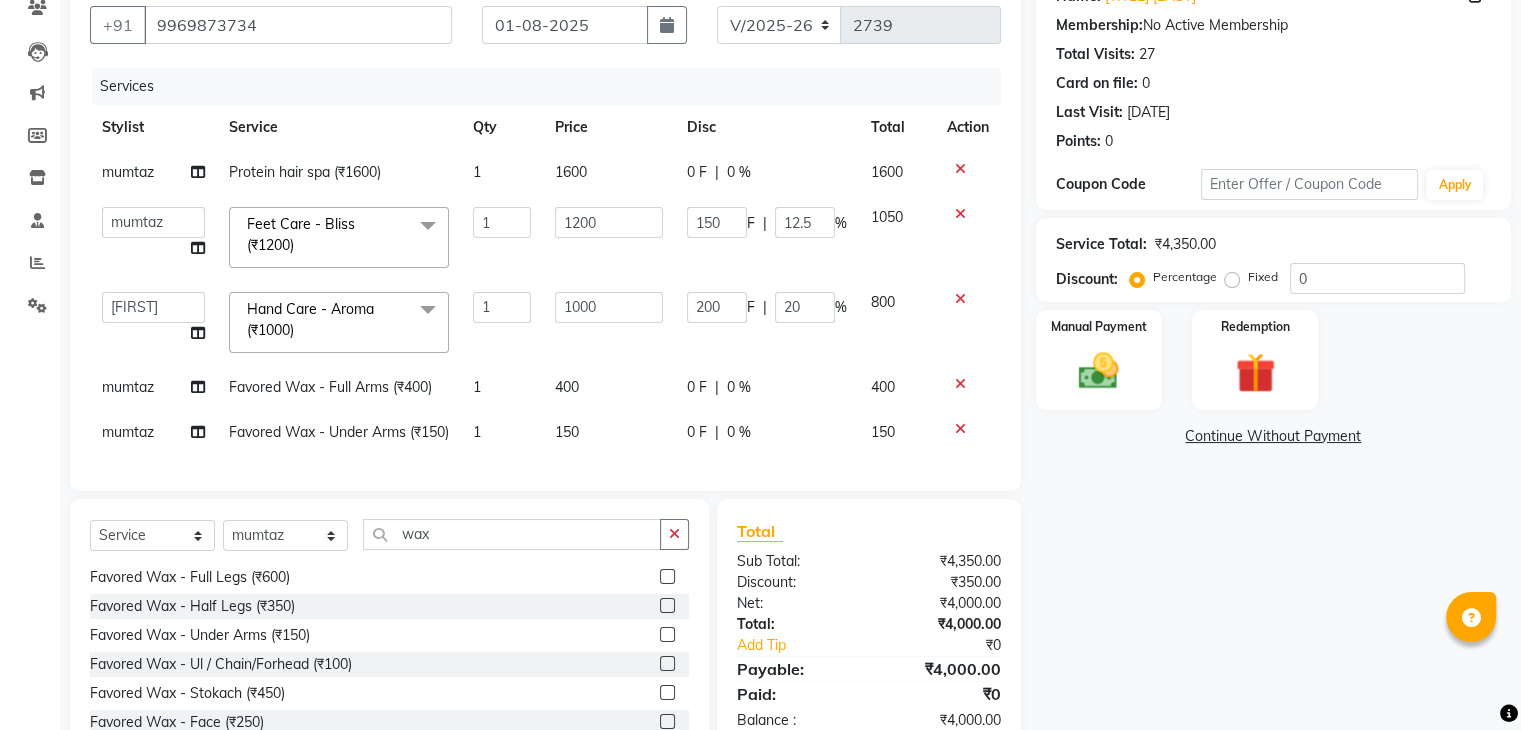click 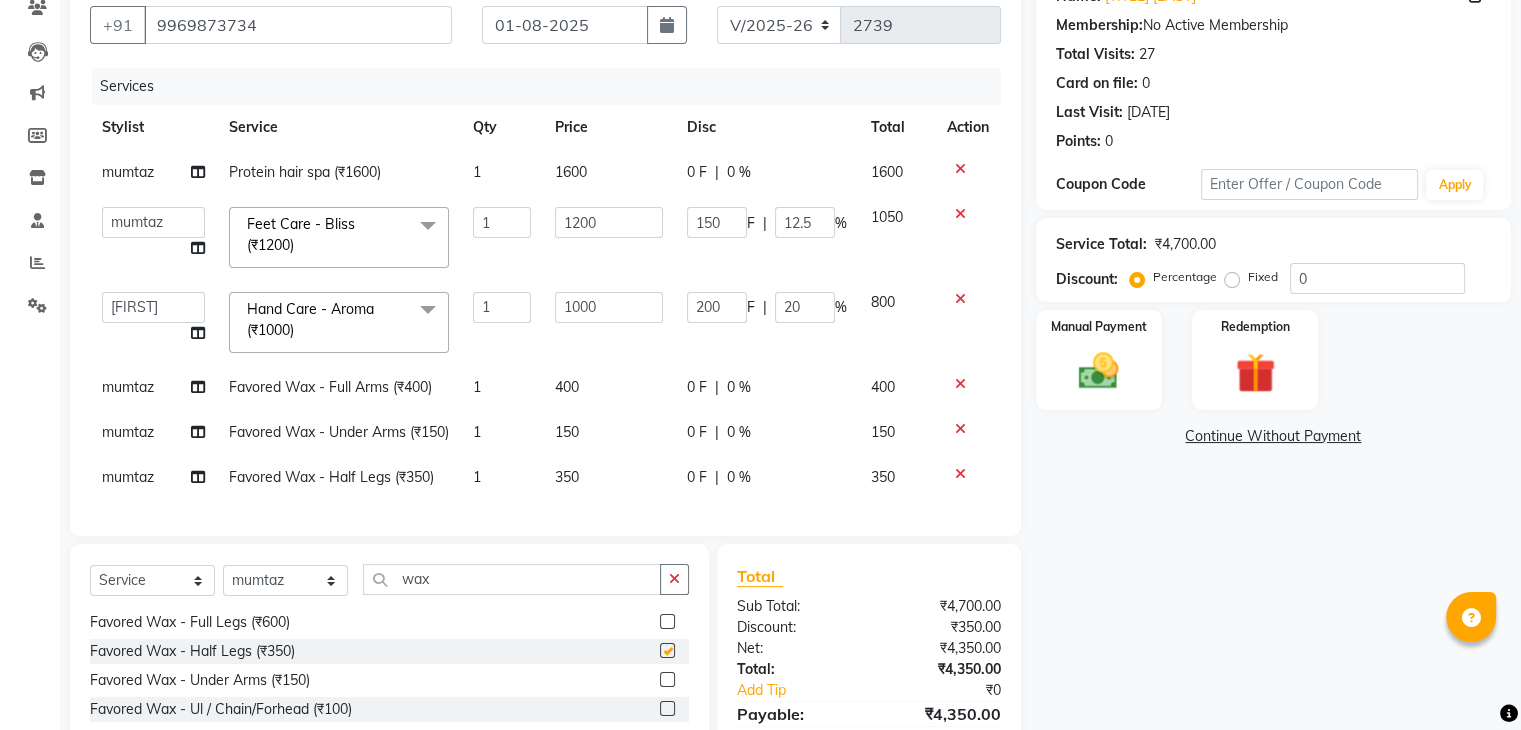 checkbox on "false" 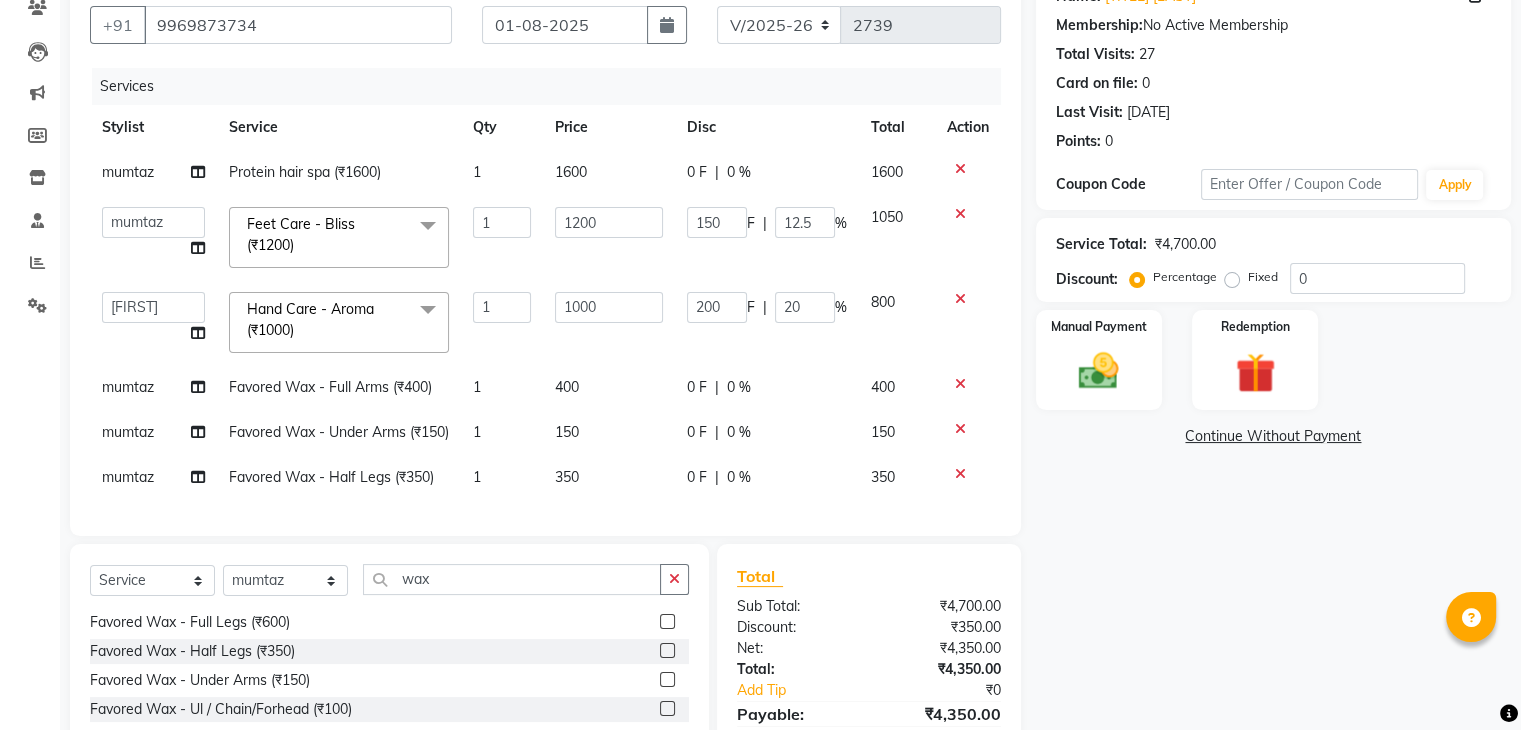 click on "0 F | 0 %" 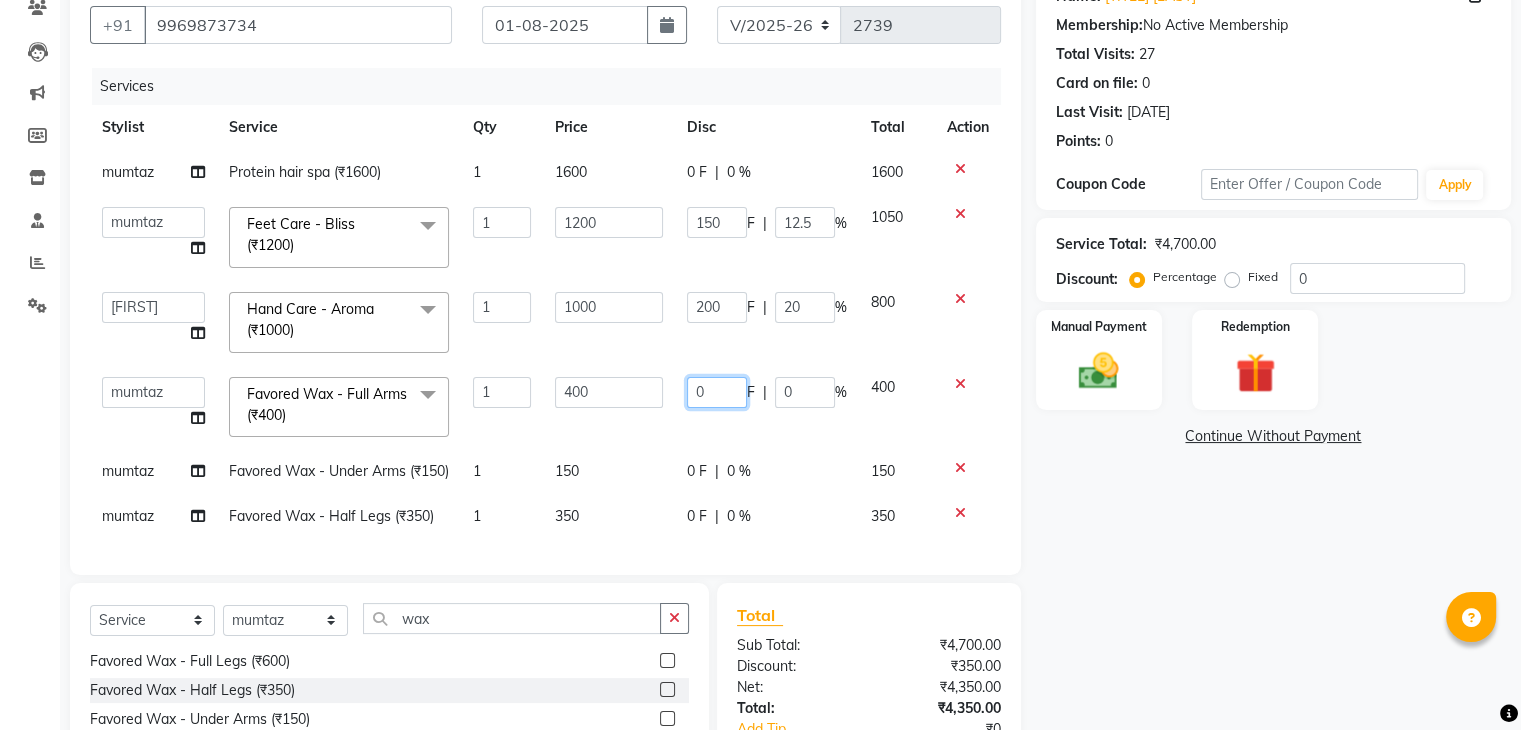 click on "0" 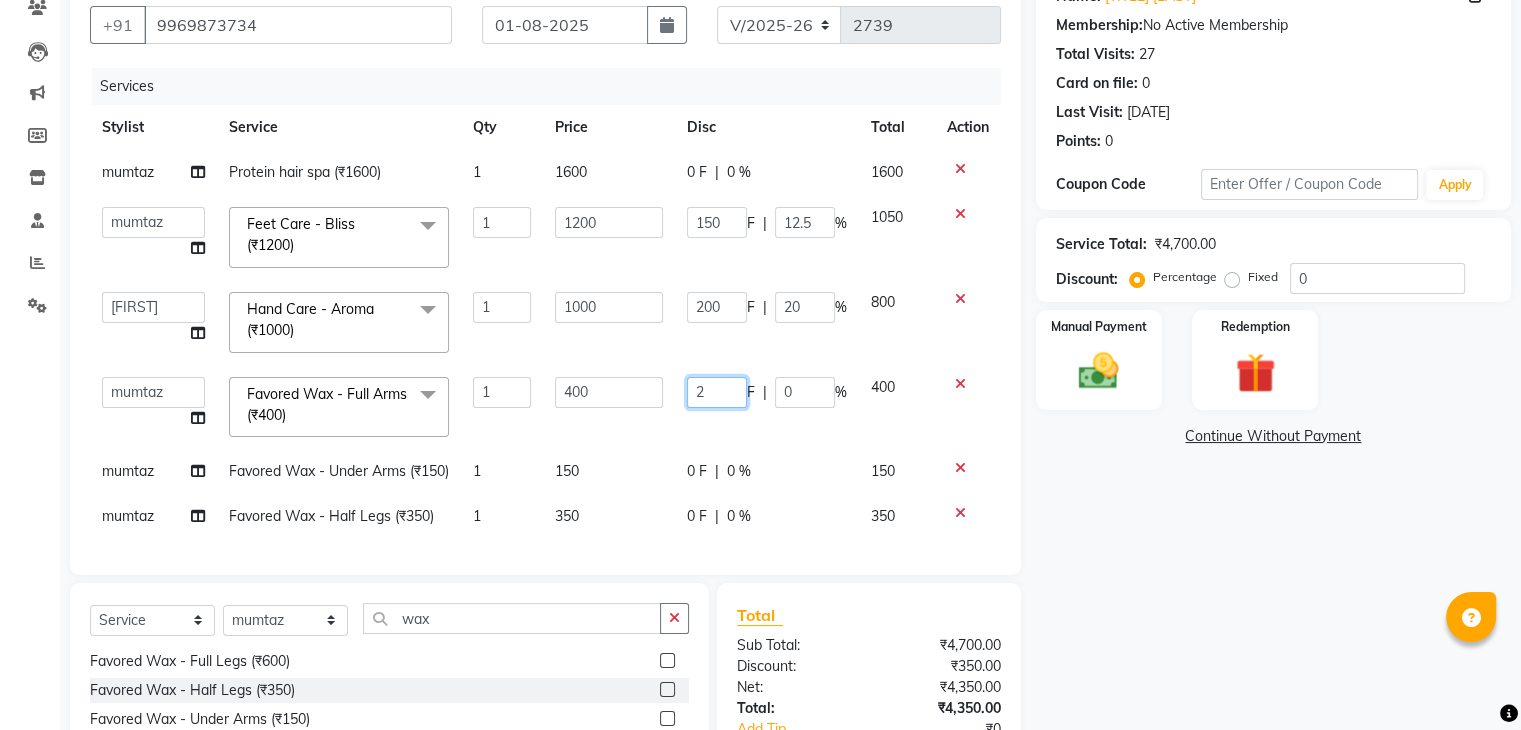 type on "20" 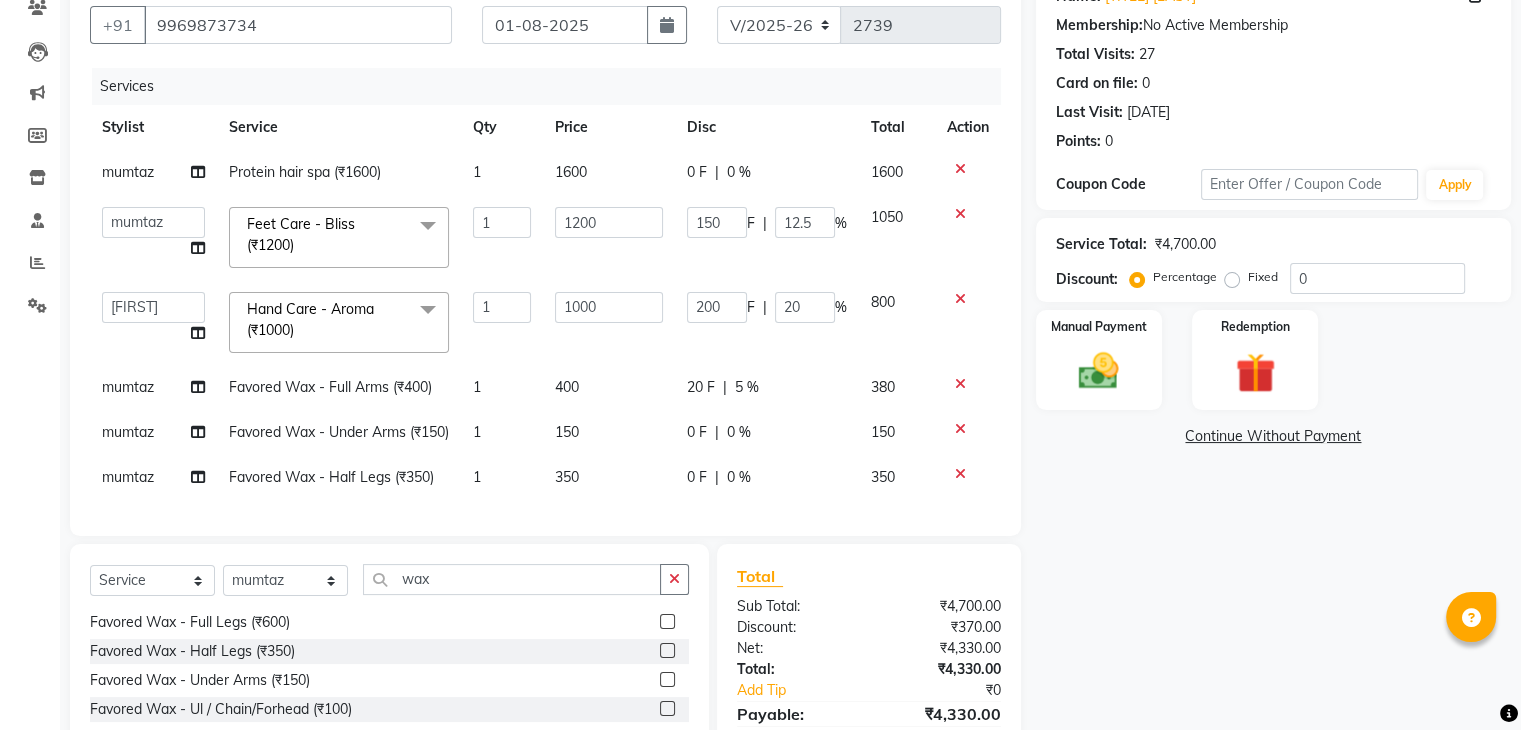 click on "380" 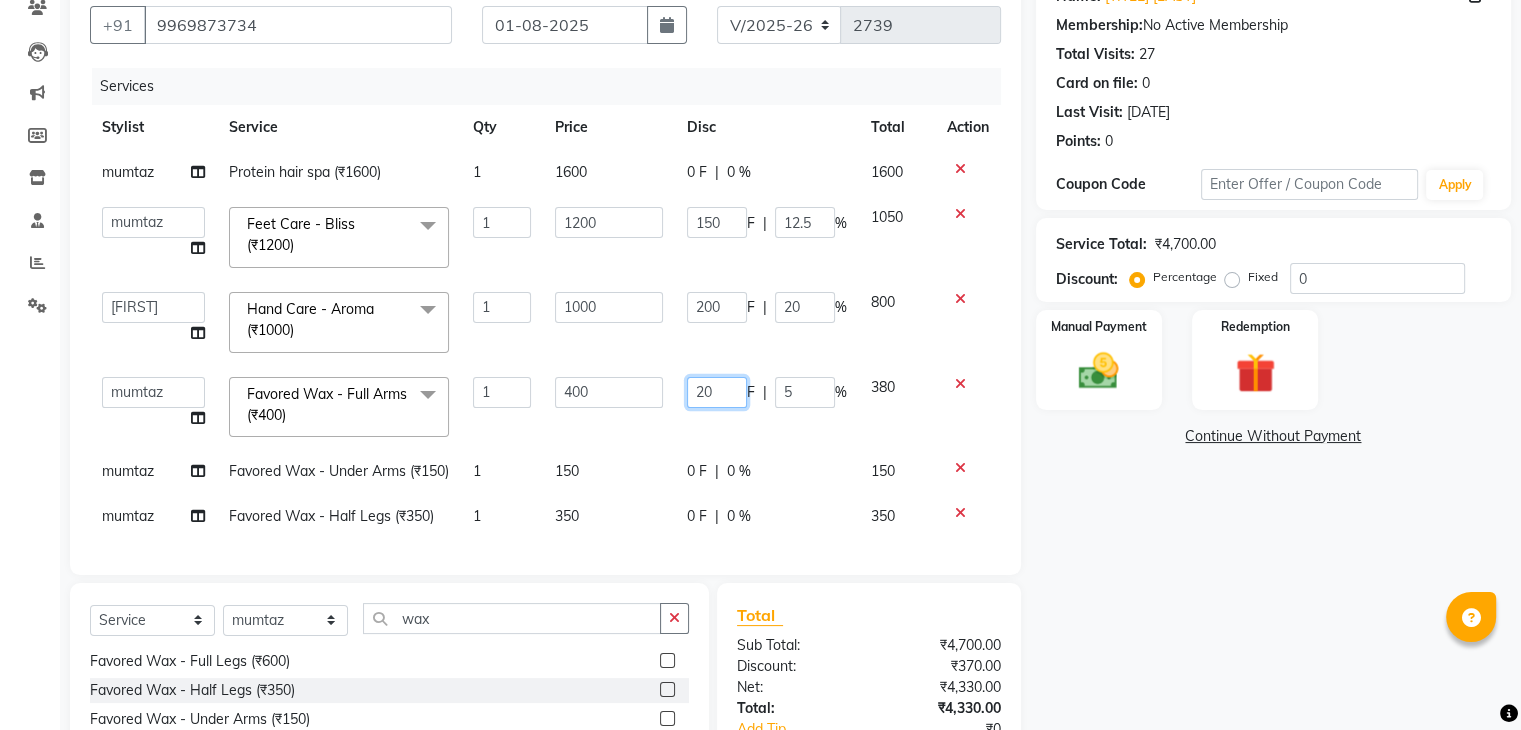 click on "20" 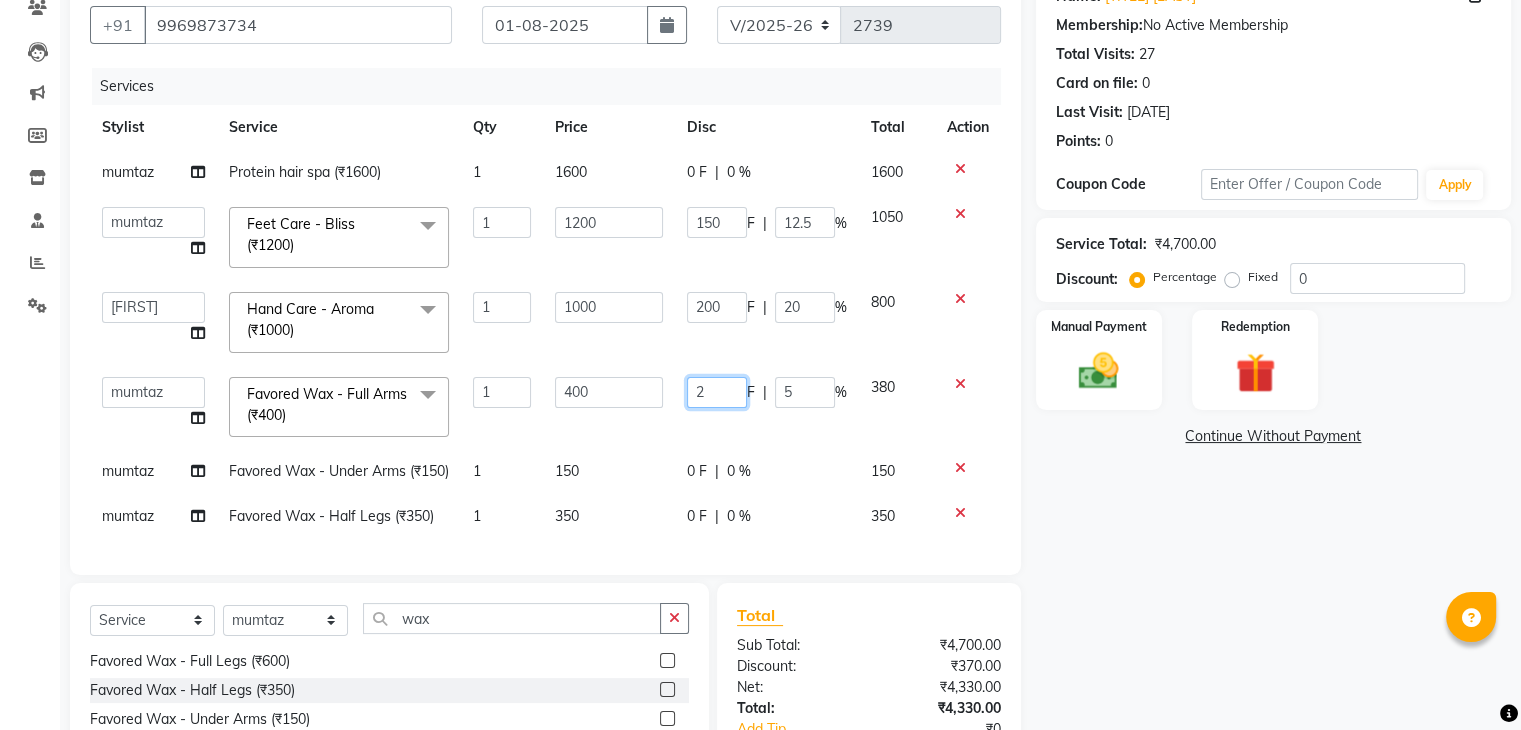 type 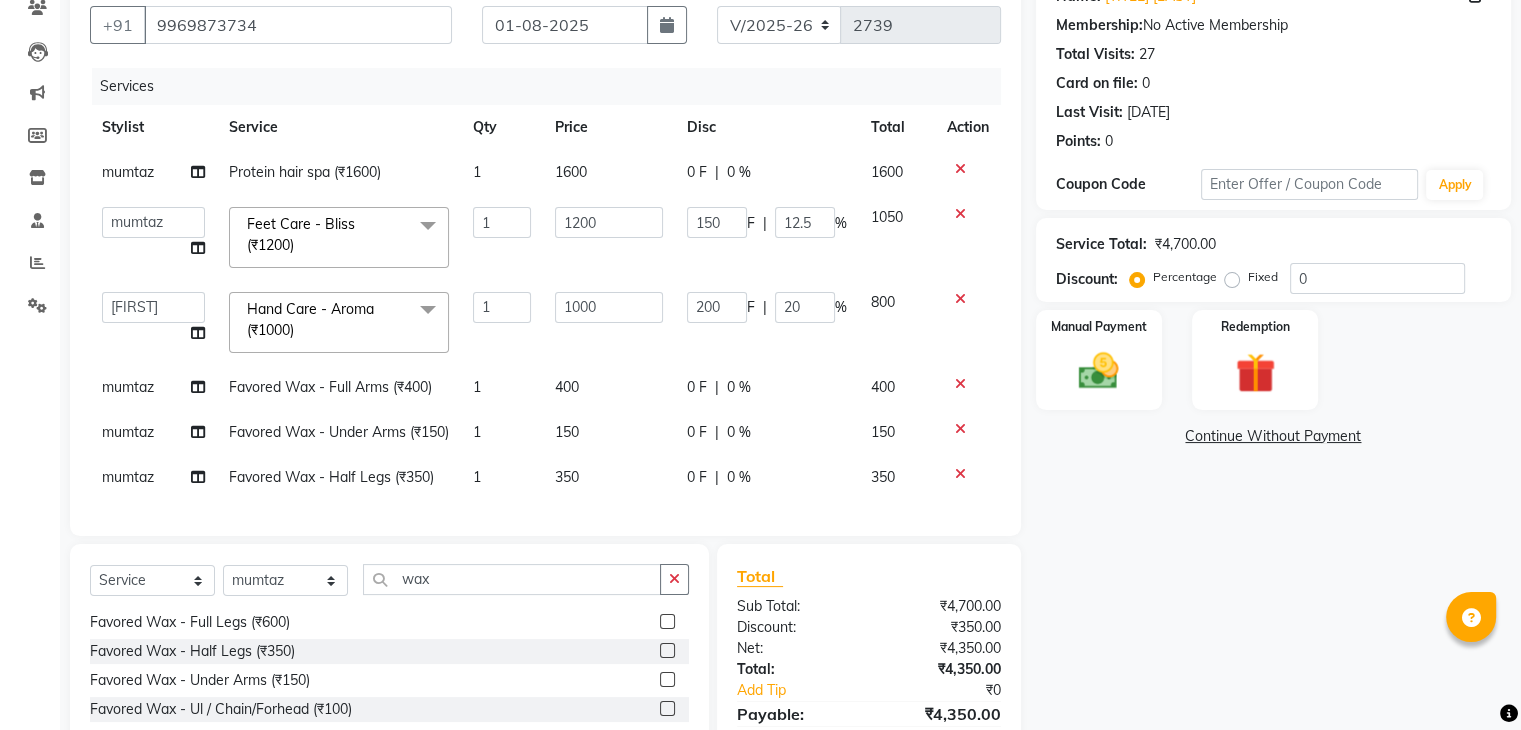click on "400" 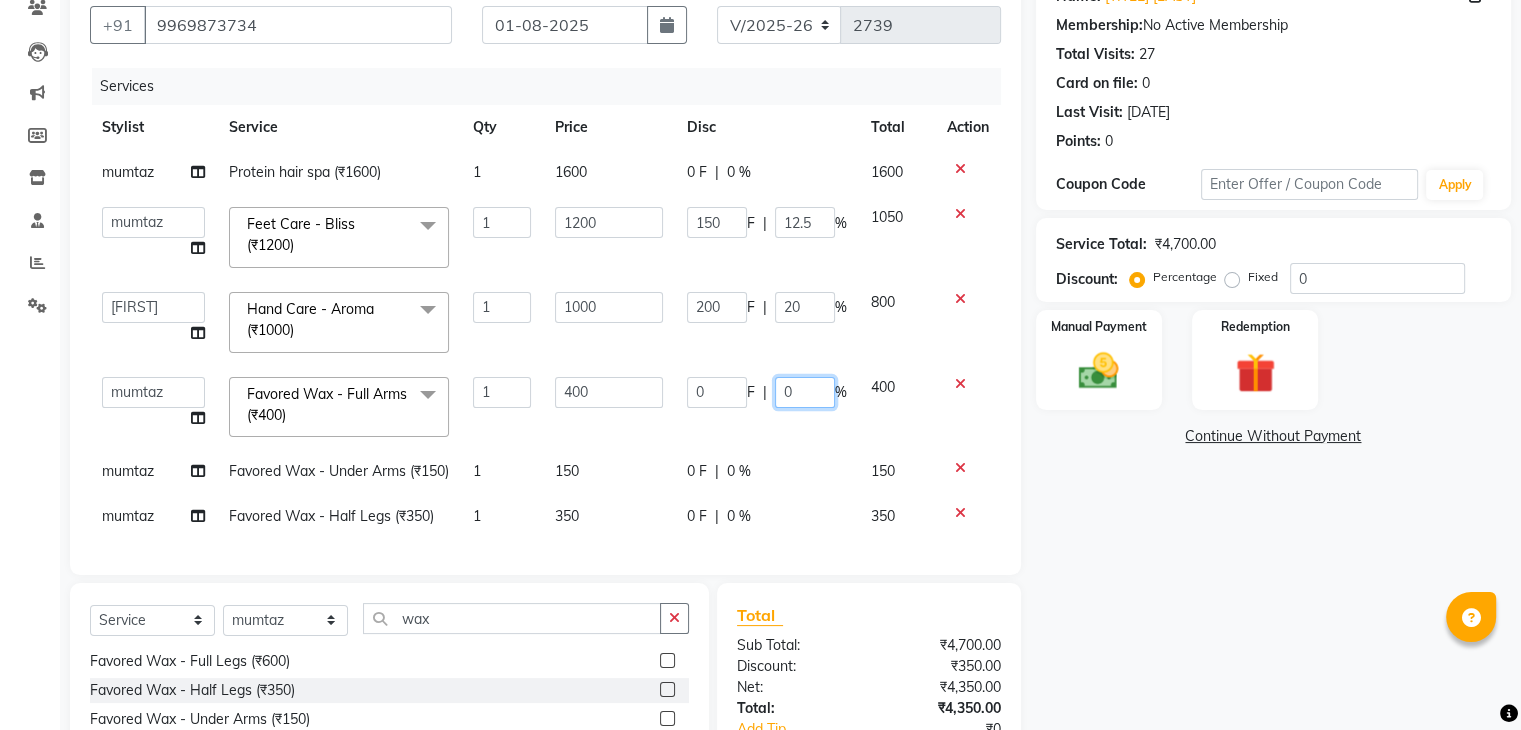 click on "0" 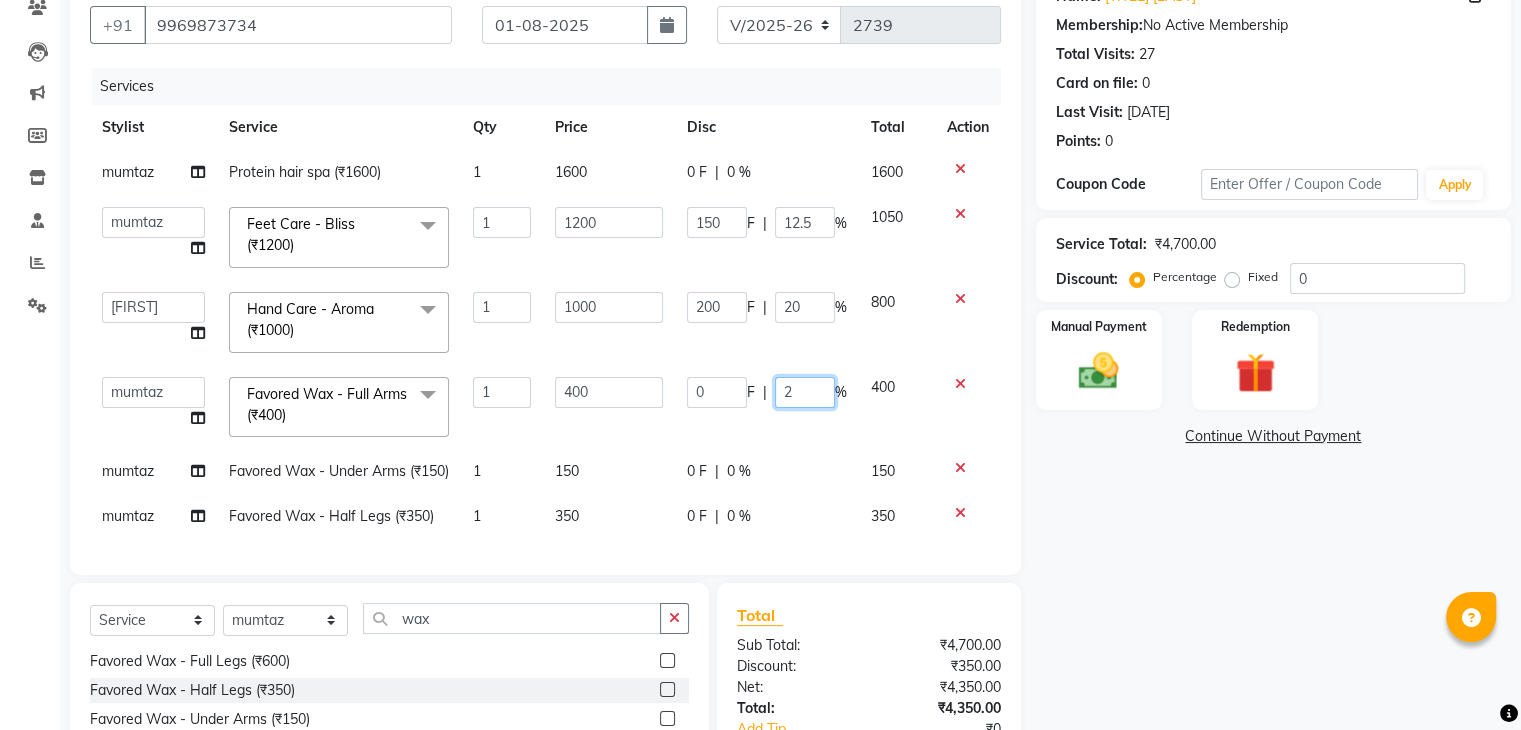 type on "20" 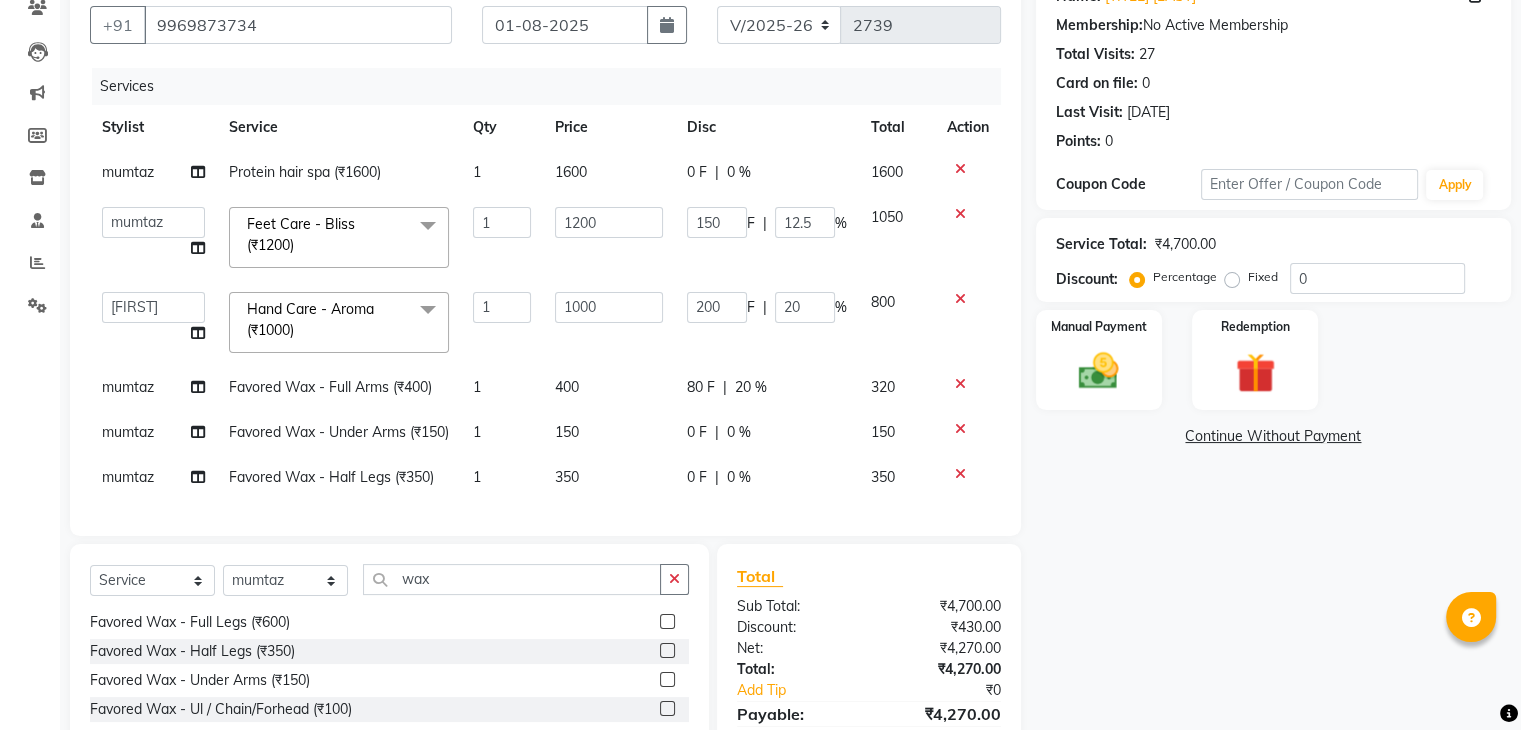 click on "320" 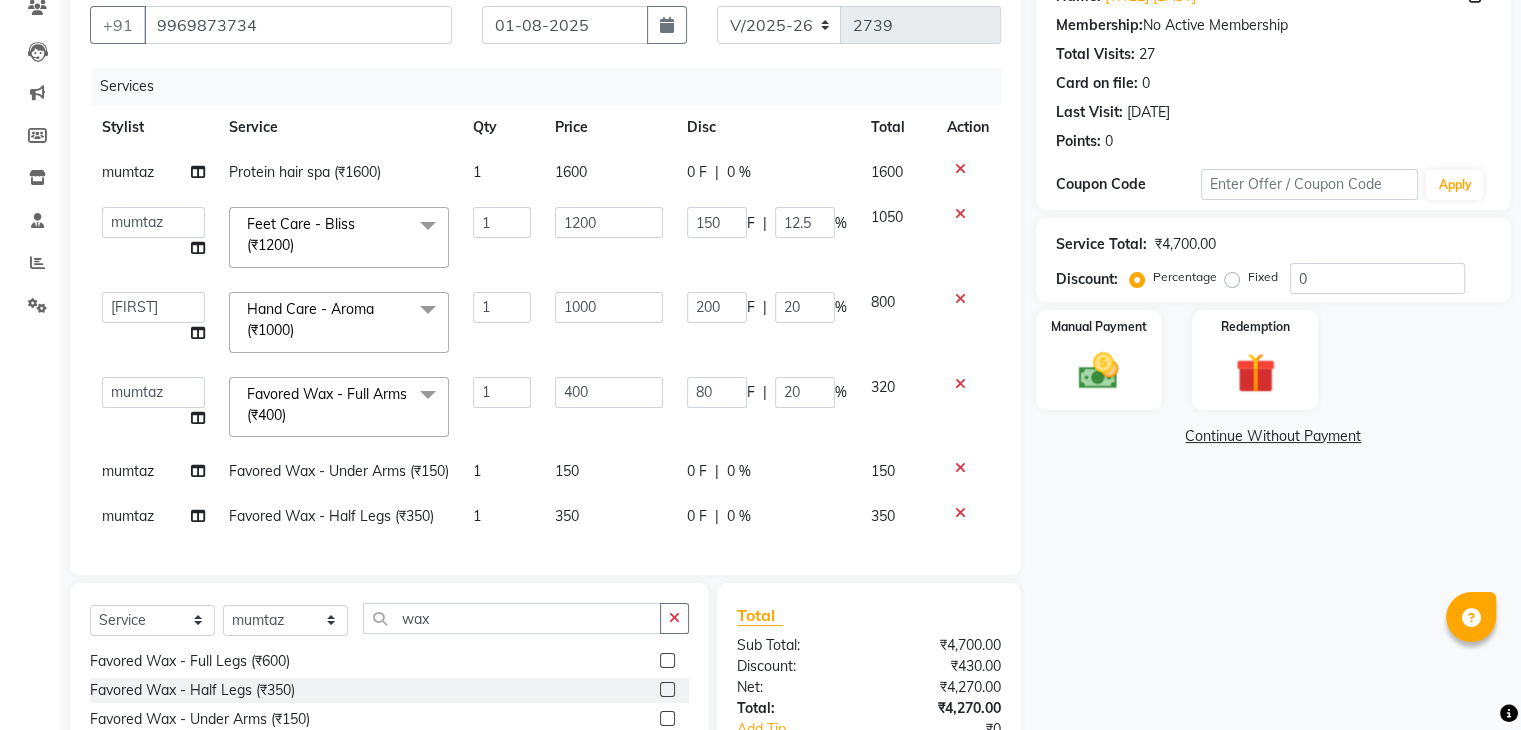 click on "0 F | 0 %" 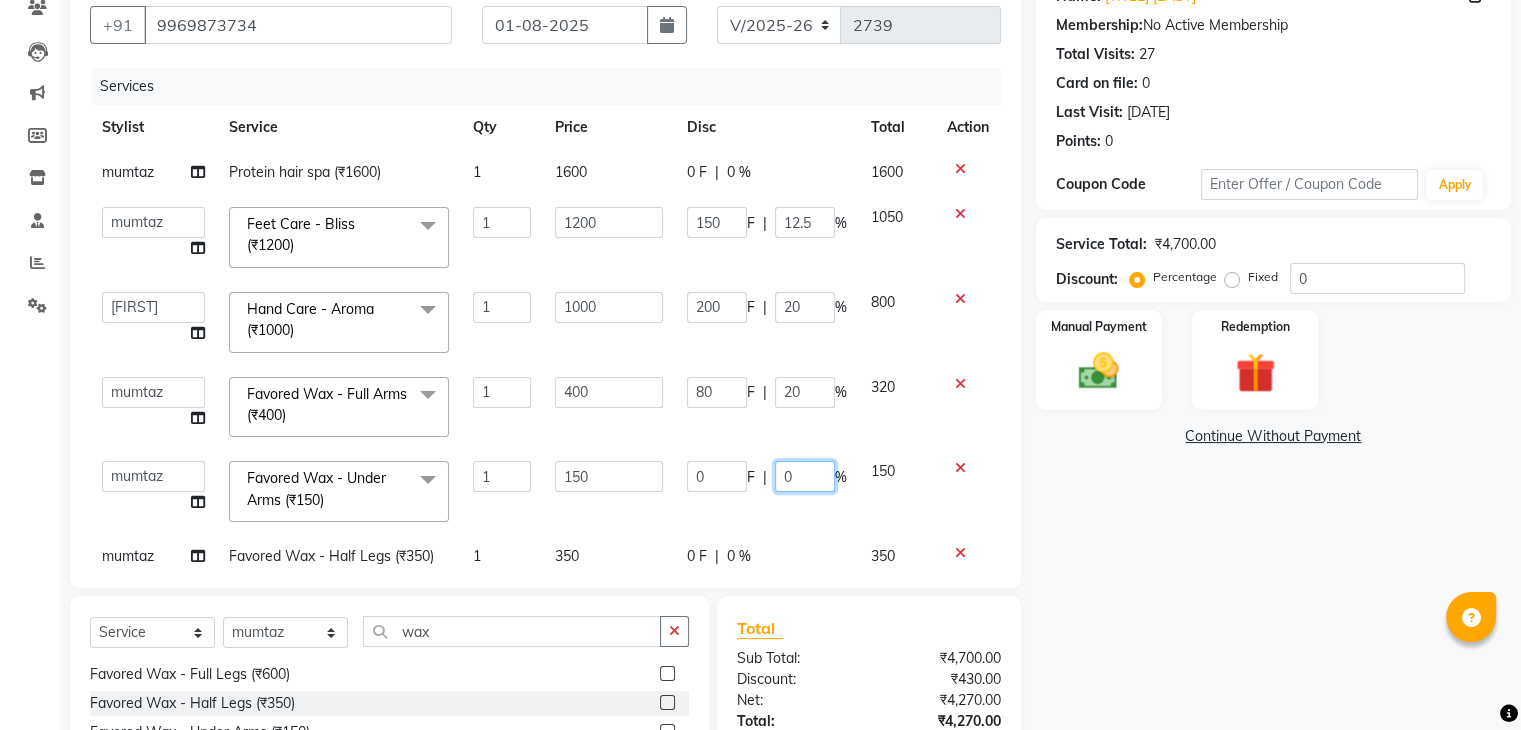 click on "0" 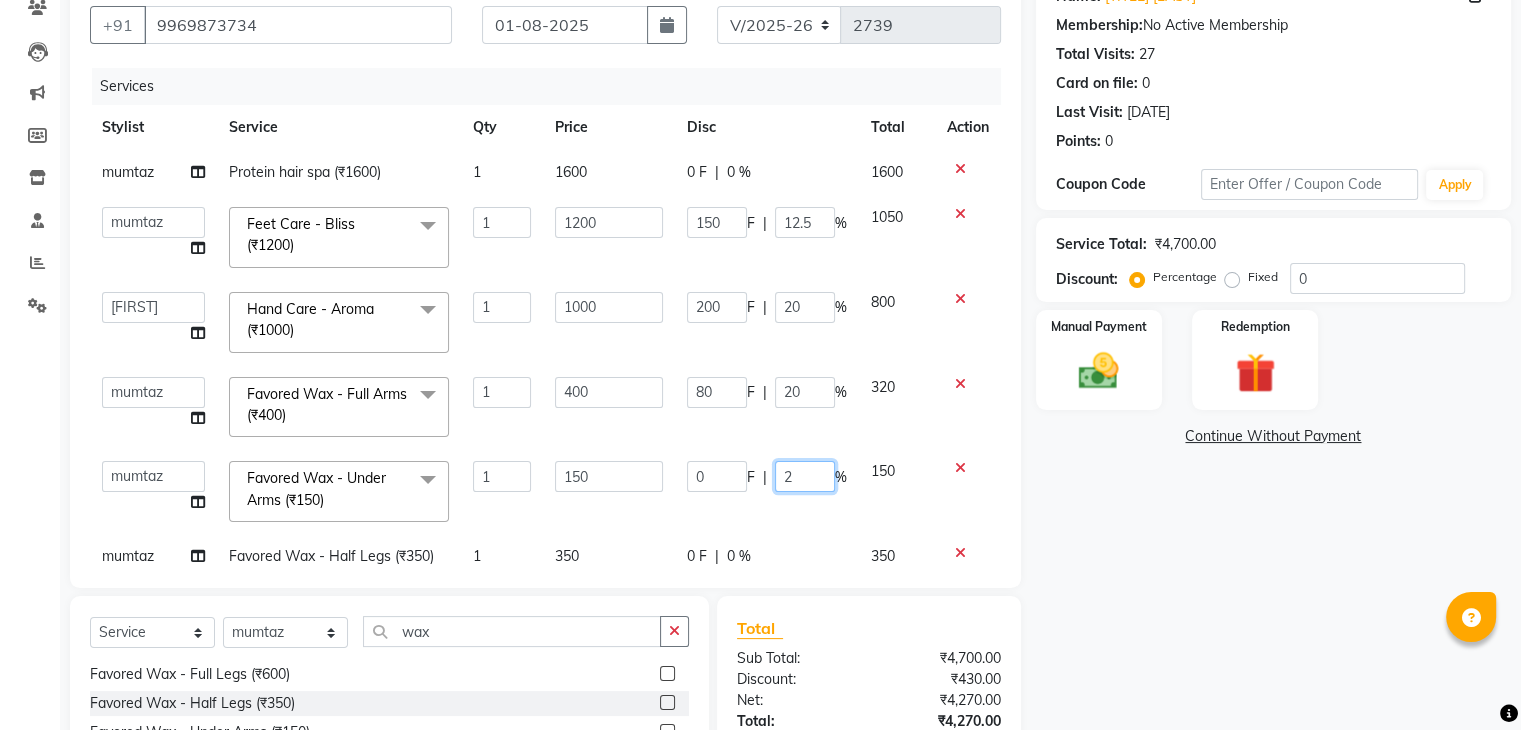 type on "20" 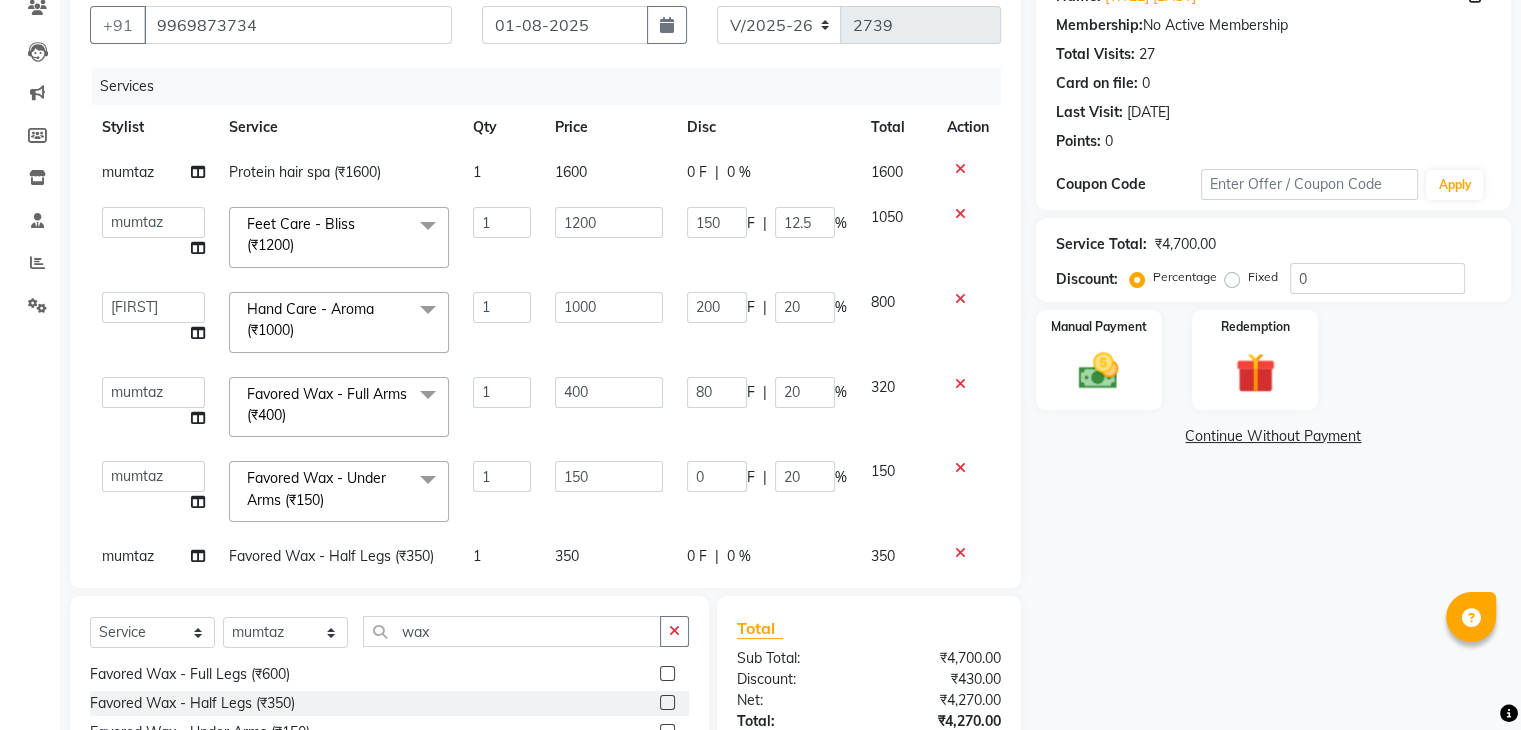 click on "320" 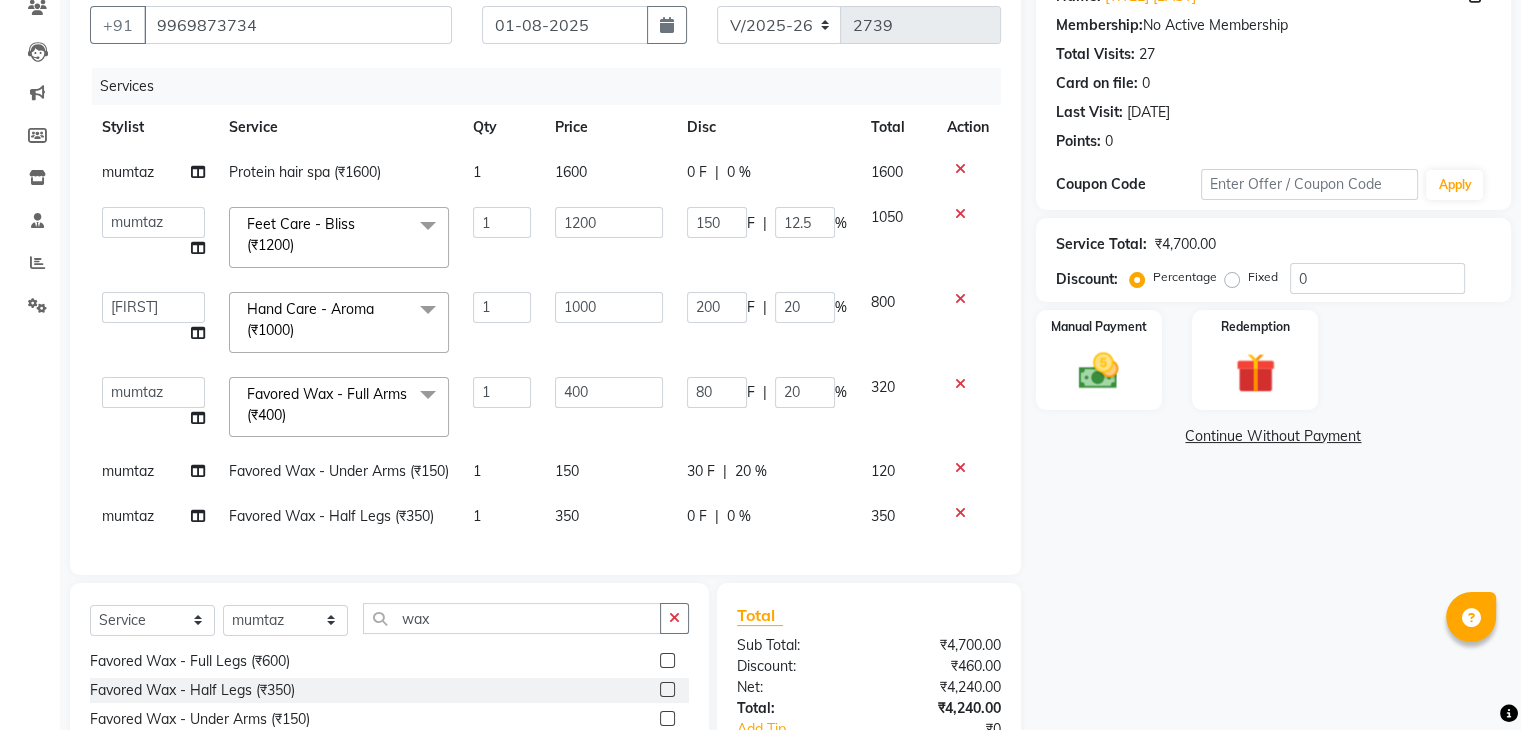click on "0 F | 0 %" 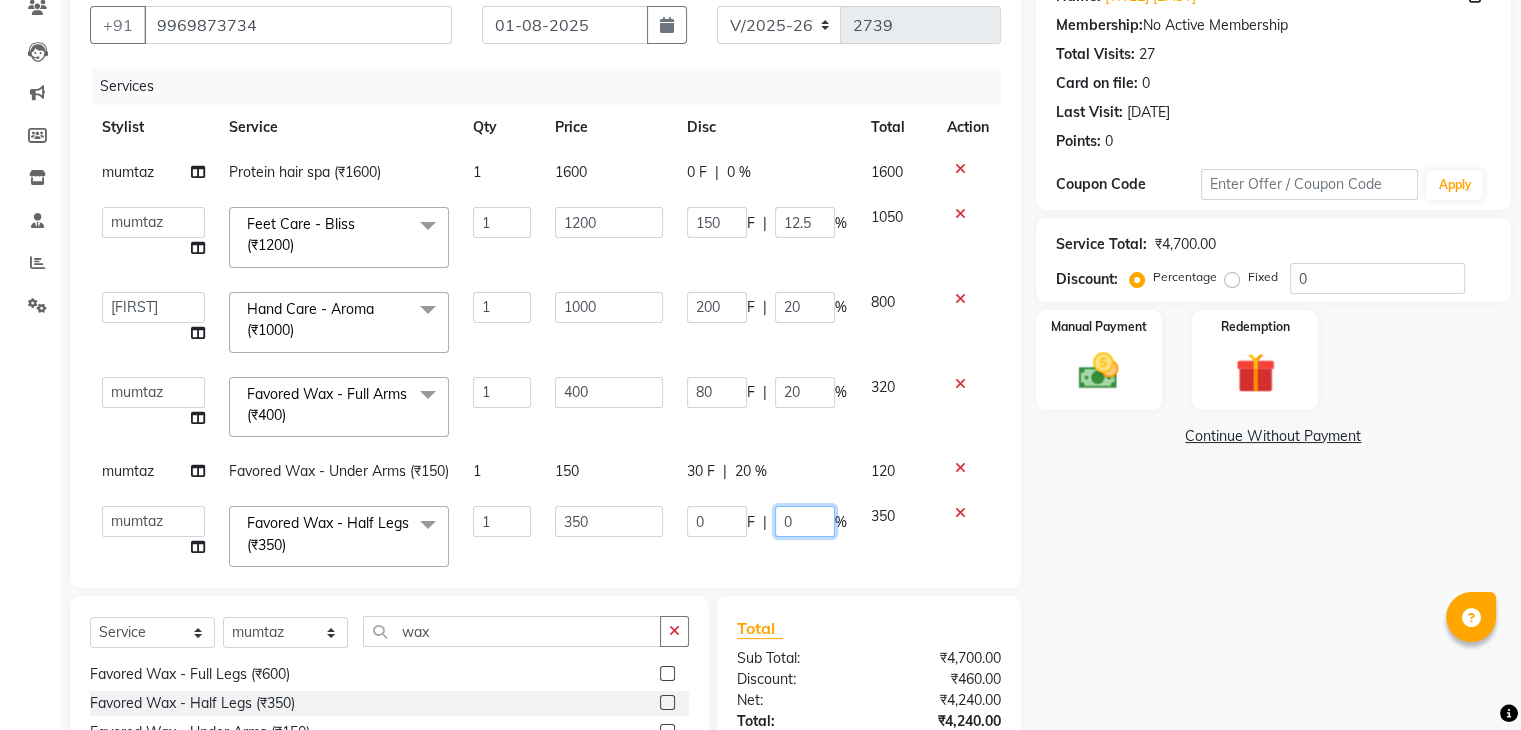 click on "0" 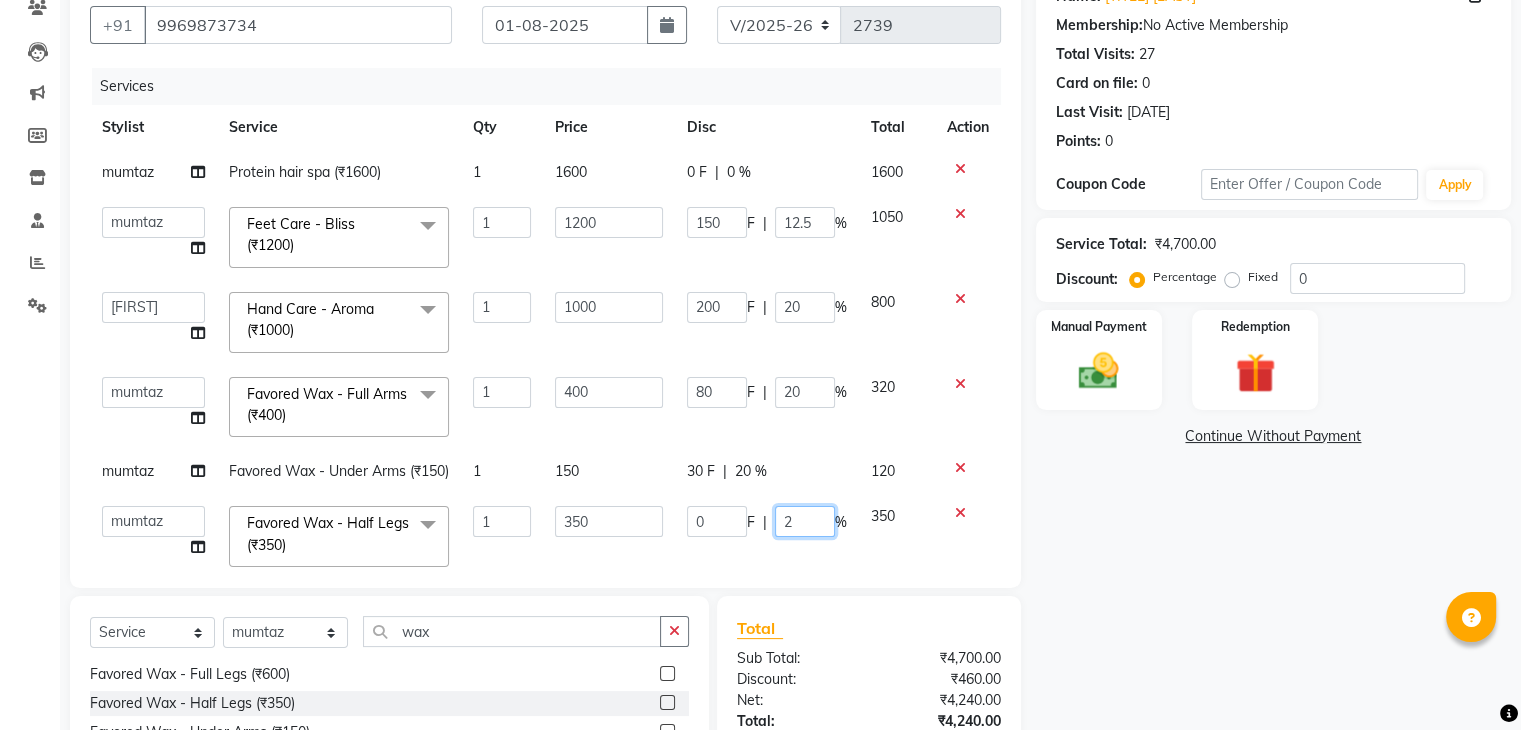 type on "20" 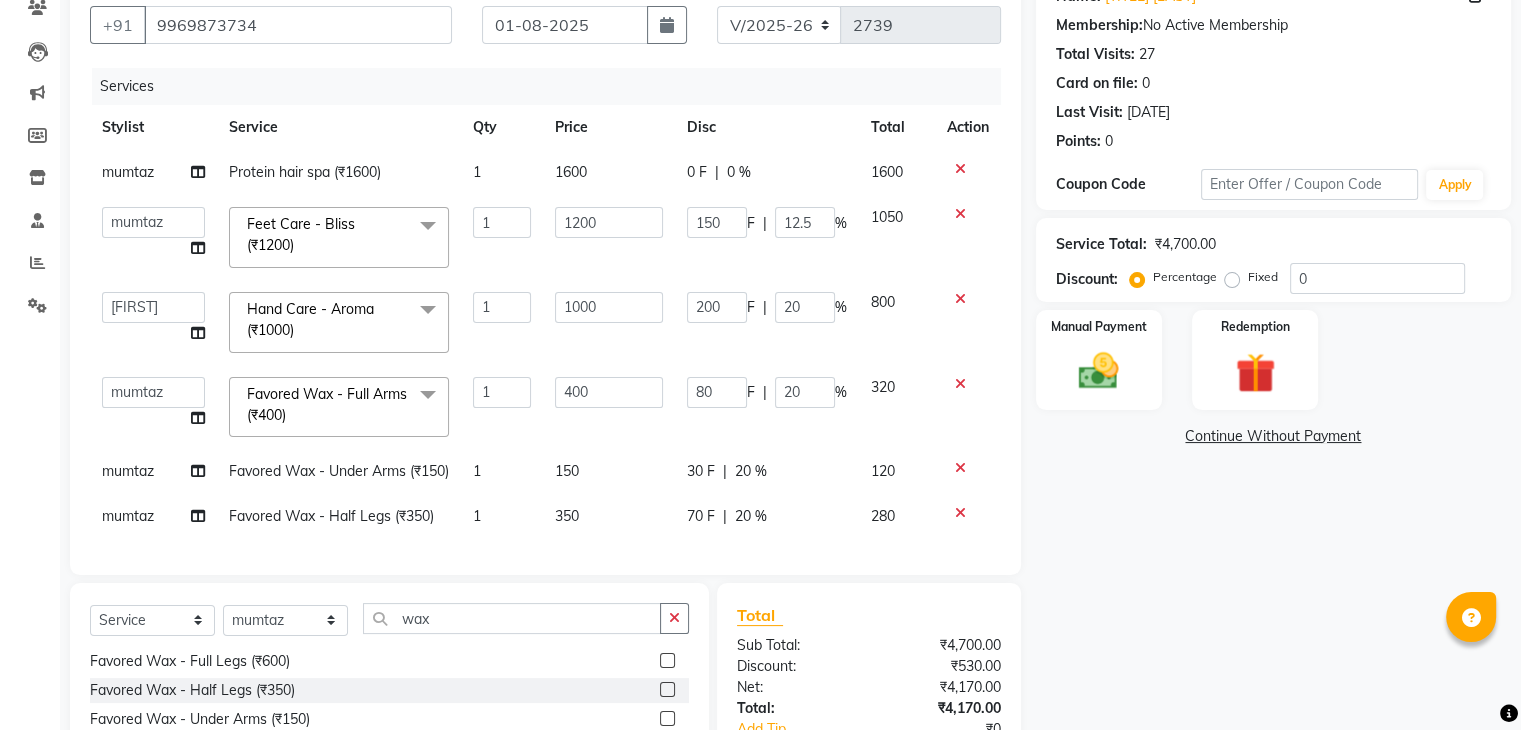 click on "280" 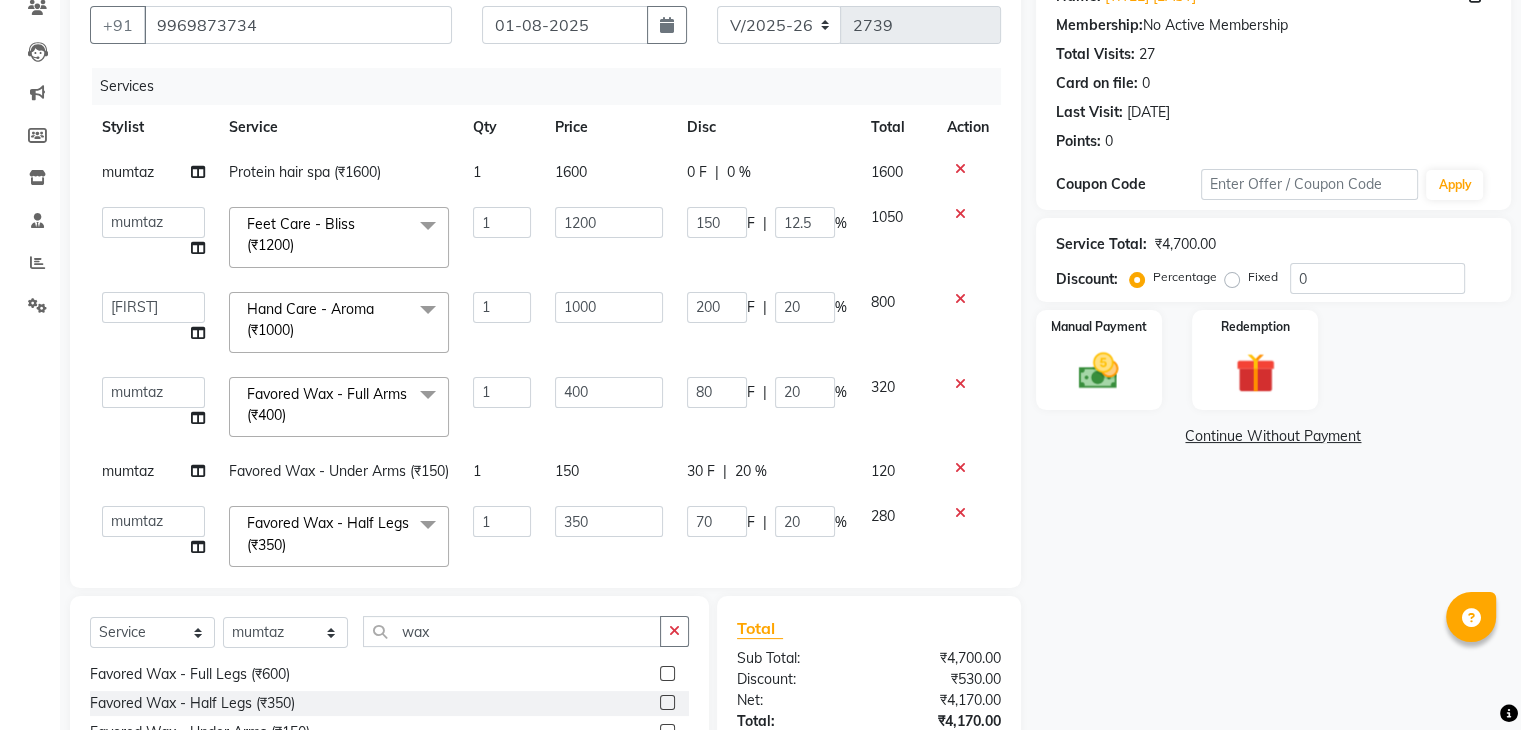 scroll, scrollTop: 61, scrollLeft: 0, axis: vertical 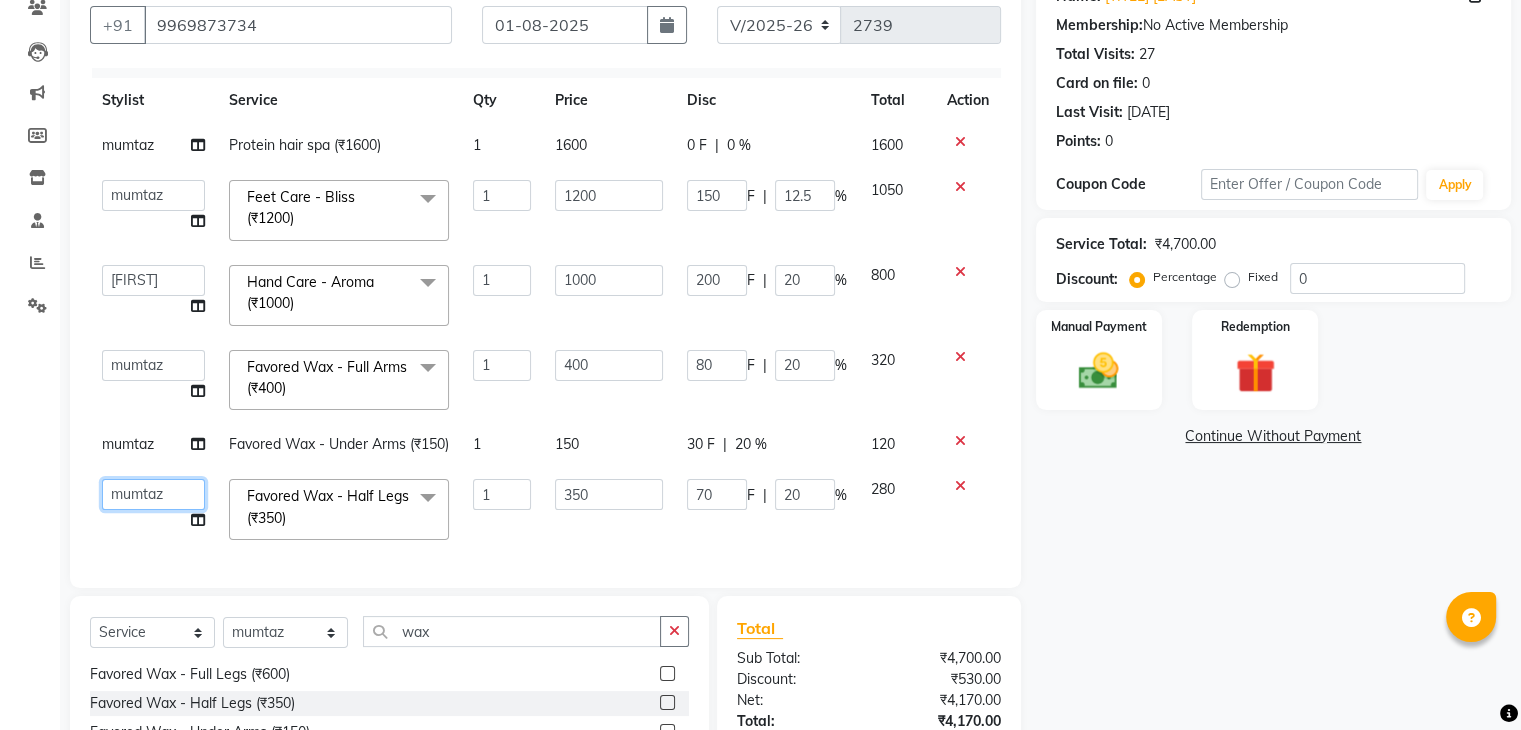click on "Ajaz Alvira Danish Guddi Jayesh Josh mumtaz Naeem nishu Riya Rush Swati" 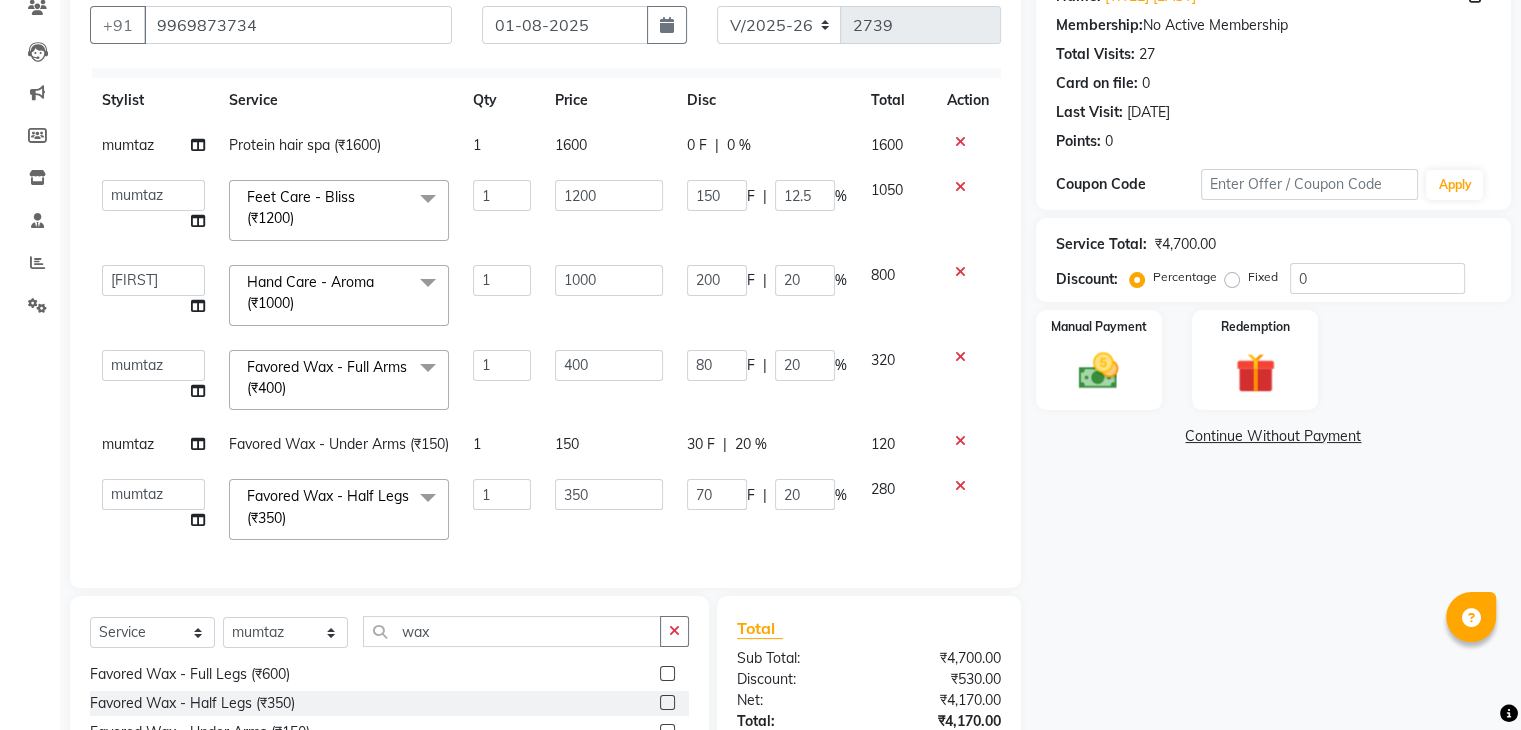select on "[PHONE]" 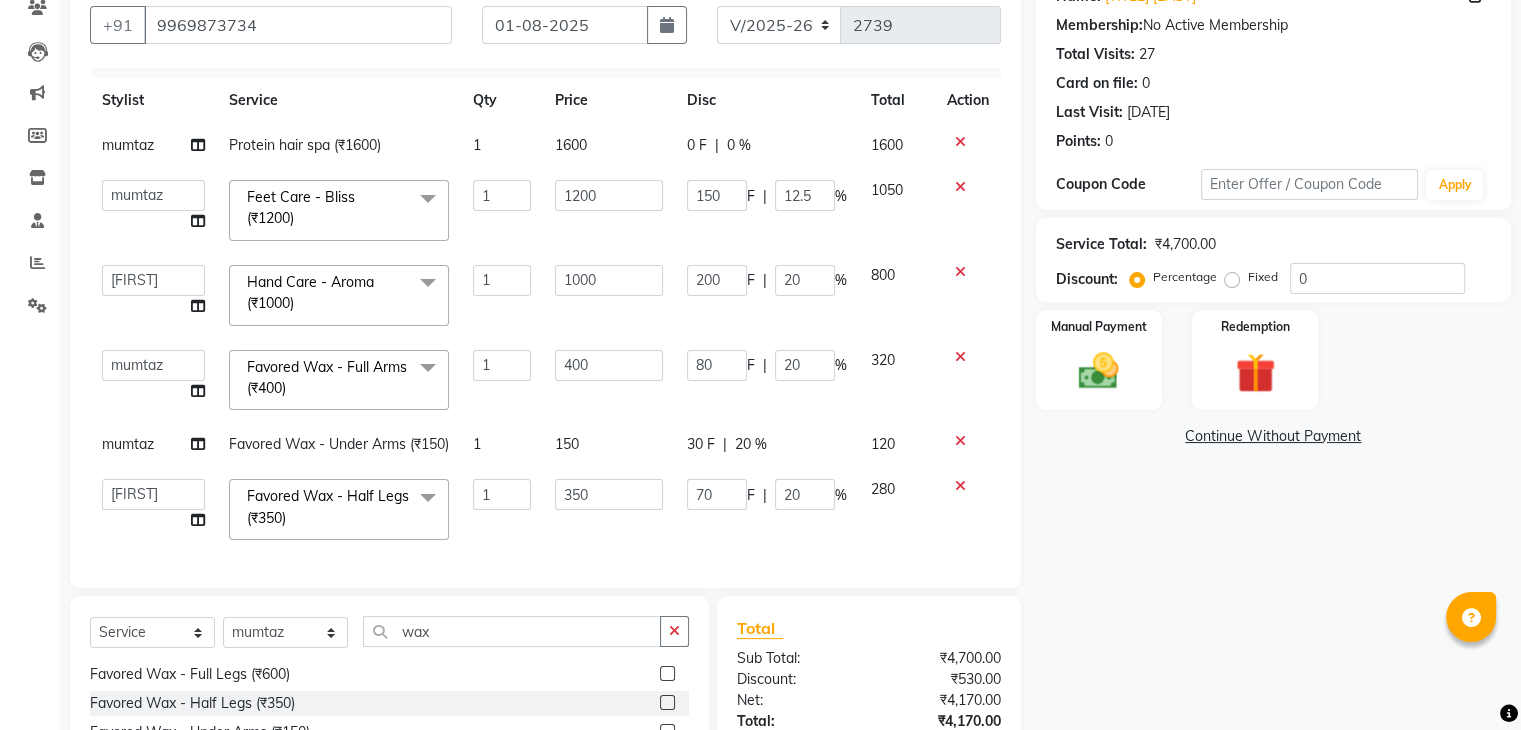click on "mumtaz" 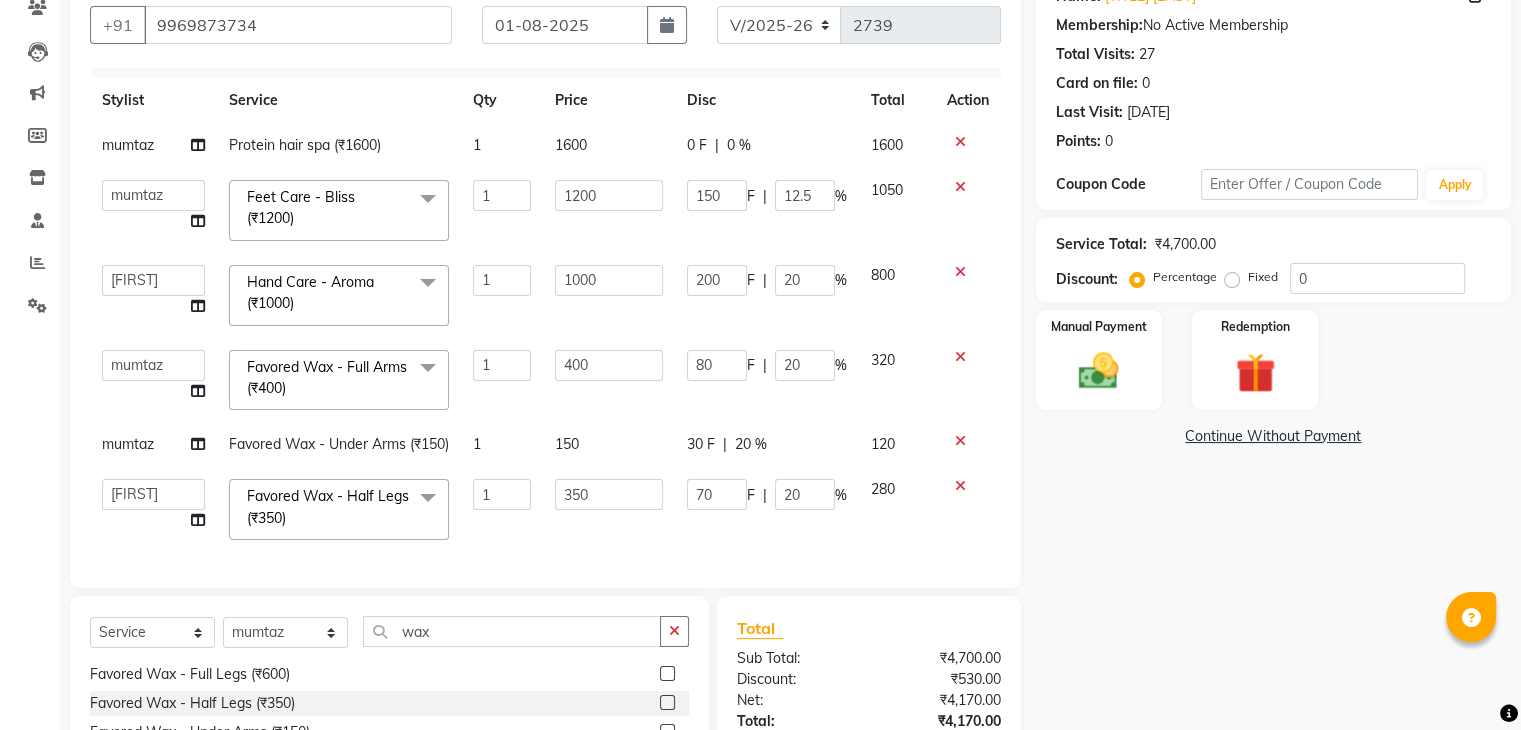 select on "42200" 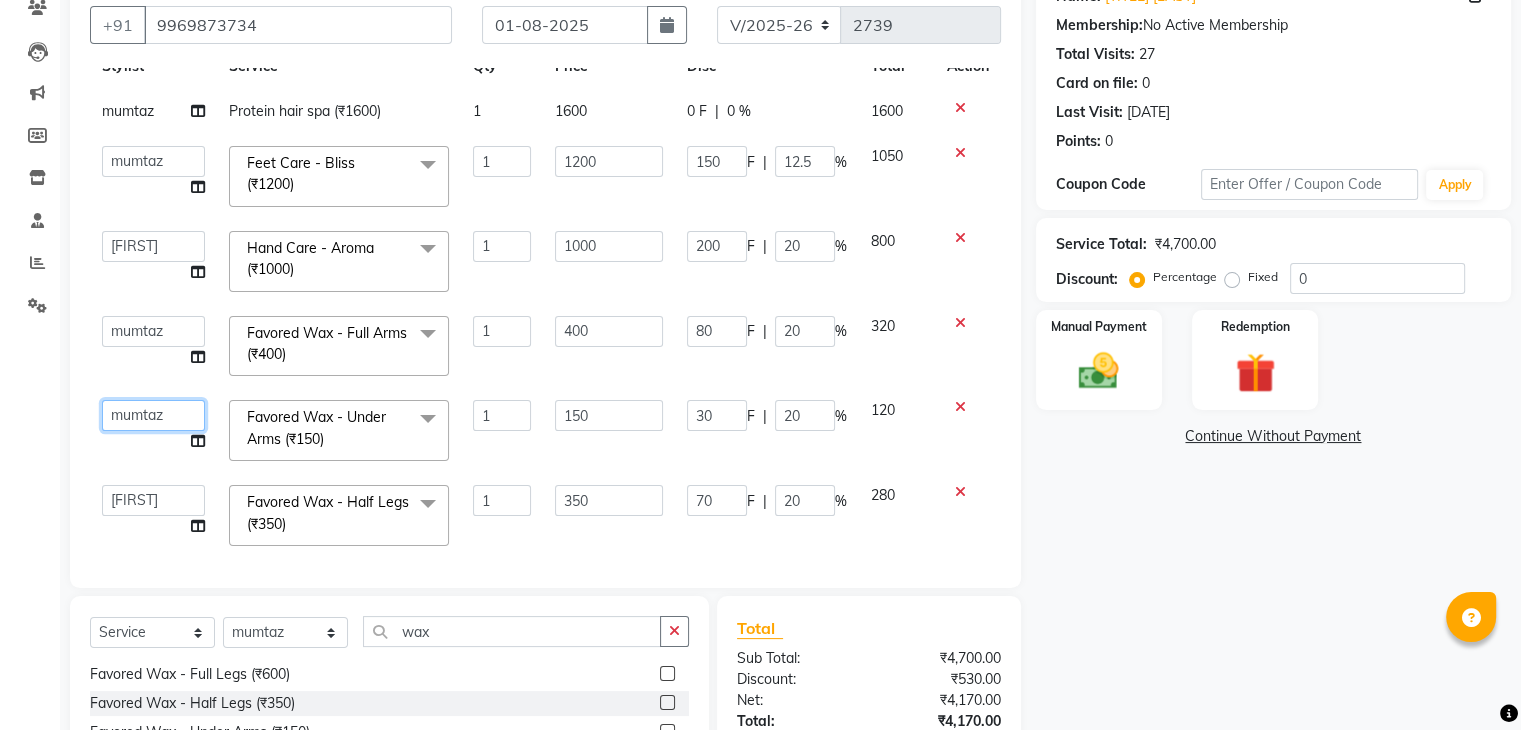 click on "Ajaz Alvira Danish Guddi Jayesh Josh mumtaz Naeem nishu Riya Rush Swati" 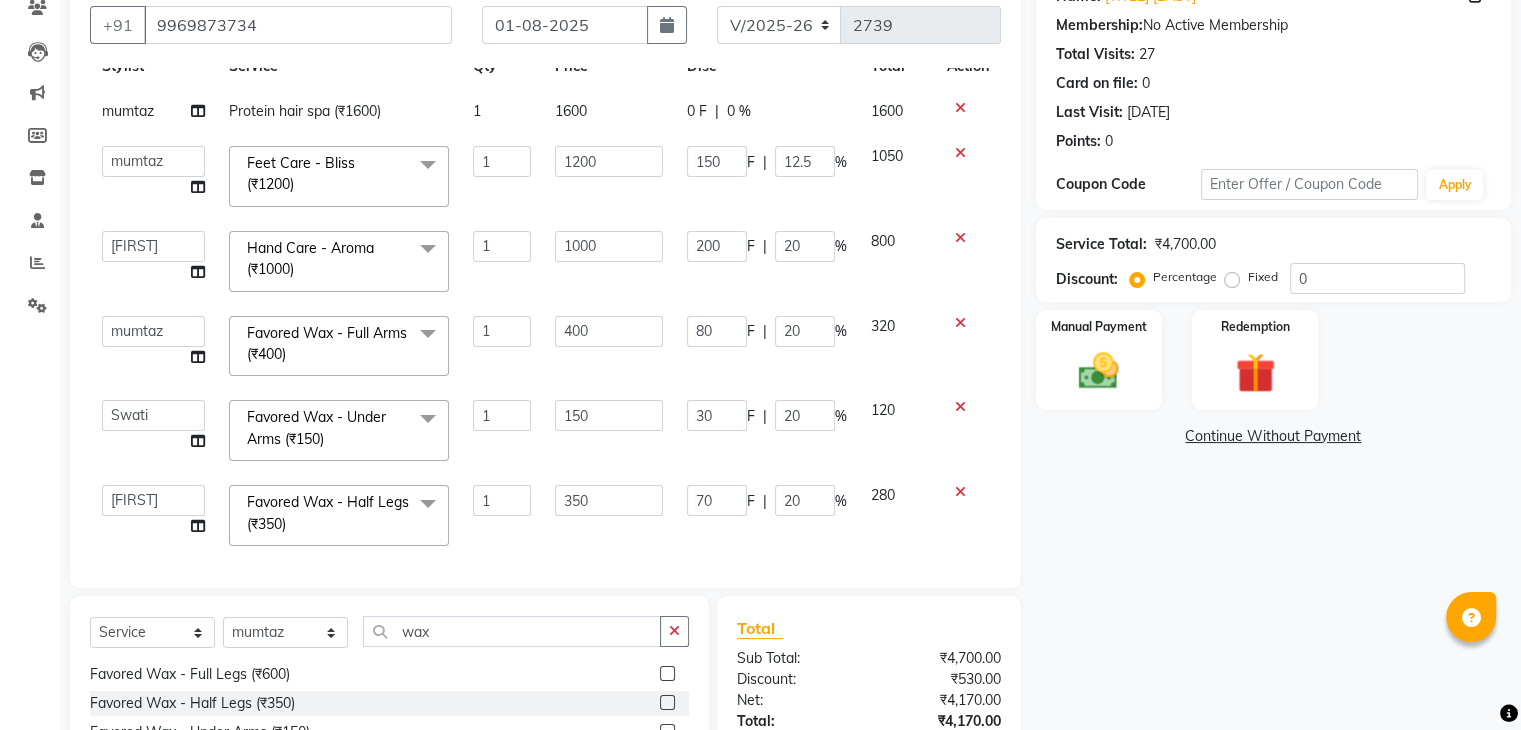 select on "77430" 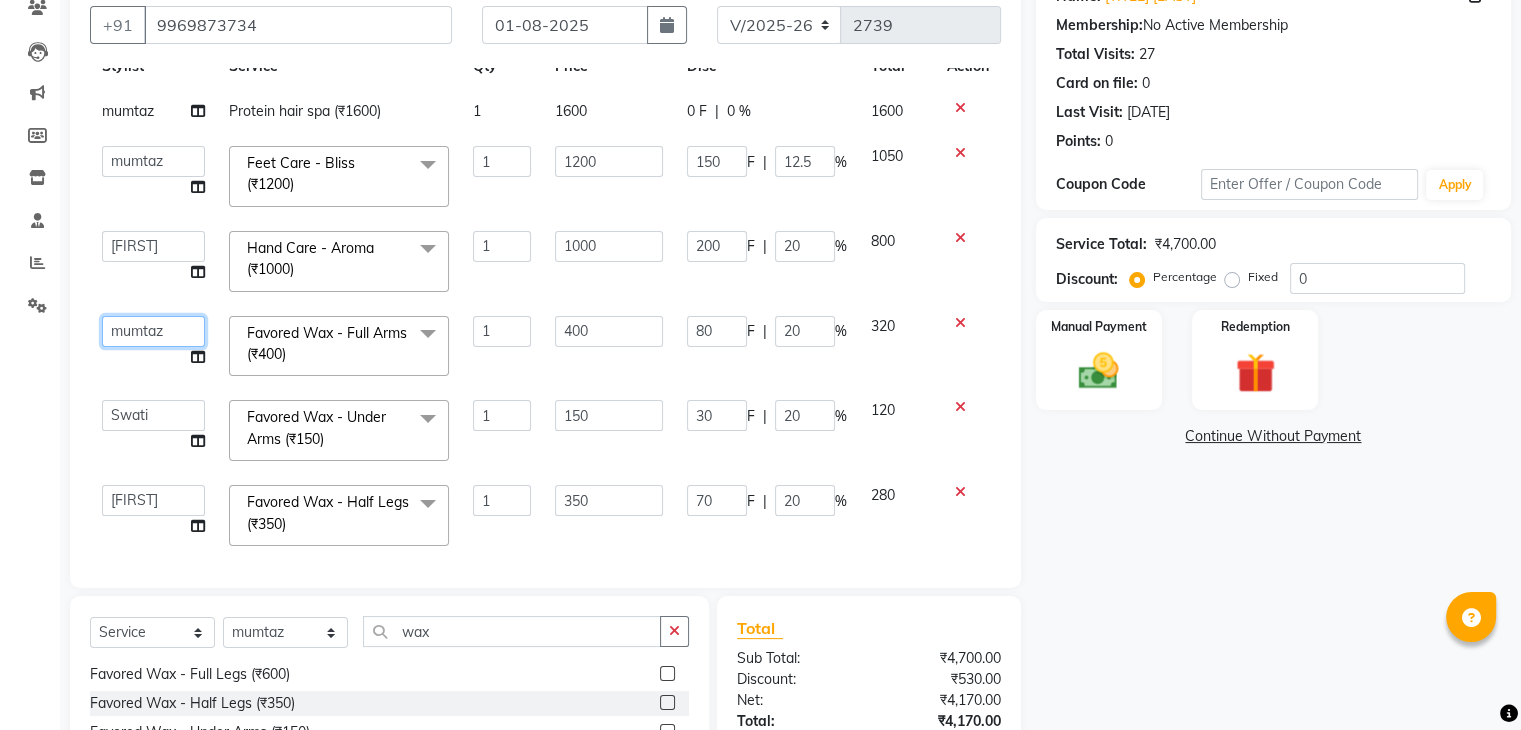 click on "Ajaz Alvira Danish Guddi Jayesh Josh mumtaz Naeem nishu Riya Rush Swati" 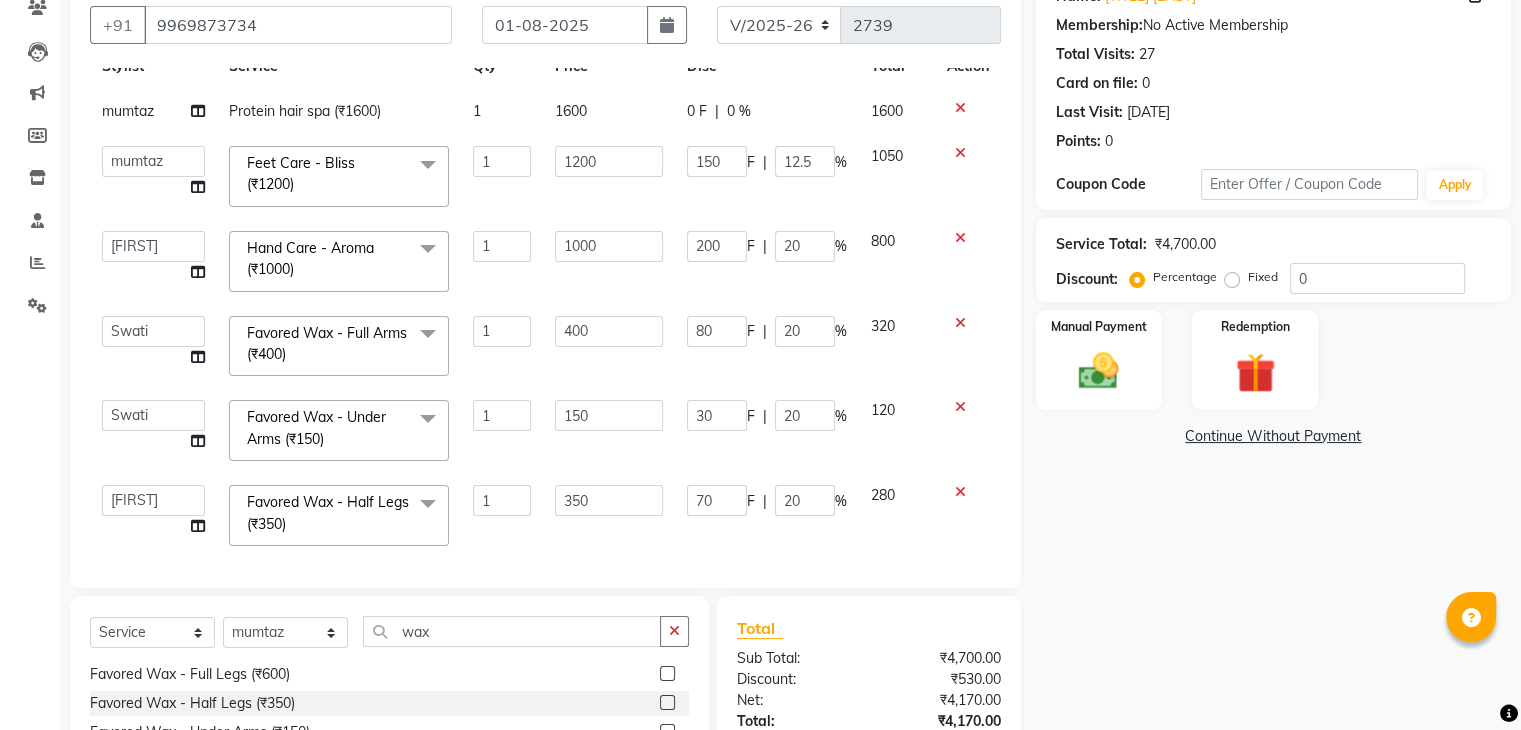 select on "77430" 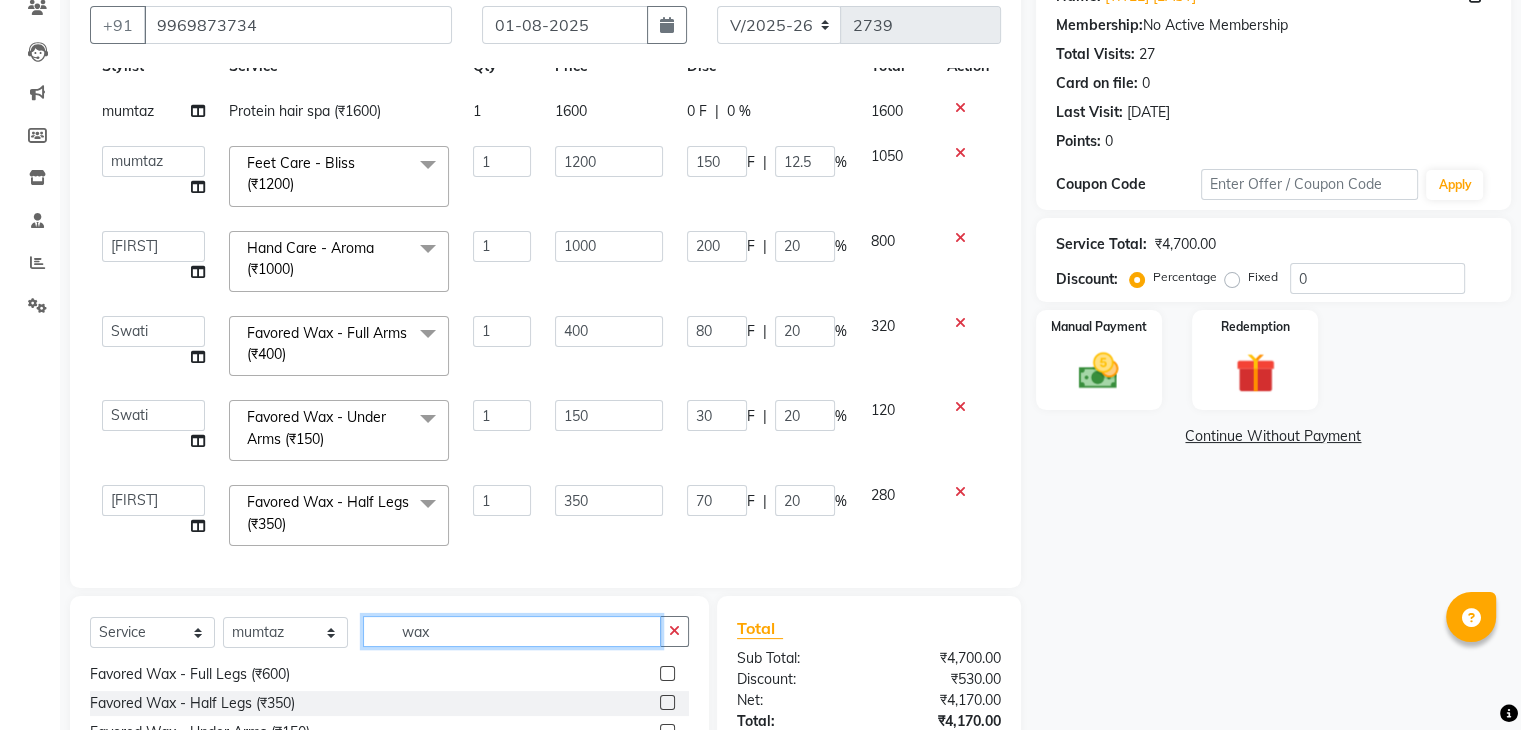 click on "wax" 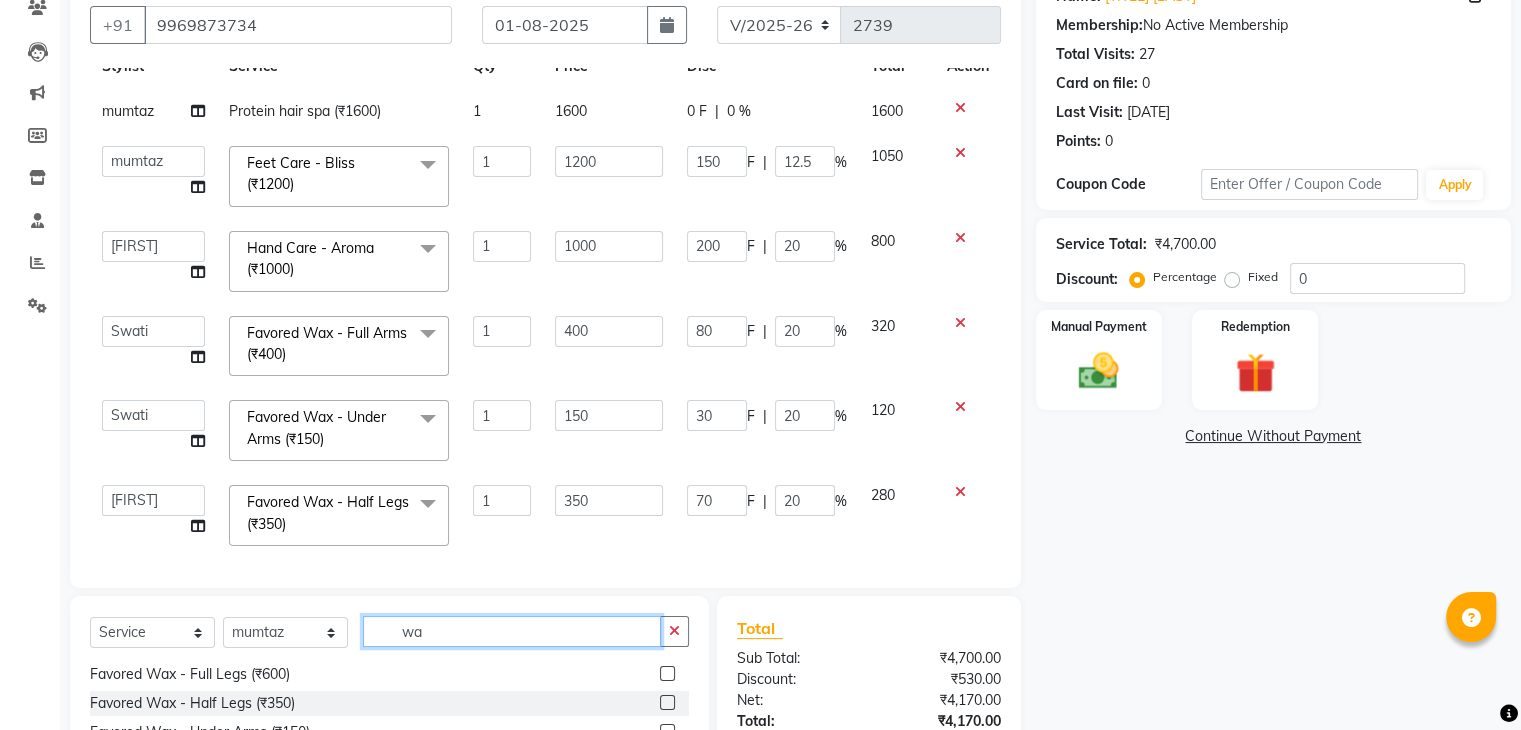 type on "w" 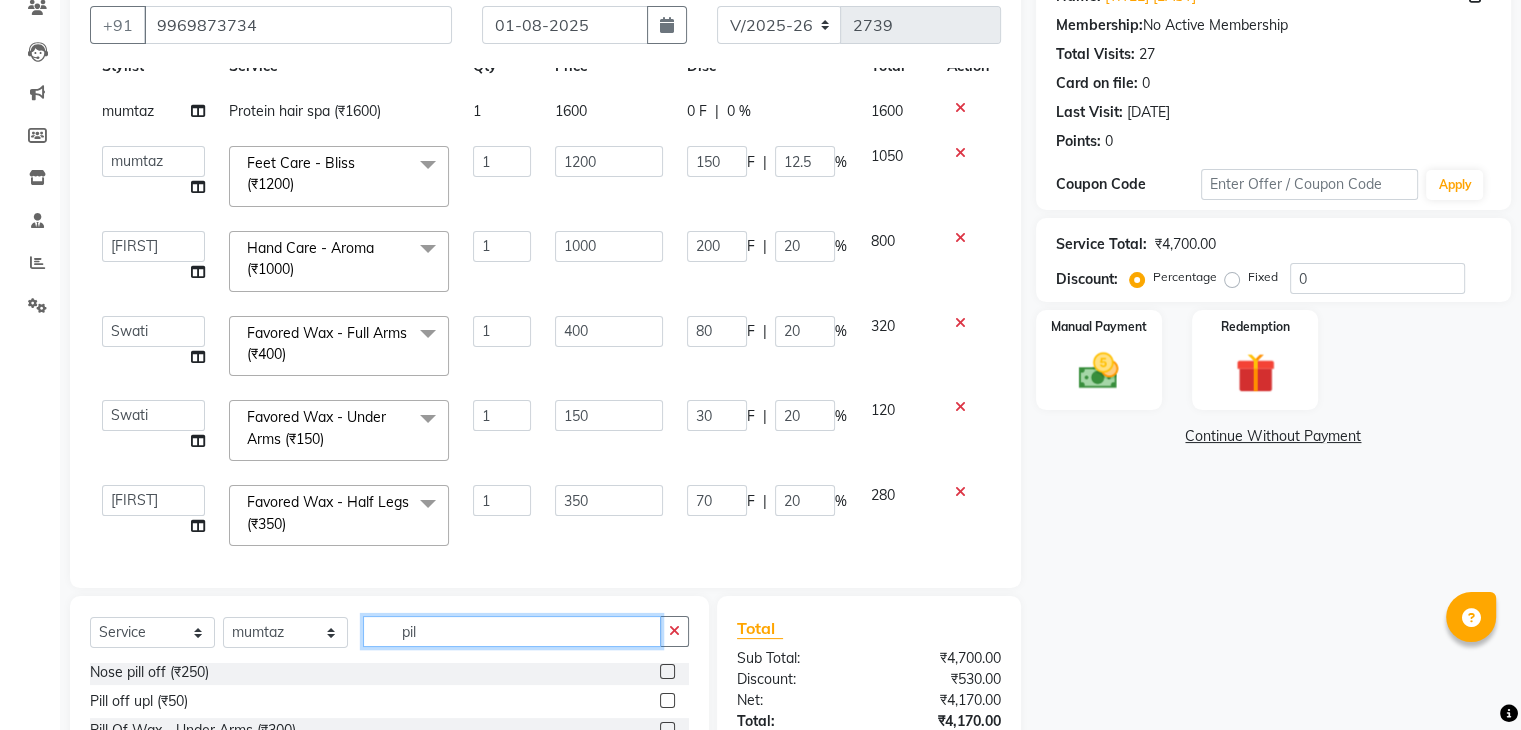 scroll, scrollTop: 3, scrollLeft: 0, axis: vertical 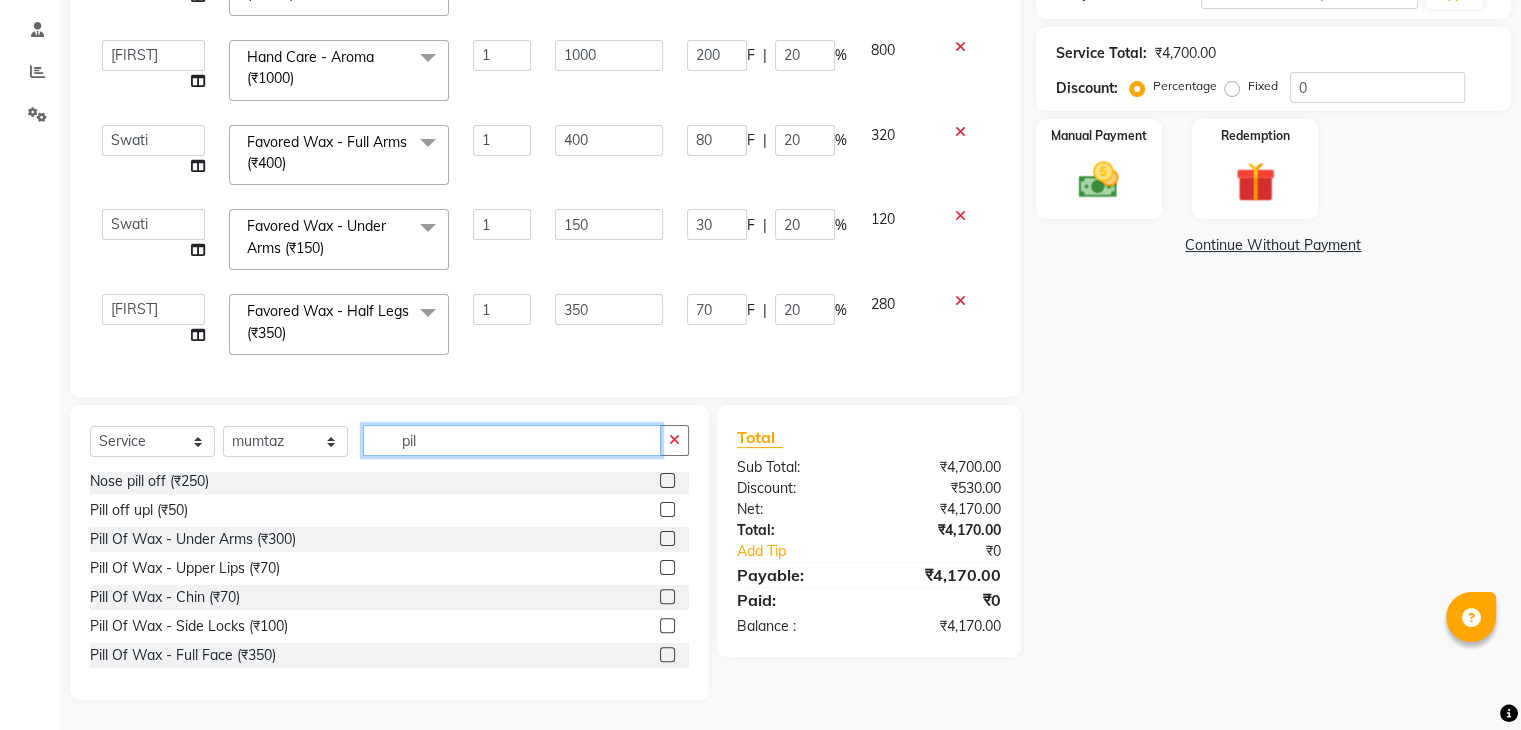 type on "pil" 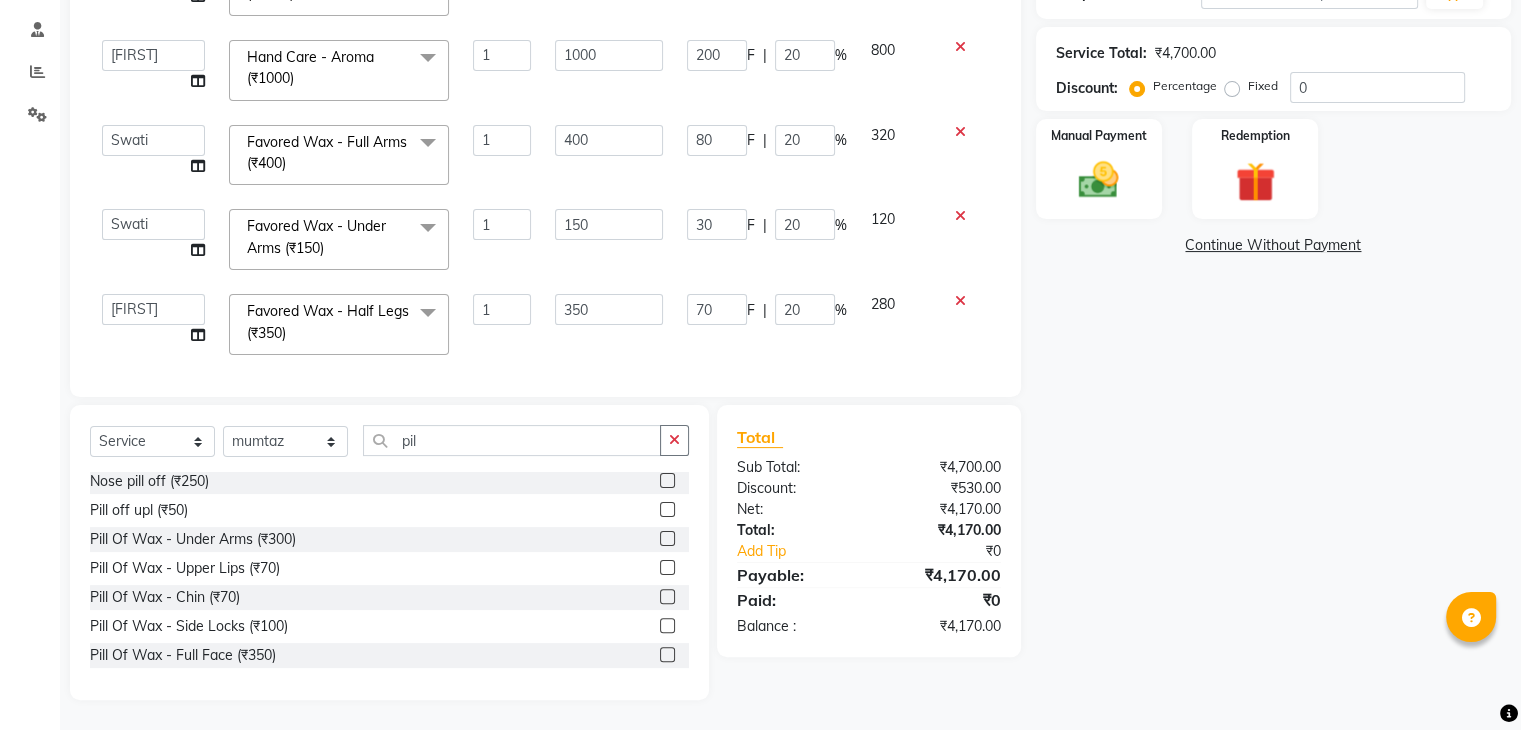 click 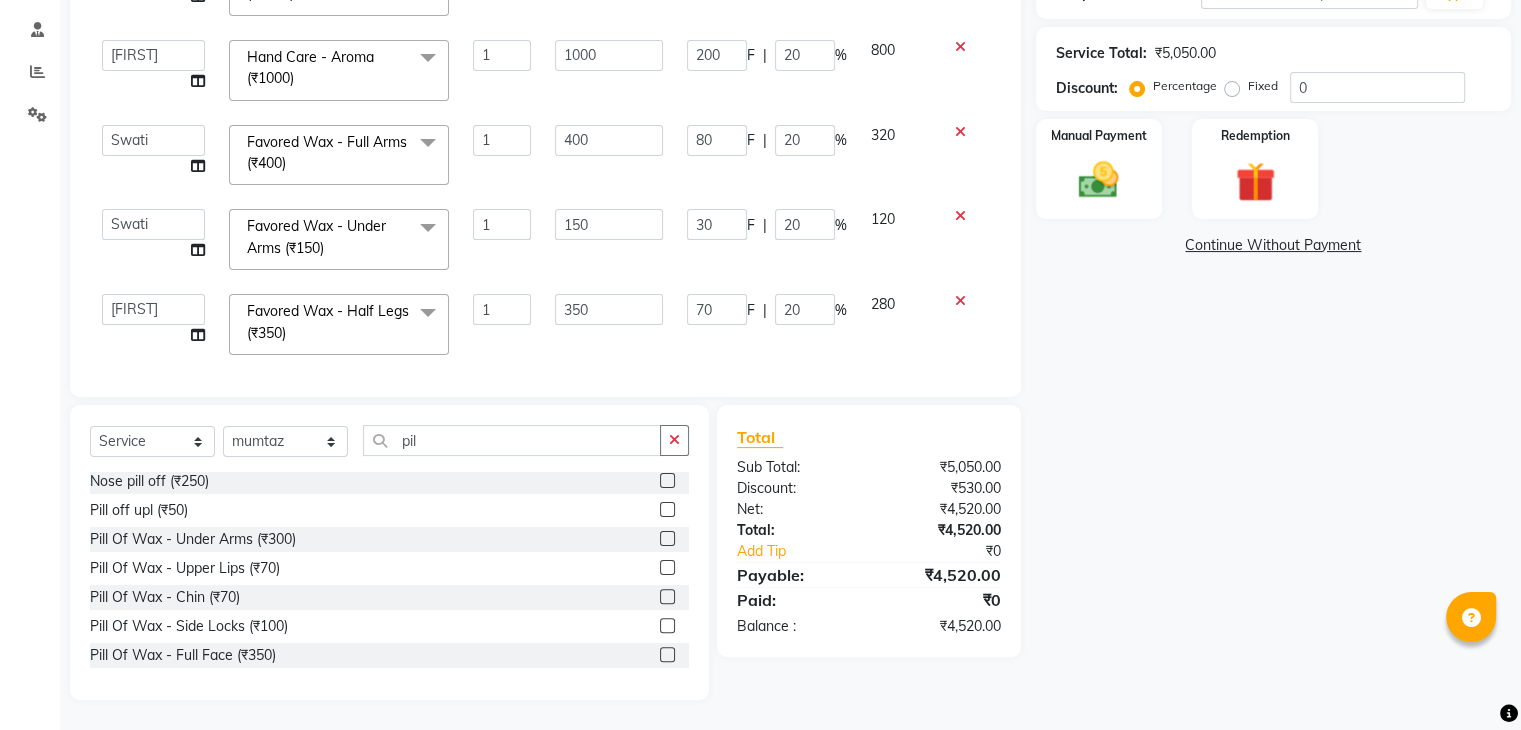 click 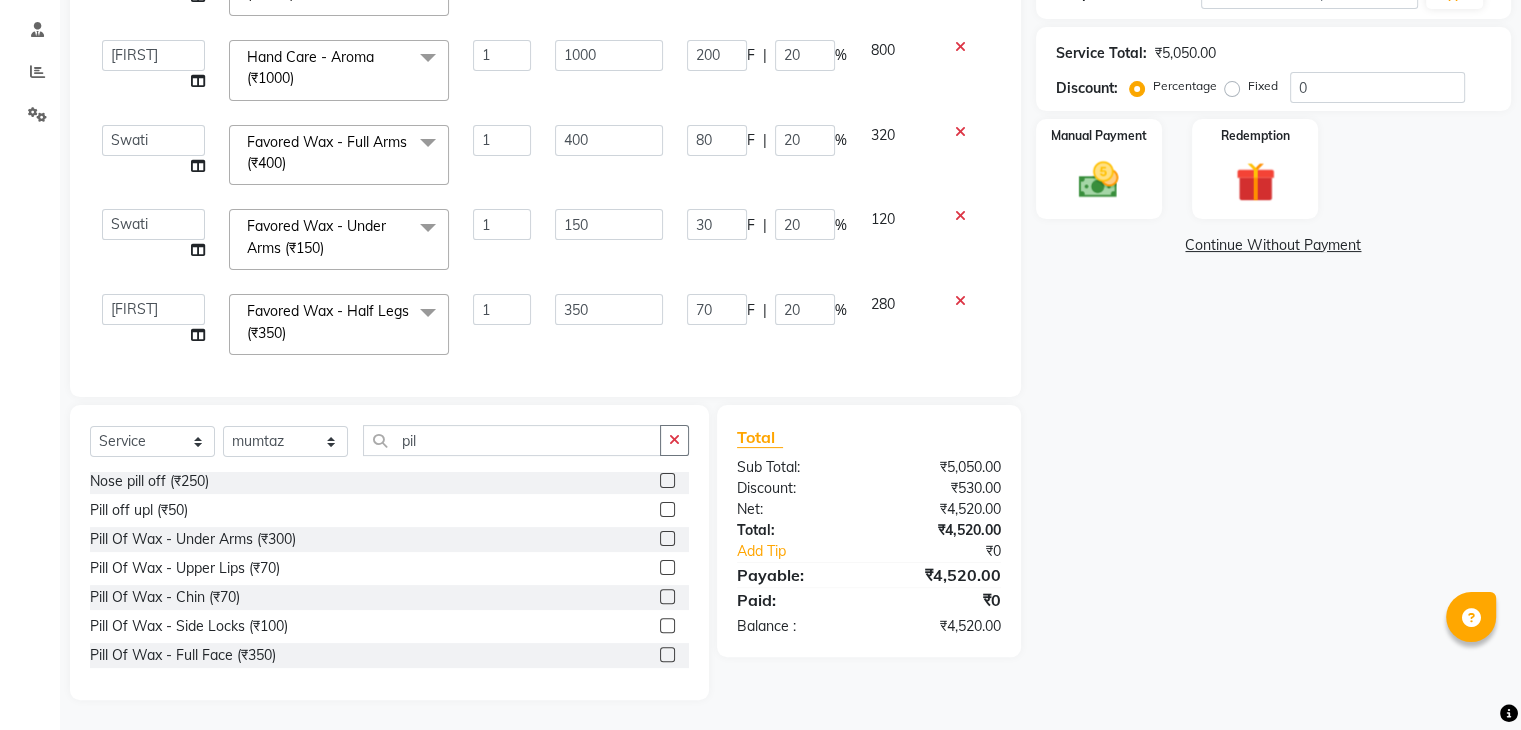 click at bounding box center (666, 655) 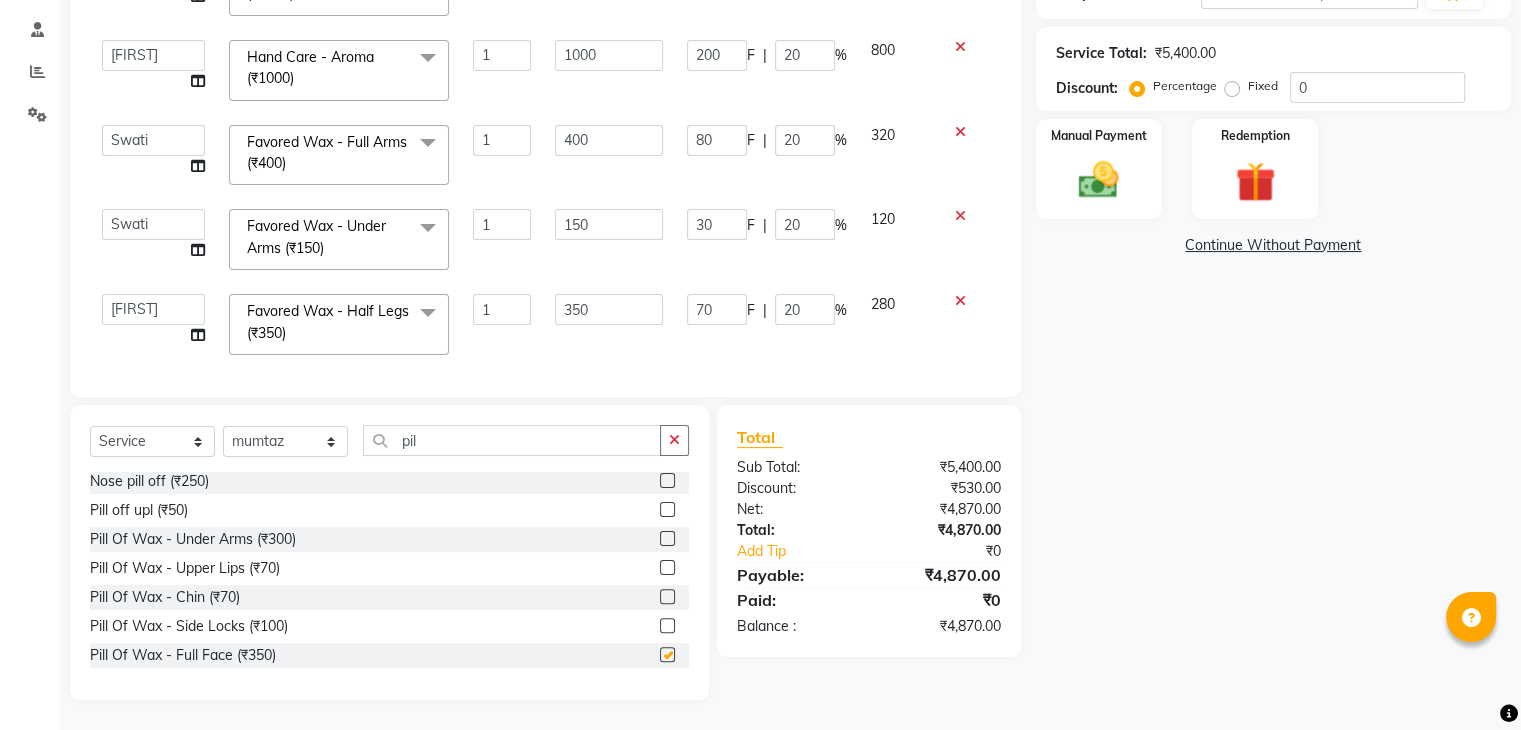 checkbox on "false" 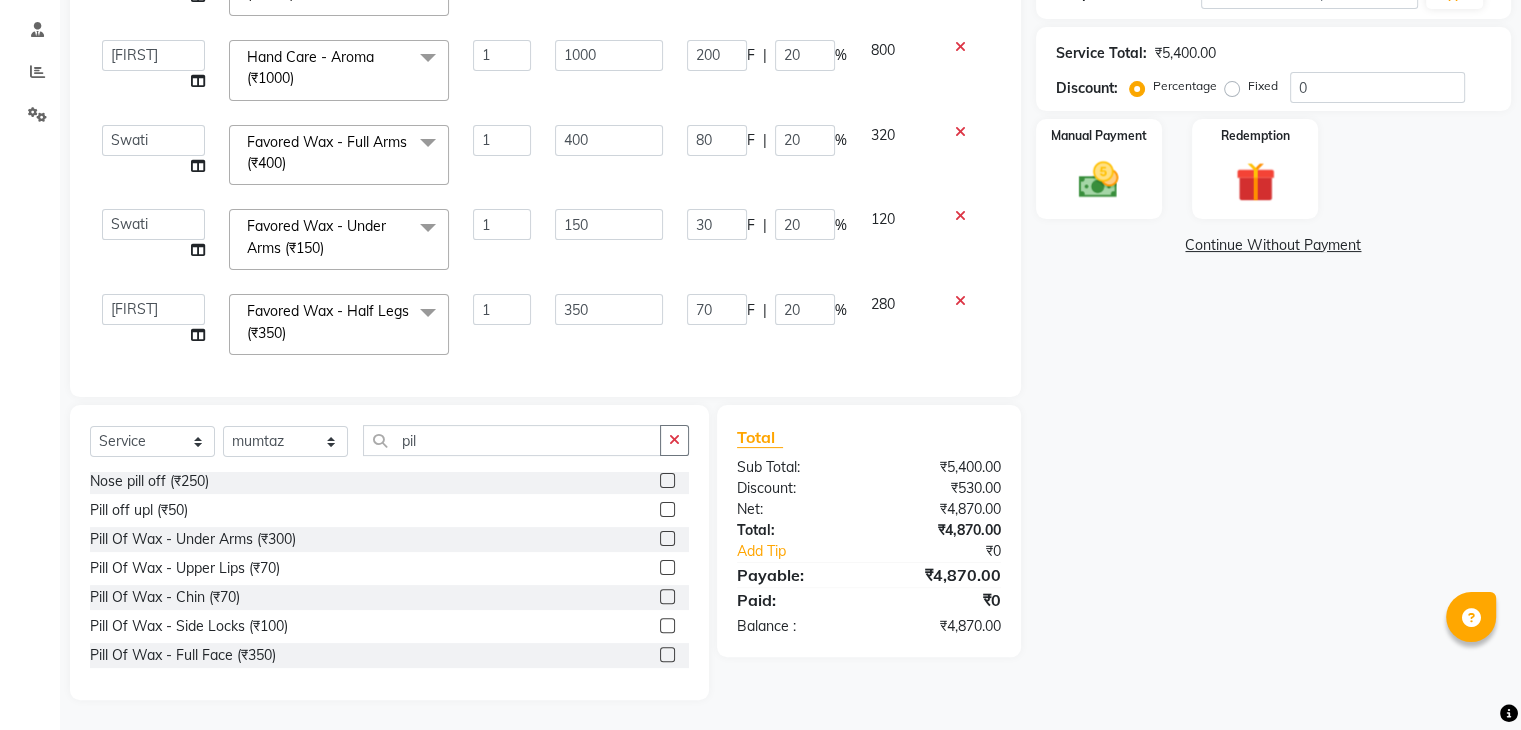 scroll, scrollTop: 170, scrollLeft: 0, axis: vertical 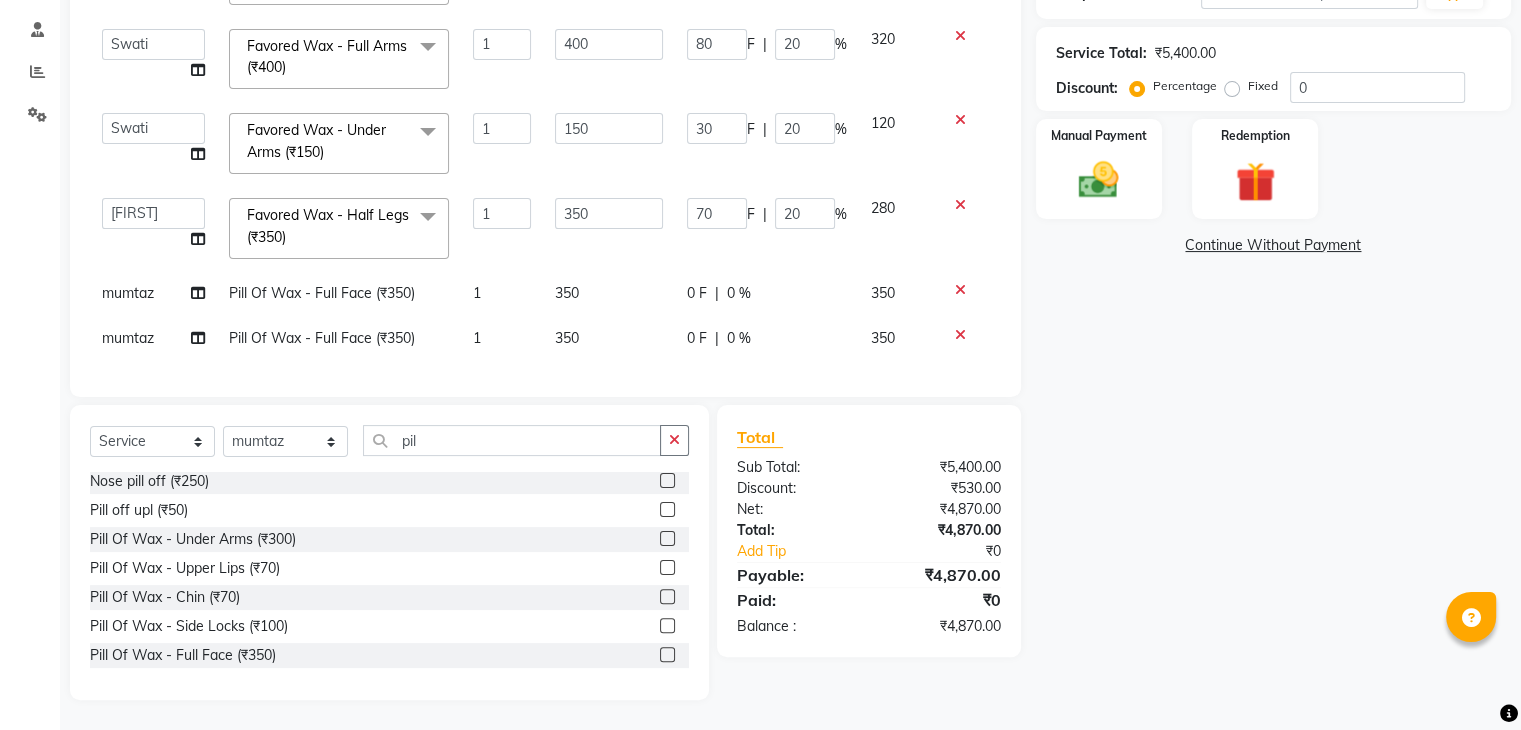 click 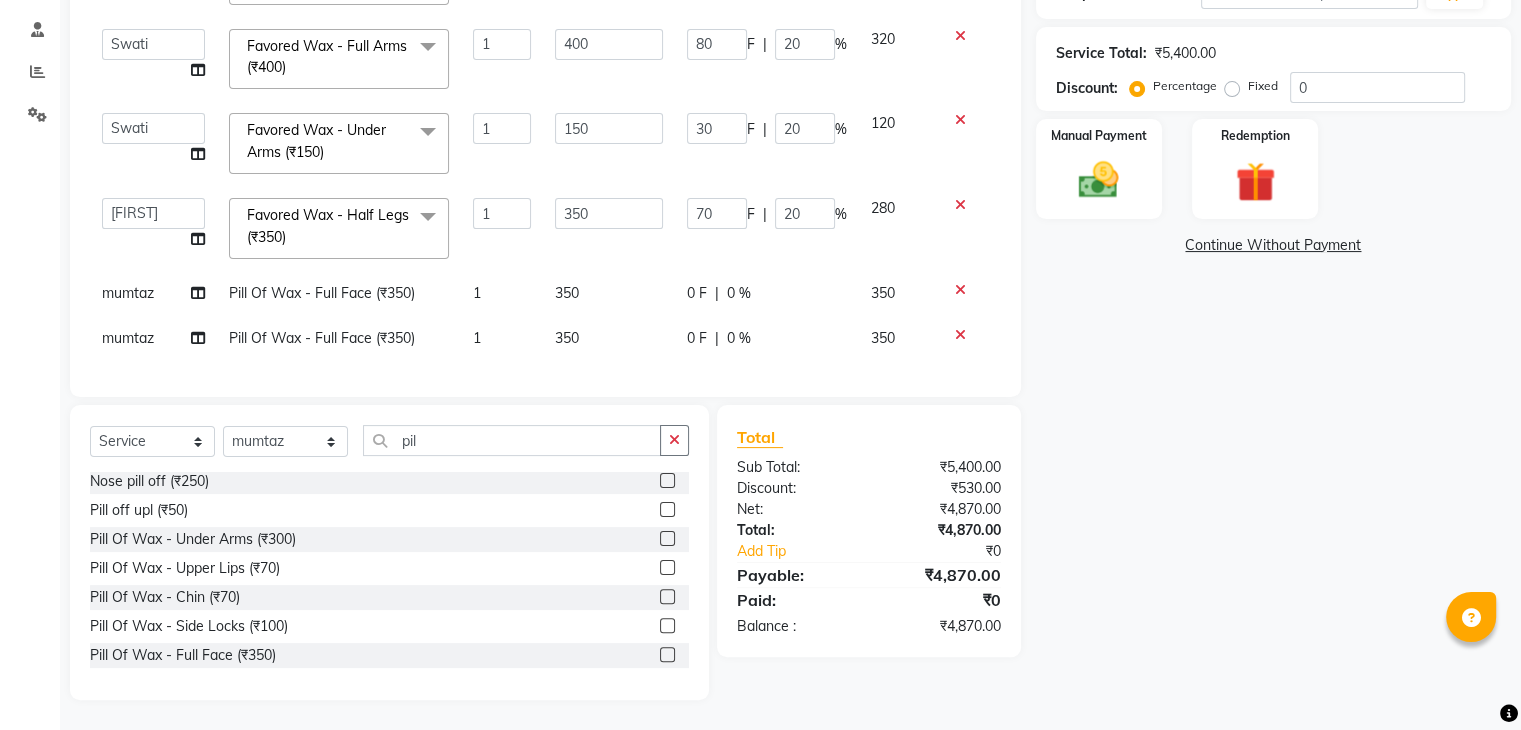 scroll, scrollTop: 125, scrollLeft: 0, axis: vertical 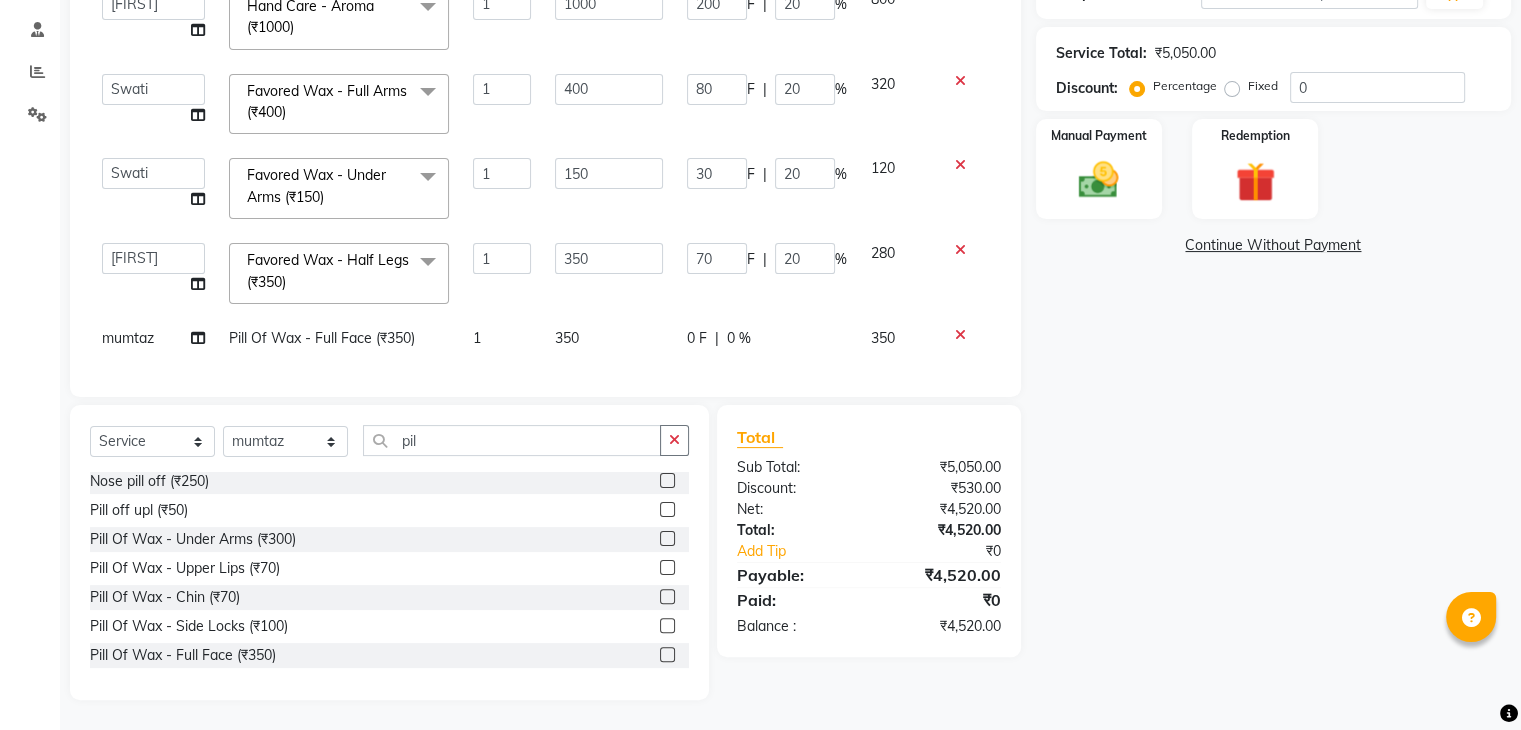 click on "0 F | 0 %" 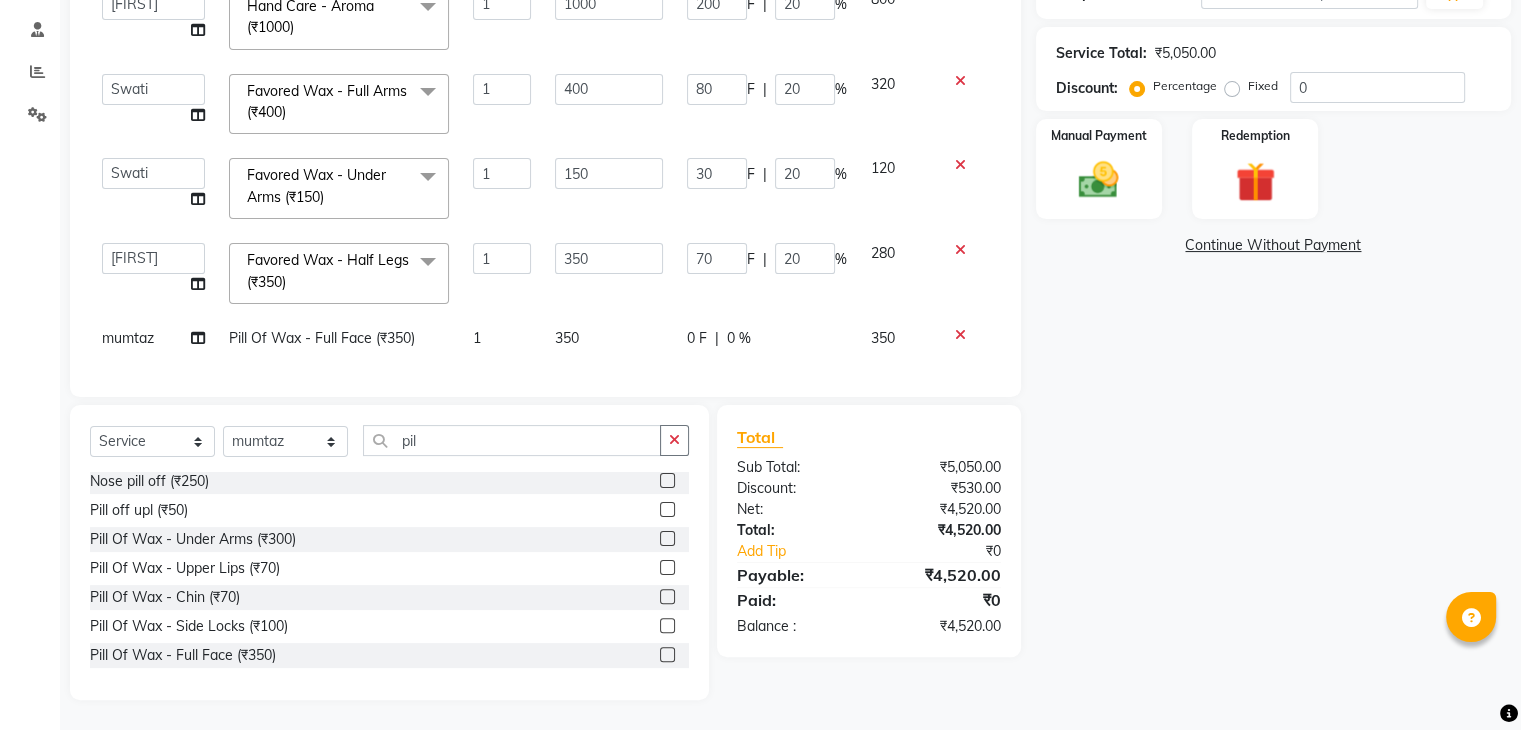 scroll, scrollTop: 164, scrollLeft: 0, axis: vertical 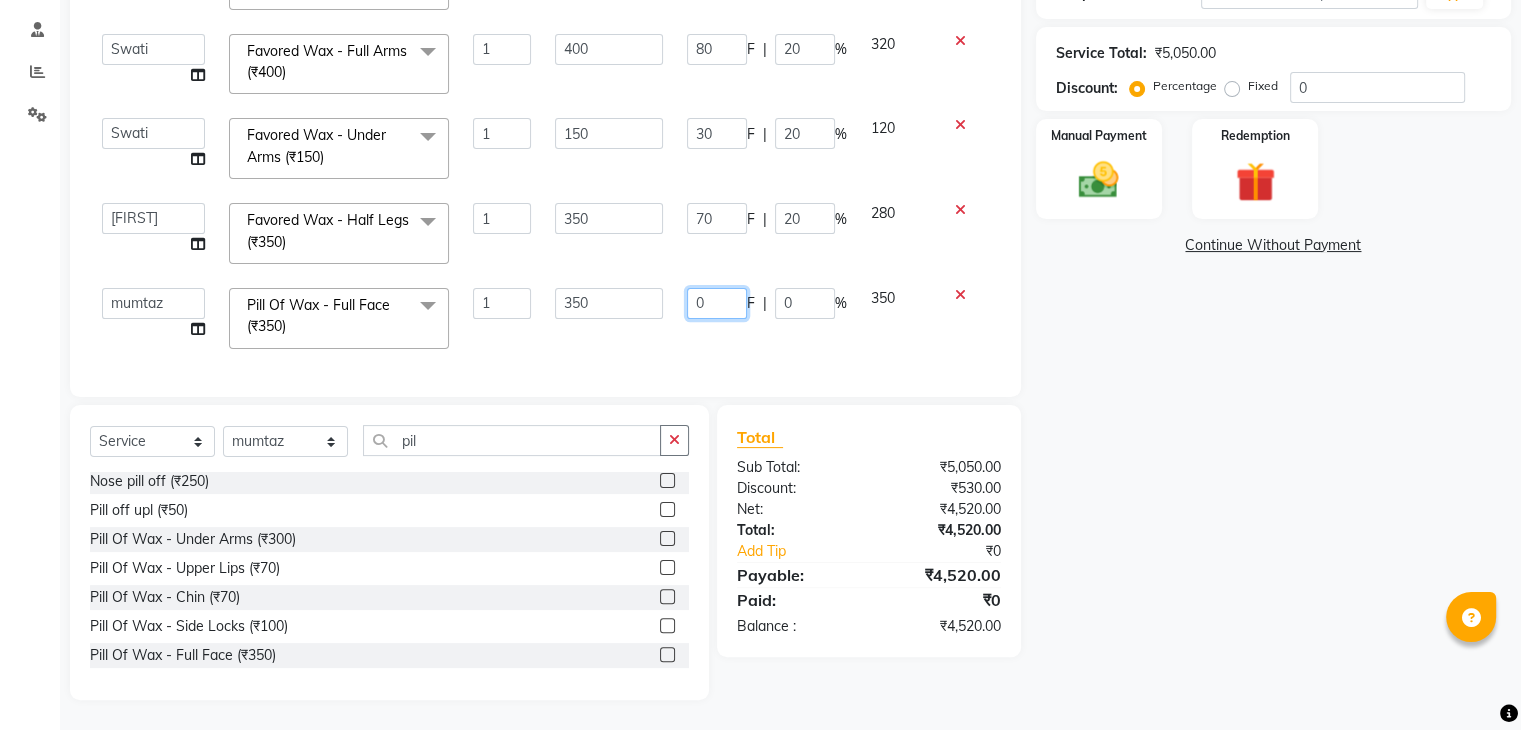 click on "0" 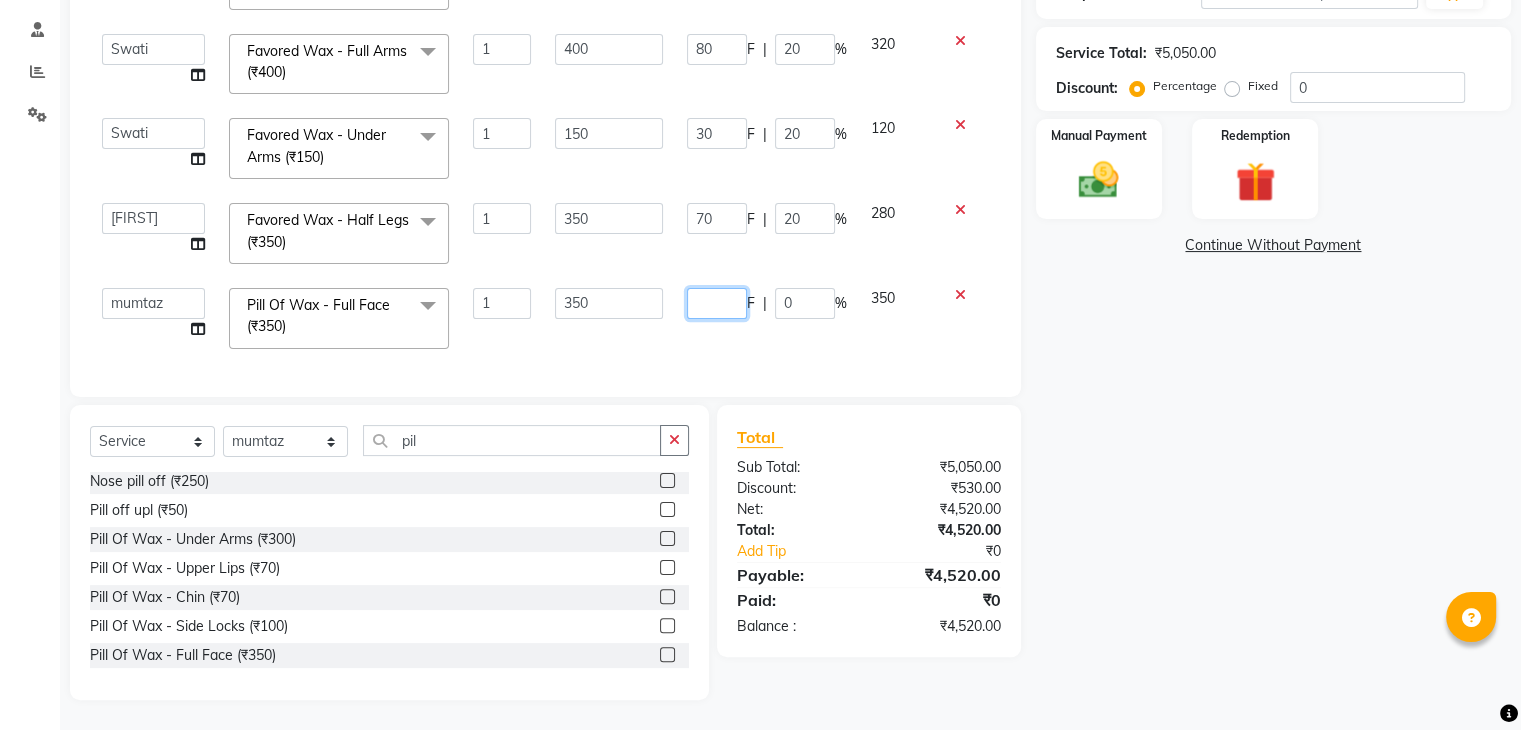 type on "1" 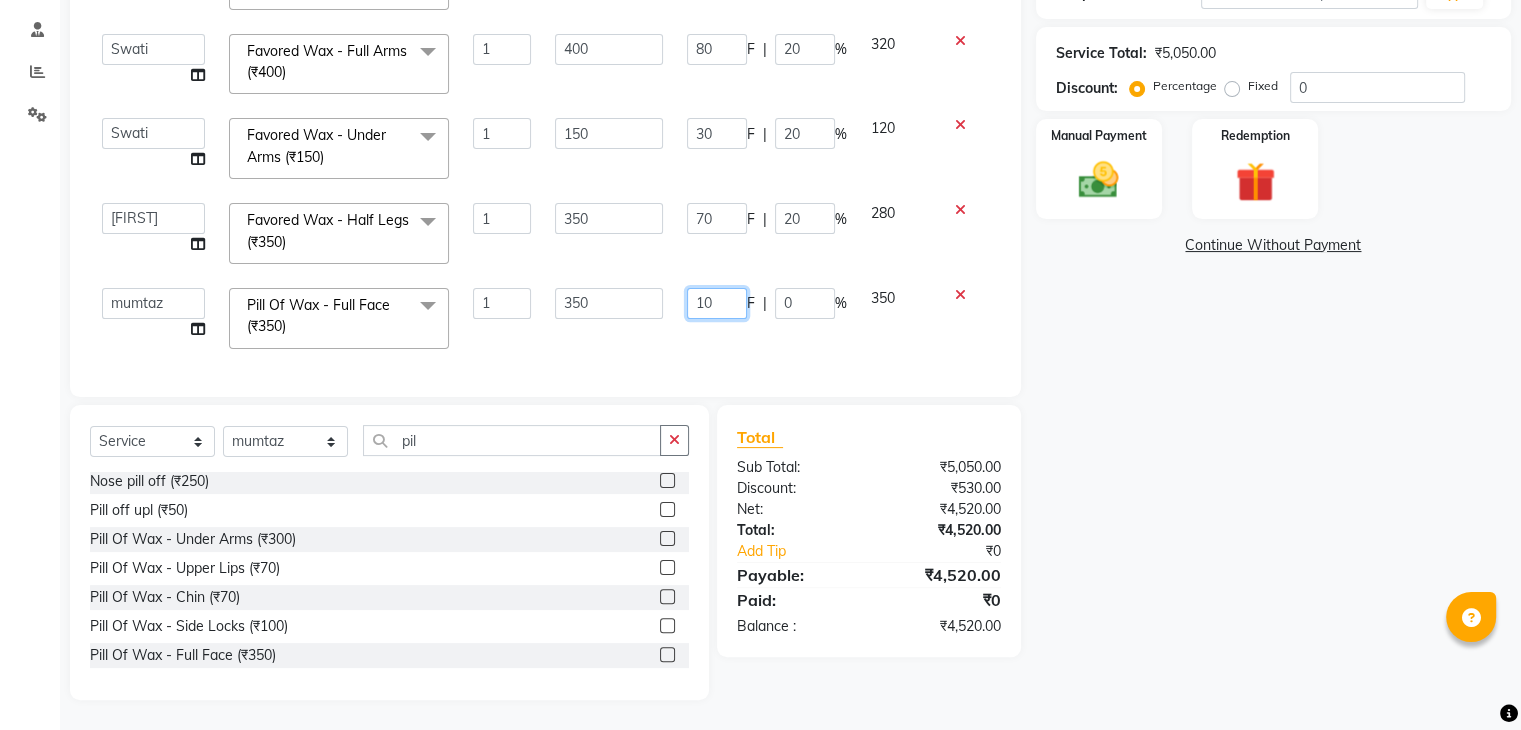 type on "100" 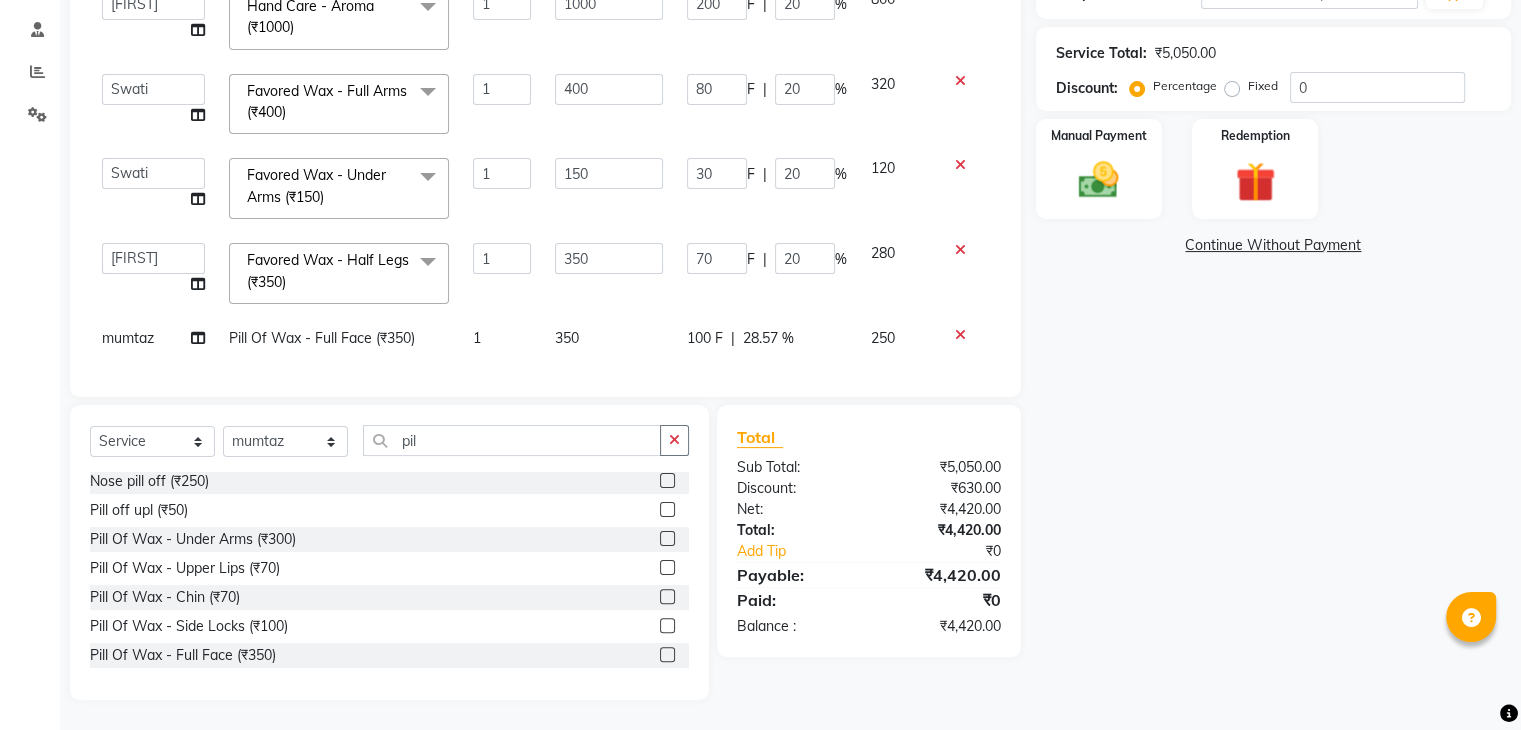 scroll, scrollTop: 125, scrollLeft: 0, axis: vertical 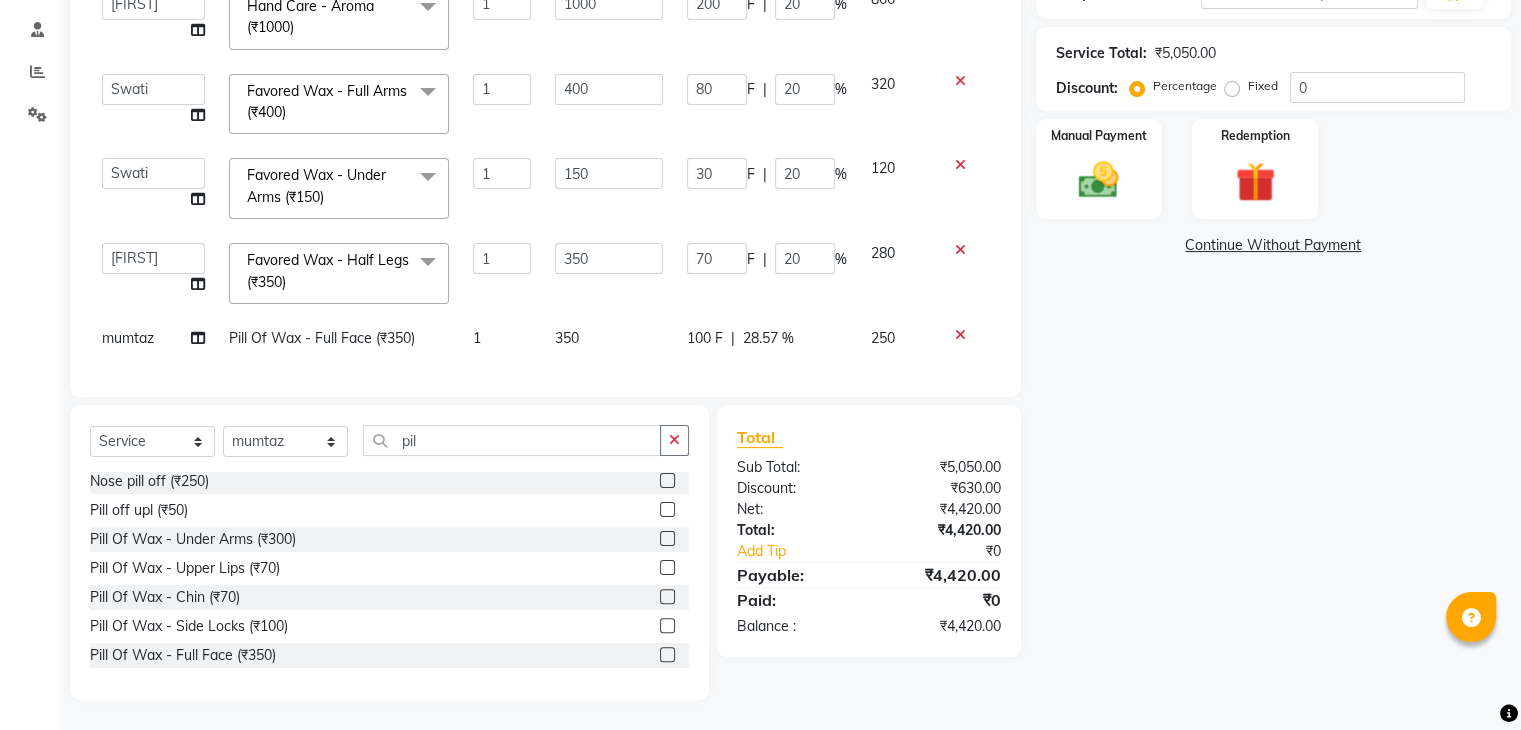 click on "Services Stylist Service Qty Price Disc Total Action Ajaz Alvira Danish Guddi Jayesh Josh mumtaz Naeem nishu Riya Rush Swati Feet Care - Bliss (₹1200) x Clean Up - Deep Clean (₹900) Clean Up - Fruit (₹1000) Clean Up - Revival (₹1200) Clean Up - Mineral 1 (₹1500) Clean Up - Mineral (₹2000) Clean Up - Hydrating (₹2500) Clean Up - D.N.A. (₹3000) lice treatment (₹2000) power dose [per bottle ] (₹500) pigmantation facial (₹1000) protein spa (₹2500) Bota smooth (₹8000) Bota smooth (₹10000) bota smooth (₹6500) Protein hair spa (₹1600) nanoplatia (₹2500) Hair protein spa (₹2000) Protein spaa (₹3500) Foot spa (₹800) Protein spa (₹3000) Nose pill off (₹250) hair spa dandruff treatment (₹3500) Threading/upl (₹70) Threading /Forhead /upl (₹90) Botosmooth (₹7000) Pigmentation treatment (₹3000) Hydra facial (₹7000) hair cut / shave (₹375) Pill off upl (₹50) Advance payment (₹600) Diamond clean up (₹1200) Ola plex (₹5000)" 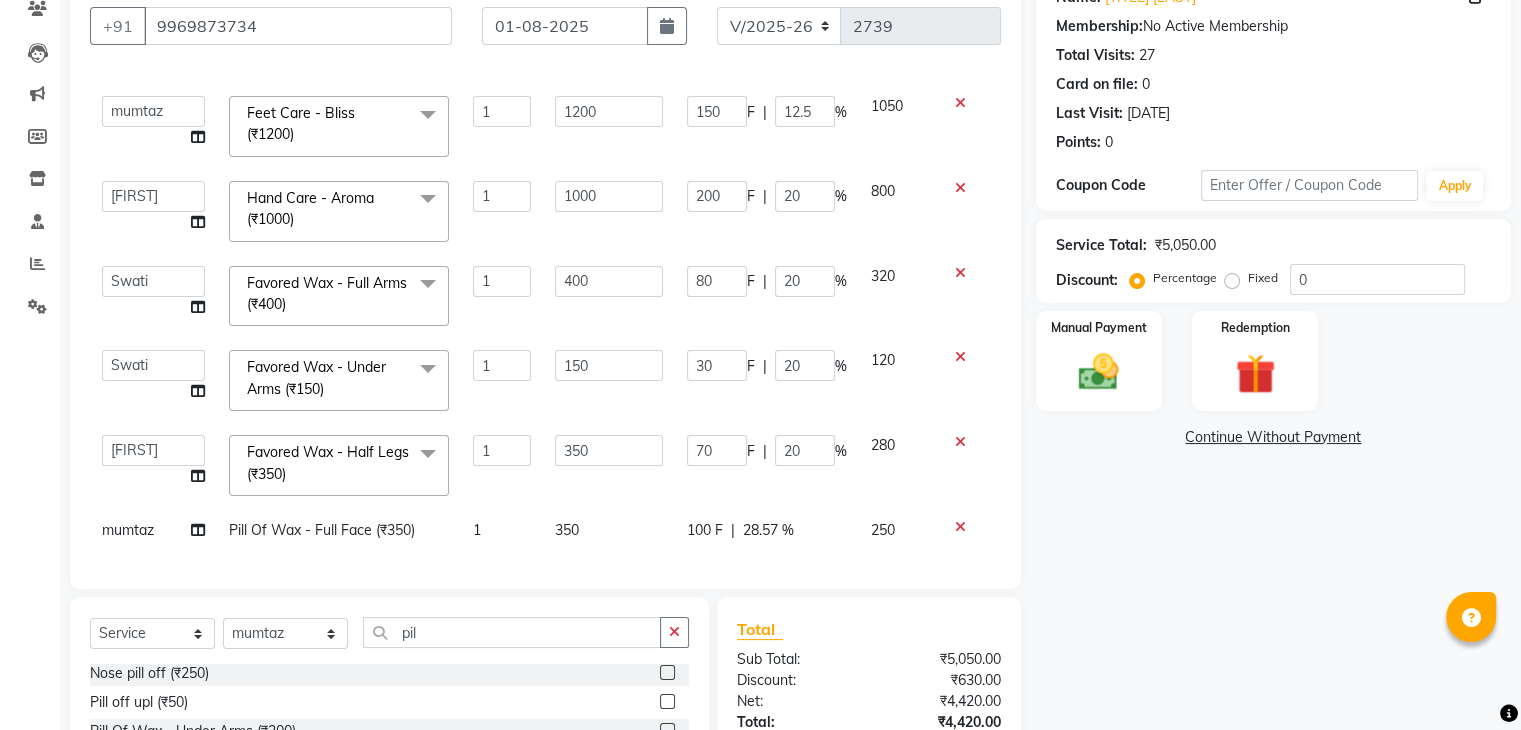 scroll, scrollTop: 194, scrollLeft: 0, axis: vertical 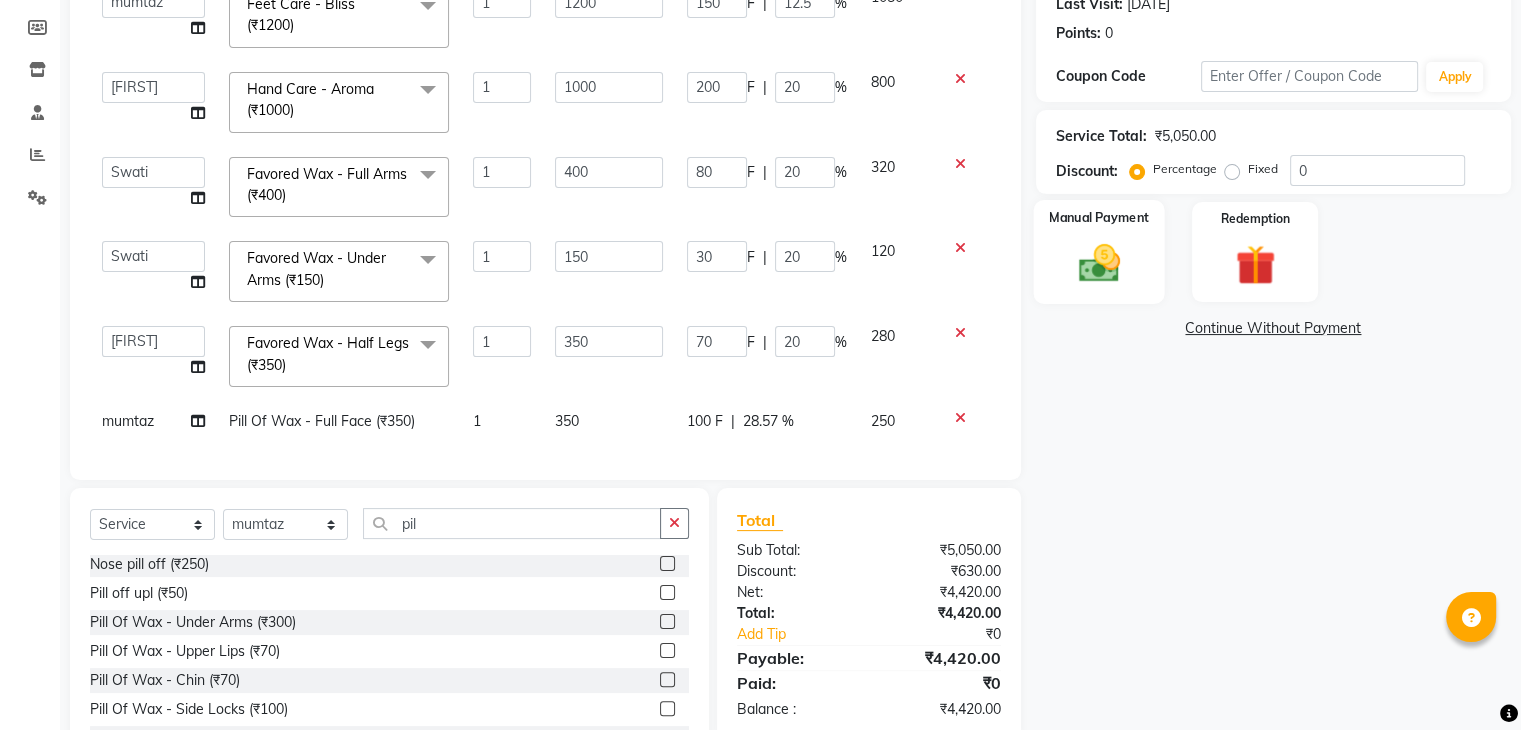 click 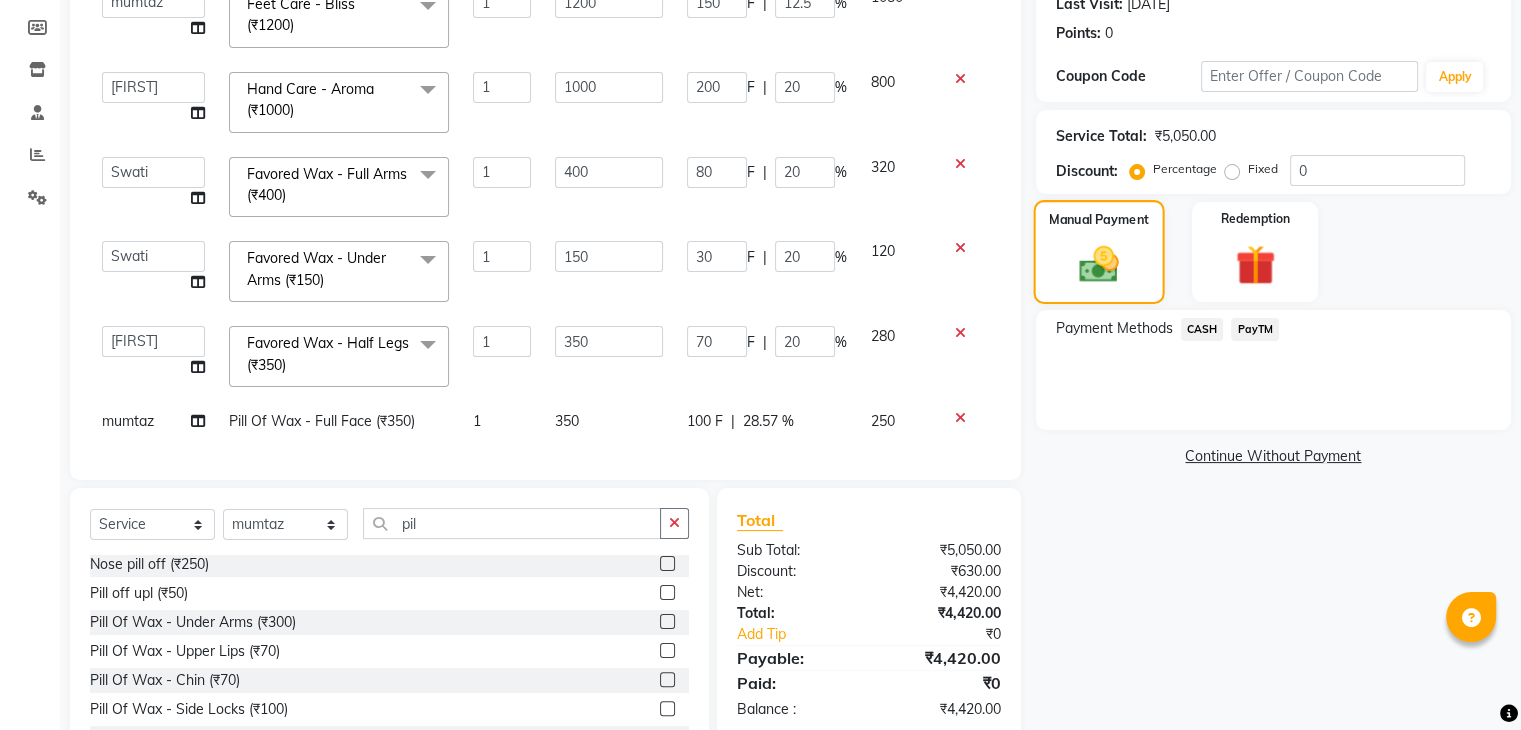 scroll, scrollTop: 372, scrollLeft: 0, axis: vertical 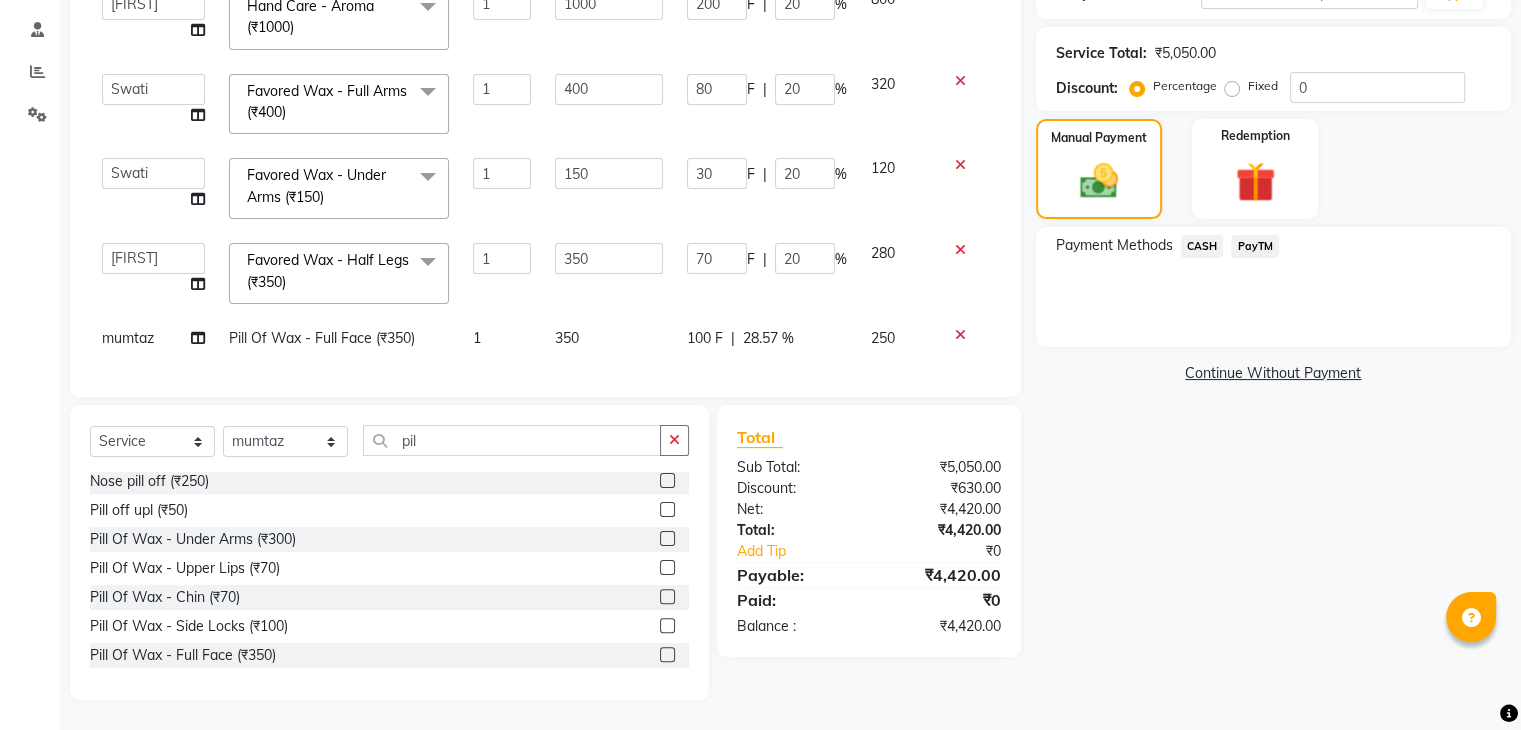 click on "CASH" 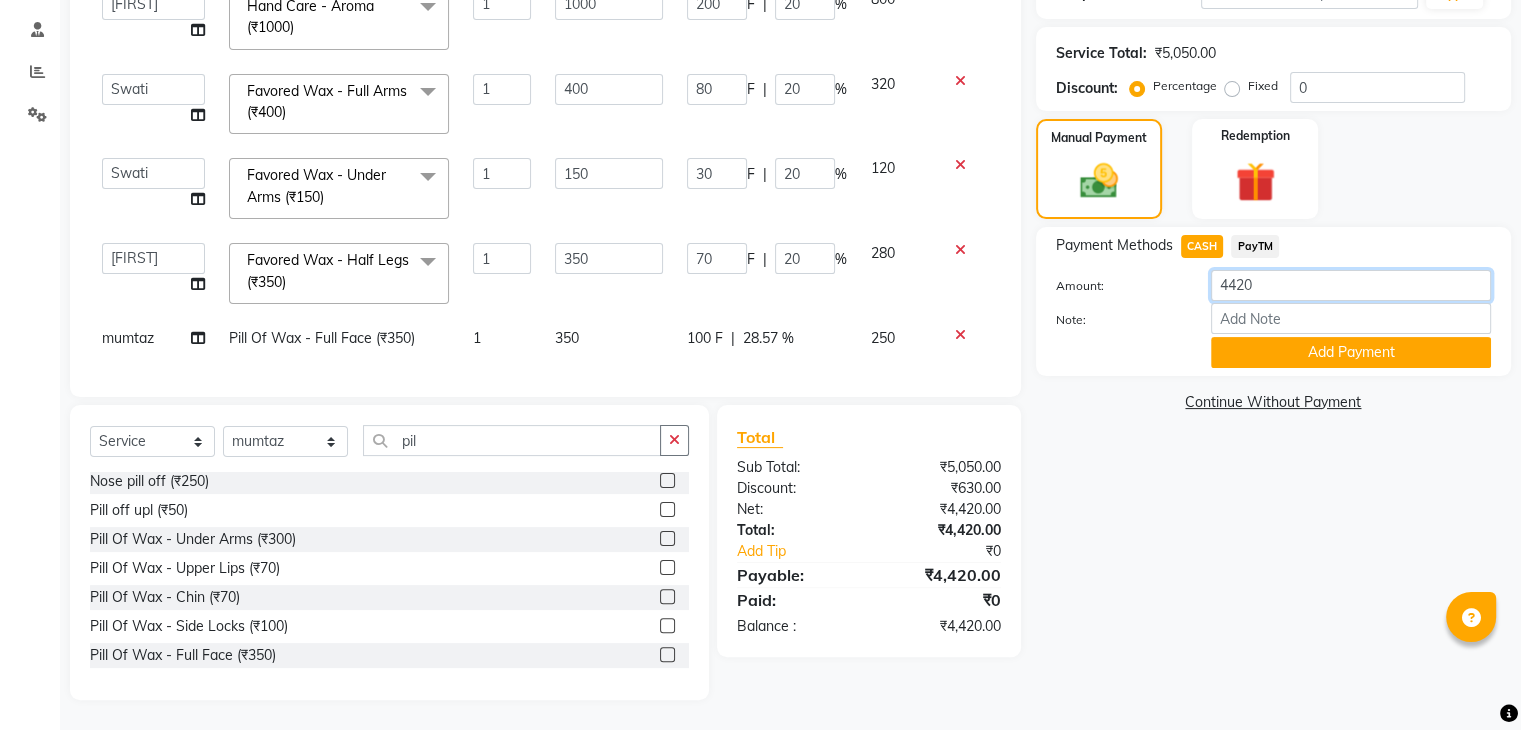 click on "4420" 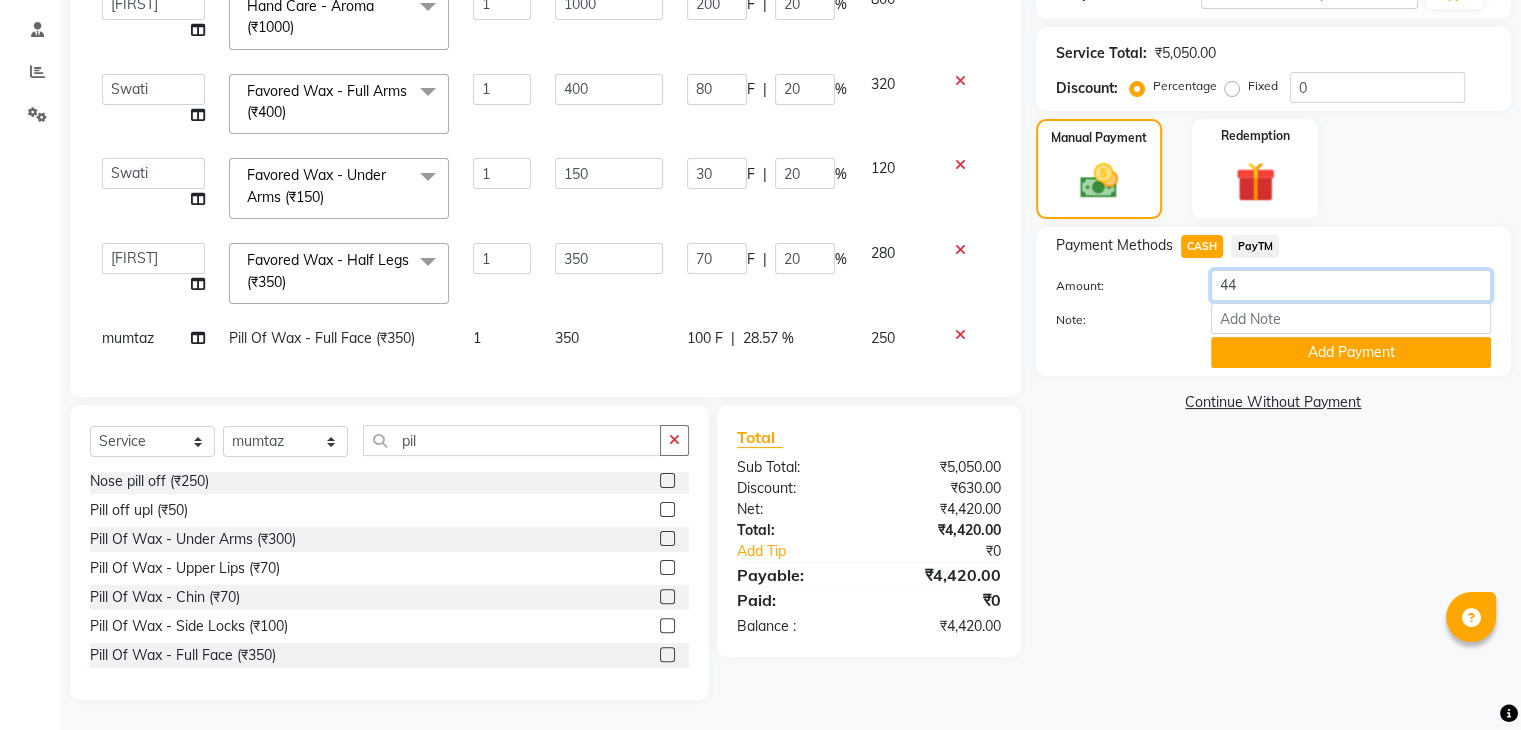 type on "4" 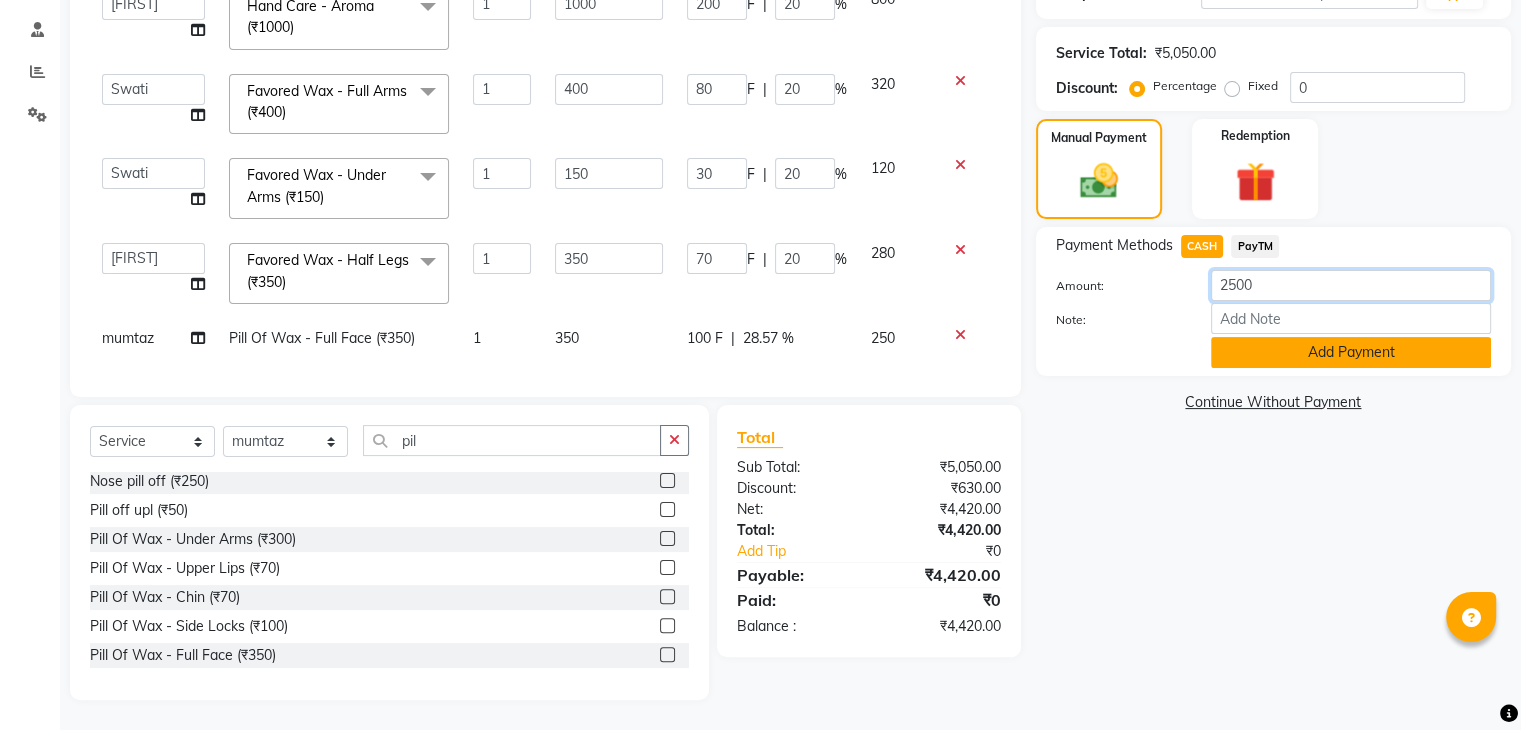 type on "2500" 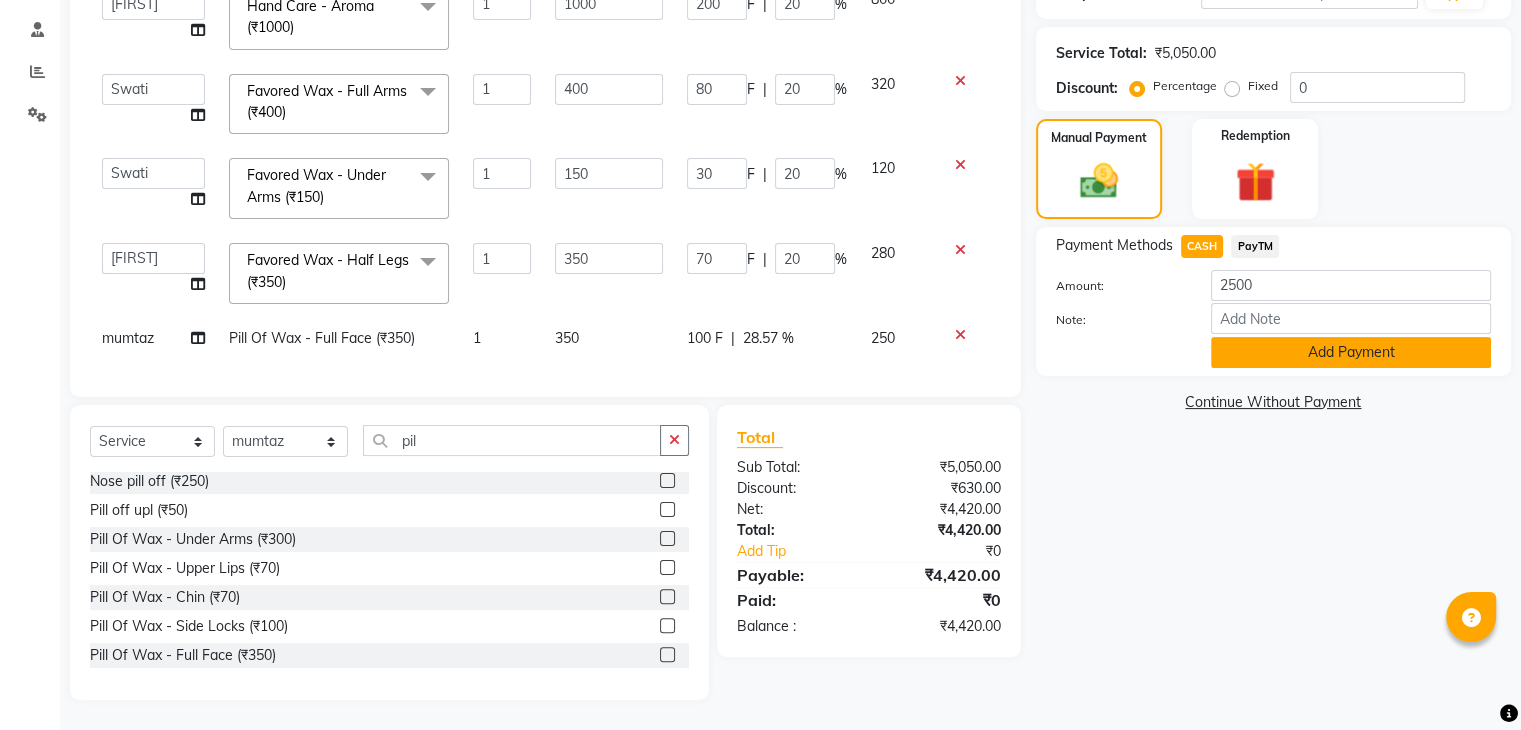 click on "Add Payment" 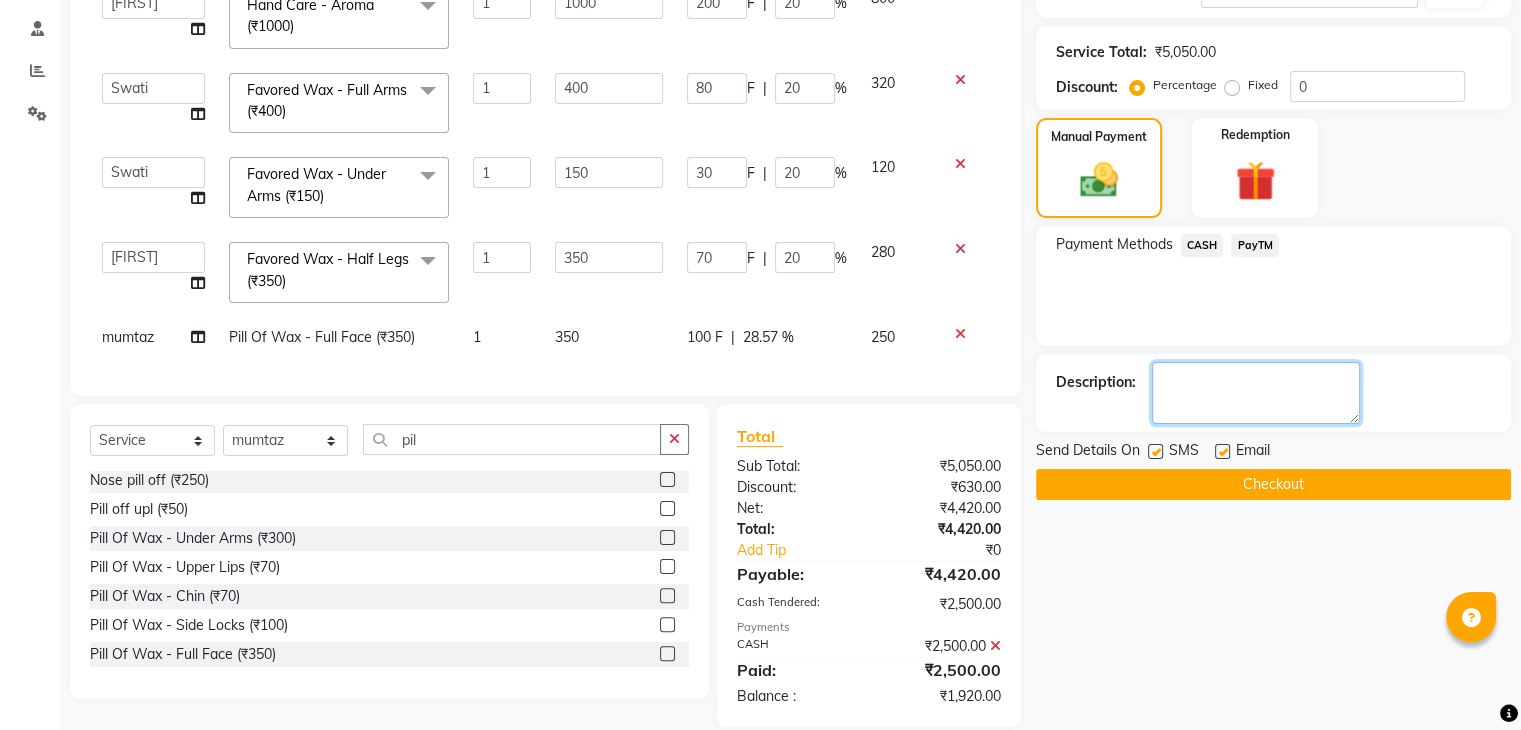 click 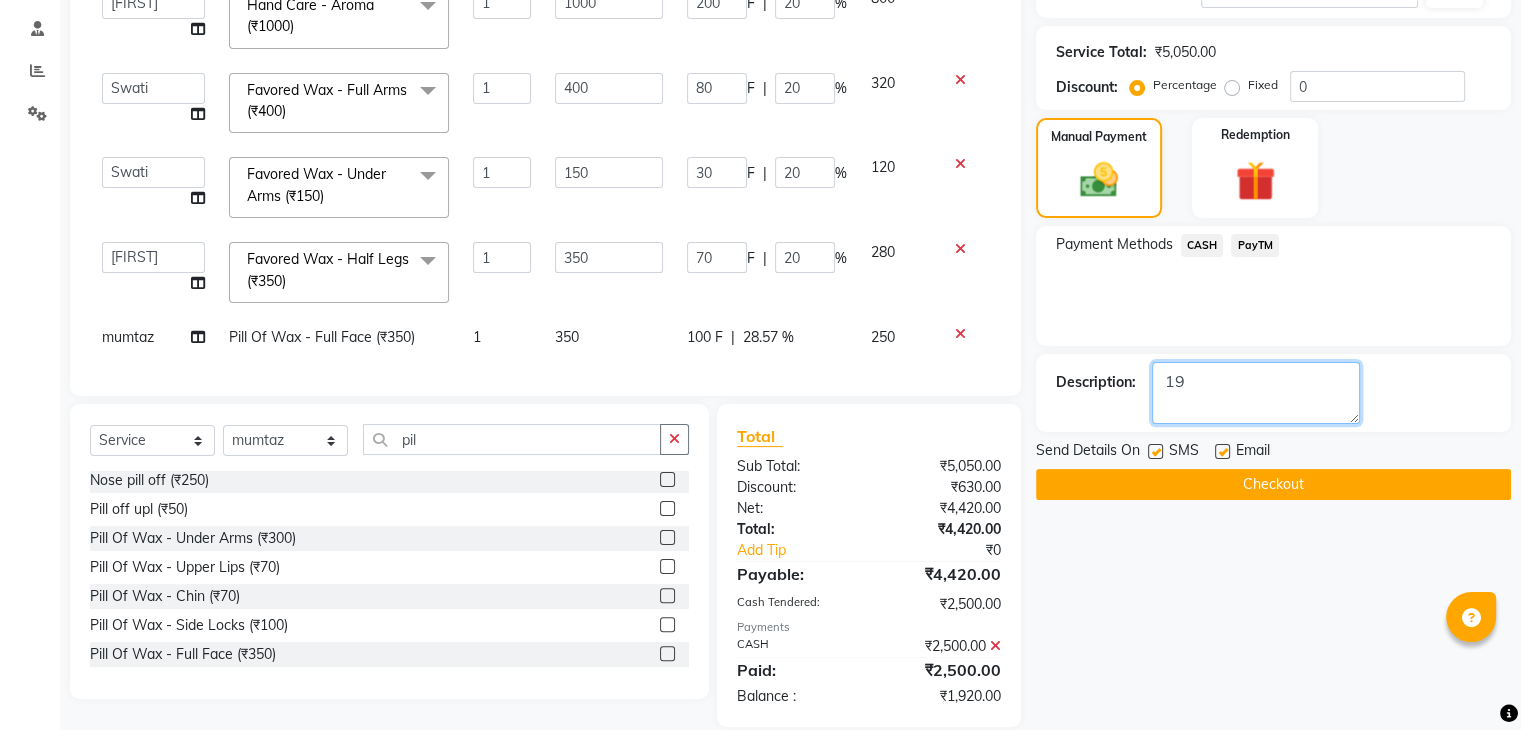 type on "1" 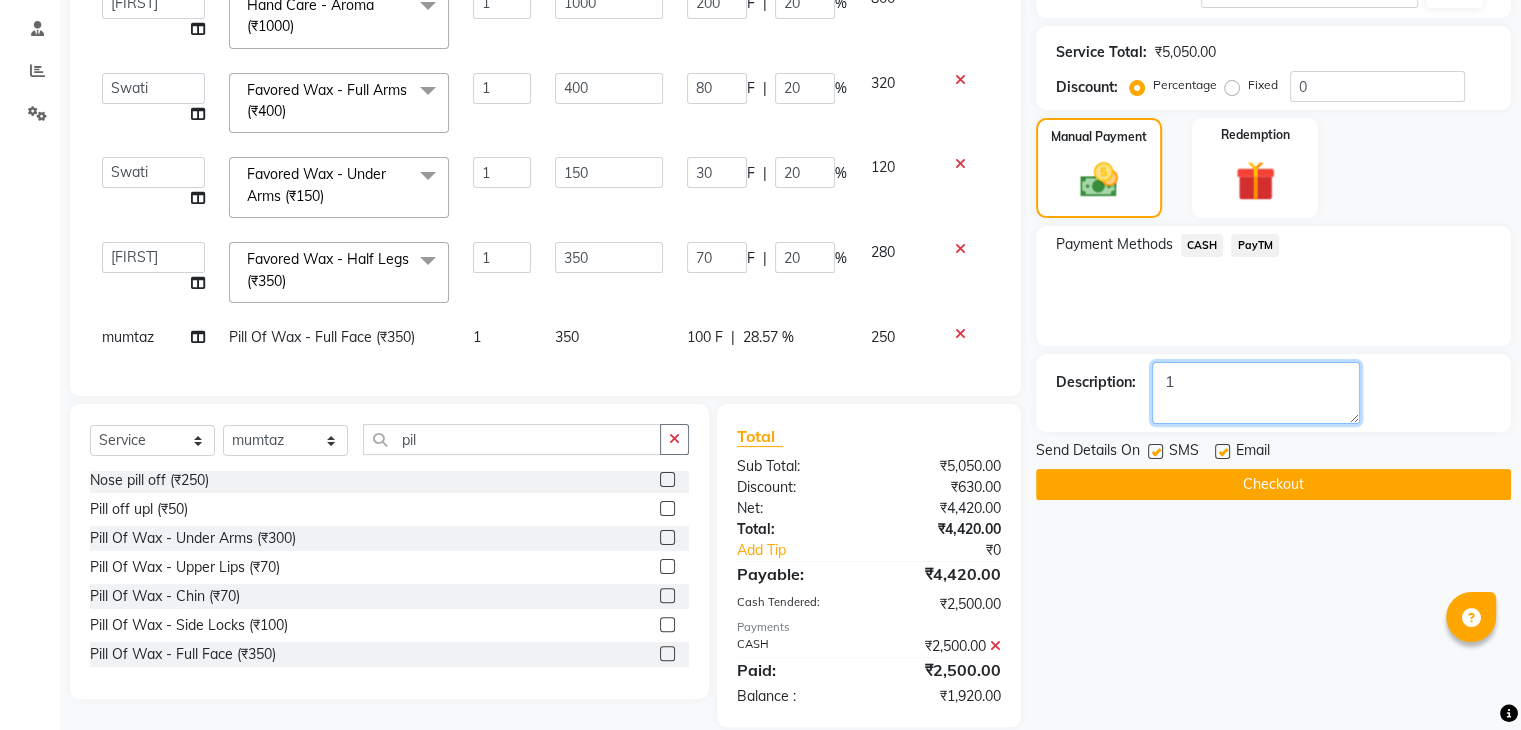 type 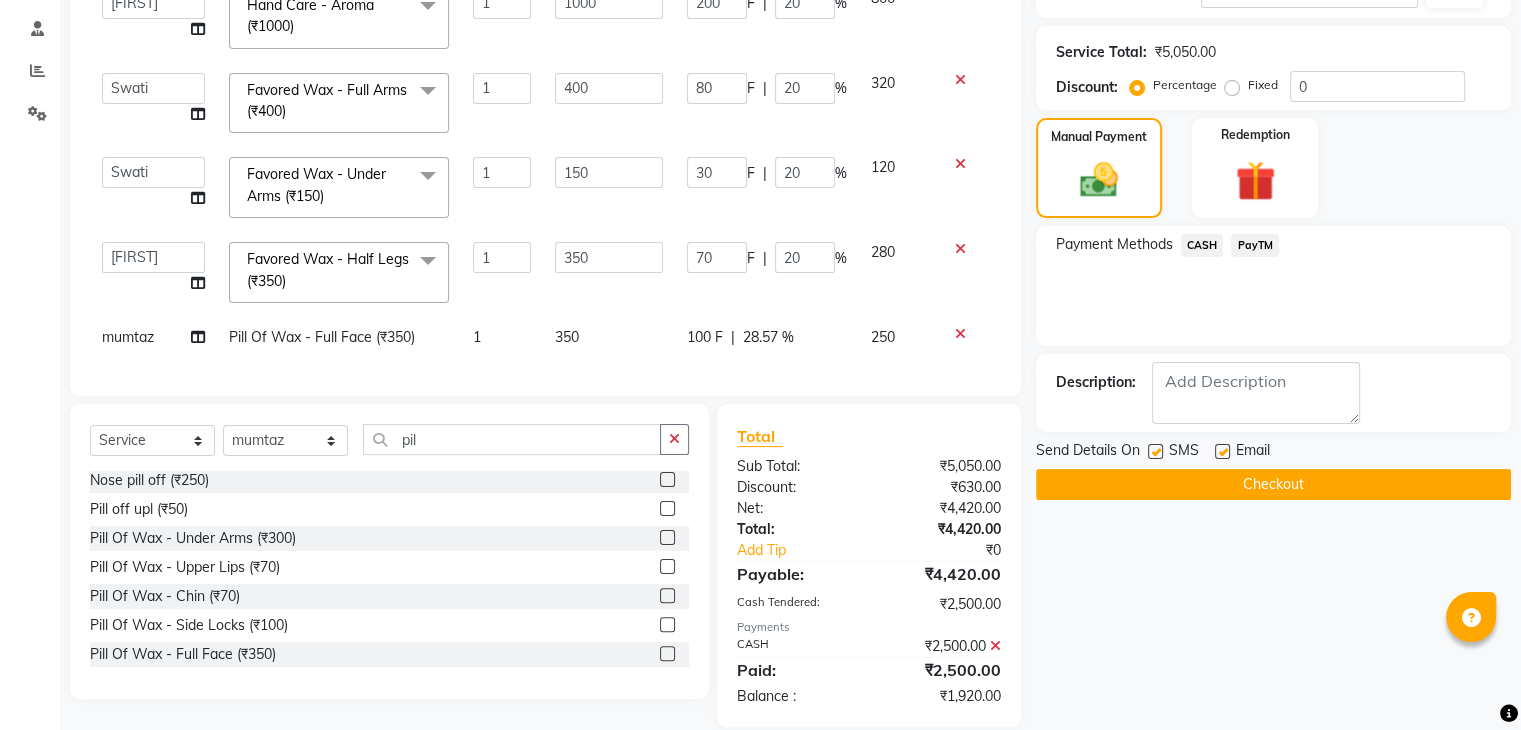 click on "PayTM" 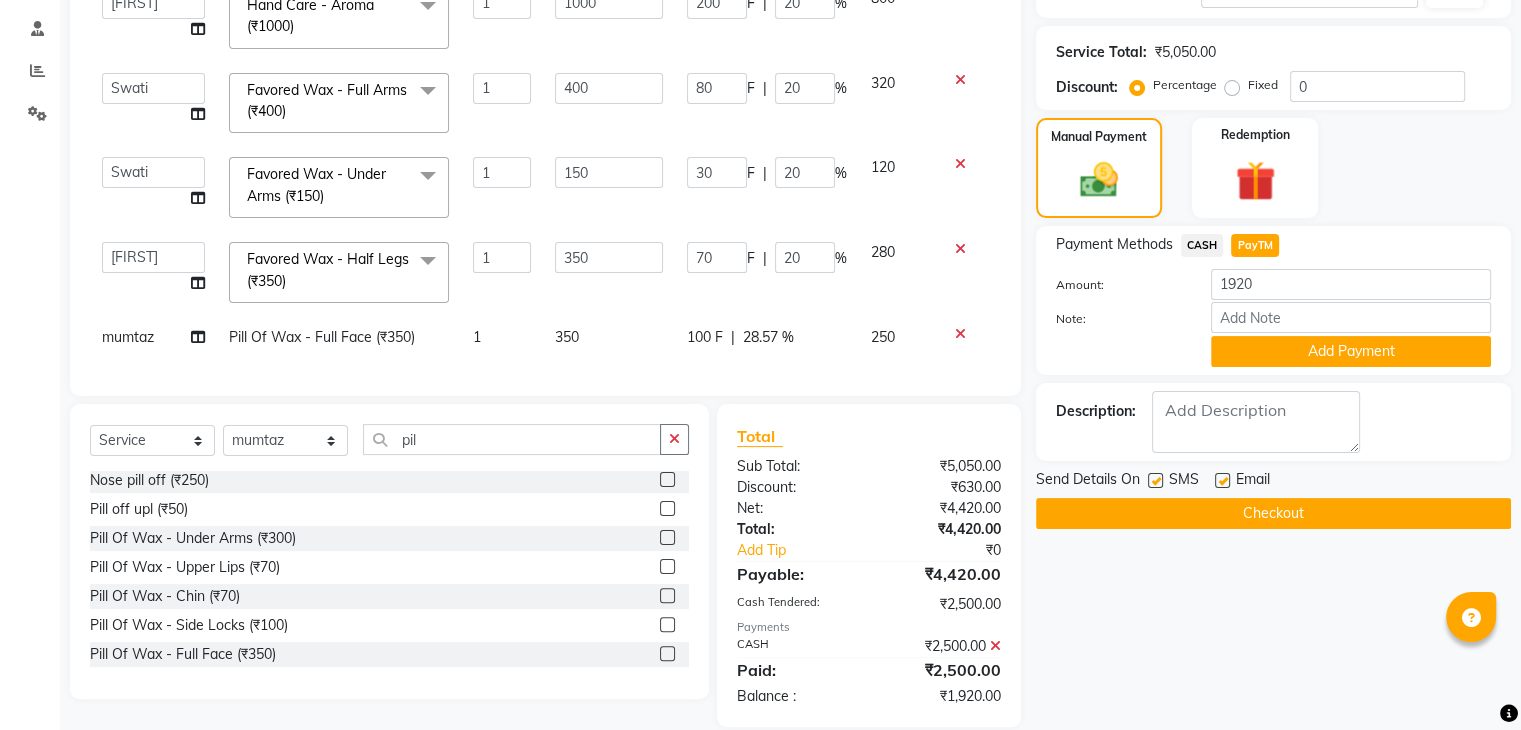 click 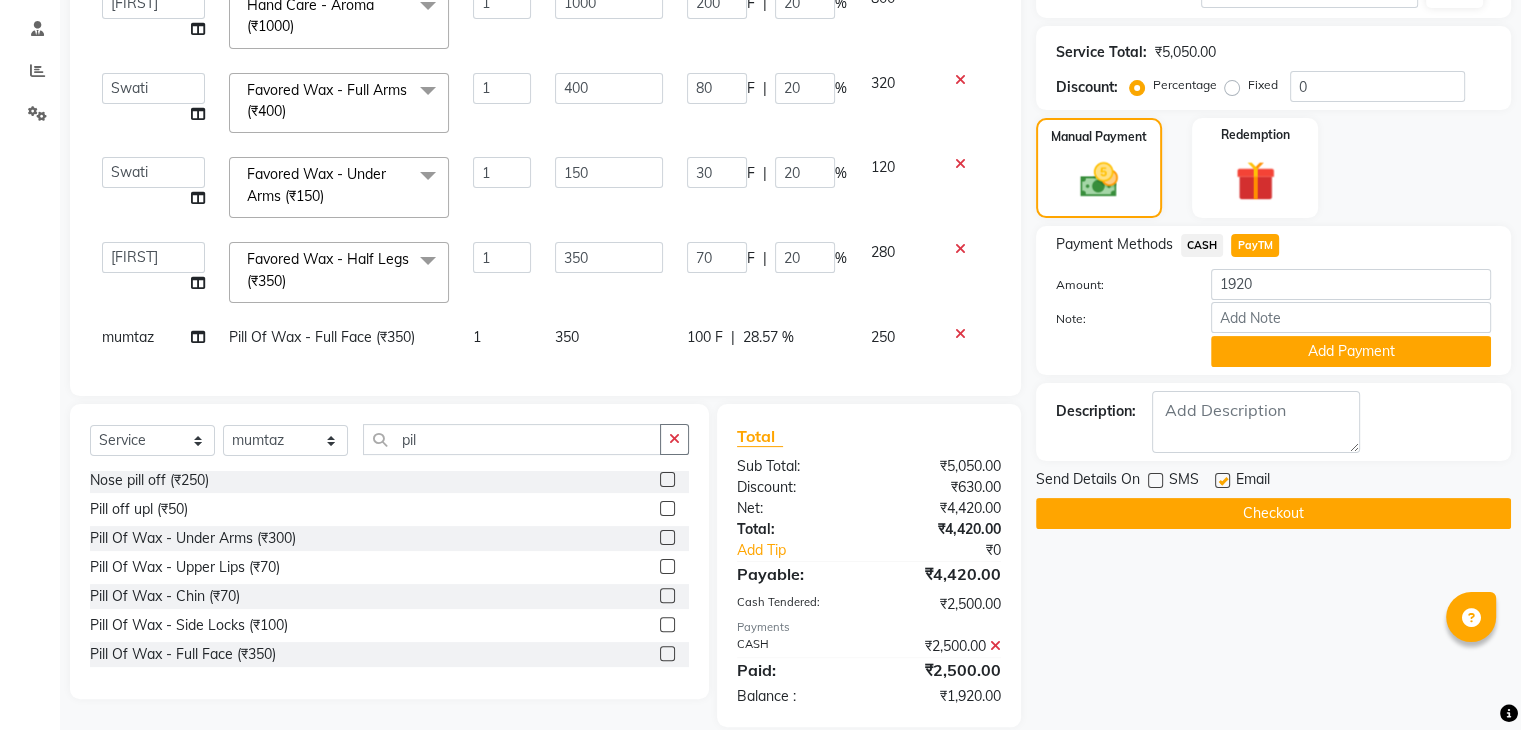 click 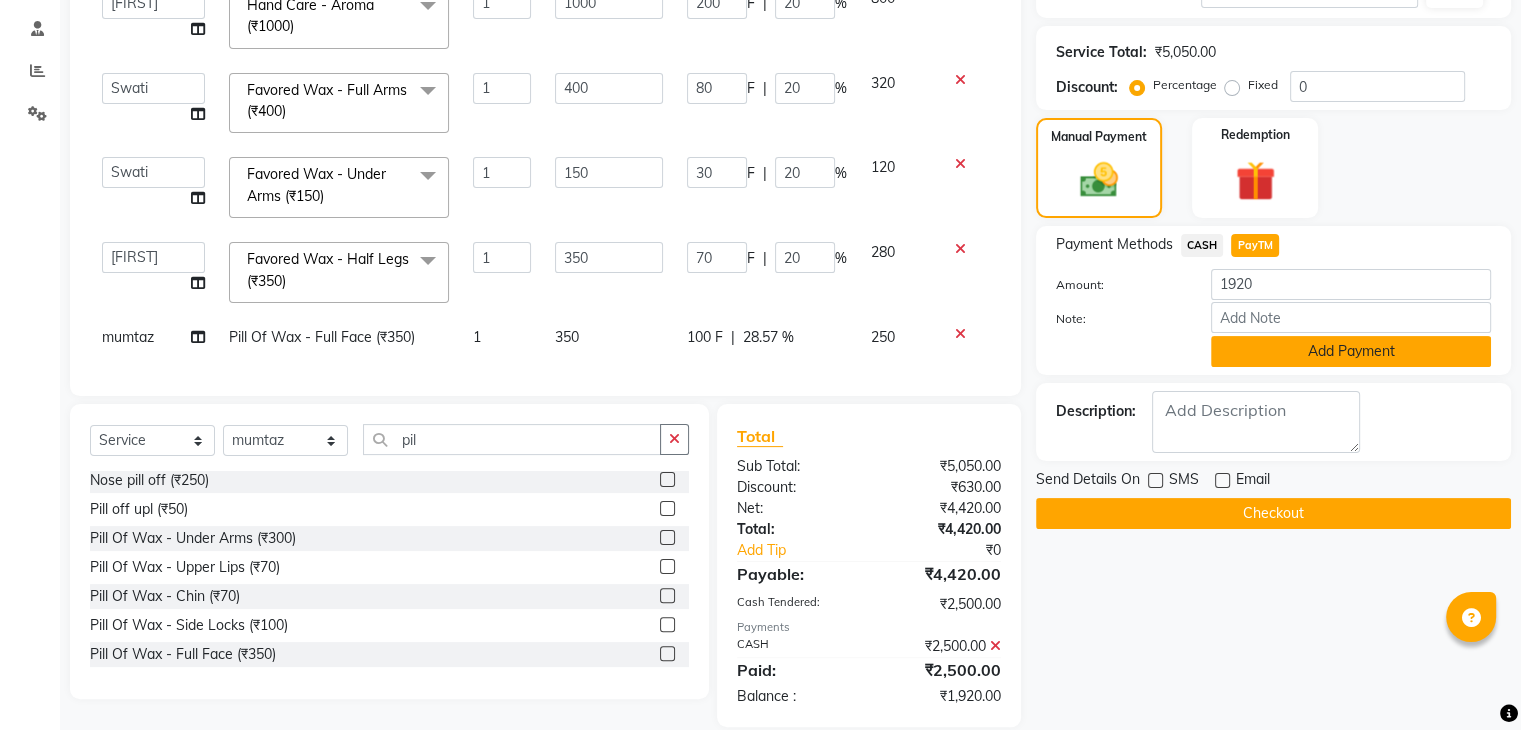 click on "Add Payment" 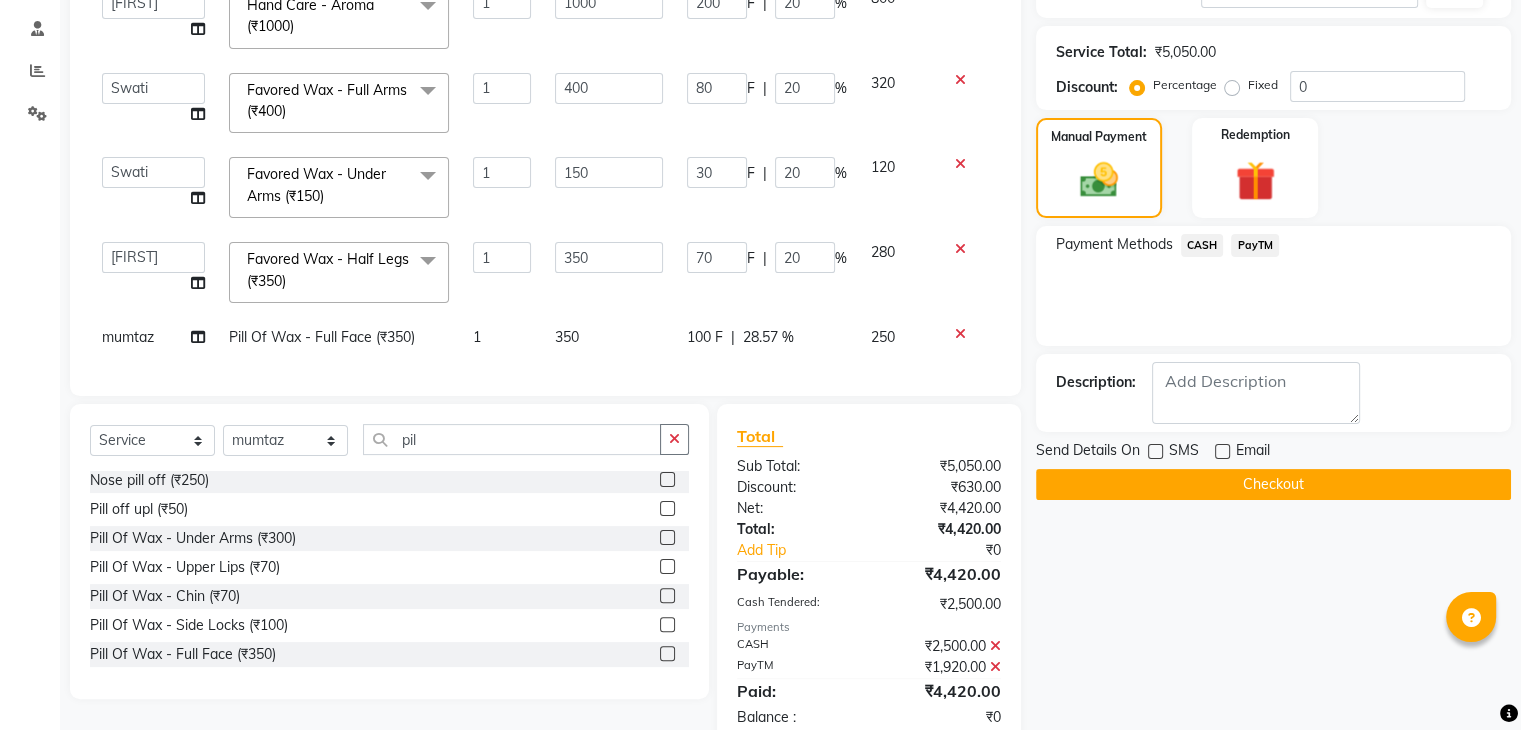 scroll, scrollTop: 420, scrollLeft: 0, axis: vertical 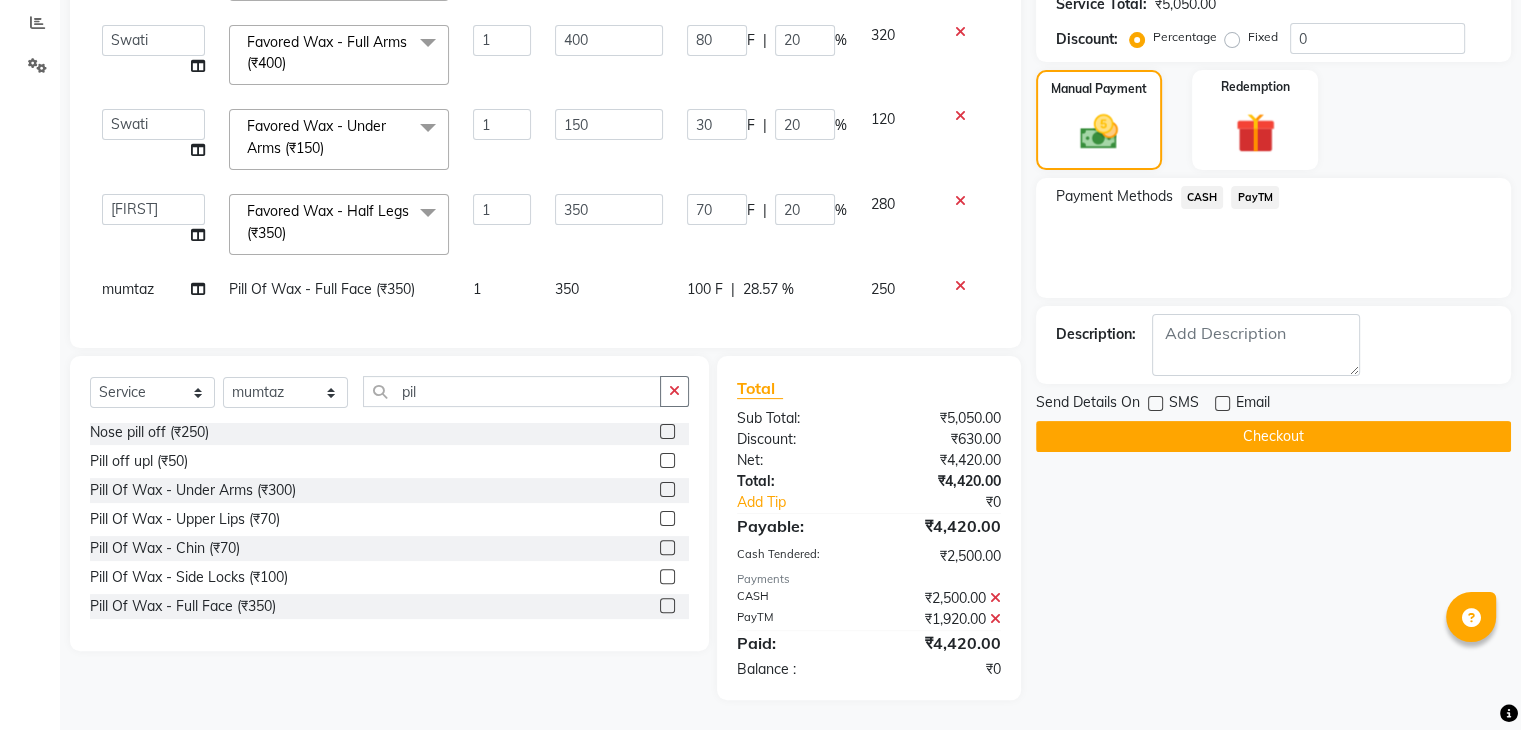 click on "Checkout" 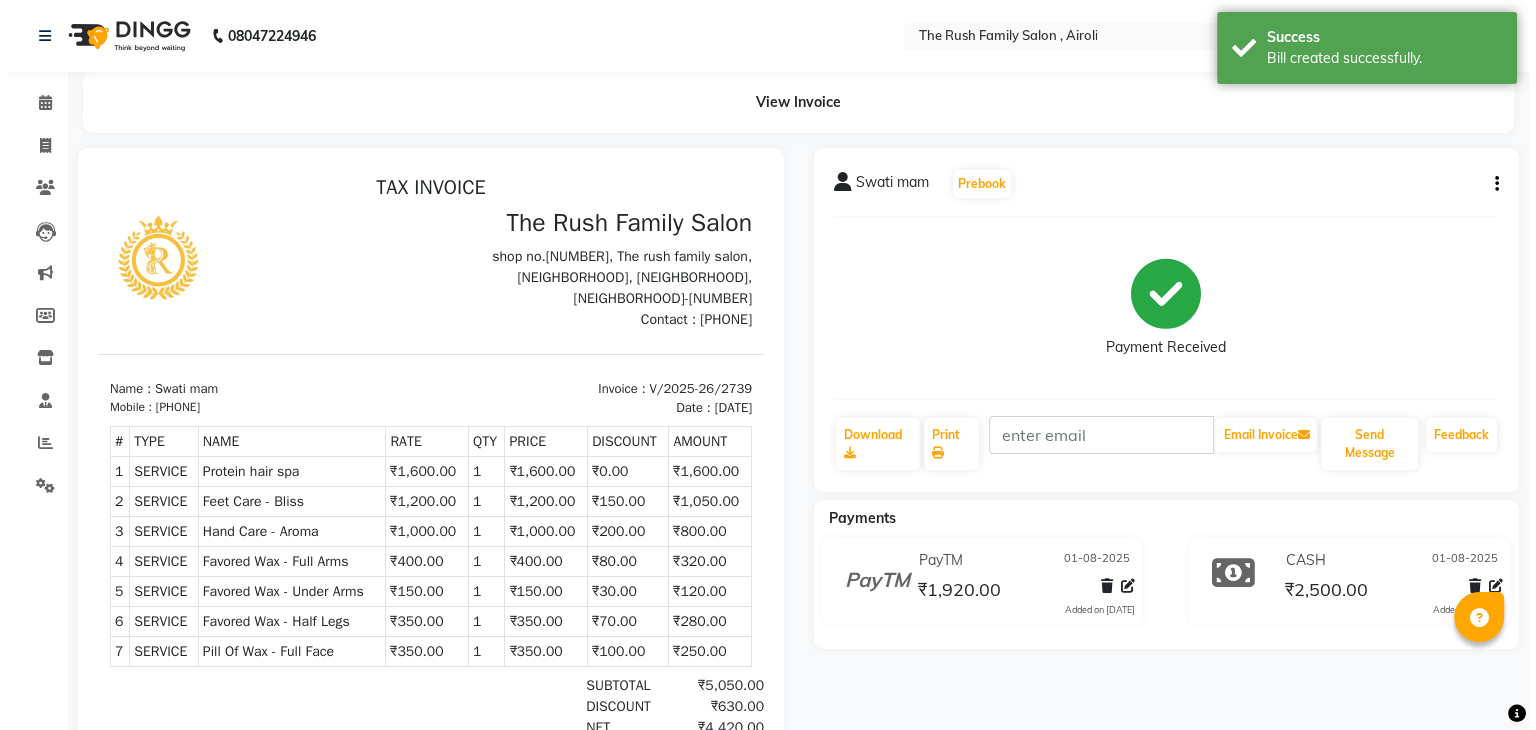 scroll, scrollTop: 0, scrollLeft: 0, axis: both 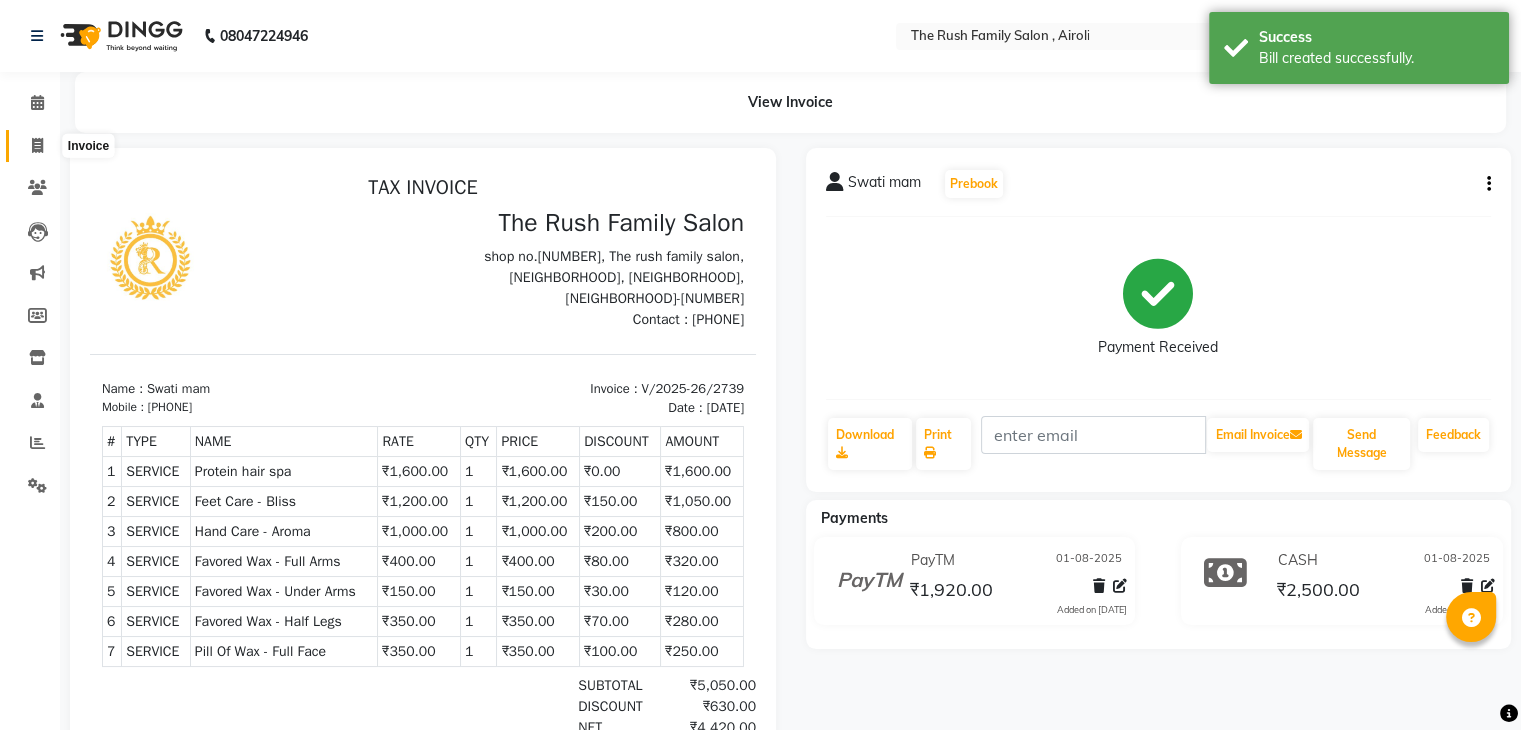 click 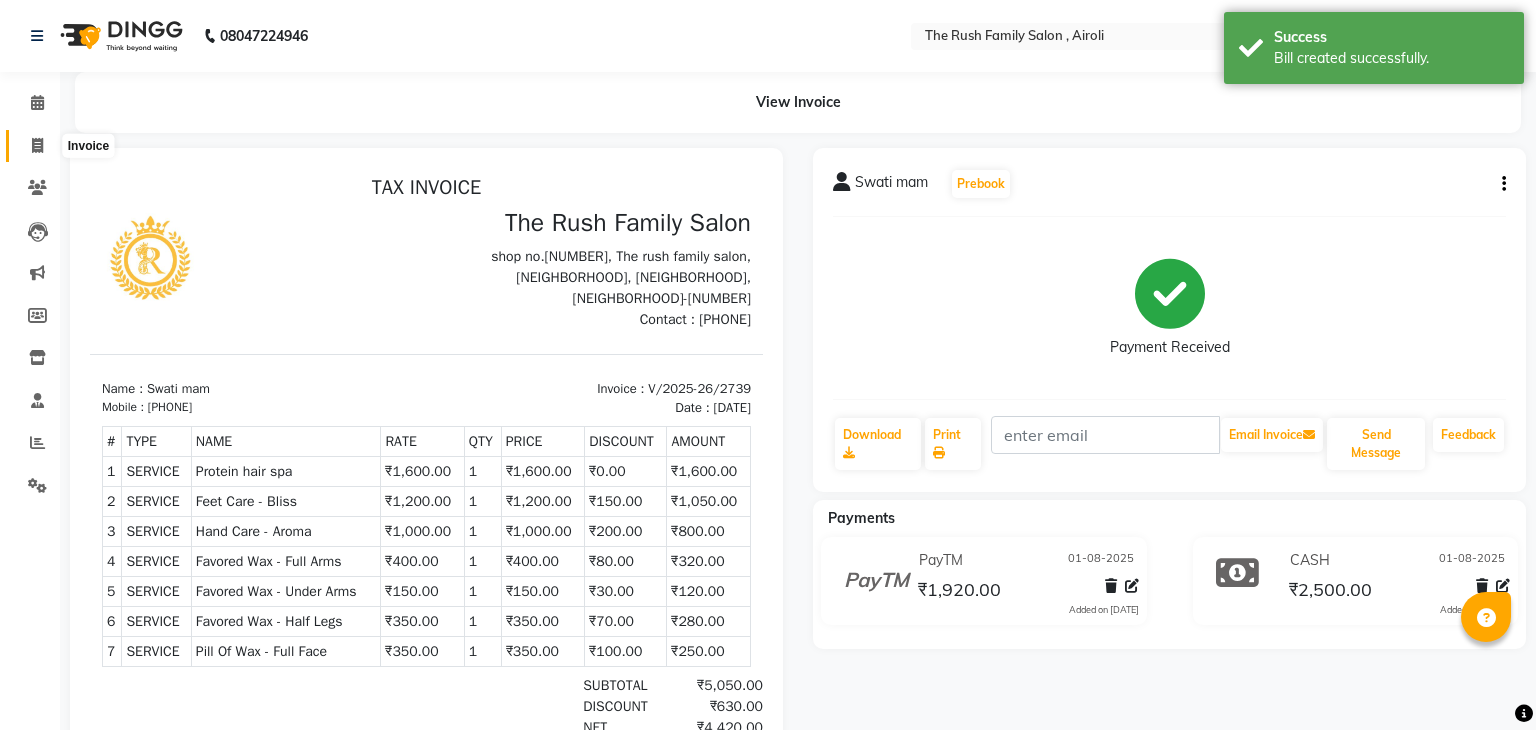 select on "5419" 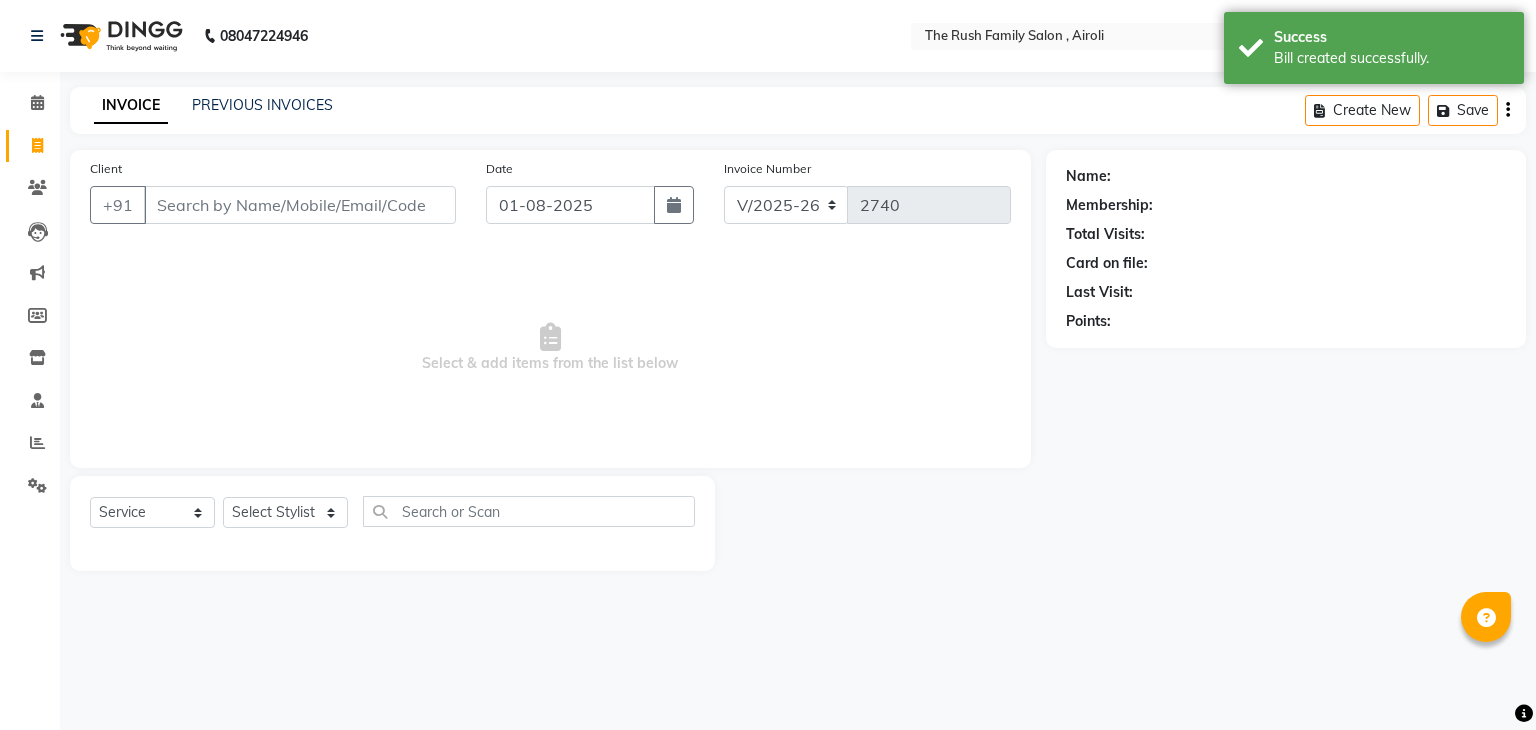 click on "Client" at bounding box center (300, 205) 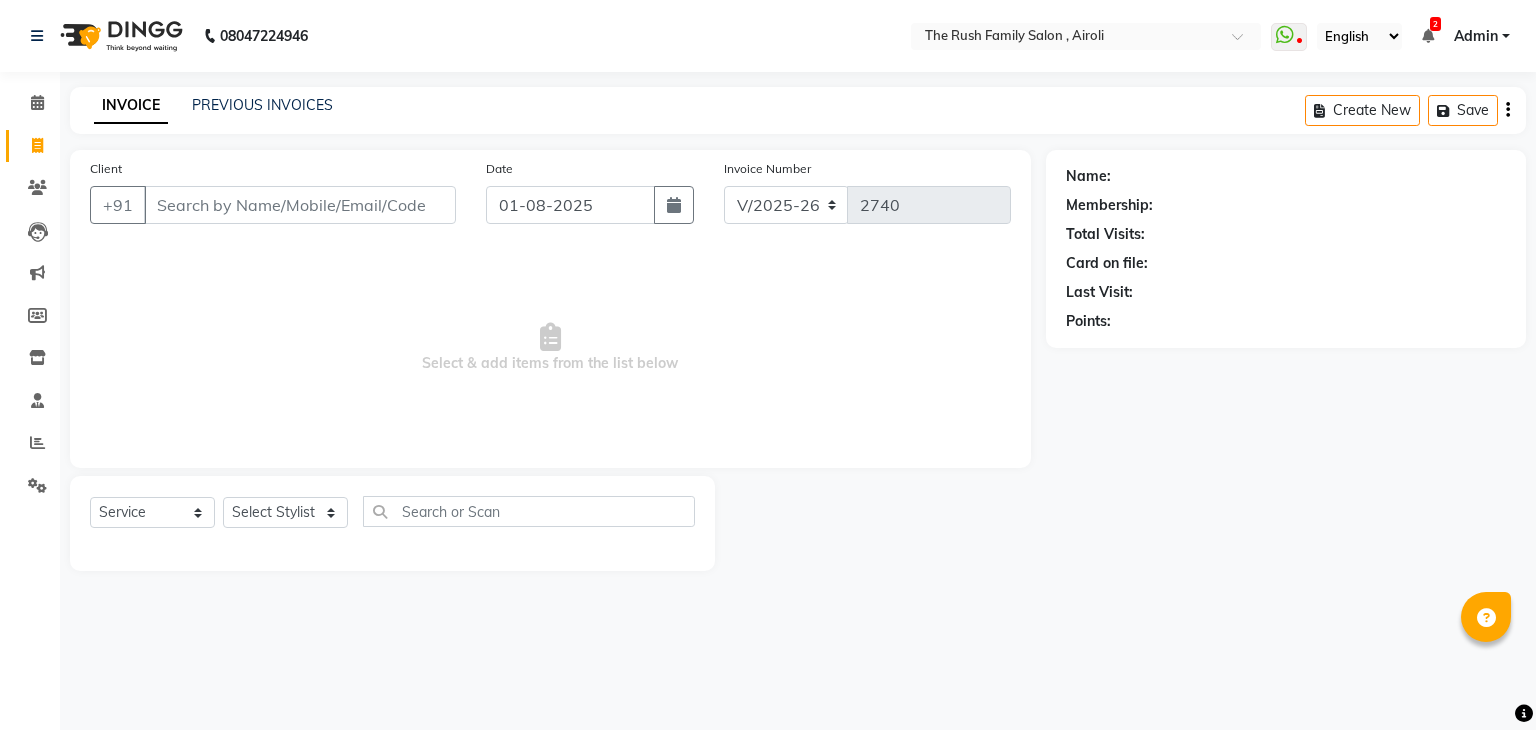 click on "Client" at bounding box center (300, 205) 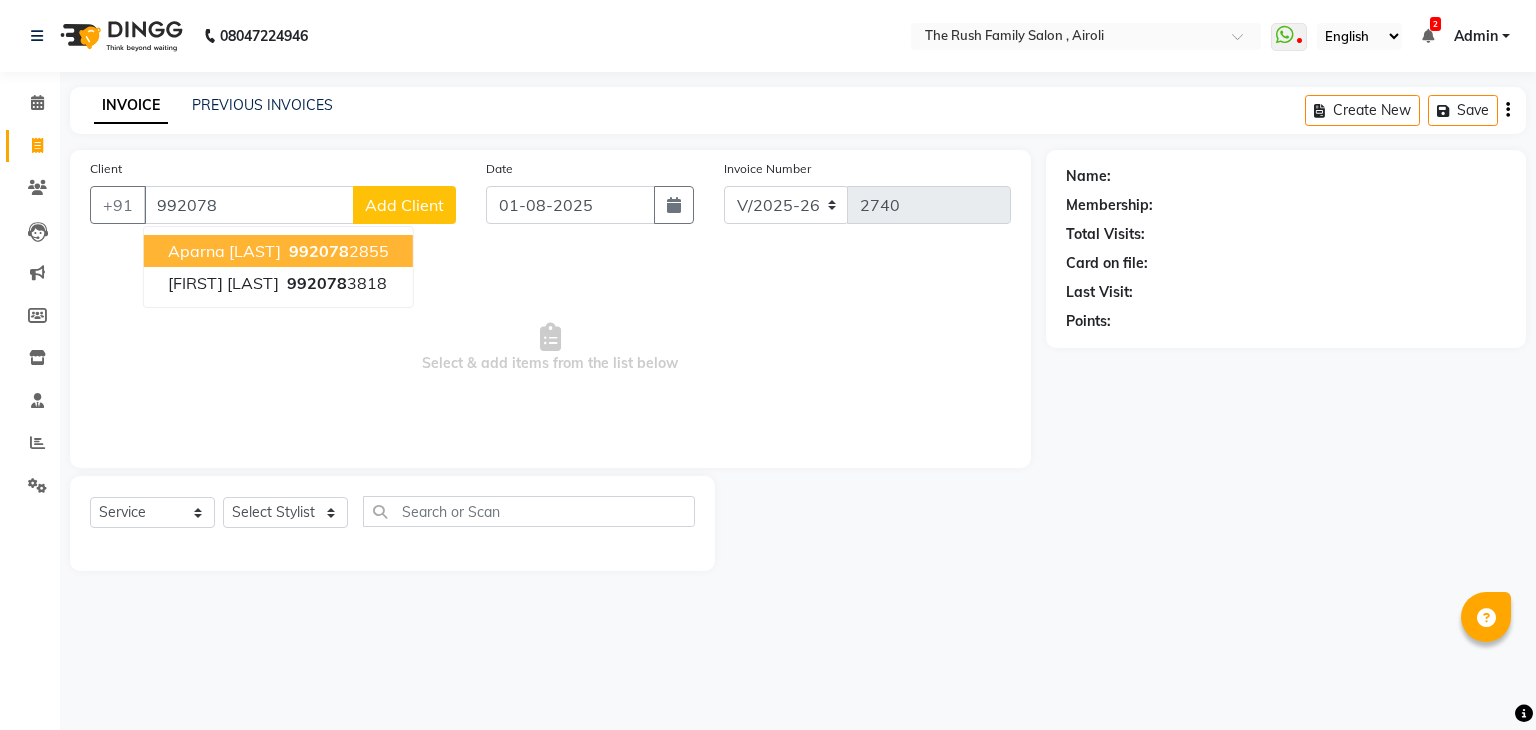 click on "[PHONE]" at bounding box center (337, 251) 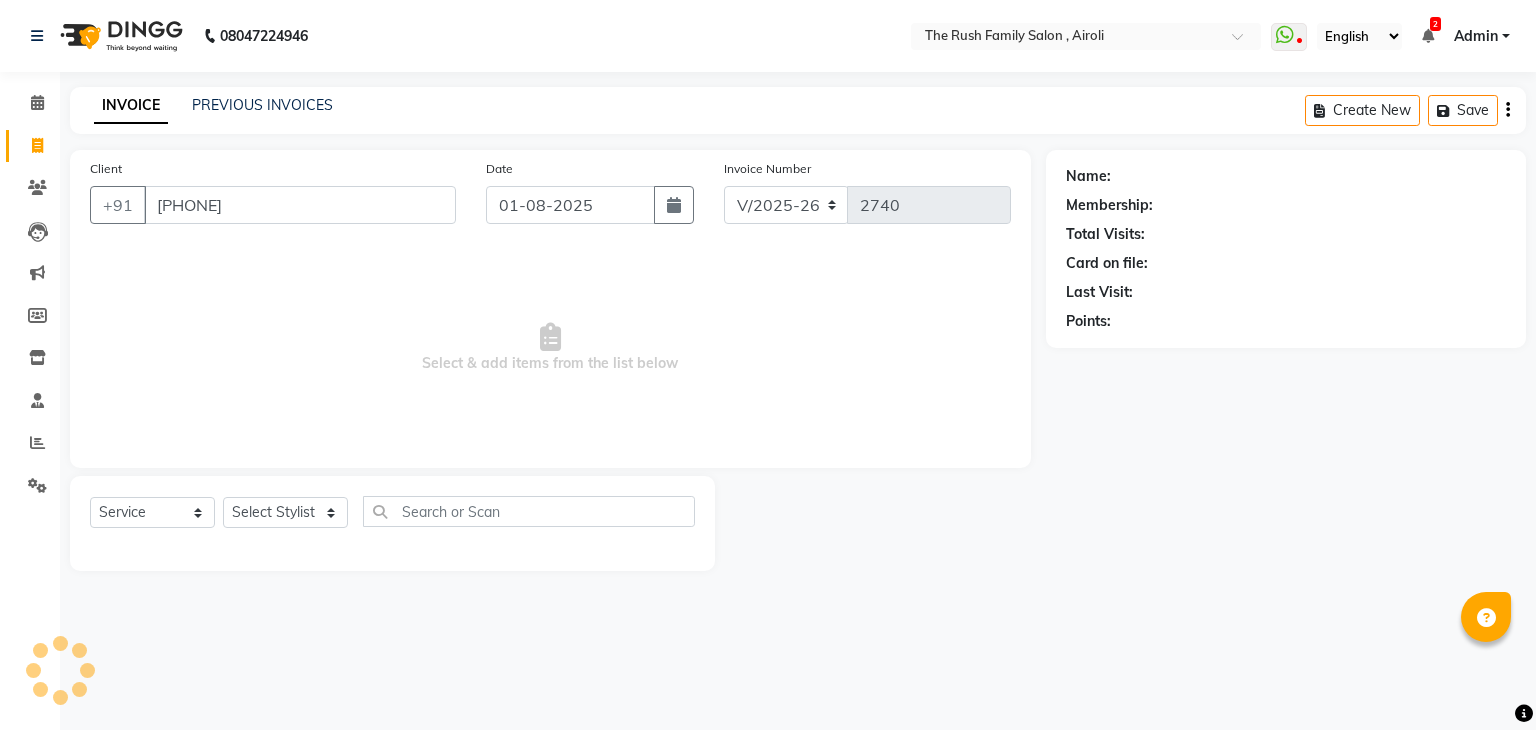 type on "[PHONE]" 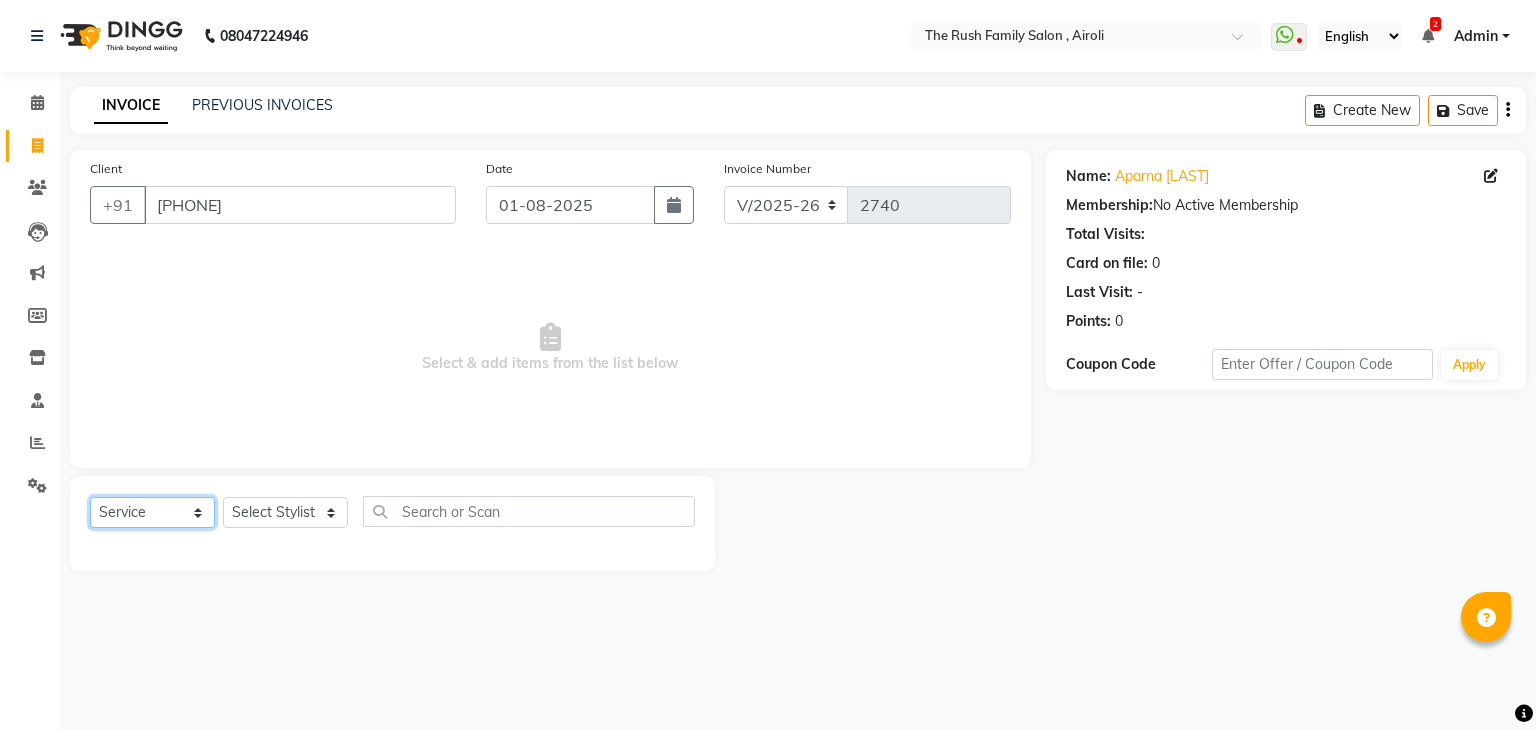 click on "Select  Service  Product  Membership  Package Voucher Prepaid Gift Card" 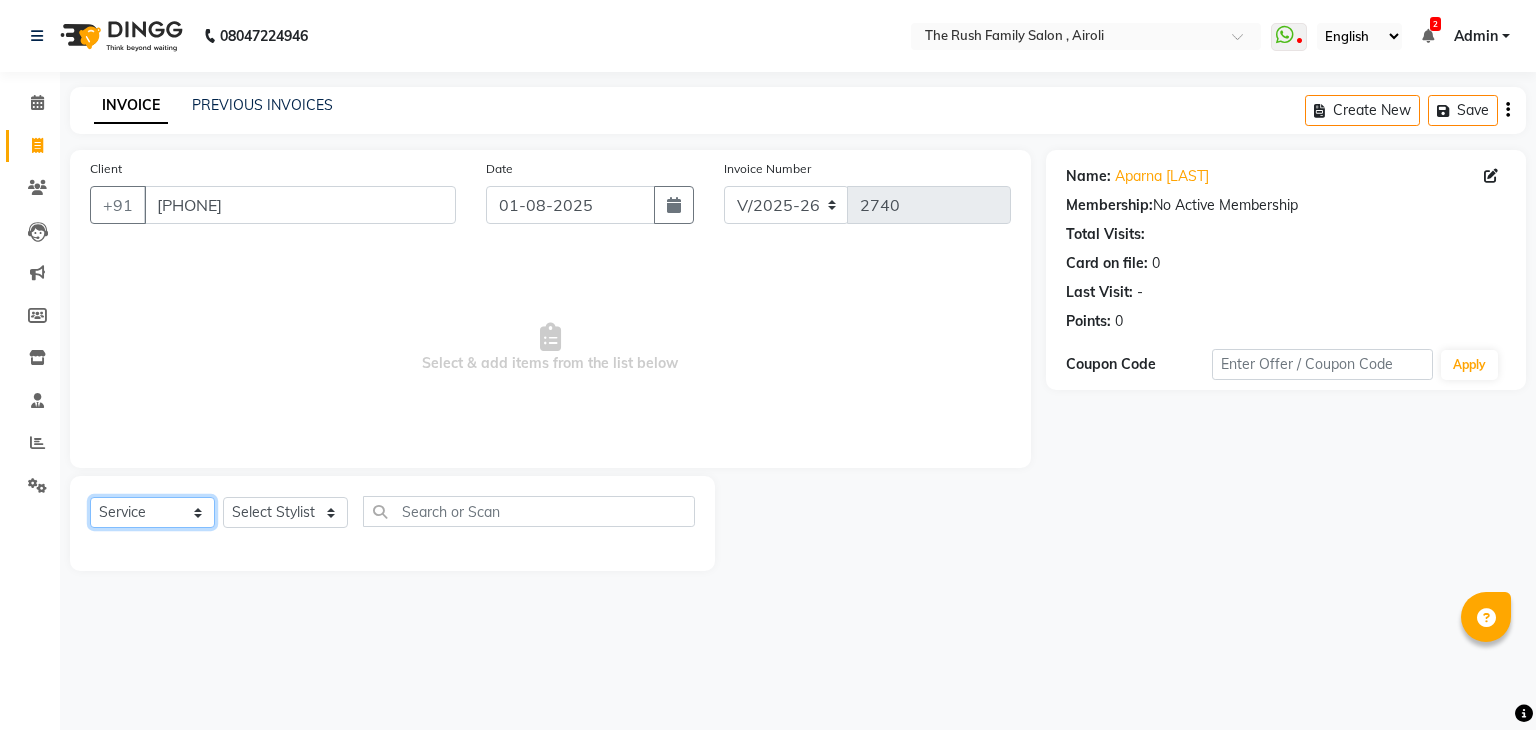 select on "membership" 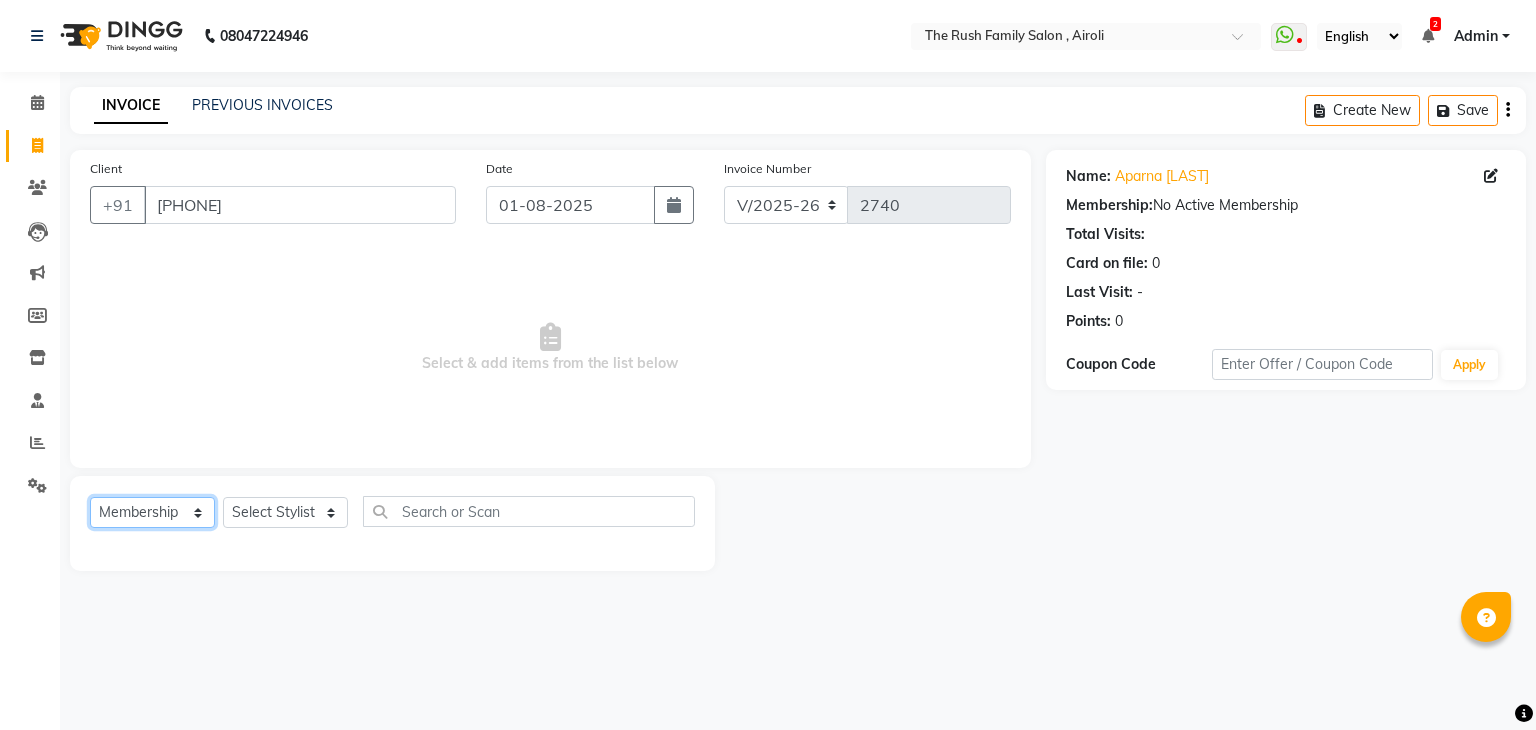 click on "Select  Service  Product  Membership  Package Voucher Prepaid Gift Card" 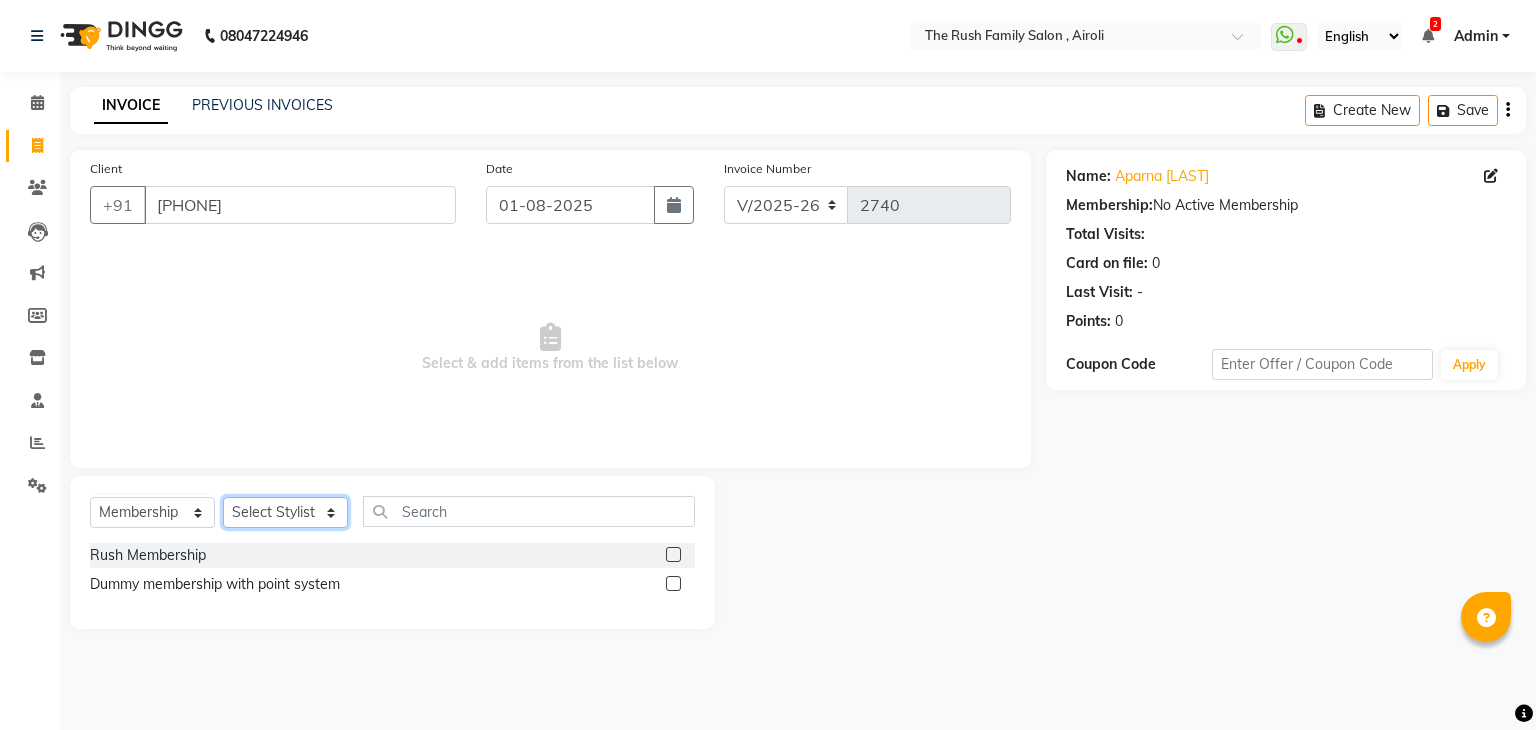 click on "Select Stylist Ajaz Alvira Danish Guddi Jayesh Josh mumtaz Naeem nishu Riya Rush Swati" 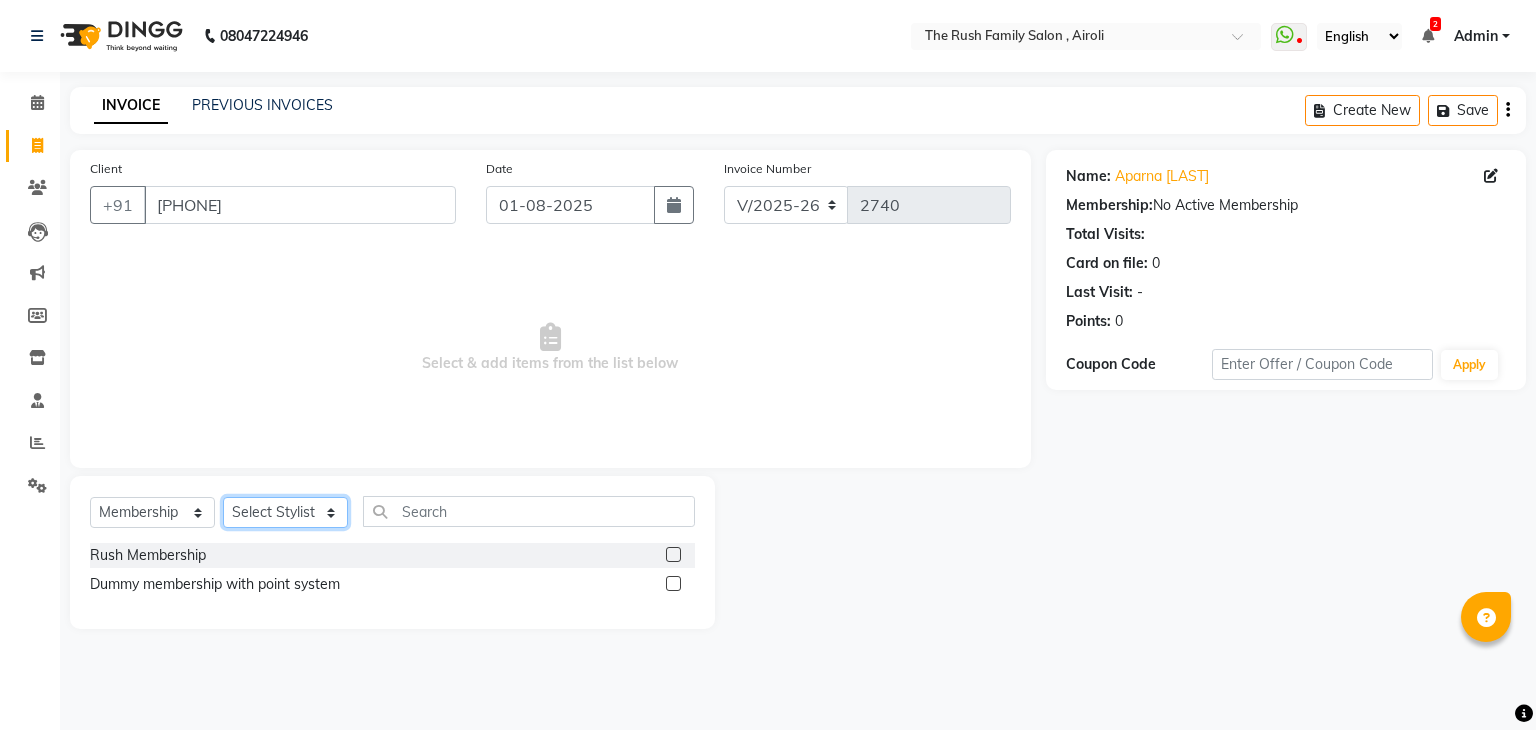 select on "42200" 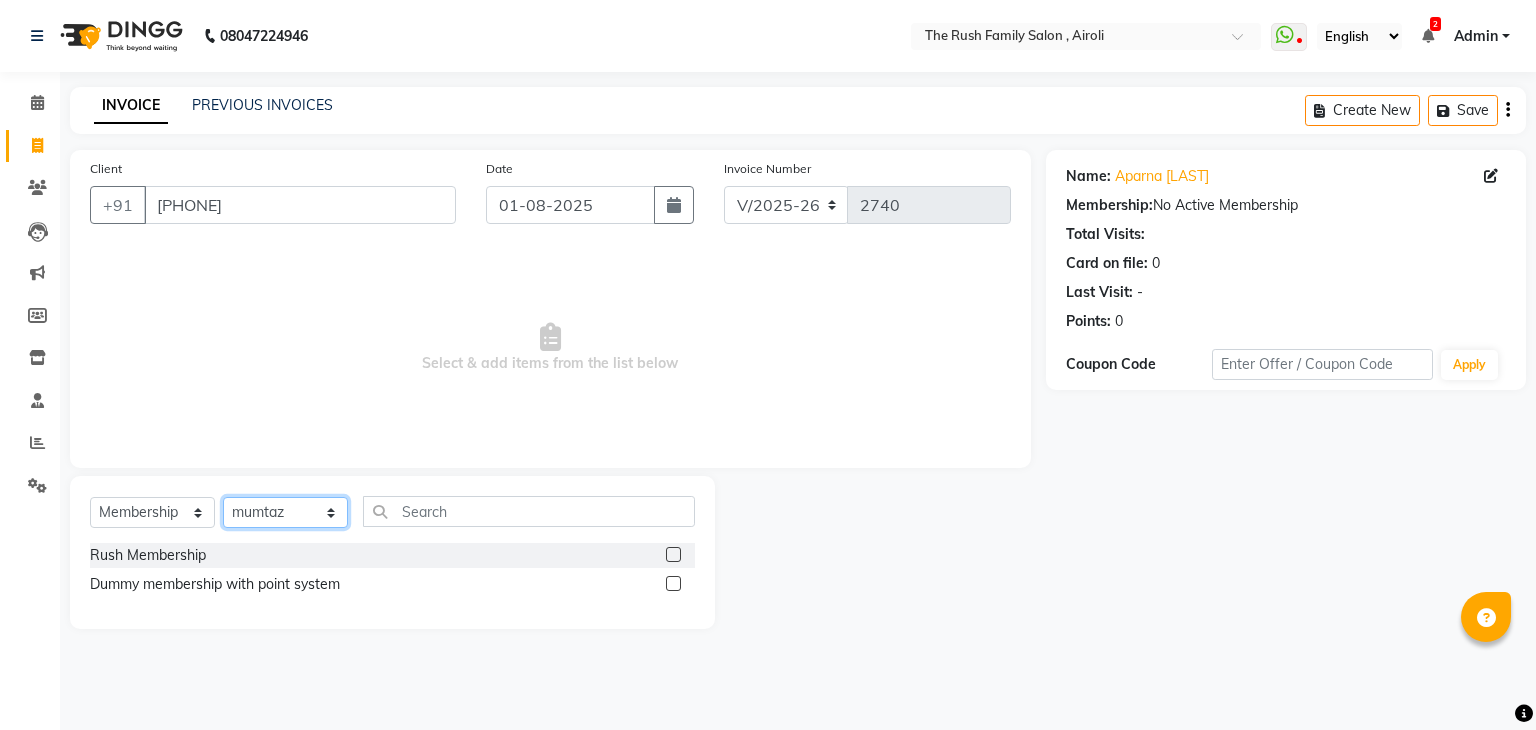 click on "Select Stylist Ajaz Alvira Danish Guddi Jayesh Josh mumtaz Naeem nishu Riya Rush Swati" 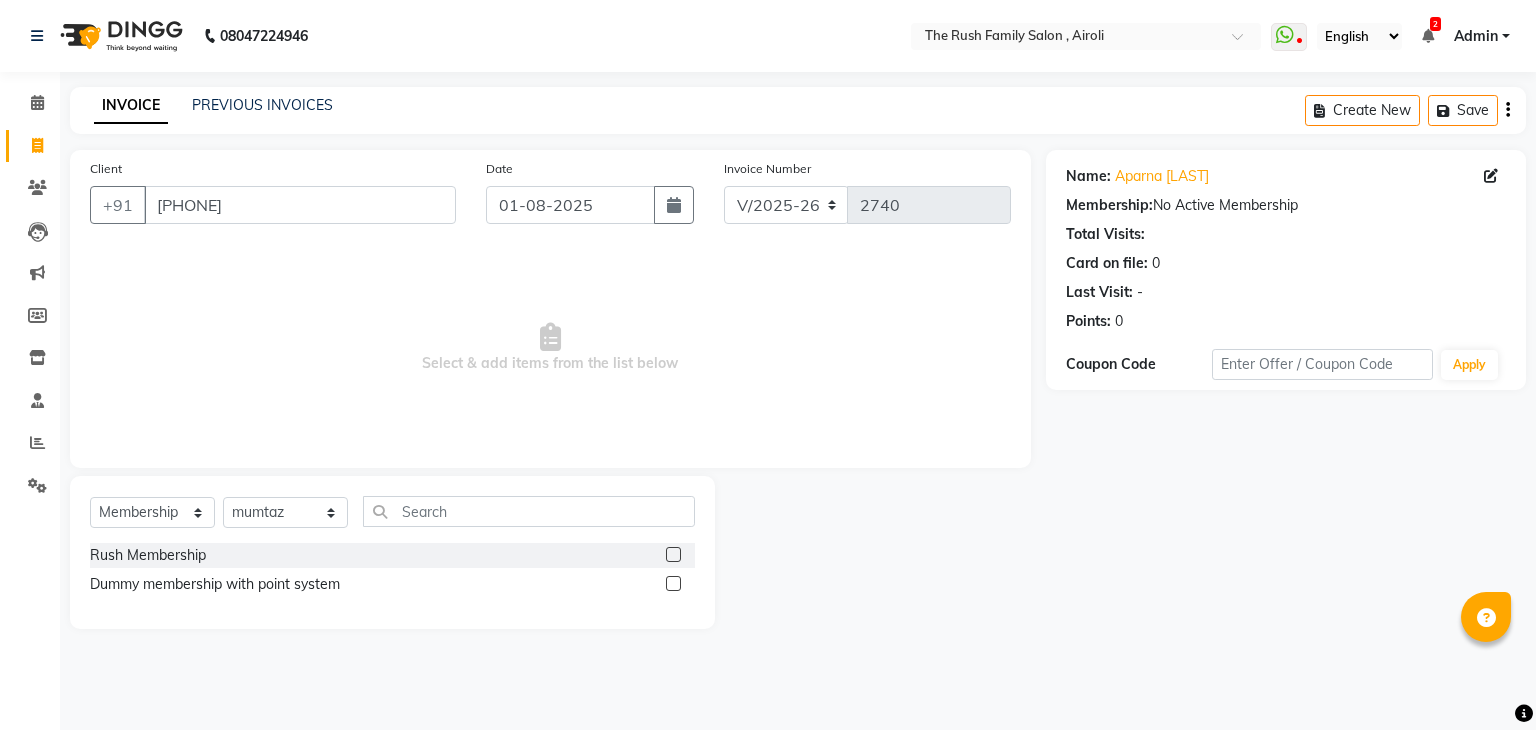 click 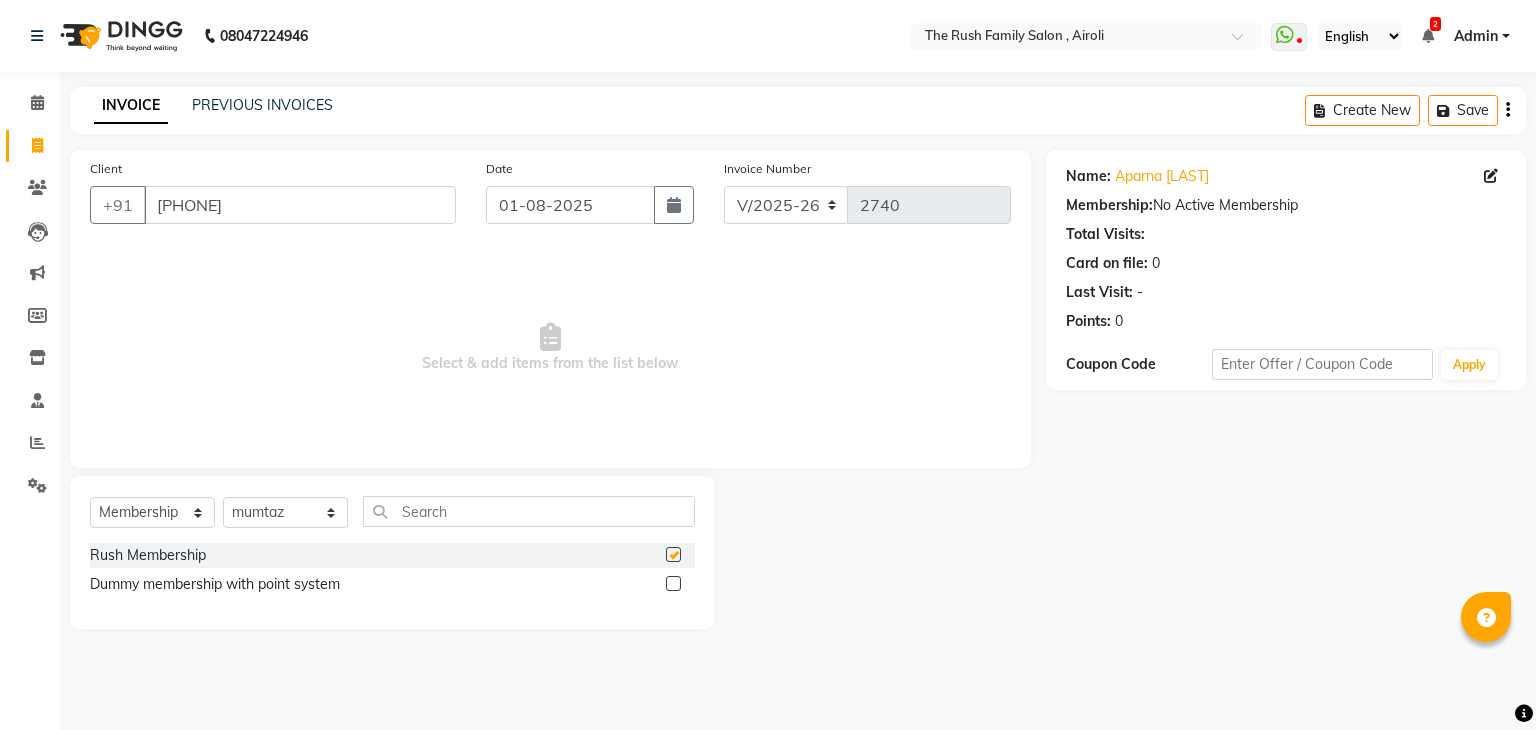 select on "select" 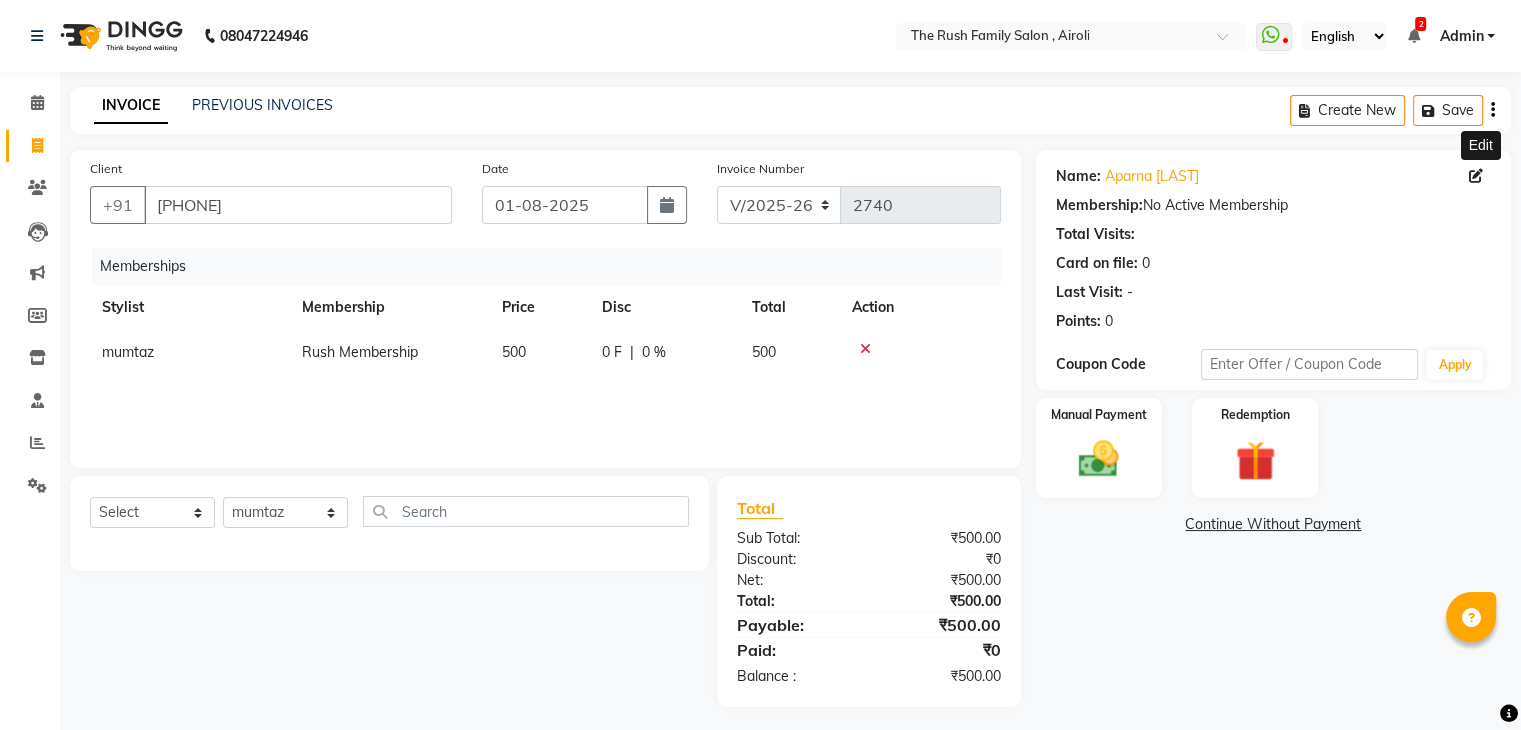 click 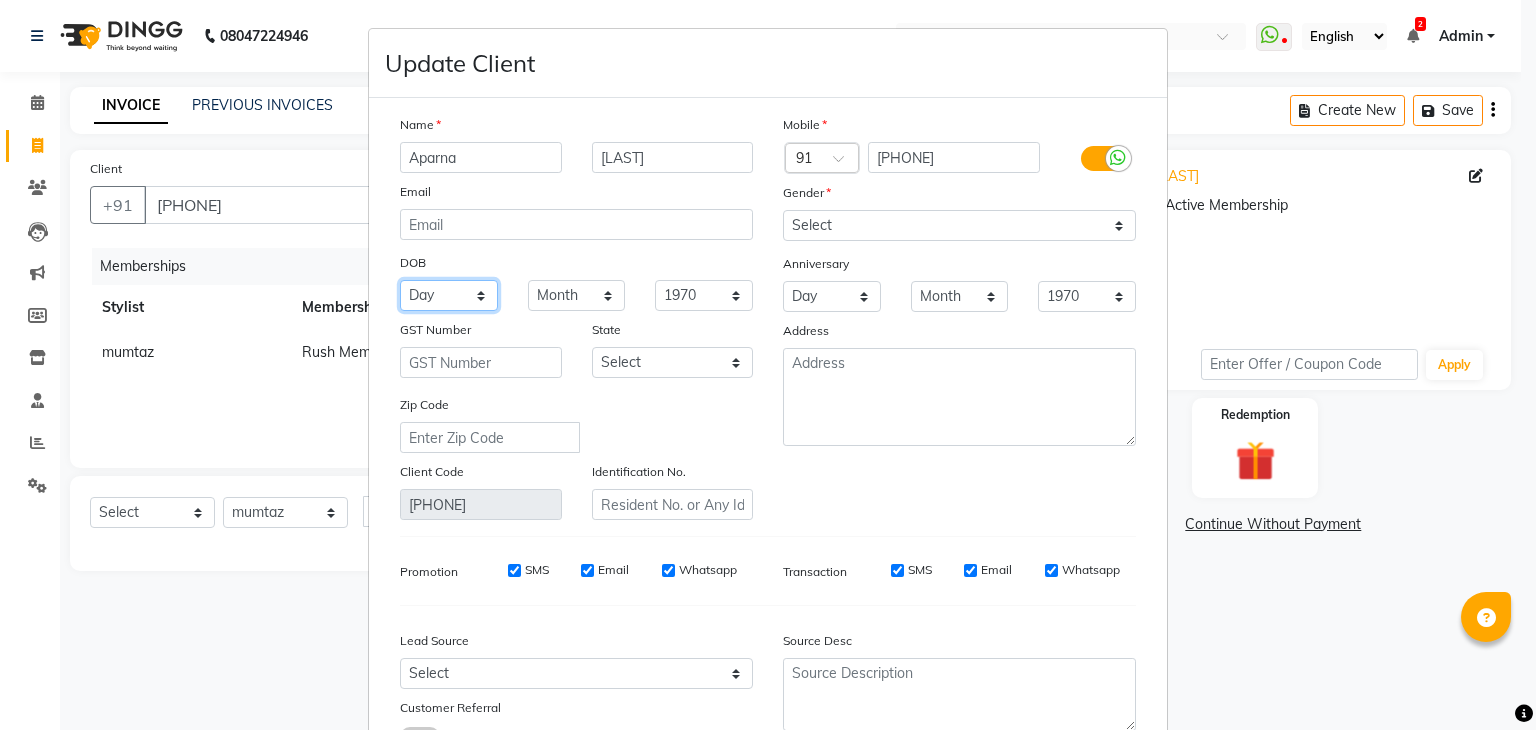 click on "Day 01 02 03 04 05 06 07 08 09 10 11 12 13 14 15 16 17 18 19 20 21 22 23 24 25 26 27 28 29 30 31" at bounding box center [449, 295] 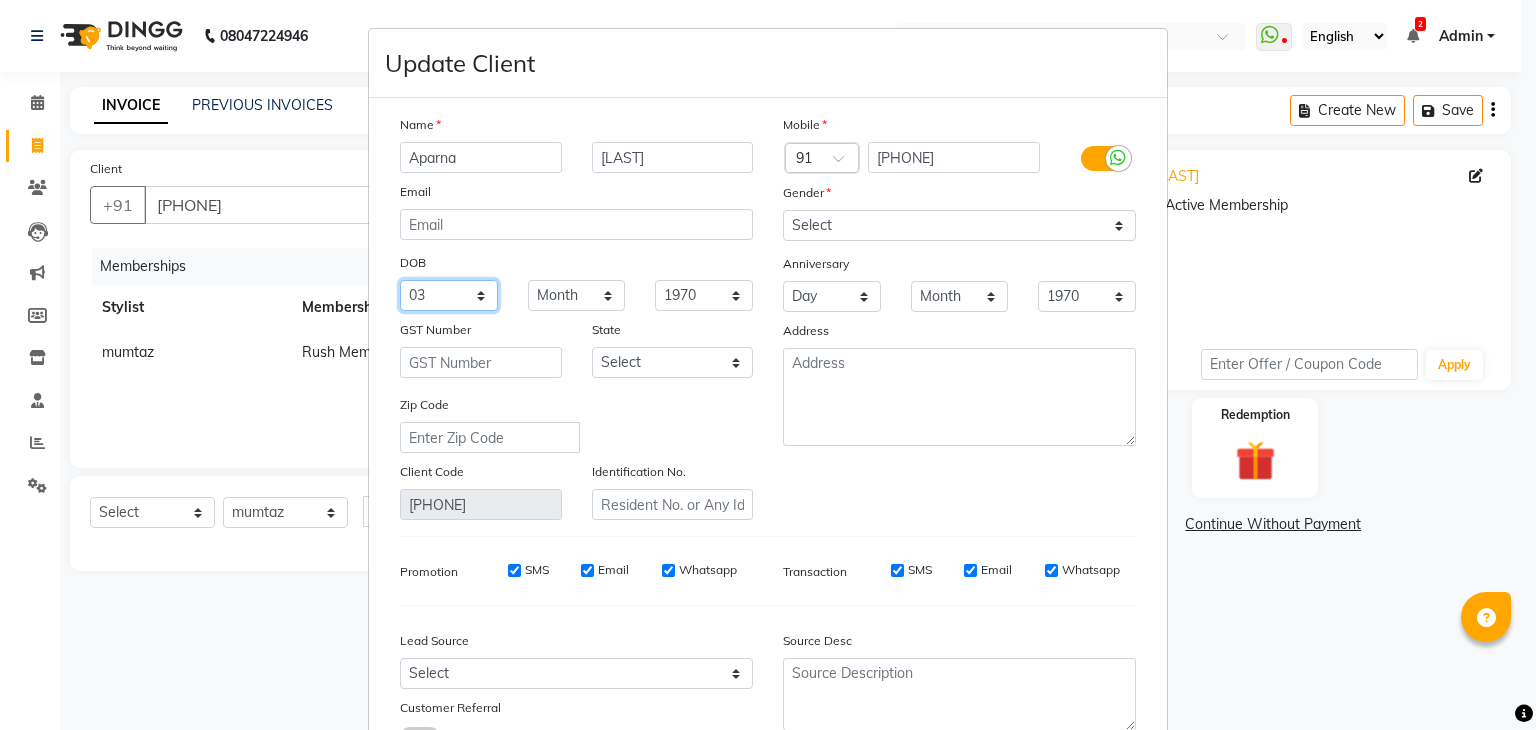 click on "Day 01 02 03 04 05 06 07 08 09 10 11 12 13 14 15 16 17 18 19 20 21 22 23 24 25 26 27 28 29 30 31" at bounding box center [449, 295] 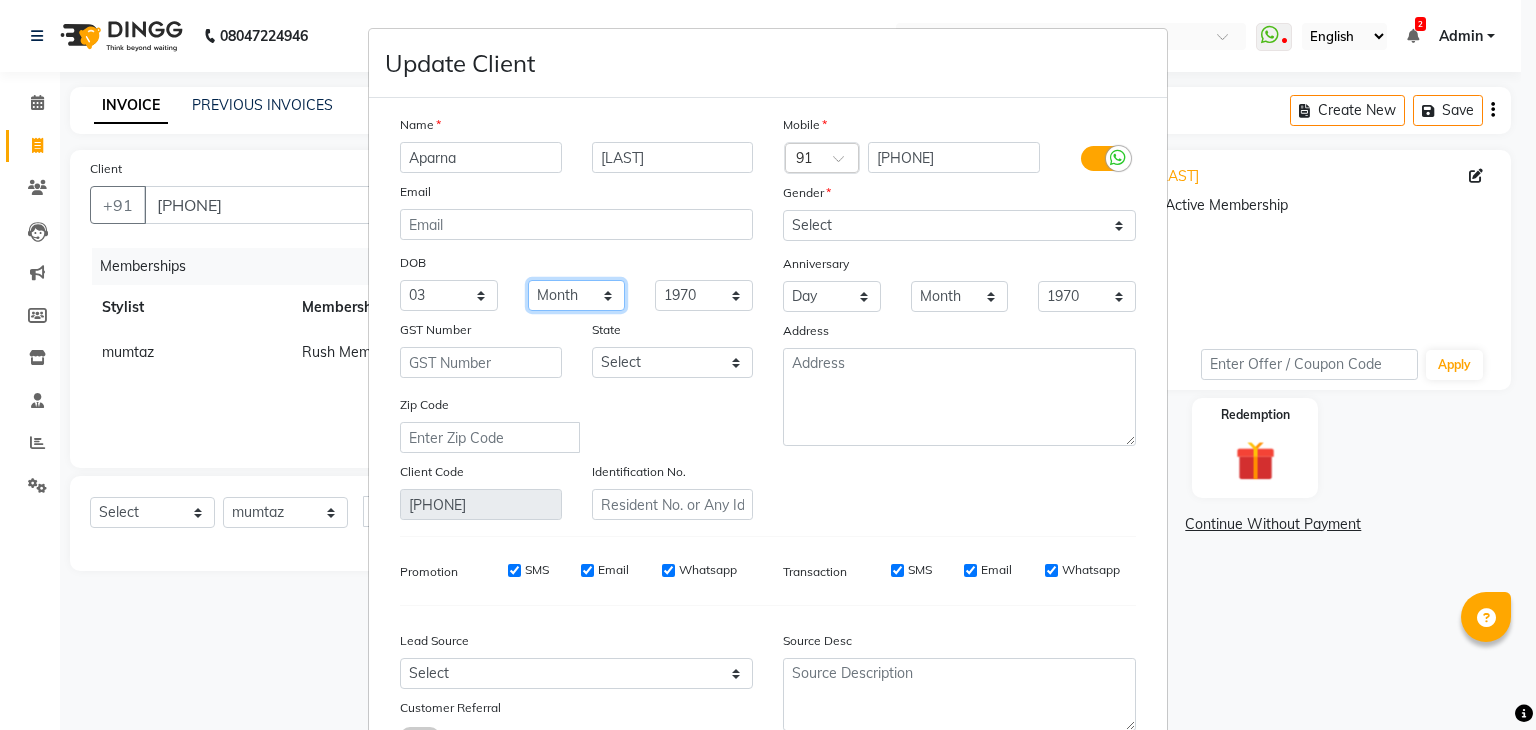 click on "Month January February March April May June July August September October November December" at bounding box center [577, 295] 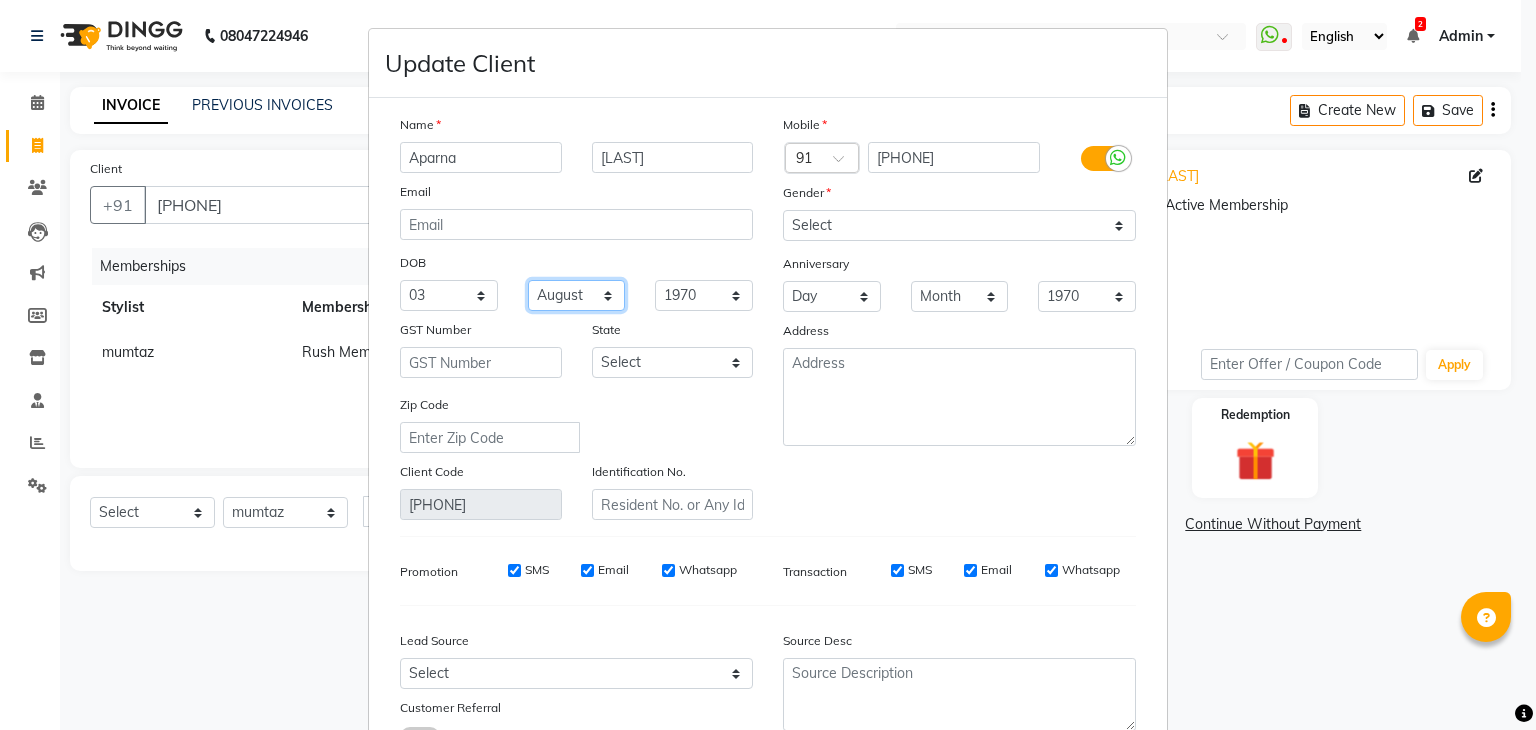 click on "Month January February March April May June July August September October November December" at bounding box center (577, 295) 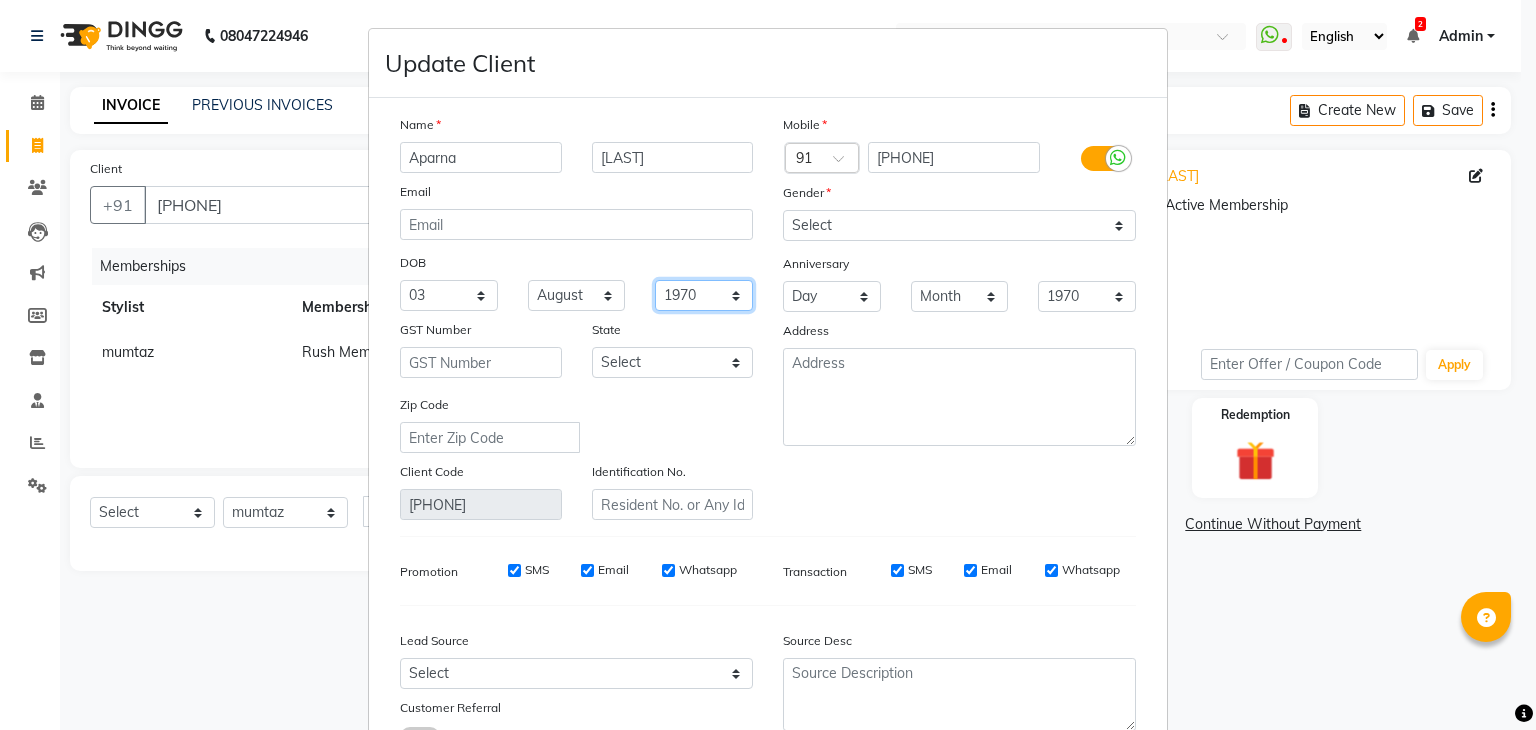 click on "1940 1941 1942 1943 1944 1945 1946 1947 1948 1949 1950 1951 1952 1953 1954 1955 1956 1957 1958 1959 1960 1961 1962 1963 1964 1965 1966 1967 1968 1969 1970 1971 1972 1973 1974 1975 1976 1977 1978 1979 1980 1981 1982 1983 1984 1985 1986 1987 1988 1989 1990 1991 1992 1993 1994 1995 1996 1997 1998 1999 2000 2001 2002 2003 2004 2005 2006 2007 2008 2009 2010 2011 2012 2013 2014 2015 2016 2017 2018 2019 2020 2021 2022 2023 2024" at bounding box center (704, 295) 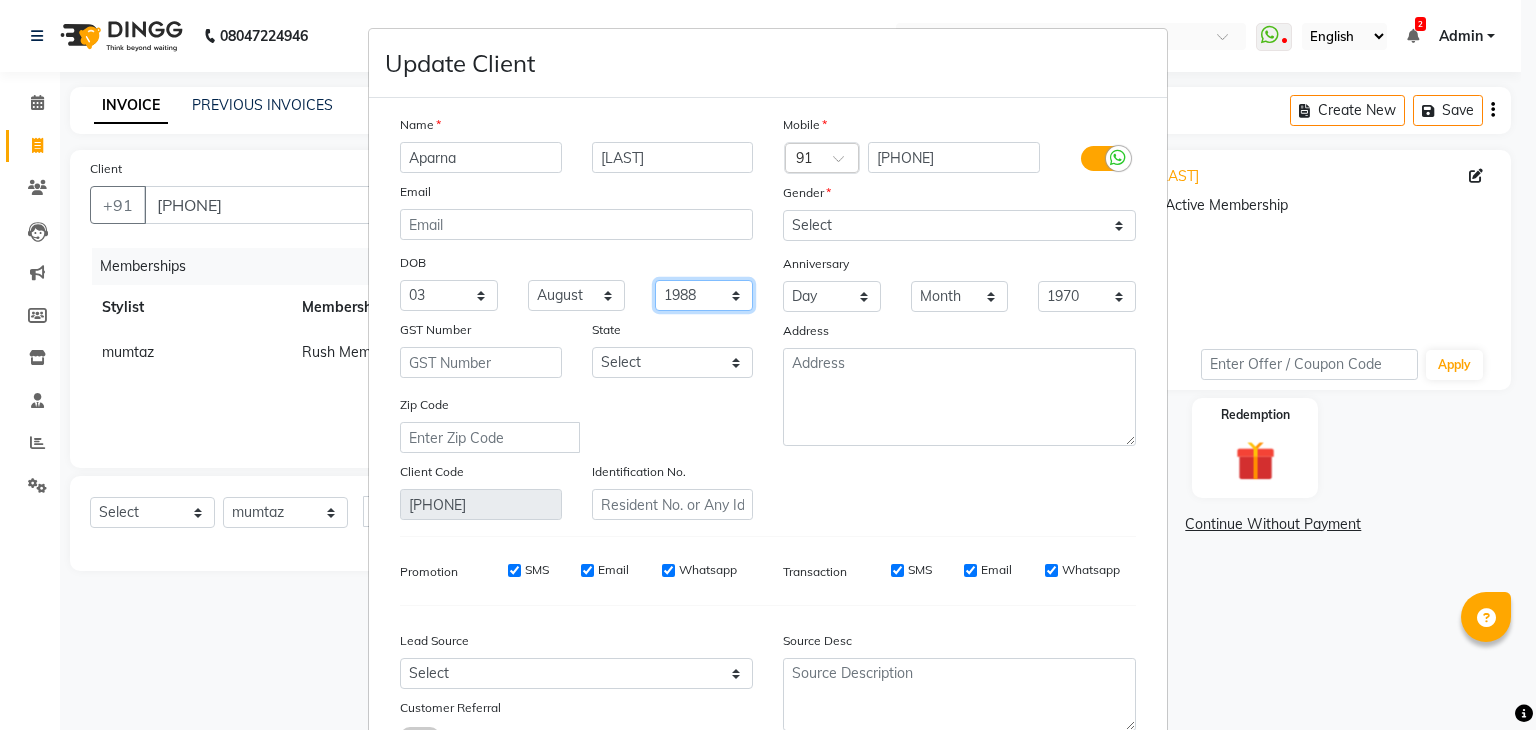 click on "1940 1941 1942 1943 1944 1945 1946 1947 1948 1949 1950 1951 1952 1953 1954 1955 1956 1957 1958 1959 1960 1961 1962 1963 1964 1965 1966 1967 1968 1969 1970 1971 1972 1973 1974 1975 1976 1977 1978 1979 1980 1981 1982 1983 1984 1985 1986 1987 1988 1989 1990 1991 1992 1993 1994 1995 1996 1997 1998 1999 2000 2001 2002 2003 2004 2005 2006 2007 2008 2009 2010 2011 2012 2013 2014 2015 2016 2017 2018 2019 2020 2021 2022 2023 2024" at bounding box center (704, 295) 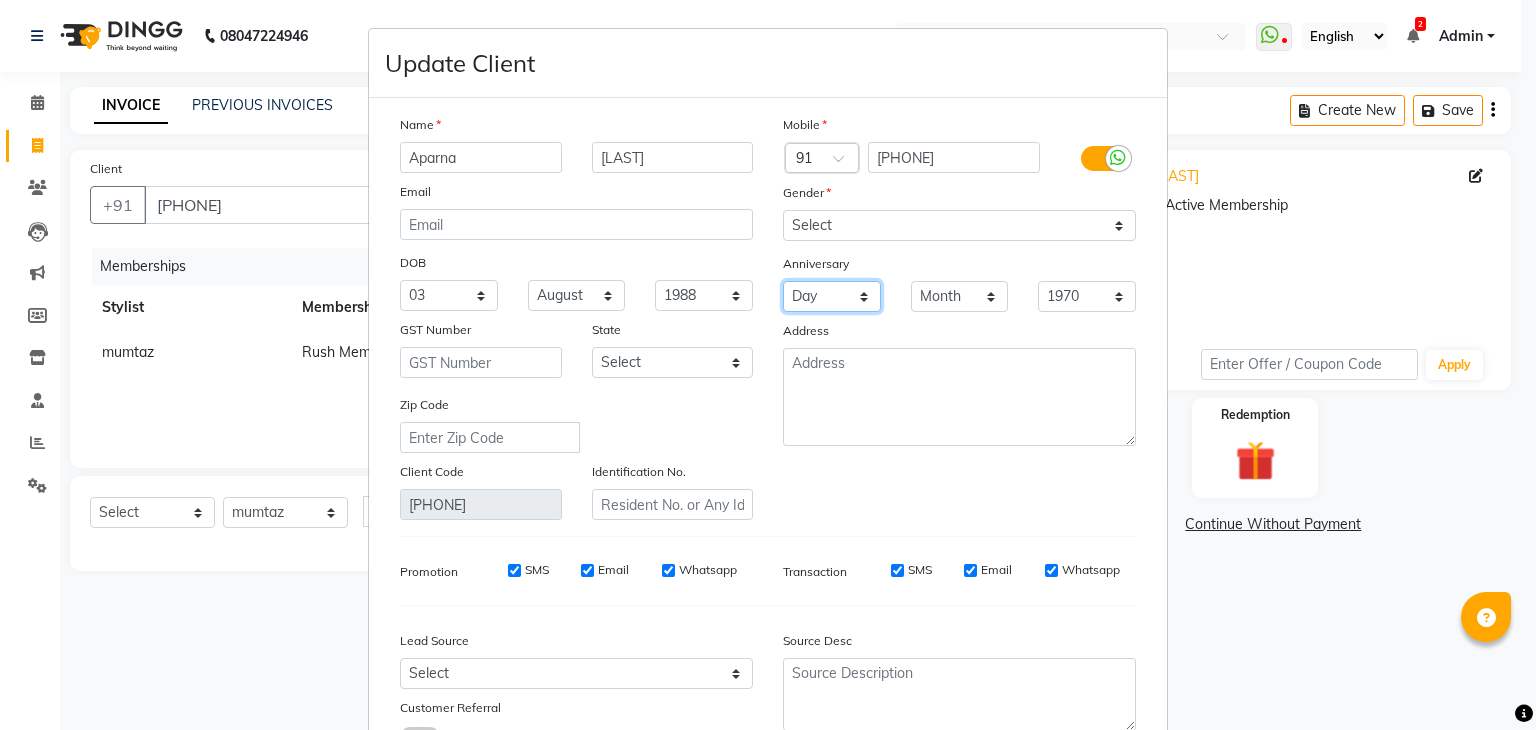 click on "Day 01 02 03 04 05 06 07 08 09 10 11 12 13 14 15 16 17 18 19 20 21 22 23 24 25 26 27 28 29 30 31" at bounding box center [832, 296] 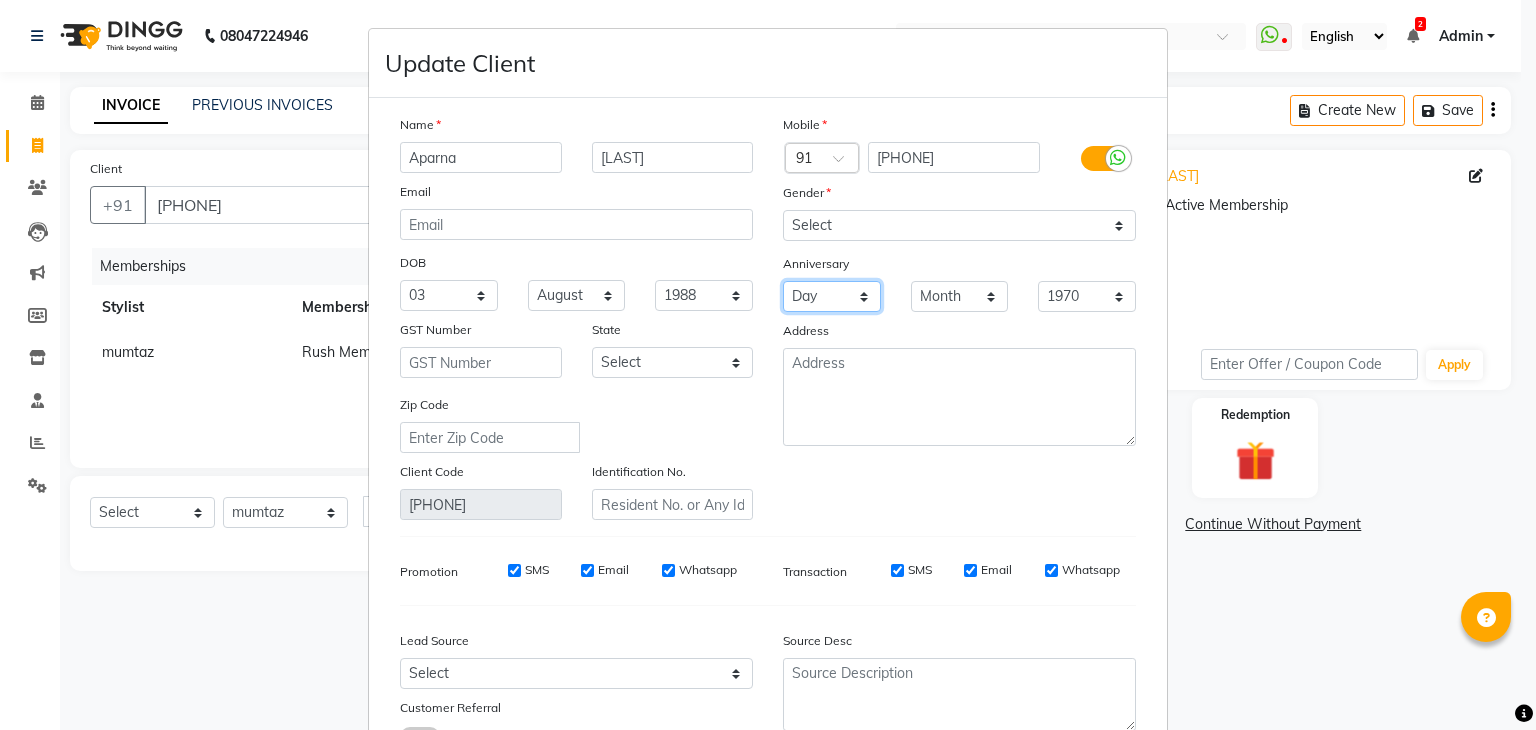 select on "12" 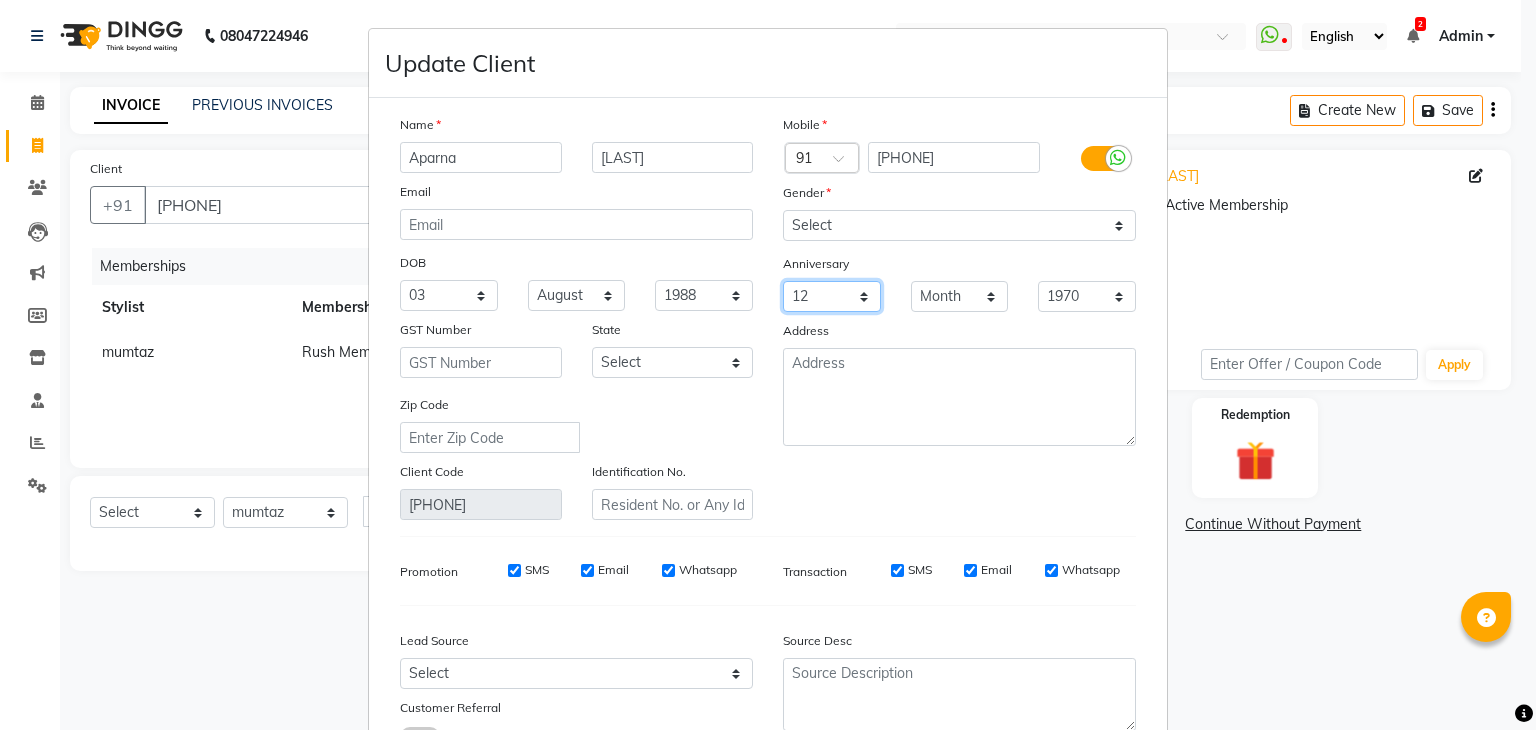click on "Day 01 02 03 04 05 06 07 08 09 10 11 12 13 14 15 16 17 18 19 20 21 22 23 24 25 26 27 28 29 30 31" at bounding box center (832, 296) 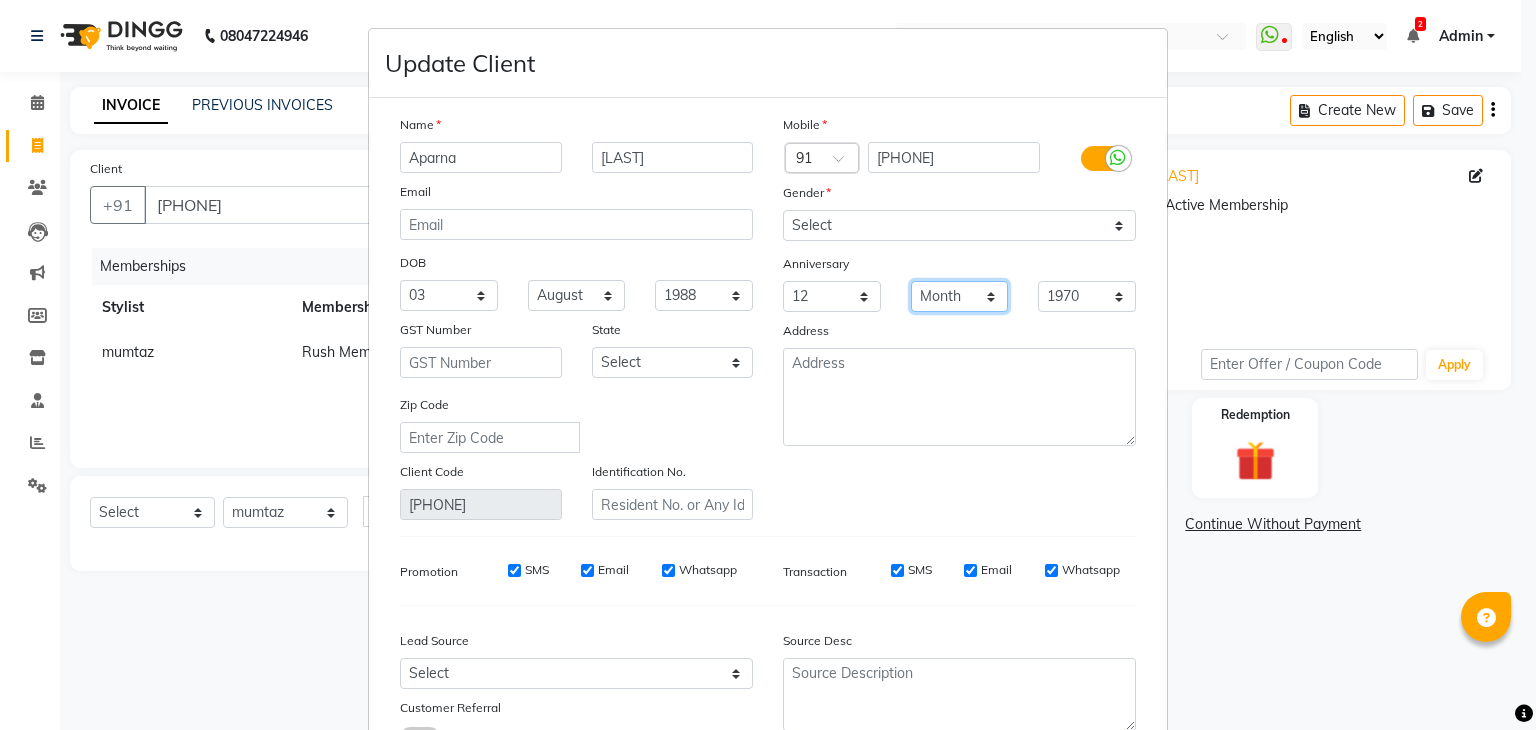 click on "Month January February March April May June July August September October November December" at bounding box center (960, 296) 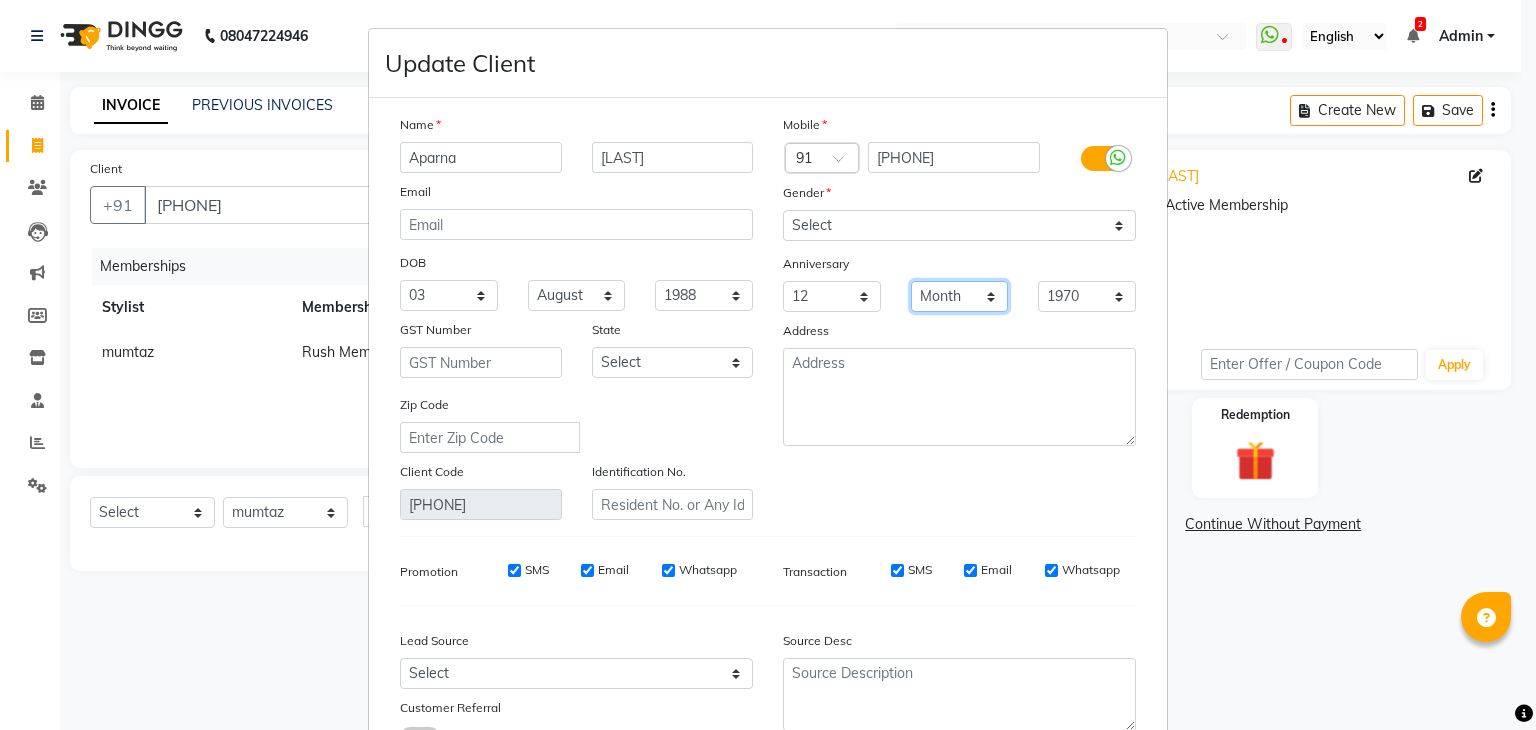 select on "12" 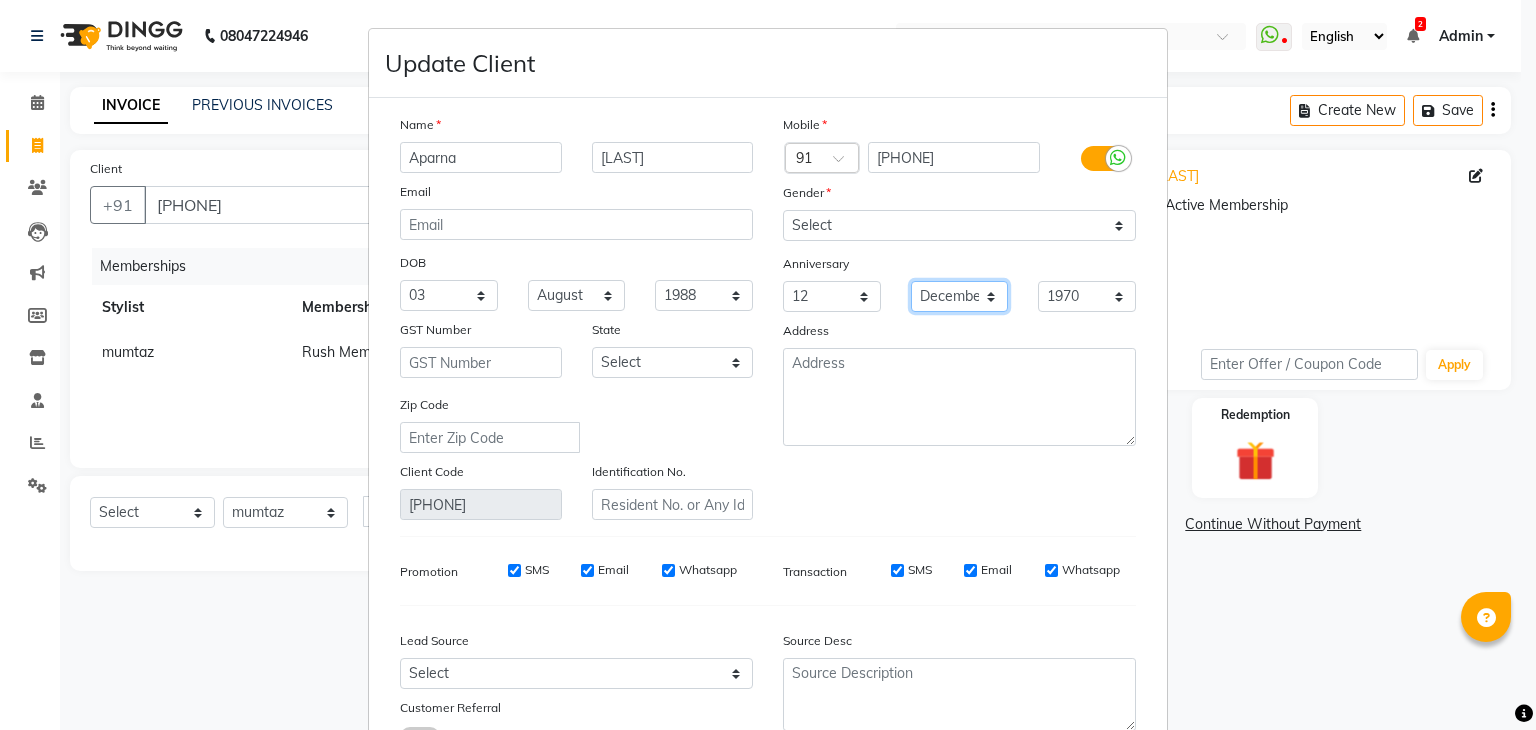 click on "Month January February March April May June July August September October November December" at bounding box center (960, 296) 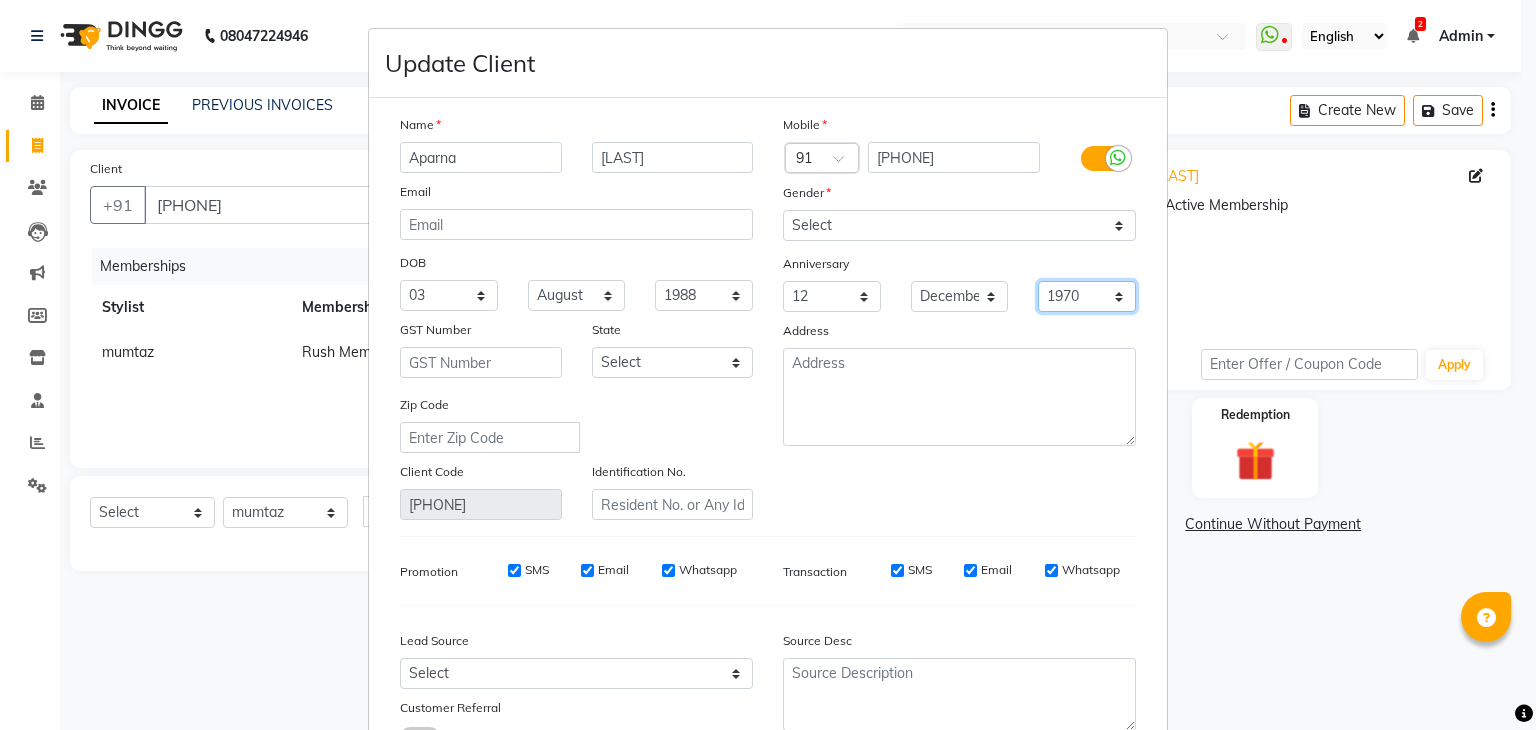 click on "1970 1971 1972 1973 1974 1975 1976 1977 1978 1979 1980 1981 1982 1983 1984 1985 1986 1987 1988 1989 1990 1991 1992 1993 1994 1995 1996 1997 1998 1999 2000 2001 2002 2003 2004 2005 2006 2007 2008 2009 2010 2011 2012 2013 2014 2015 2016 2017 2018 2019 2020 2021 2022 2023 2024 2025" at bounding box center (1087, 296) 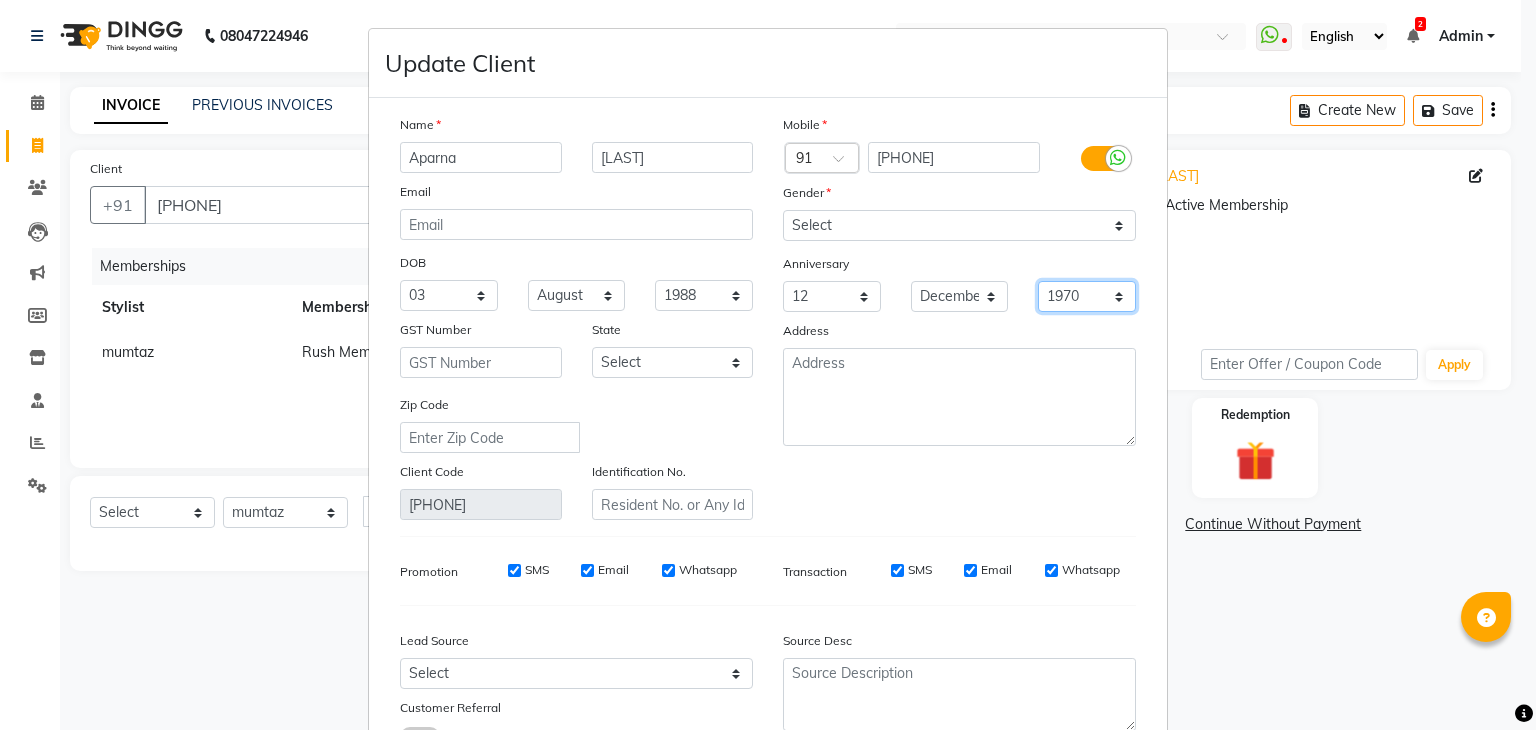 select on "2010" 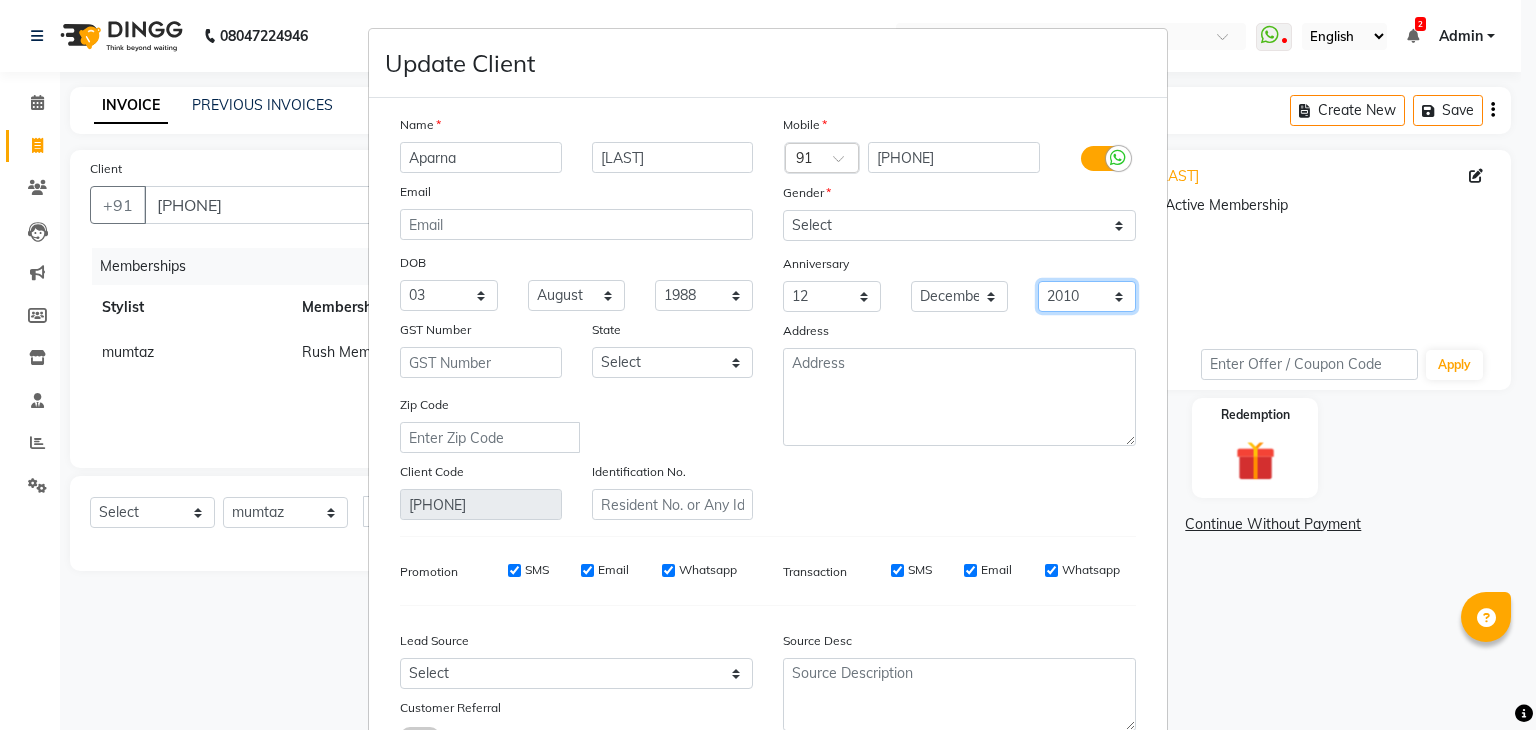 click on "1970 1971 1972 1973 1974 1975 1976 1977 1978 1979 1980 1981 1982 1983 1984 1985 1986 1987 1988 1989 1990 1991 1992 1993 1994 1995 1996 1997 1998 1999 2000 2001 2002 2003 2004 2005 2006 2007 2008 2009 2010 2011 2012 2013 2014 2015 2016 2017 2018 2019 2020 2021 2022 2023 2024 2025" at bounding box center [1087, 296] 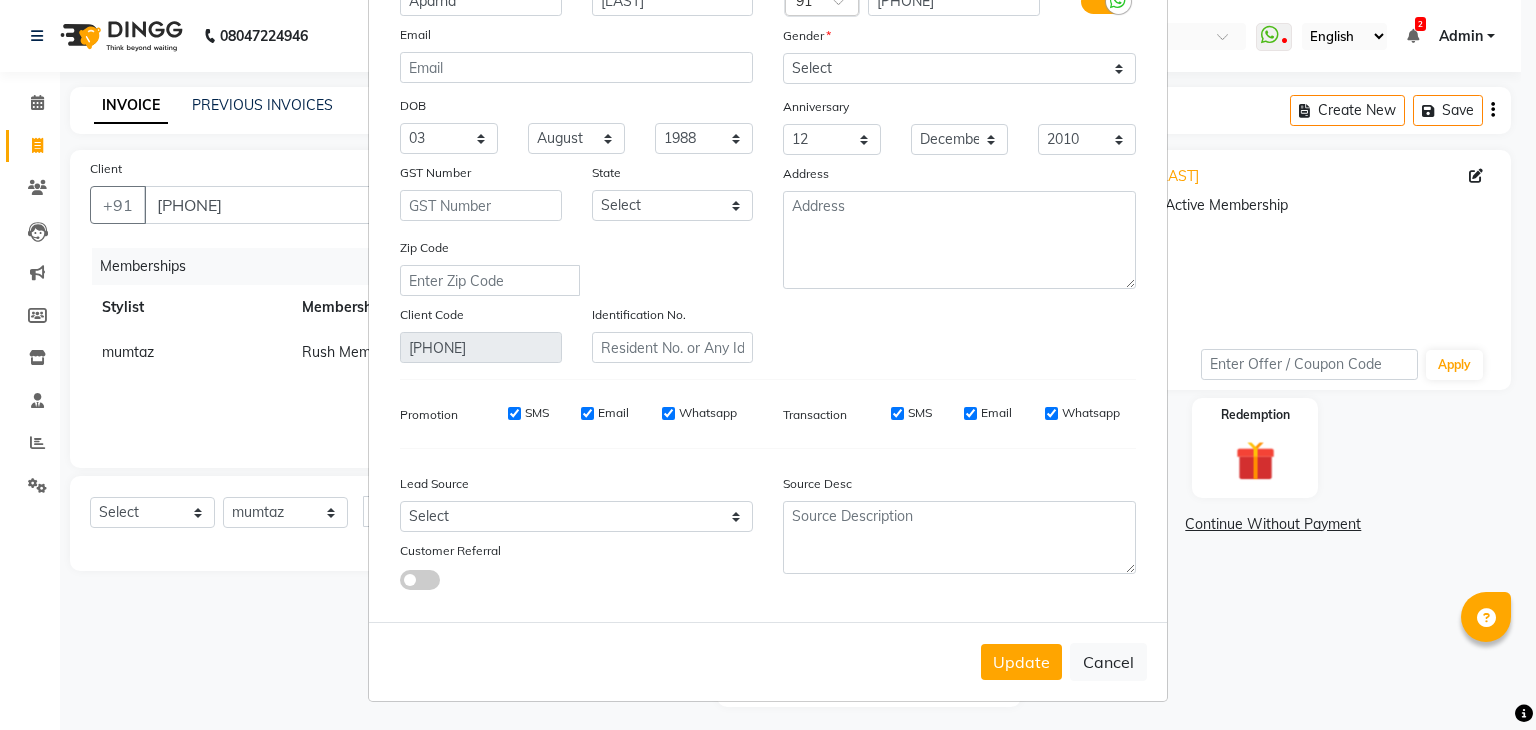 click on "Update Client Name Aparna [LAST] Email DOB Day 01 02 03 04 05 06 07 08 09 10 11 12 13 14 15 16 17 18 19 20 21 22 23 24 25 26 27 28 29 30 31 Month January February March April May June July August September October November December 1940 1941 1942 1943 1944 1945 1946 1947 1948 1949 1950 1951 1952 1953 1954 1955 1956 1957 1958 1959 1960 1961 1962 1963 1964 1965 1966 1967 1968 1969 1970 1971 1972 1973 1974 1975 1976 1977 1978 1979 1980 1981 1982 1983 1984 1985 1986 1987 1988 1989 1990 1991 1992 1993 1994 1995 1996 1997 1998 1999 2000 2001 2002 2003 2004 2005 2006 2007 2008 2009 2010 2011 2012 2013 2014 2015 2016 2017 2018 2019 2020 2021 2022 2023 2024 GST Number State Select Andaman and Nicobar Islands Andhra Pradesh Arunachal Pradesh Assam Bihar Chandigarh Chhattisgarh Dadra and Nagar Haveli Daman and Diu Delhi Goa Gujarat Haryana Himachal Pradesh Jammu and Kashmir Jharkhand Karnataka Kerala Lakshadweep Madhya Pradesh Maharashtra Manipur Meghalaya Mizoram Nagaland Odisha Pondicherry Punjab Rajasthan Sikkim × 91" at bounding box center (768, 365) 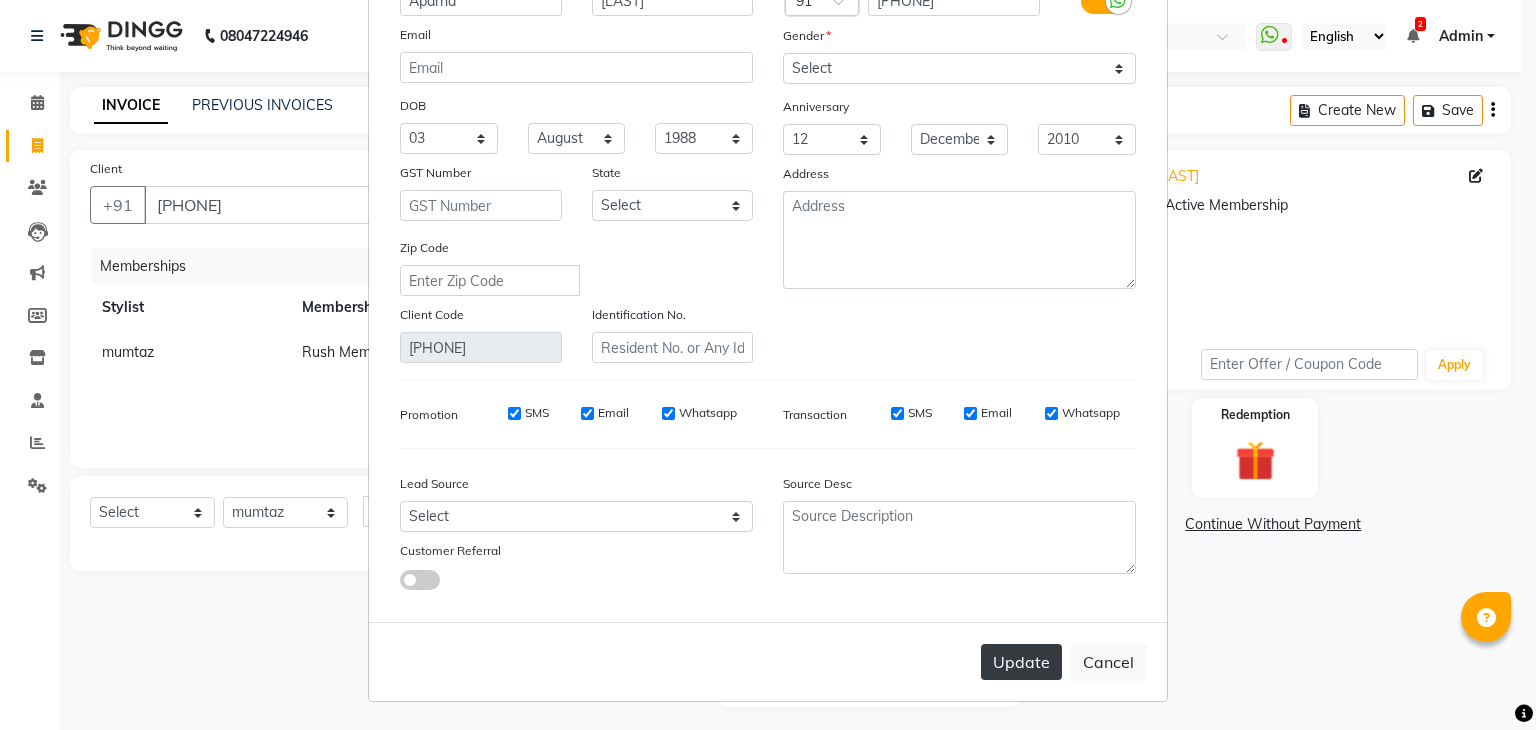 click on "Update" at bounding box center [1021, 662] 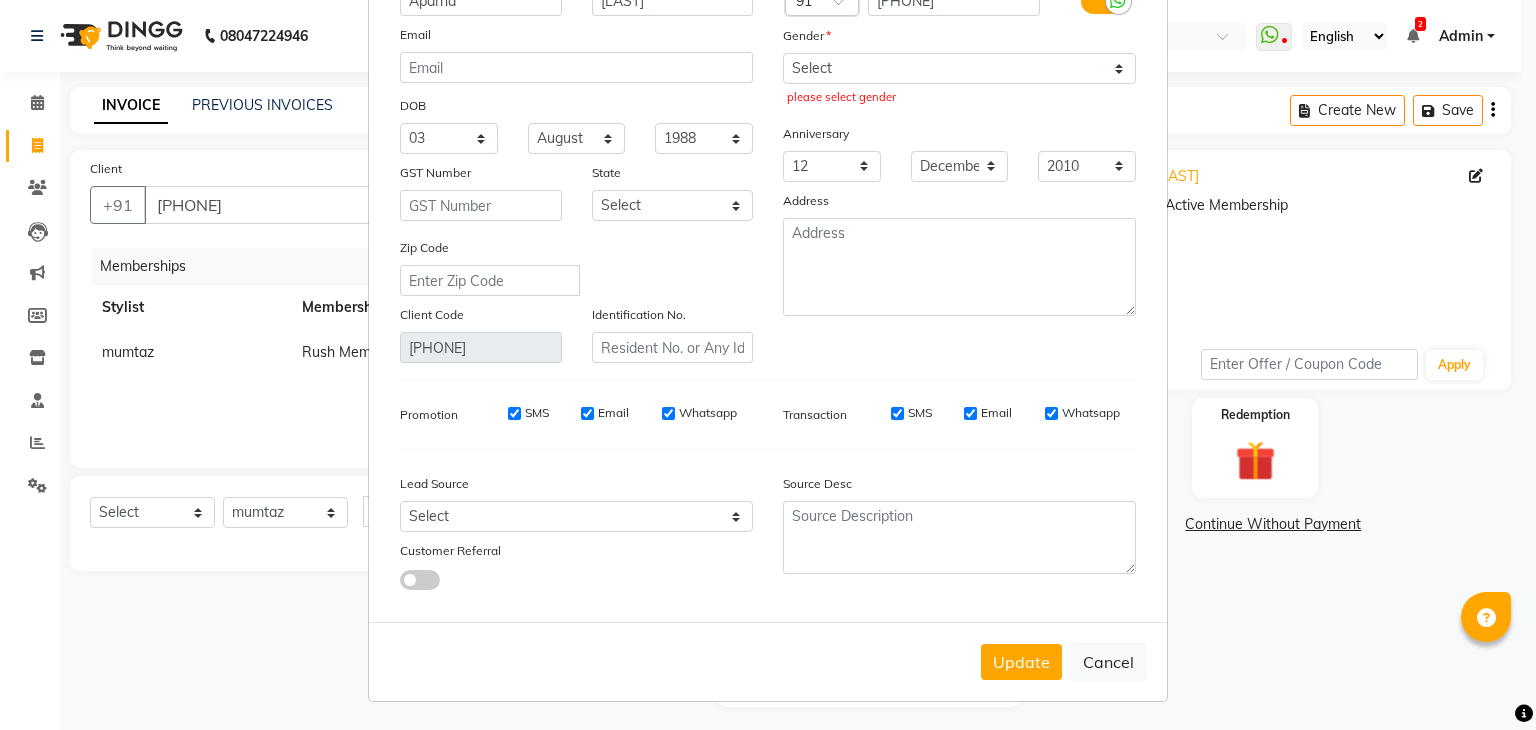 click on "Update Client Name Aparna [LAST] Email DOB Day 01 02 03 04 05 06 07 08 09 10 11 12 13 14 15 16 17 18 19 20 21 22 23 24 25 26 27 28 29 30 31 Month January February March April May June July August September October November December 1940 1941 1942 1943 1944 1945 1946 1947 1948 1949 1950 1951 1952 1953 1954 1955 1956 1957 1958 1959 1960 1961 1962 1963 1964 1965 1966 1967 1968 1969 1970 1971 1972 1973 1974 1975 1976 1977 1978 1979 1980 1981 1982 1983 1984 1985 1986 1987 1988 1989 1990 1991 1992 1993 1994 1995 1996 1997 1998 1999 2000 2001 2002 2003 2004 2005 2006 2007 2008 2009 2010 2011 2012 2013 2014 2015 2016 2017 2018 2019 2020 2021 2022 2023 2024 GST Number State Select Andaman and Nicobar Islands Andhra Pradesh Arunachal Pradesh Assam Bihar Chandigarh Chhattisgarh Dadra and Nagar Haveli Daman and Diu Delhi Goa Gujarat Haryana Himachal Pradesh Jammu and Kashmir Jharkhand Karnataka Kerala Lakshadweep Madhya Pradesh Maharashtra Manipur Meghalaya Mizoram Nagaland Odisha Pondicherry Punjab Rajasthan Sikkim × 91" at bounding box center [768, 365] 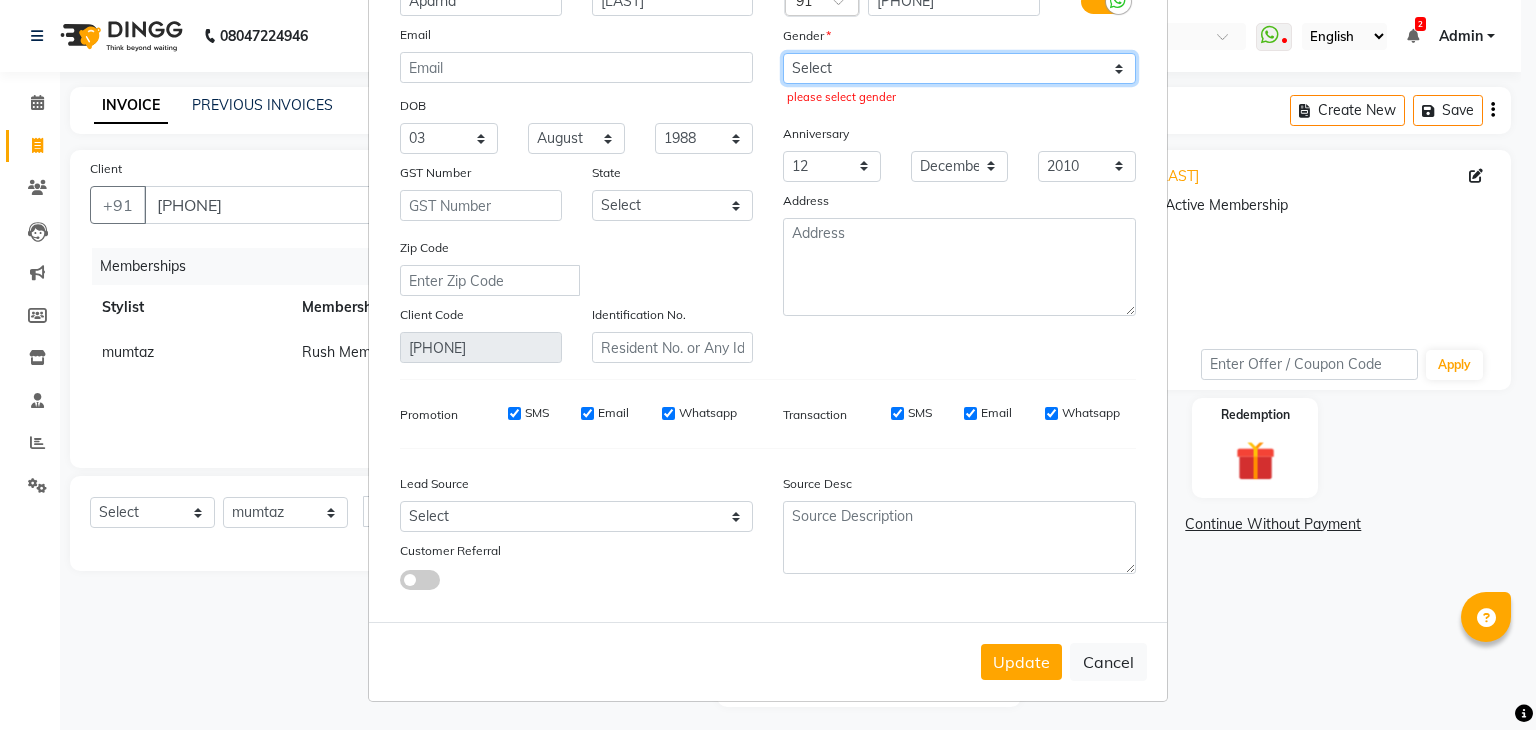 click on "Select Male Female Other Prefer Not To Say" at bounding box center (959, 68) 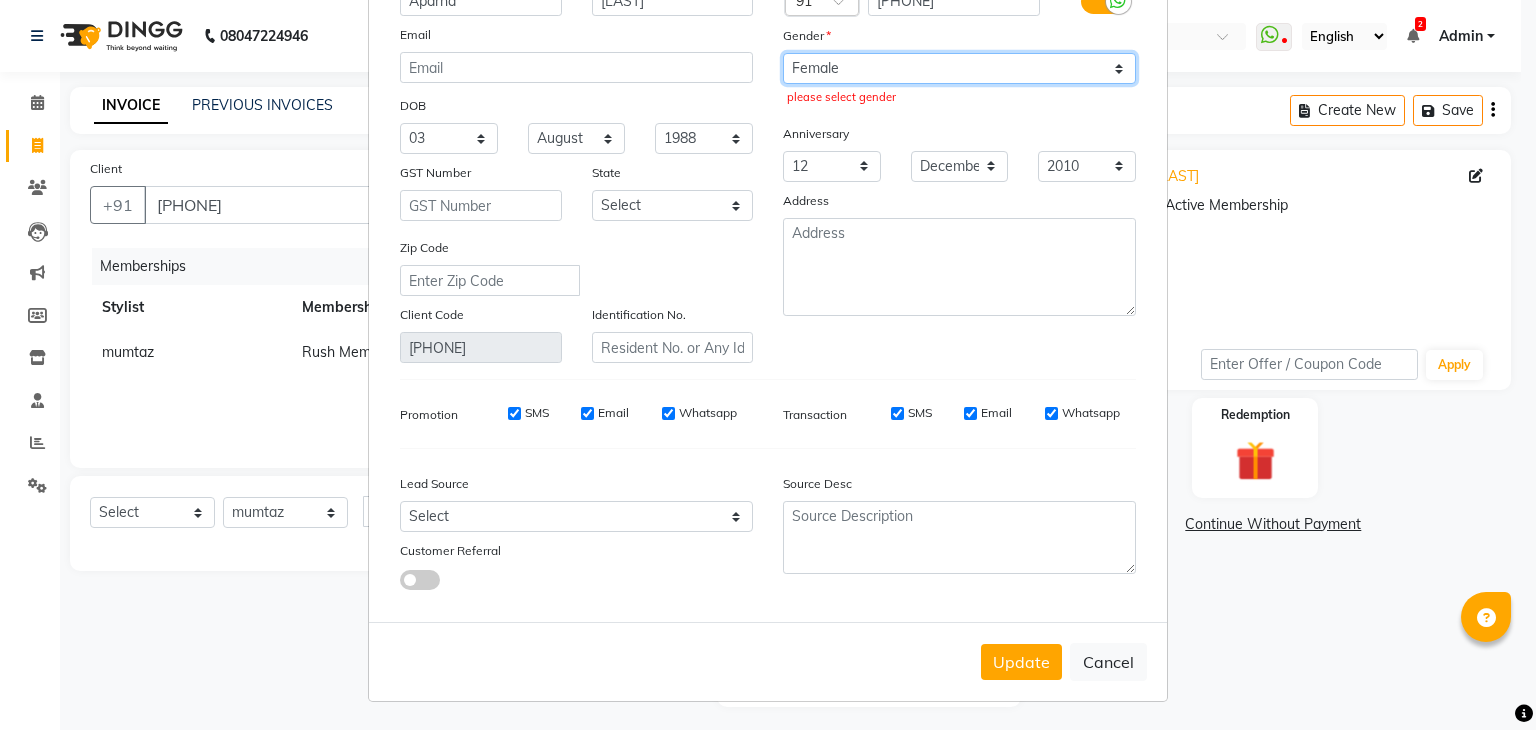click on "Select Male Female Other Prefer Not To Say" at bounding box center [959, 68] 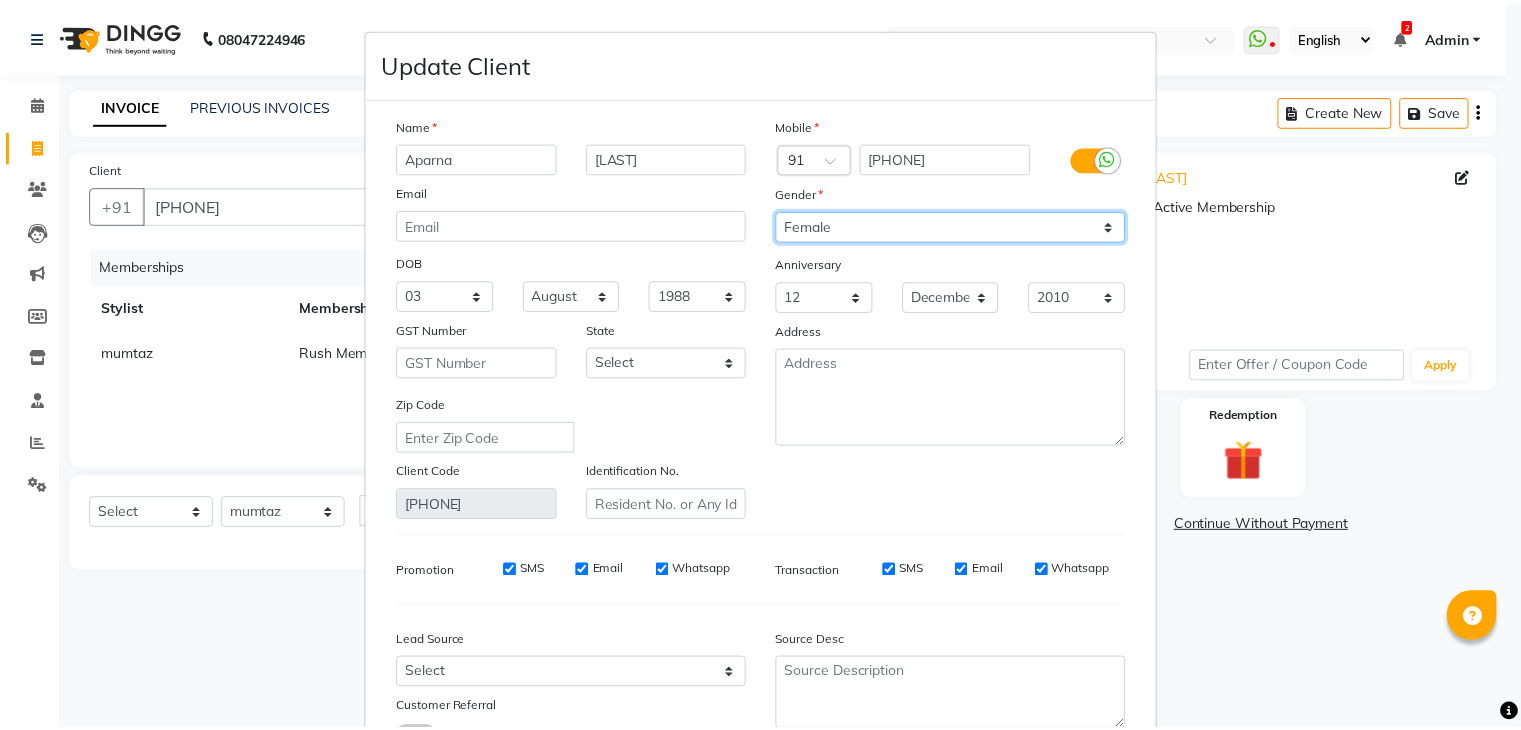 scroll, scrollTop: 168, scrollLeft: 0, axis: vertical 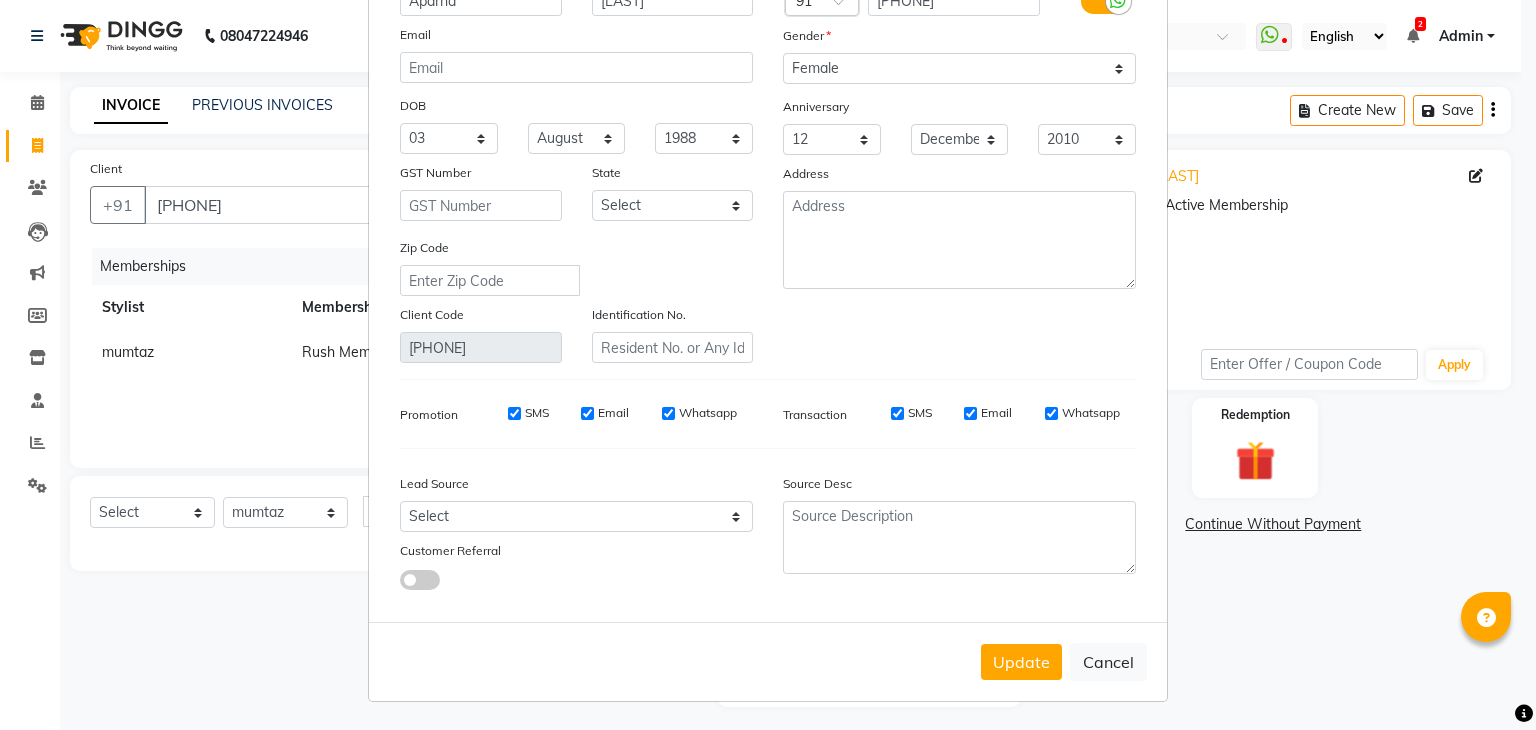 click on "Update Client Name Aparna [LAST] Email DOB Day 01 02 03 04 05 06 07 08 09 10 11 12 13 14 15 16 17 18 19 20 21 22 23 24 25 26 27 28 29 30 31 Month January February March April May June July August September October November December 1940 1941 1942 1943 1944 1945 1946 1947 1948 1949 1950 1951 1952 1953 1954 1955 1956 1957 1958 1959 1960 1961 1962 1963 1964 1965 1966 1967 1968 1969 1970 1971 1972 1973 1974 1975 1976 1977 1978 1979 1980 1981 1982 1983 1984 1985 1986 1987 1988 1989 1990 1991 1992 1993 1994 1995 1996 1997 1998 1999 2000 2001 2002 2003 2004 2005 2006 2007 2008 2009 2010 2011 2012 2013 2014 2015 2016 2017 2018 2019 2020 2021 2022 2023 2024 GST Number State Select Andaman and Nicobar Islands Andhra Pradesh Arunachal Pradesh Assam Bihar Chandigarh Chhattisgarh Dadra and Nagar Haveli Daman and Diu Delhi Goa Gujarat Haryana Himachal Pradesh Jammu and Kashmir Jharkhand Karnataka Kerala Lakshadweep Madhya Pradesh Maharashtra Manipur Meghalaya Mizoram Nagaland Odisha Pondicherry Punjab Rajasthan Sikkim × 91" at bounding box center [768, 365] 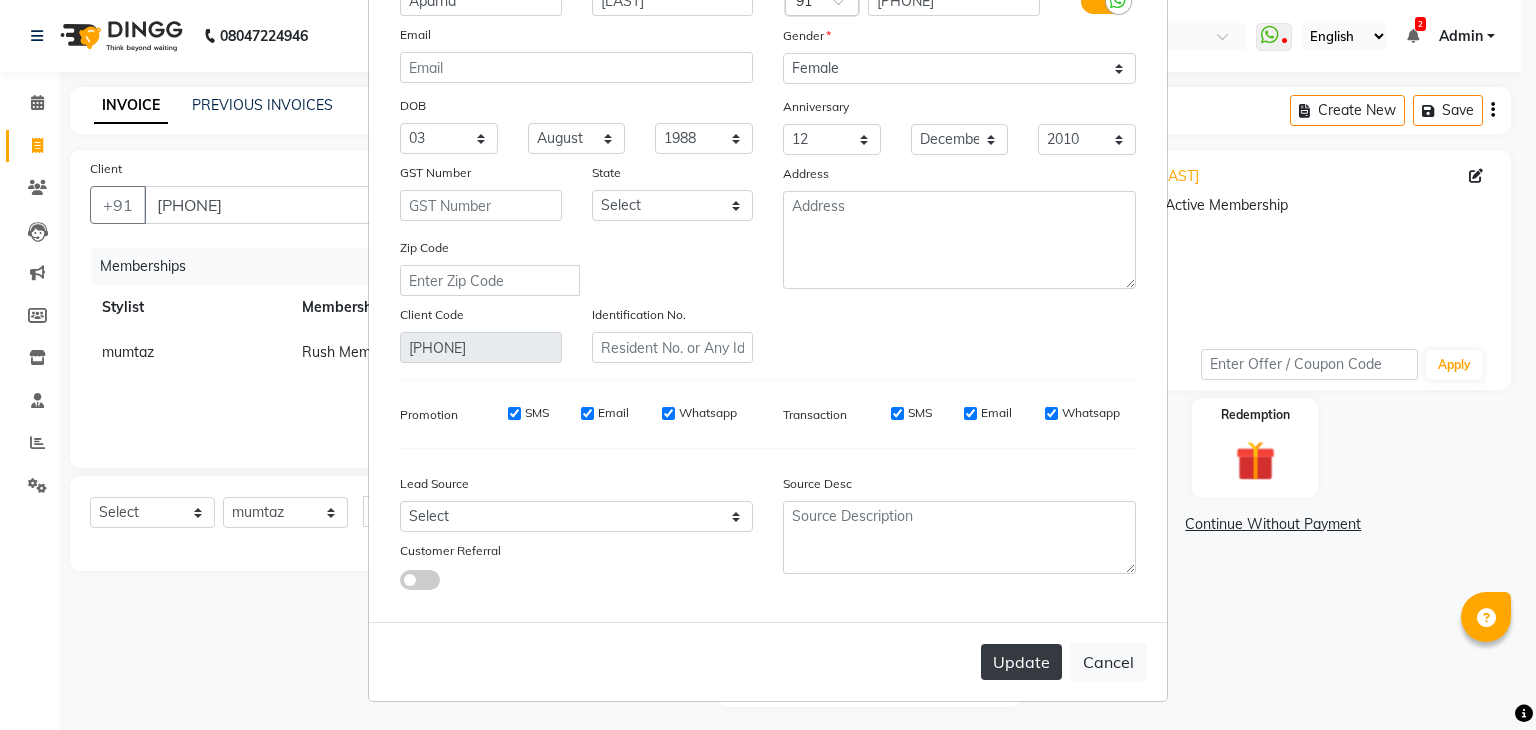 click on "Update" at bounding box center (1021, 662) 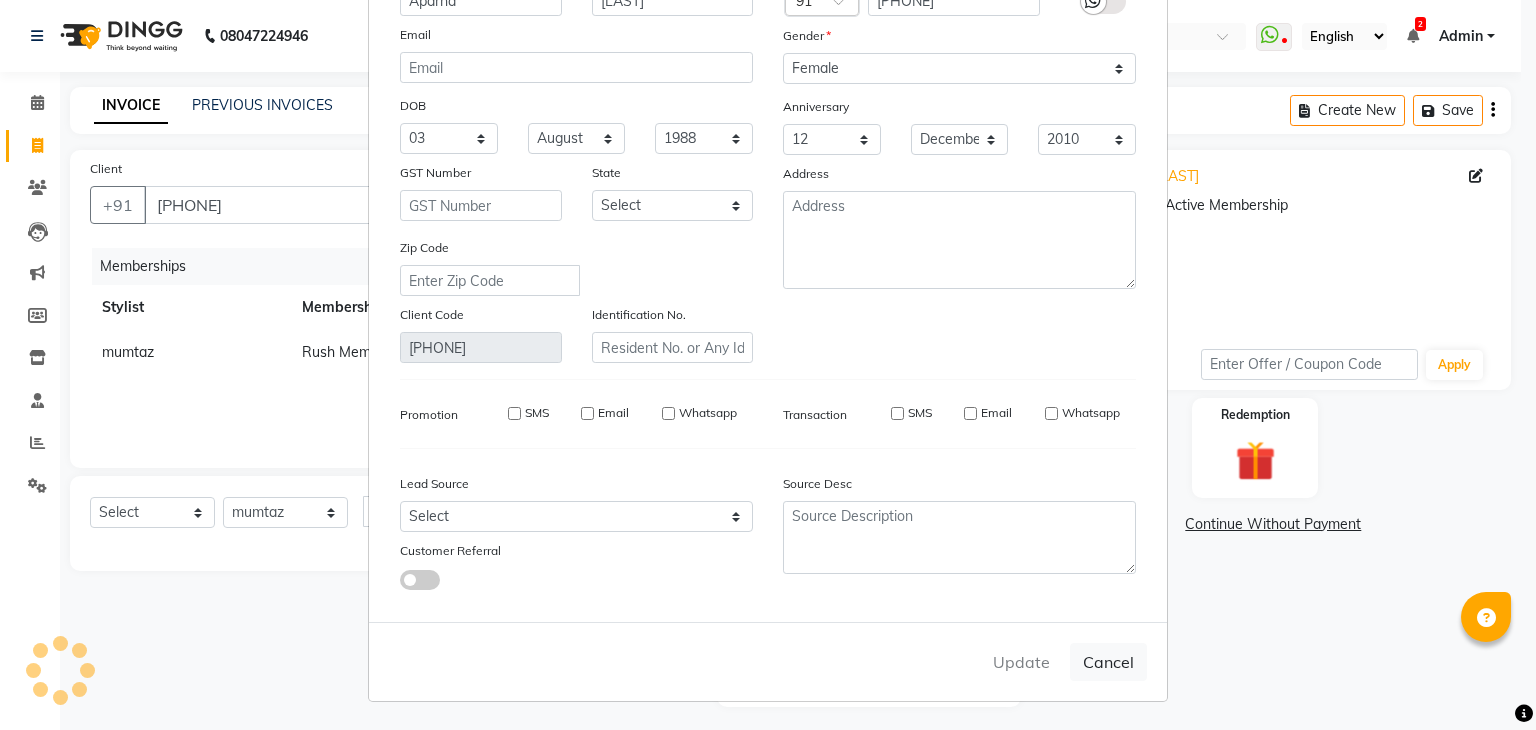 type 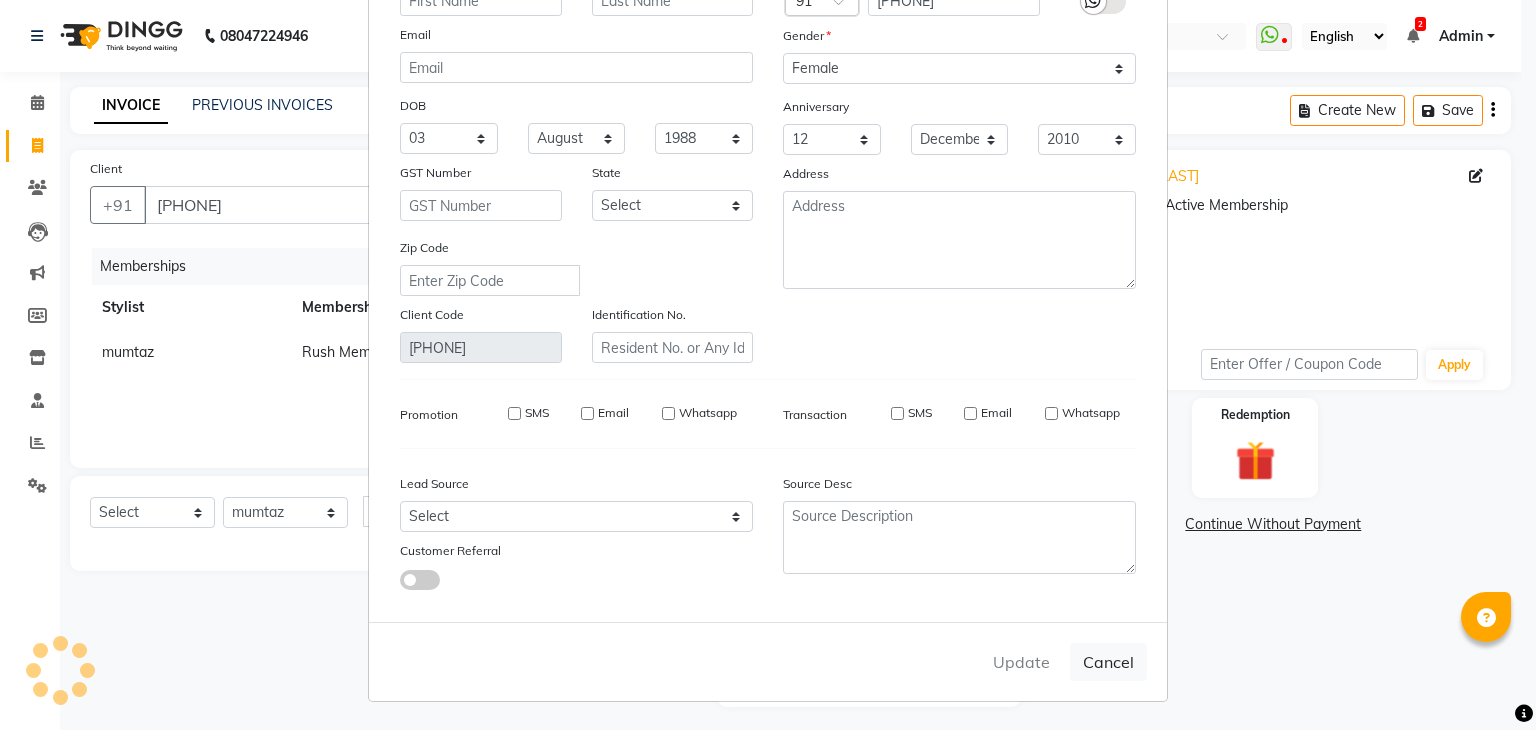 select 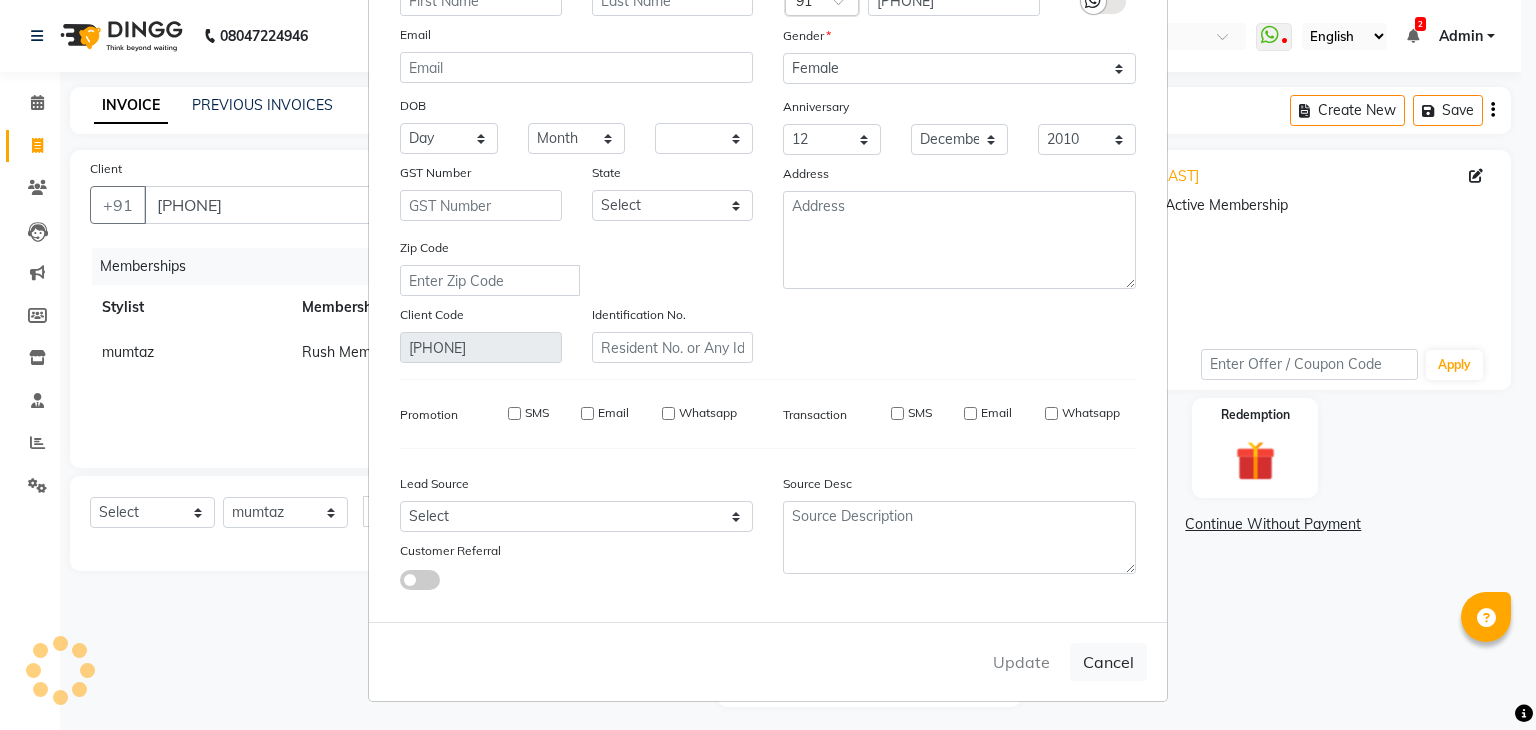 type 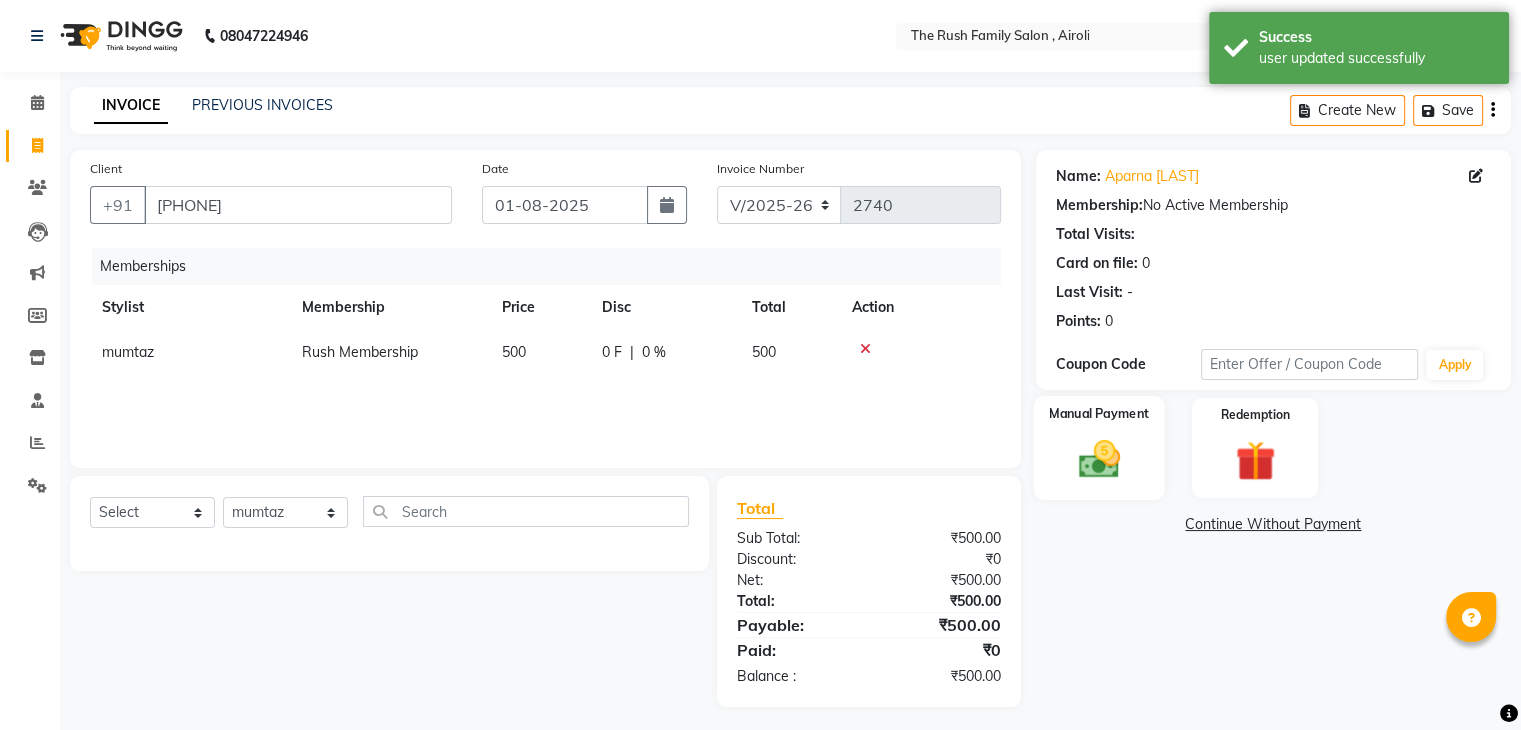 click 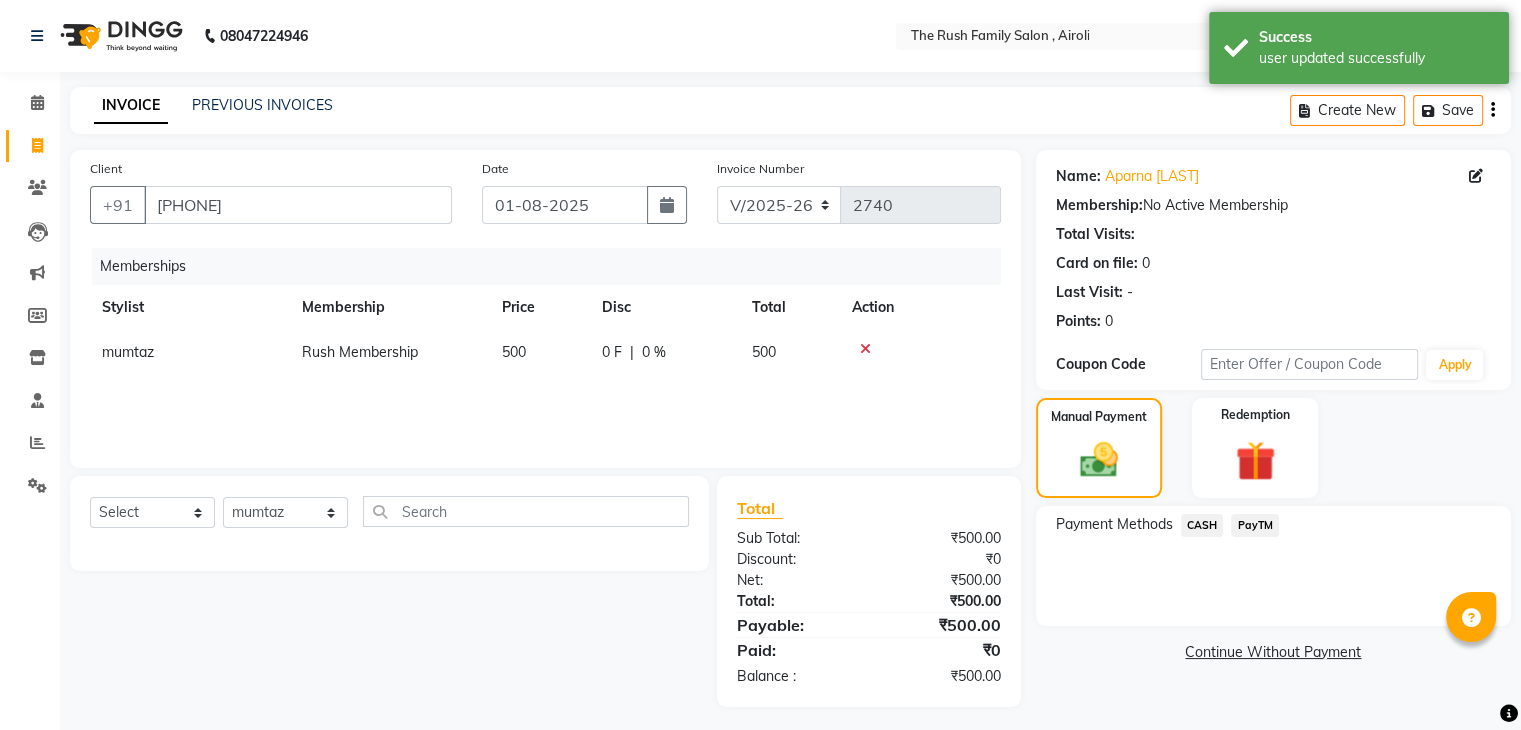 click on "PayTM" 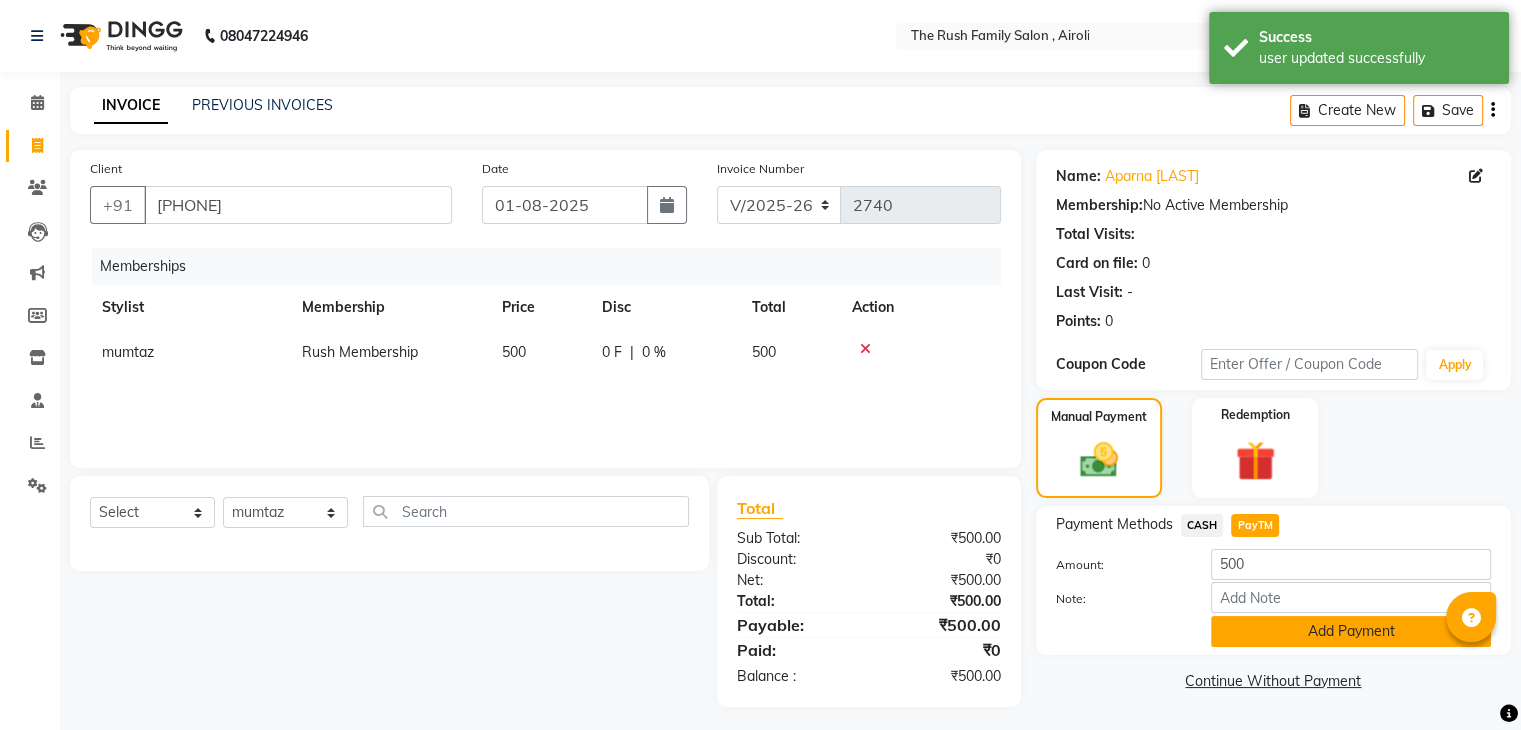 click on "Add Payment" 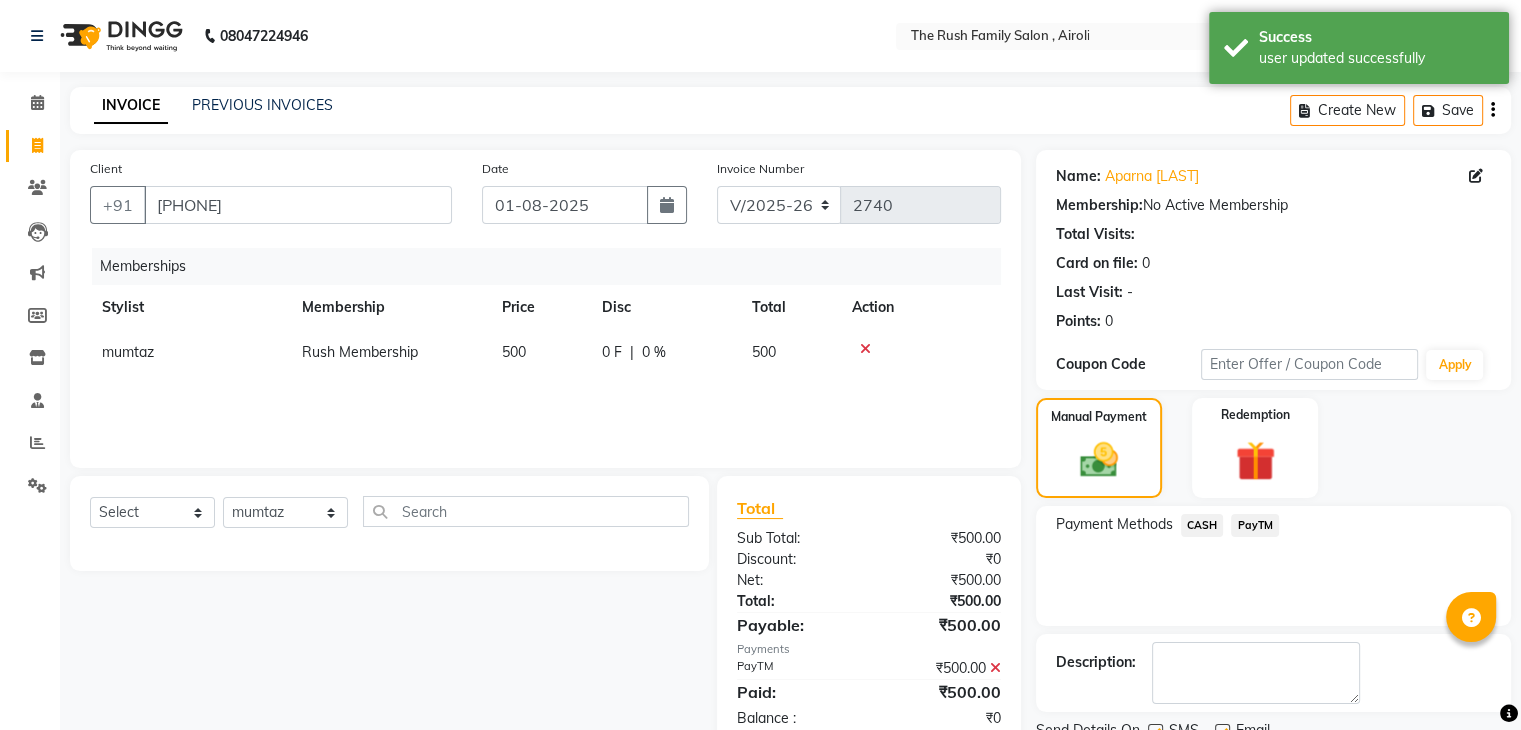 scroll, scrollTop: 79, scrollLeft: 0, axis: vertical 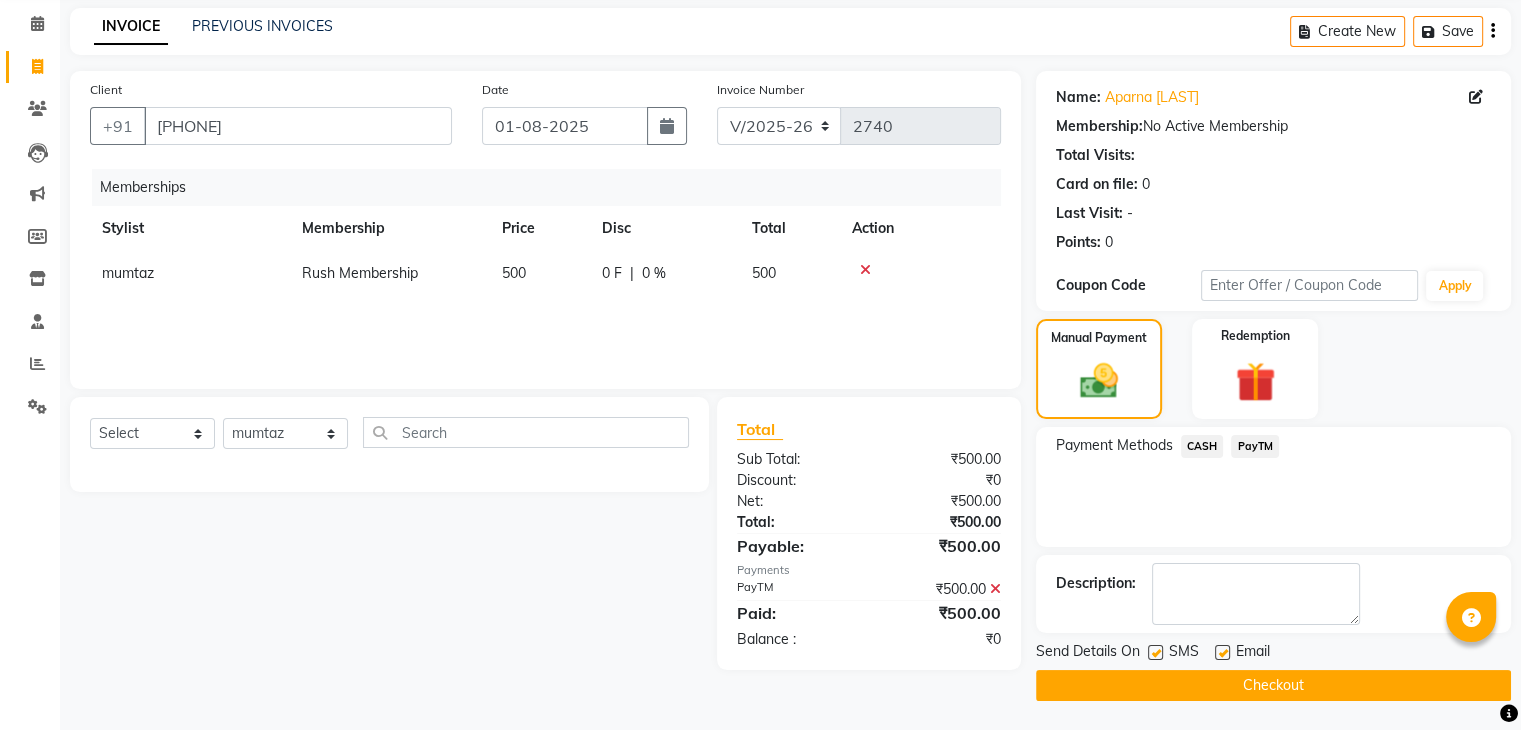 click 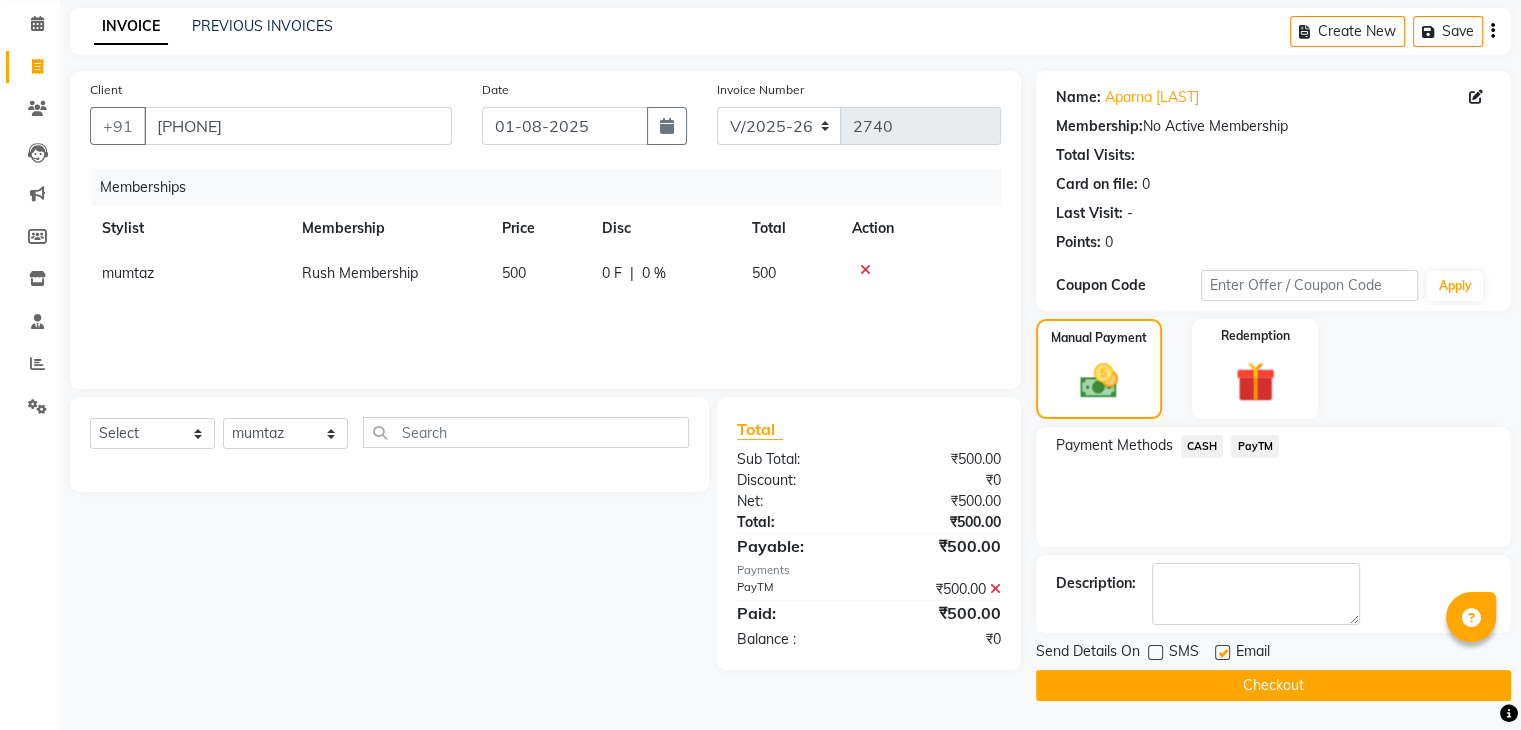 click 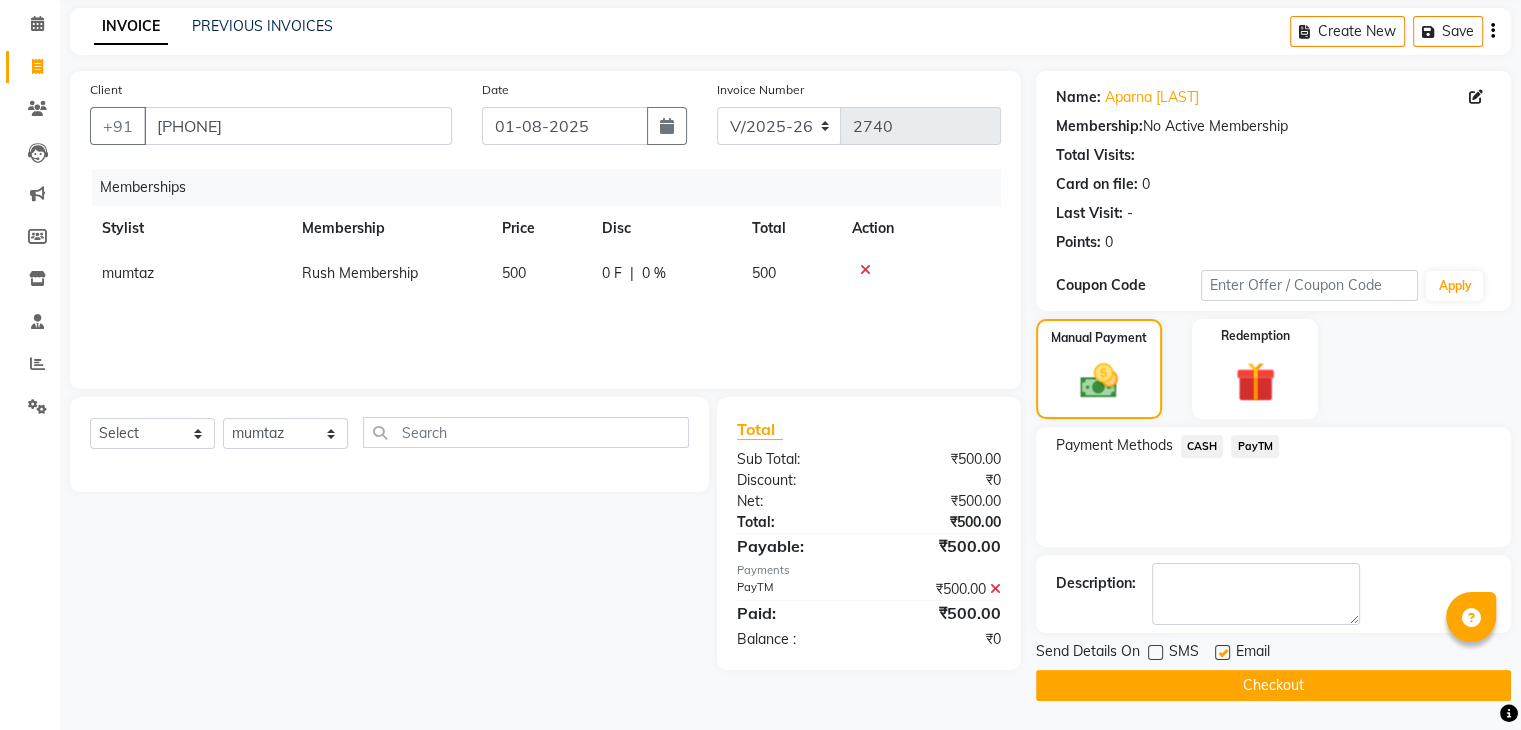 click at bounding box center (1221, 653) 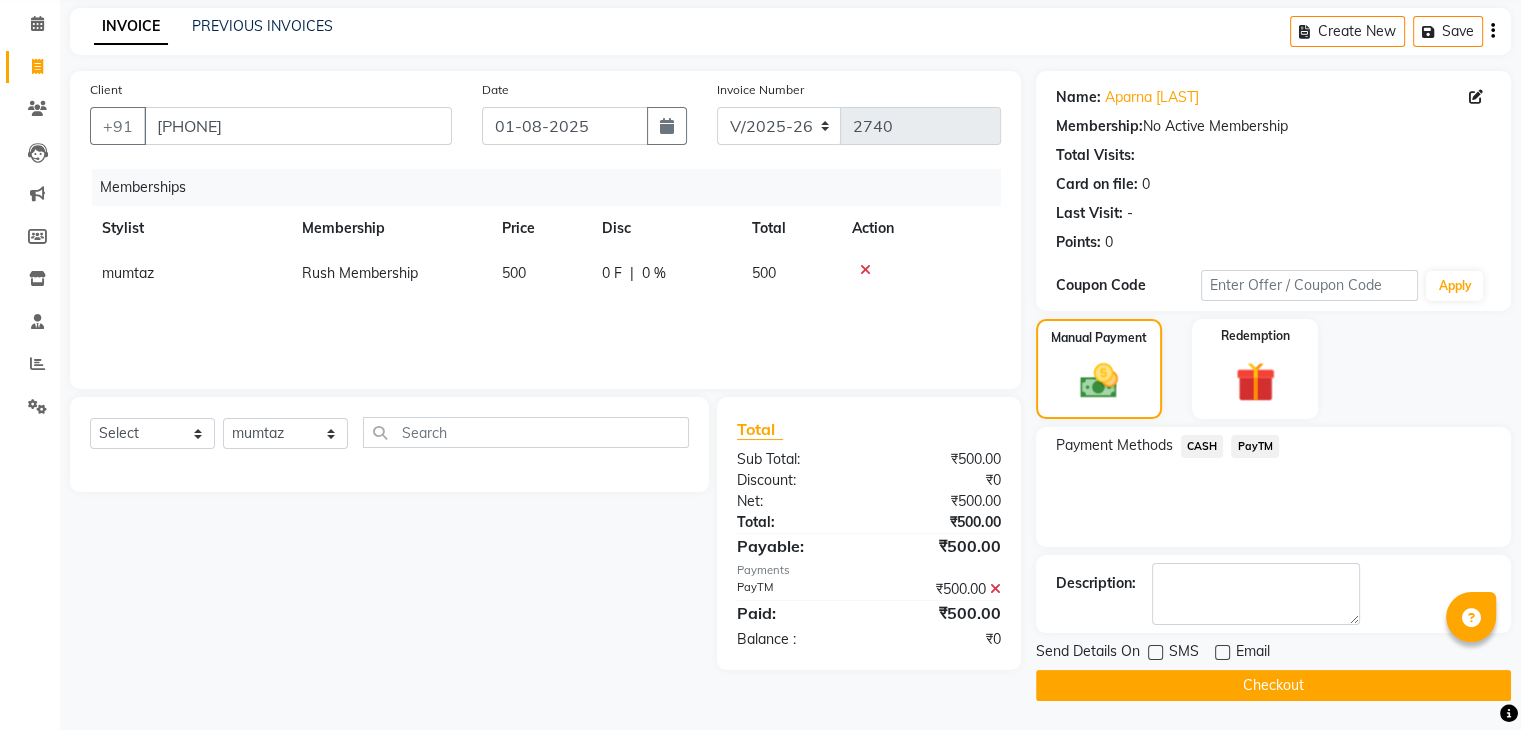 click on "Checkout" 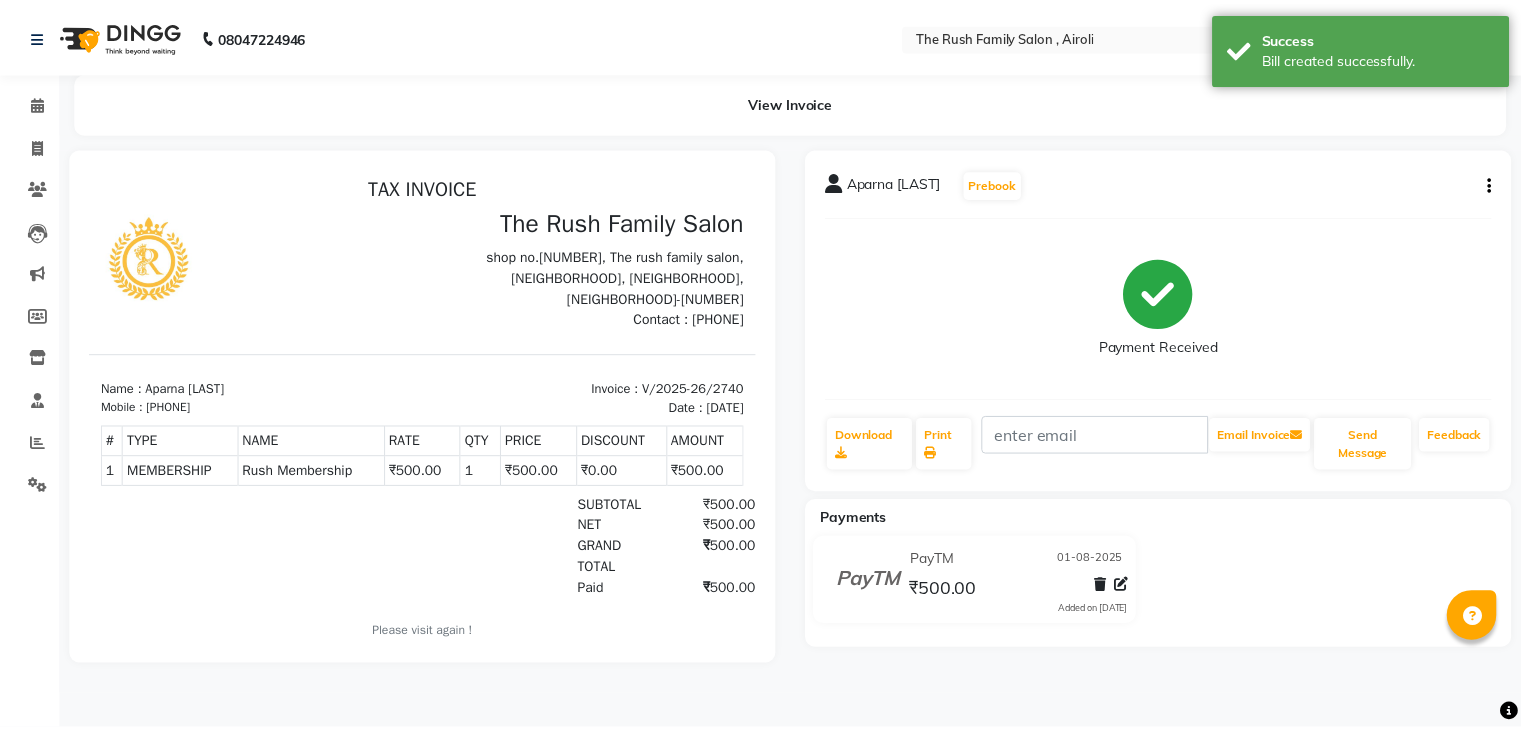 scroll, scrollTop: 0, scrollLeft: 0, axis: both 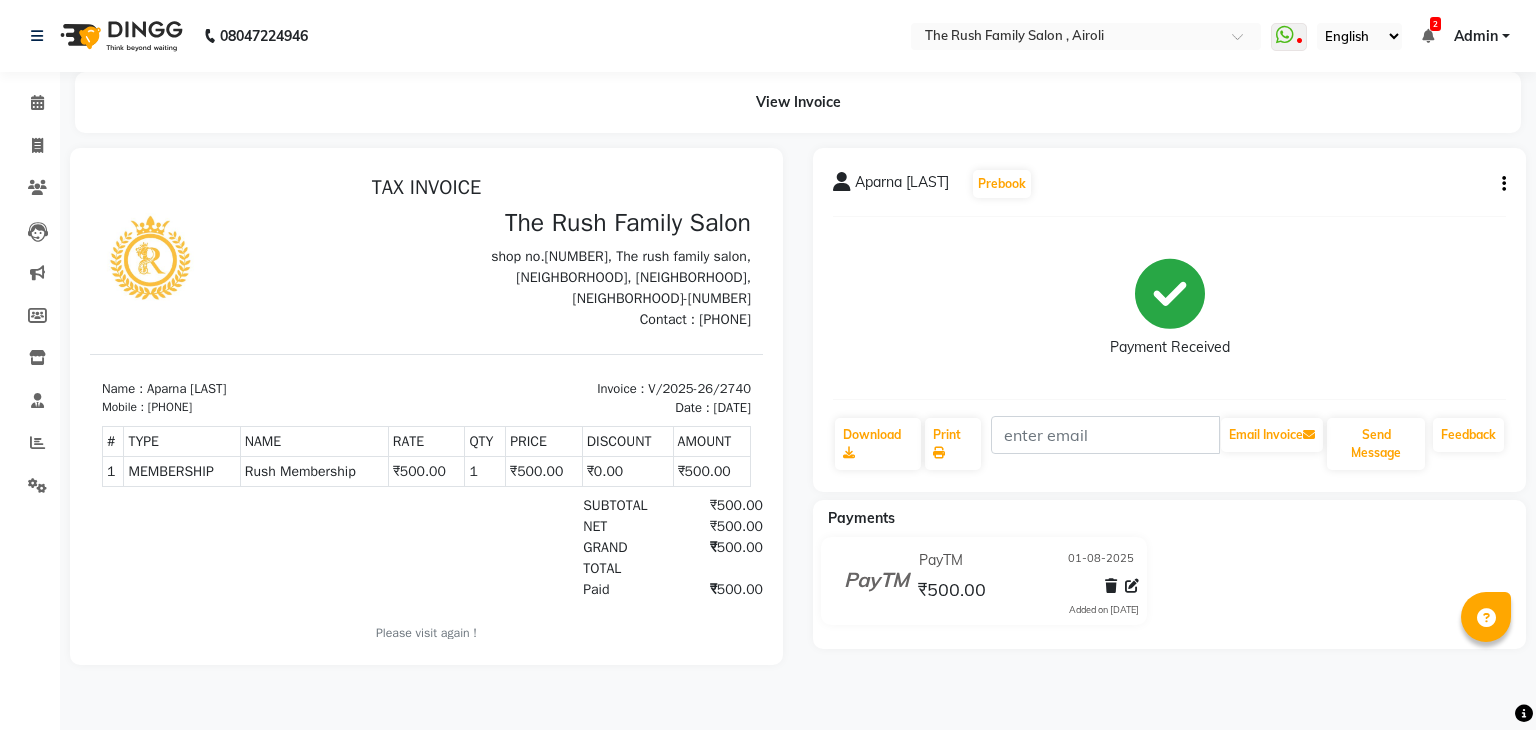 click on "Update Client Name Aparna [LAST] Email DOB Day 01 02 03 04 05 06 07 08 09 10 11 12 13 14 15 16 17 18 19 20 21 22 23 24 25 26 27 28 29 30 31 Month January February March April May June July August September October November December 1940 1941 1942 1943 1944 1945 1946 1947 1948 1949 1950 1951 1952 1953 1954 1955 1956 1957 1958 1959 1960 1961 1962 1963 1964 1965 1966 1967 1968 1969 1970 1971 1972 1973 1974 1975 1976 1977 1978 1979 1980 1981 1982 1983 1984 1985 1986 1987 1988 1989 1990 1991 1992 1993 1994 1995 1996 1997 1998 1999 2000 2001 2002 2003 2004 2005 2006 2007 2008 2009 2010 2011 2012 2013 2014 2015 2016 2017 2018 2019 2020 2021 2022 2023 2024 GST Number State Select Andaman and Nicobar Islands Andhra Pradesh Arunachal Pradesh Assam Bihar Chandigarh Chhattisgarh Dadra and Nagar Haveli Daman and Diu Delhi Goa Gujarat Haryana Himachal Pradesh Jammu and Kashmir Jharkhand Karnataka Kerala Lakshadweep Madhya Pradesh Maharashtra Manipur Meghalaya Mizoram Nagaland Odisha Pondicherry Punjab Rajasthan Sikkim × 91" 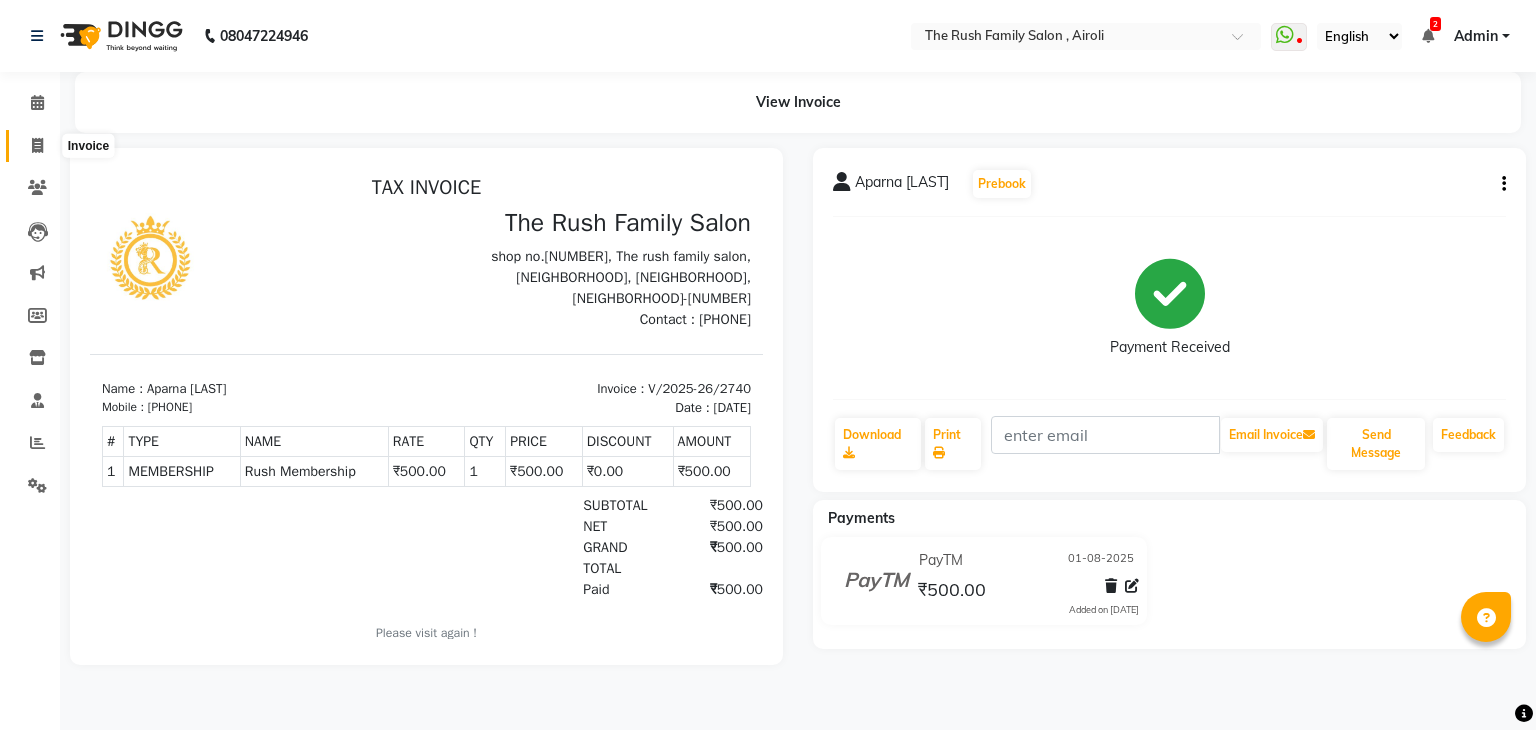 click 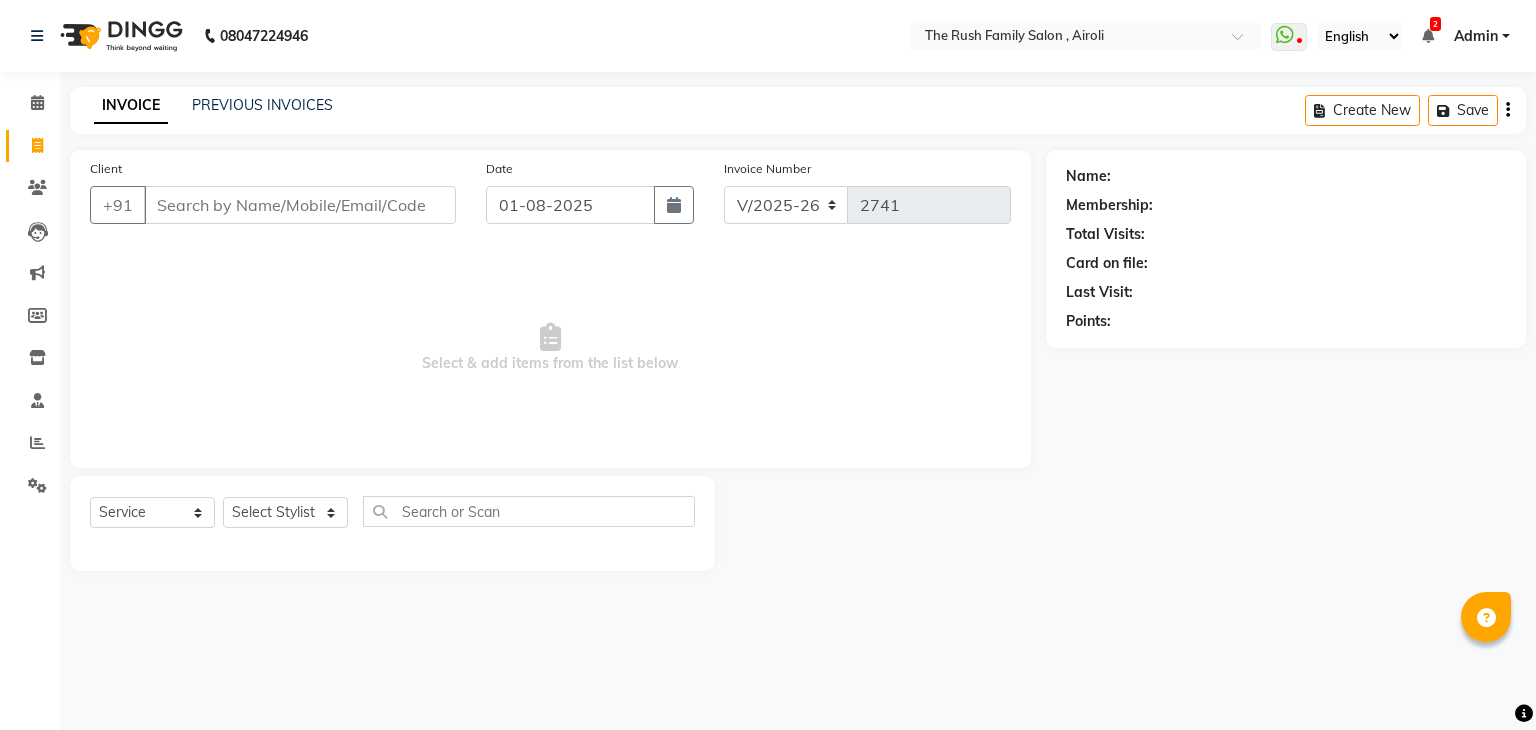 click on "Client" at bounding box center (300, 205) 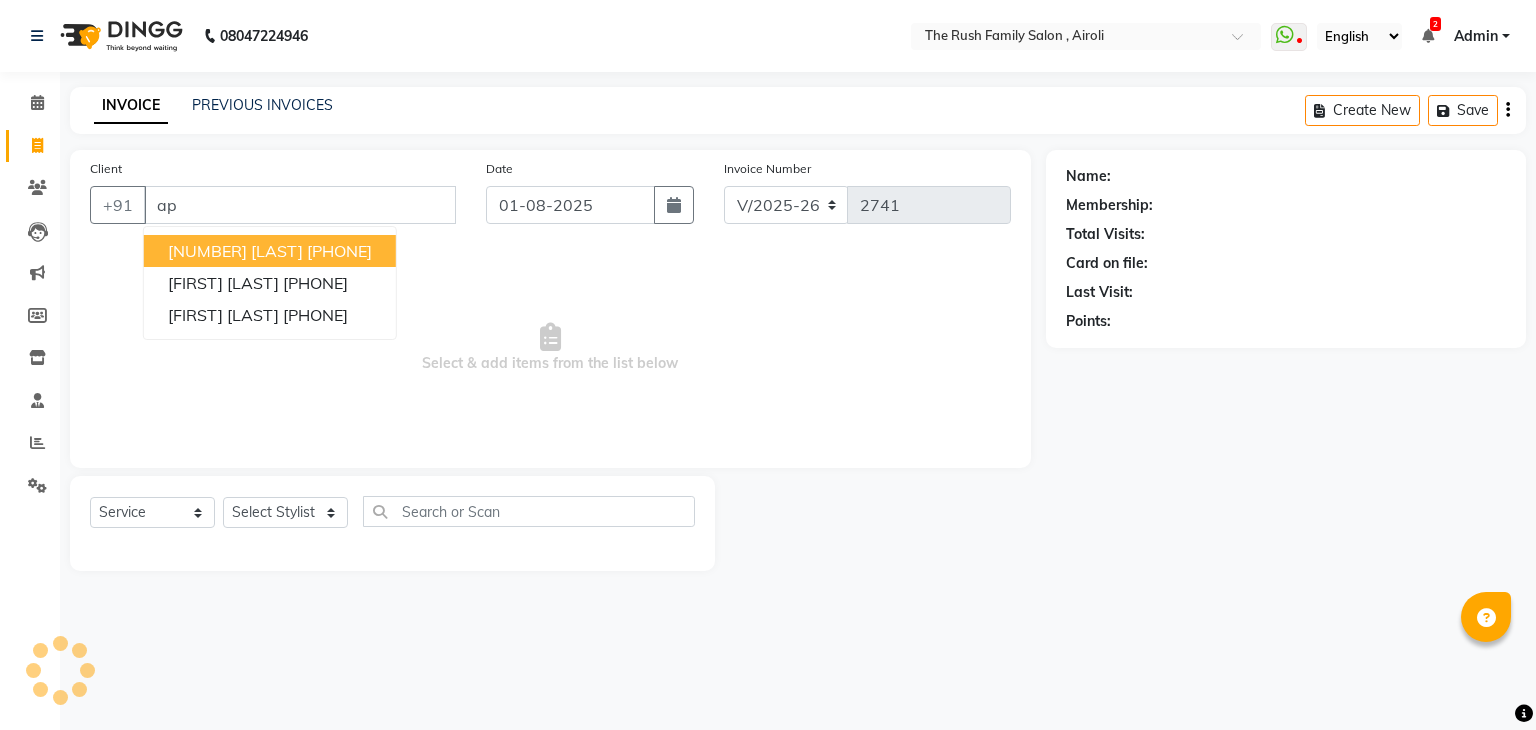 type on "a" 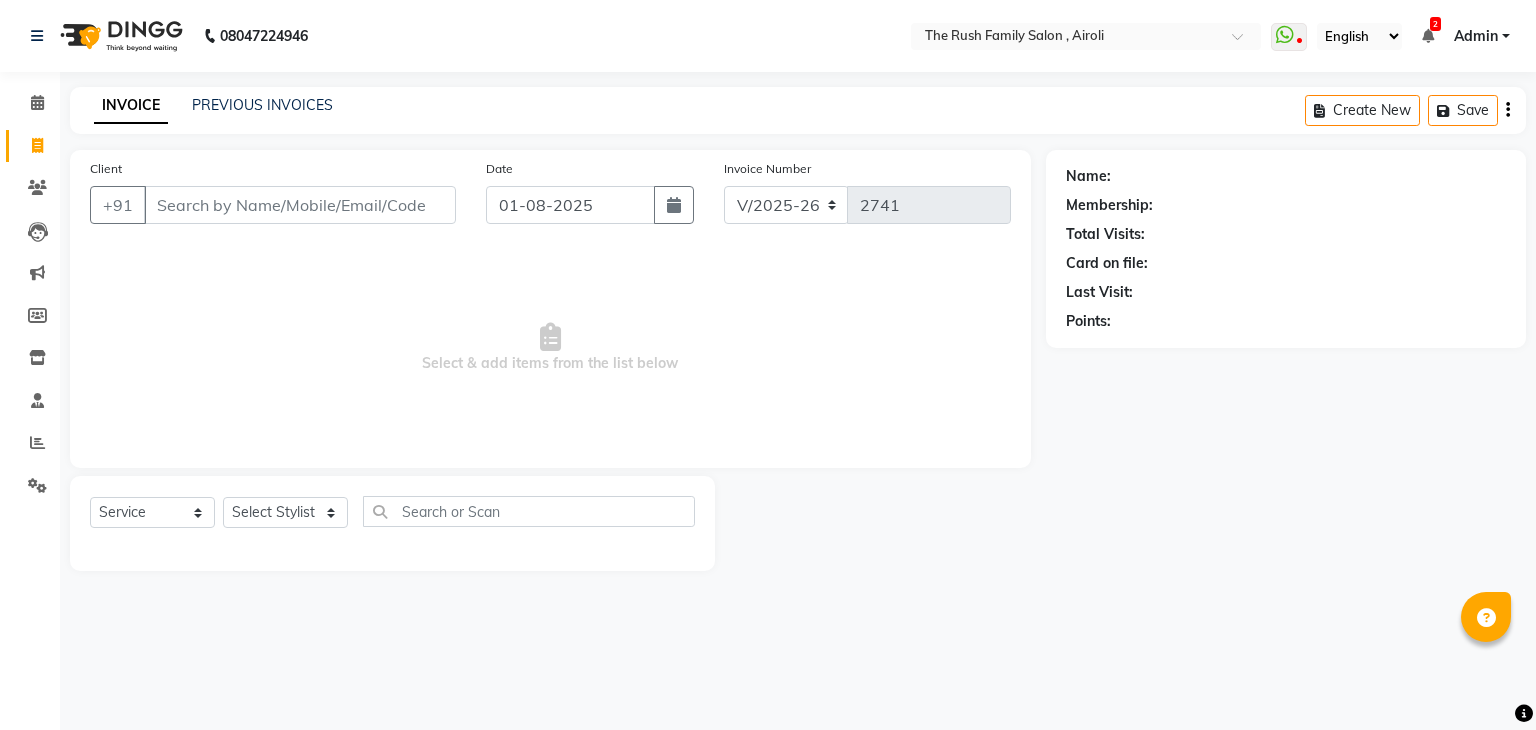 click on "Client" at bounding box center (300, 205) 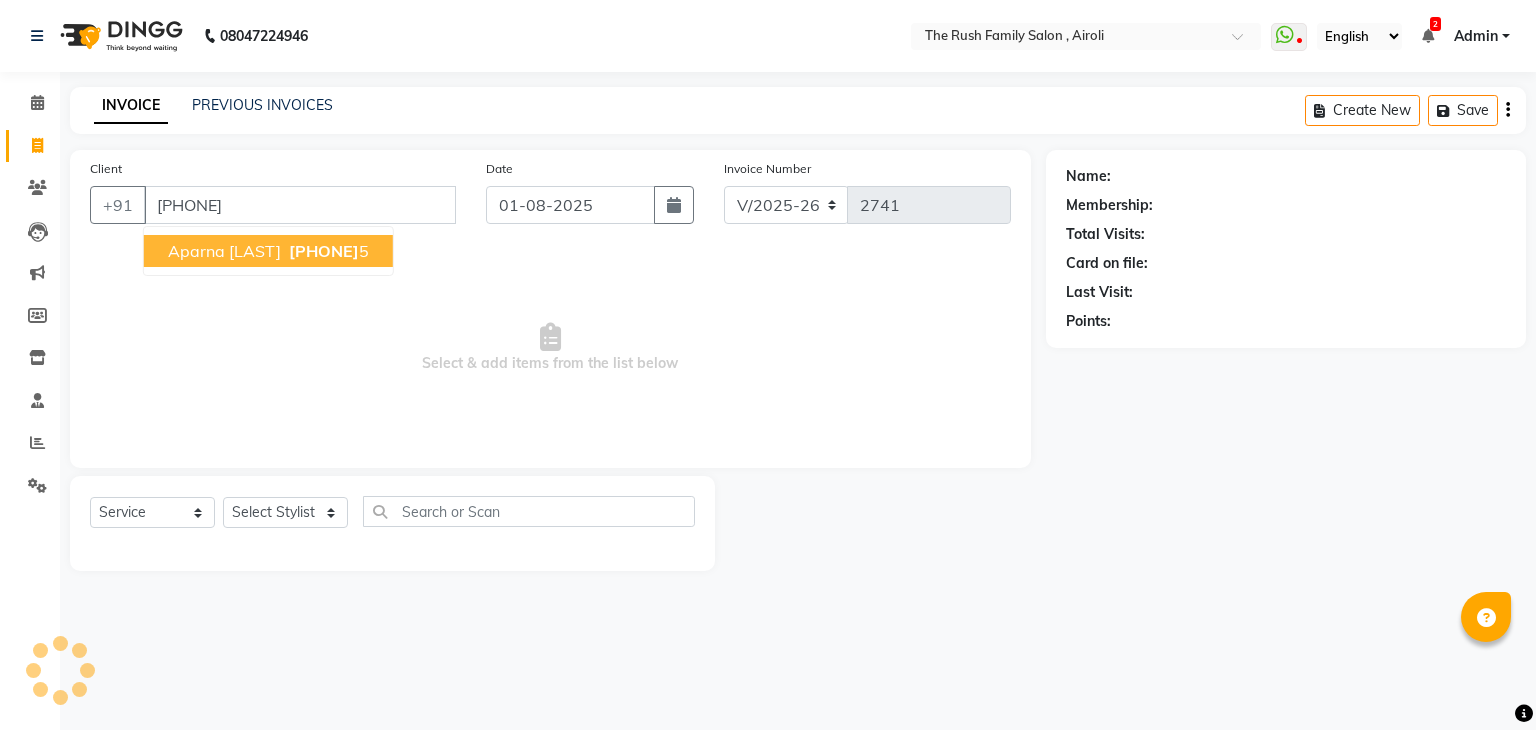 type on "[PHONE]" 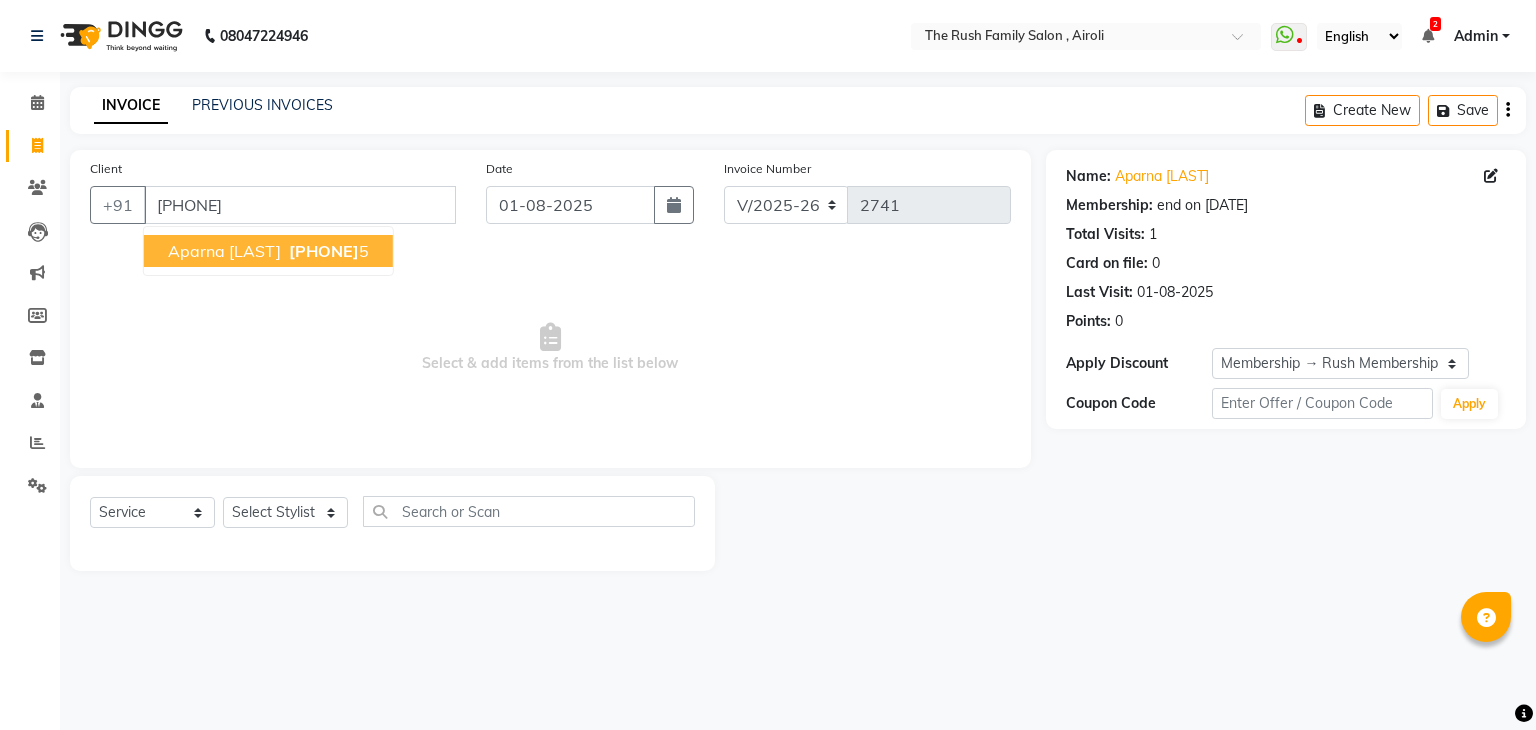 click on "Aparna [LAST]" at bounding box center (224, 251) 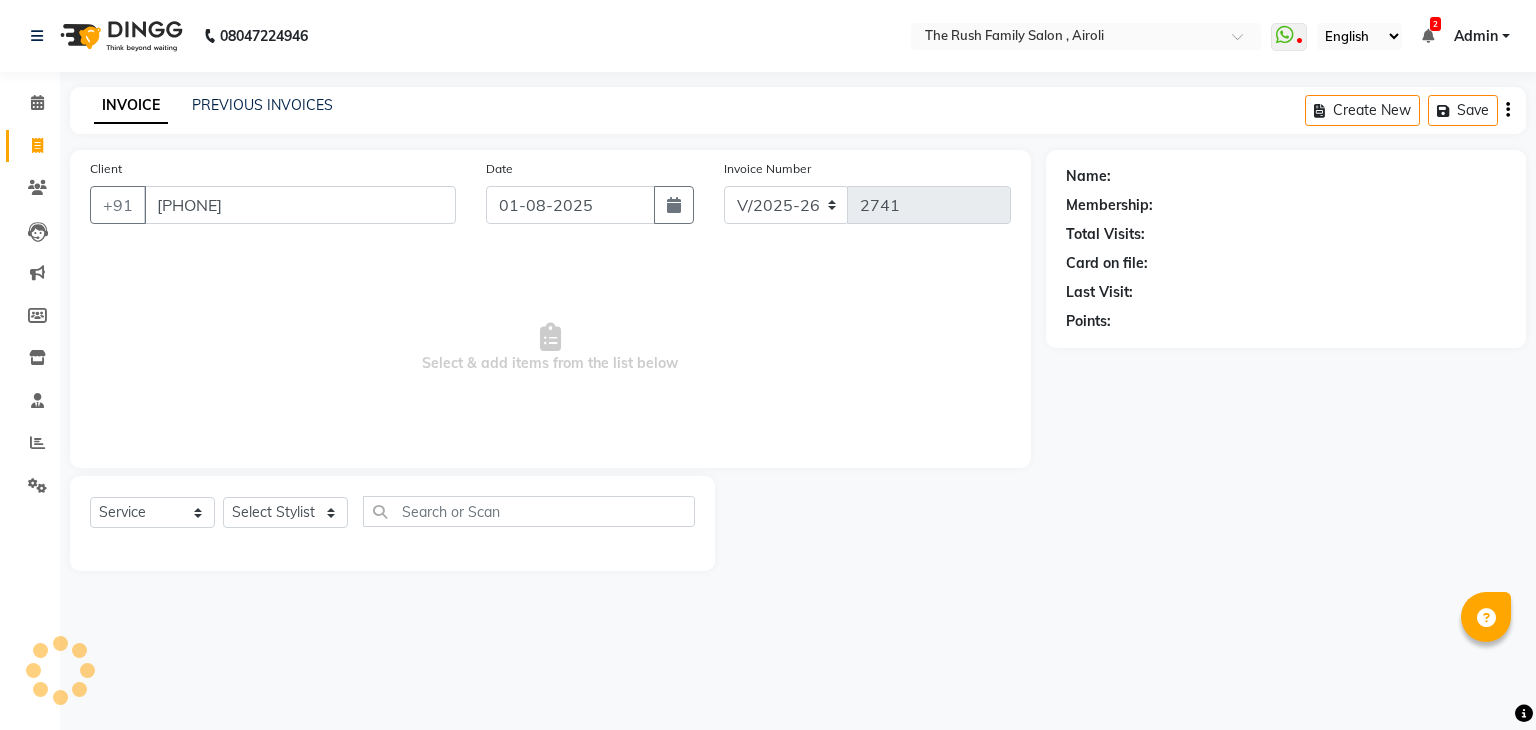 select on "1: Object" 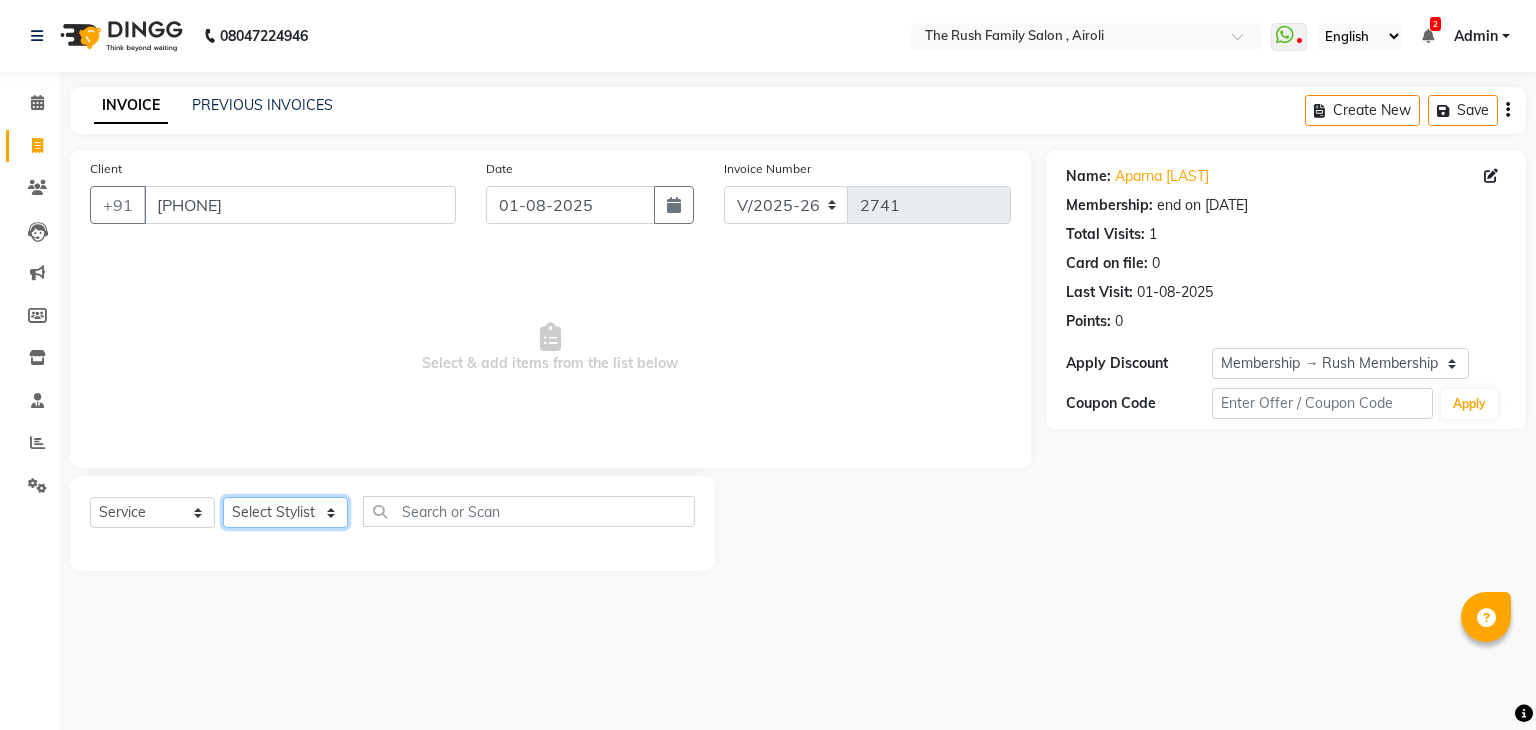 click on "Select Stylist Ajaz Alvira Danish Guddi Jayesh Josh mumtaz Naeem nishu Riya Rush Swati" 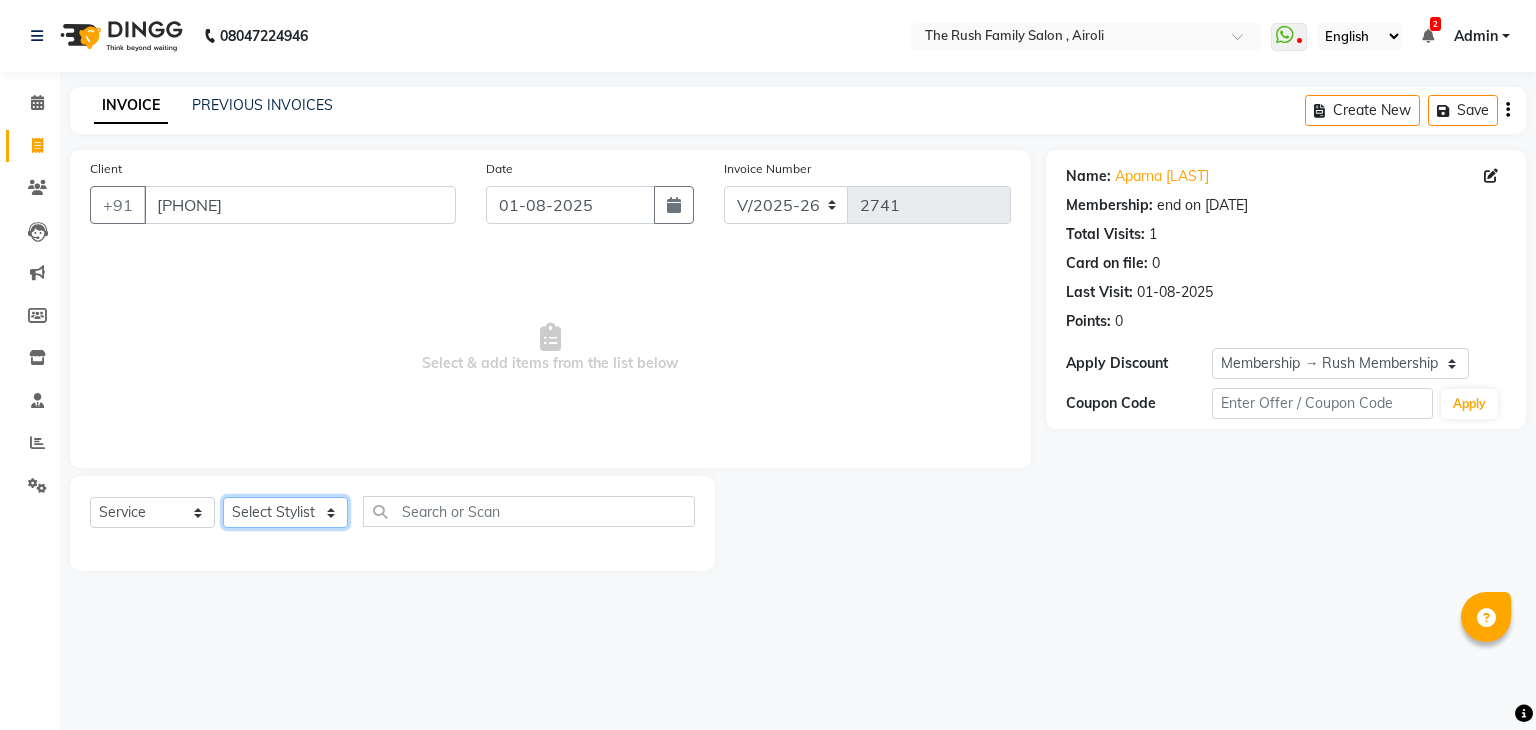 select on "42200" 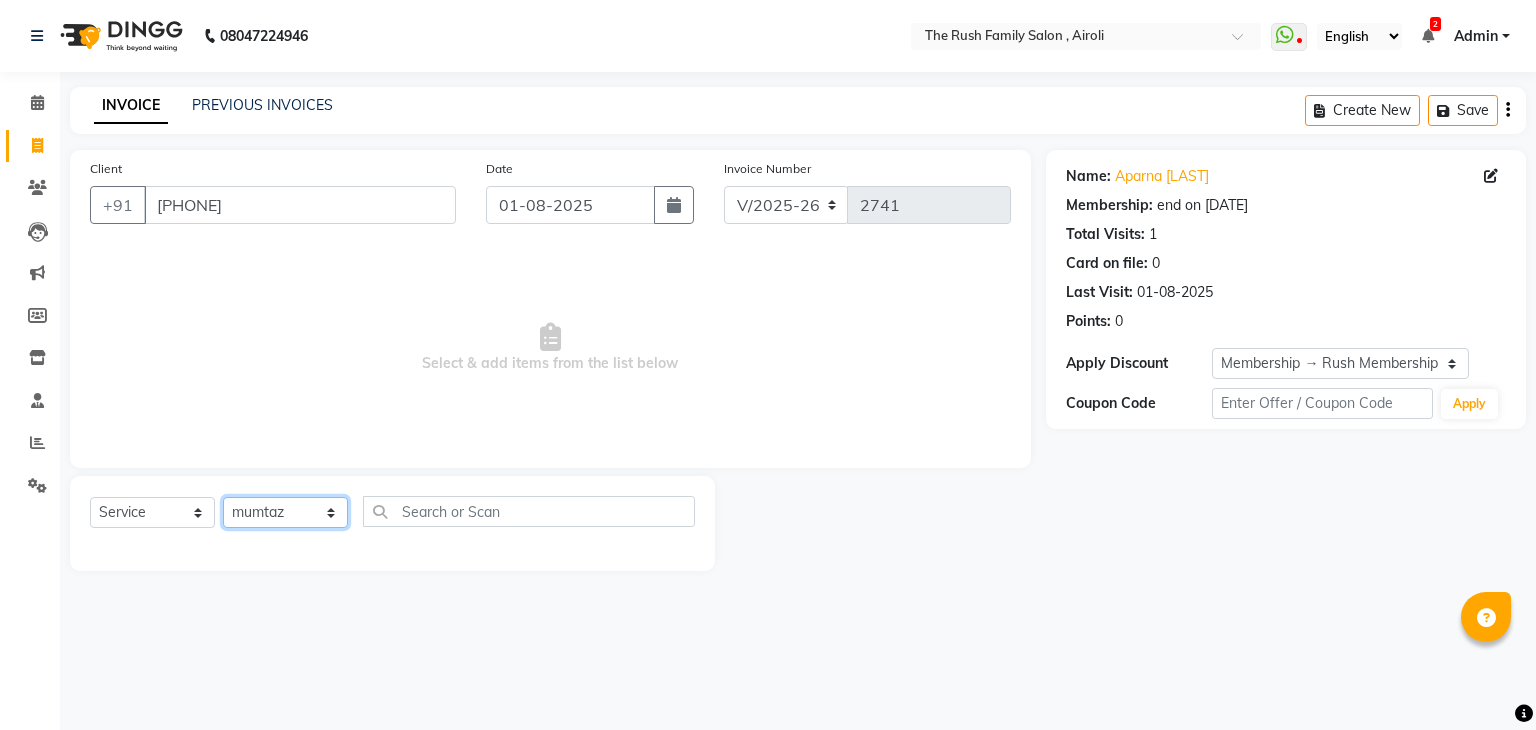 click on "Select Stylist Ajaz Alvira Danish Guddi Jayesh Josh mumtaz Naeem nishu Riya Rush Swati" 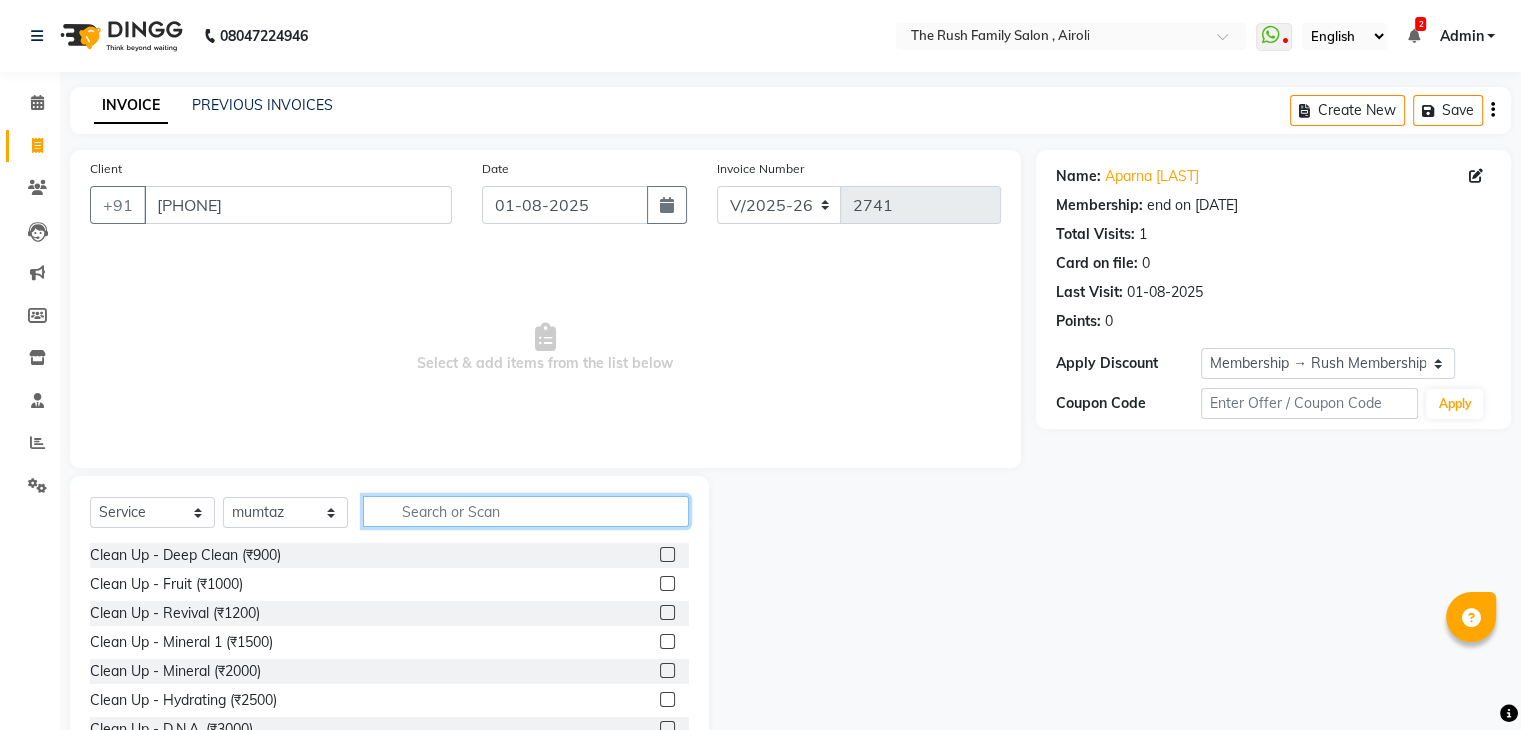 click 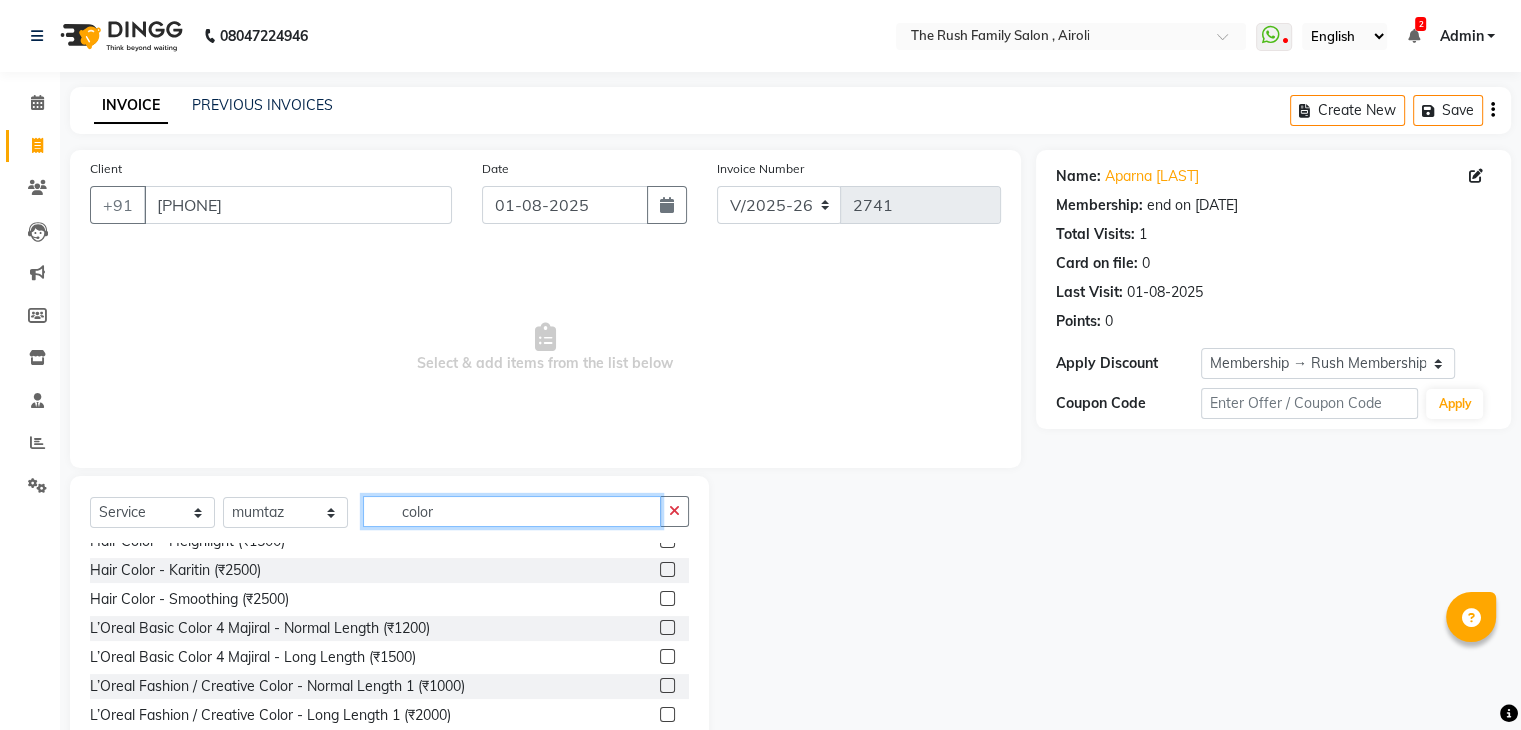 scroll, scrollTop: 205, scrollLeft: 0, axis: vertical 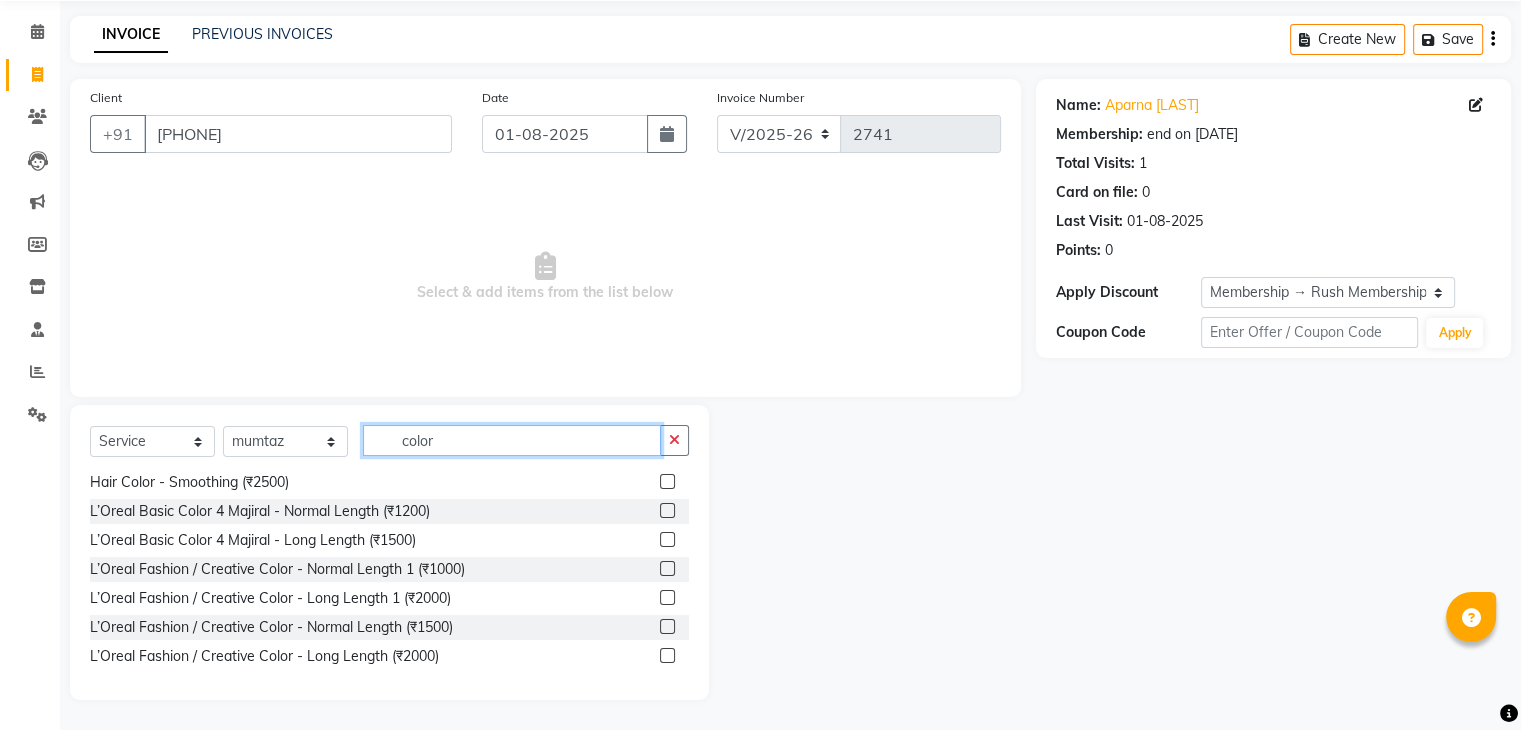 click on "color" 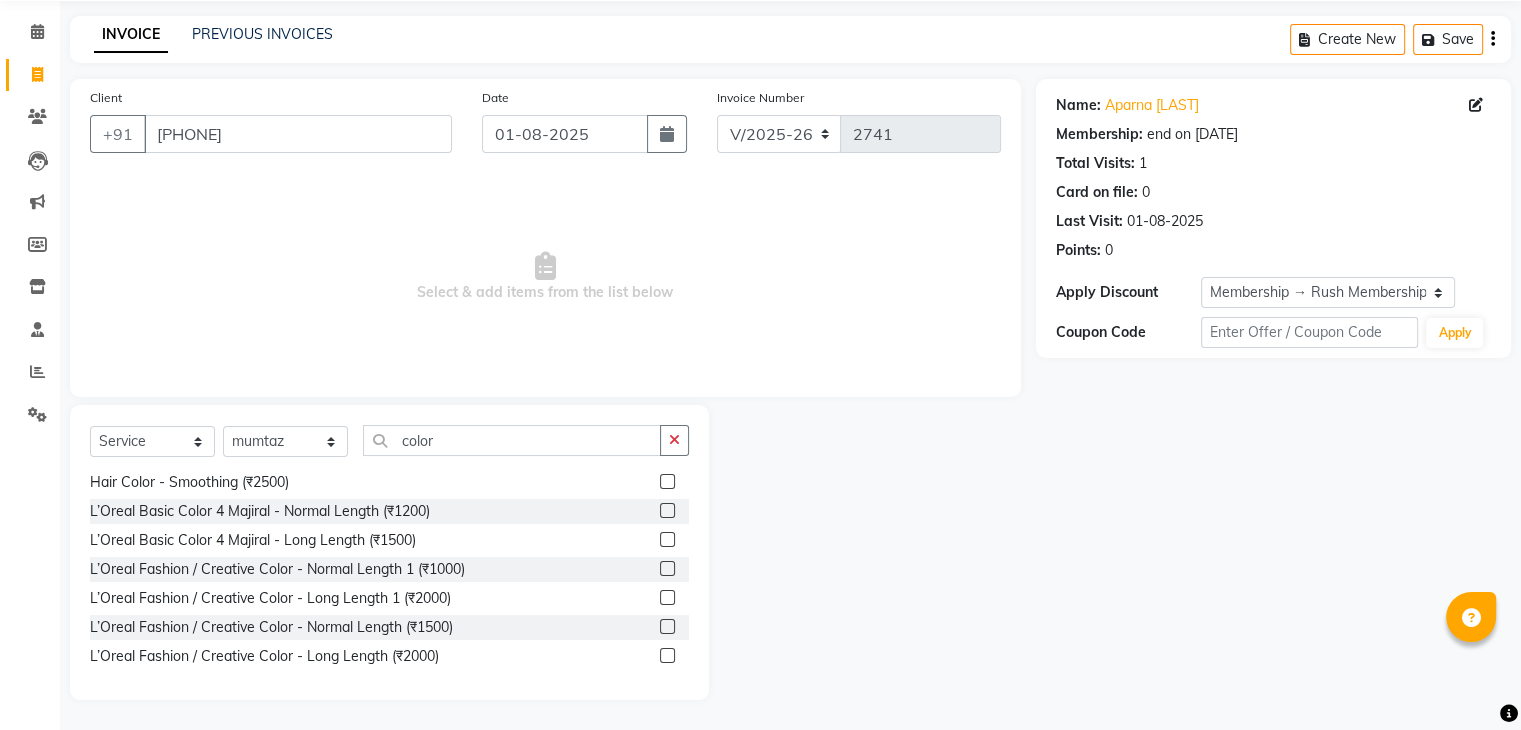 click 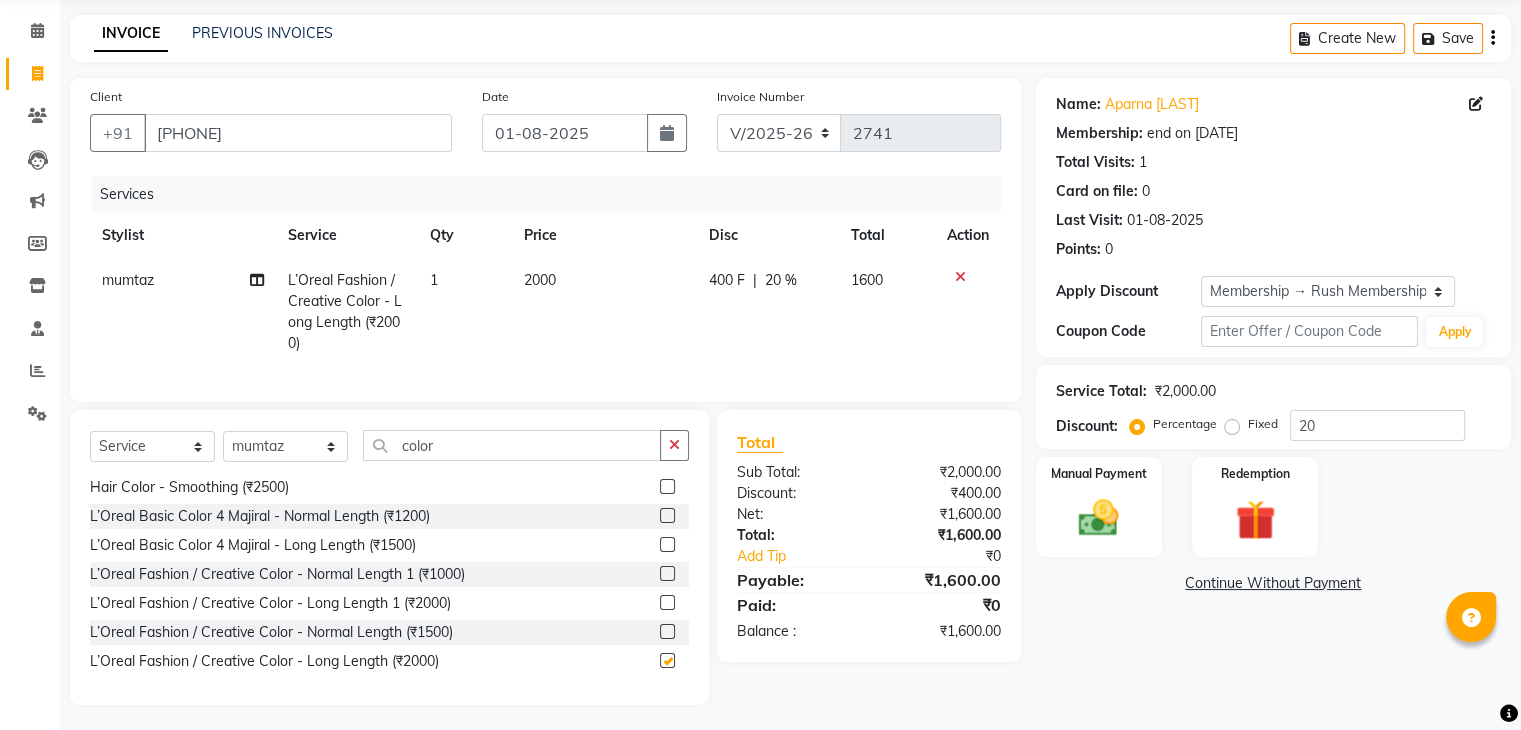 checkbox on "false" 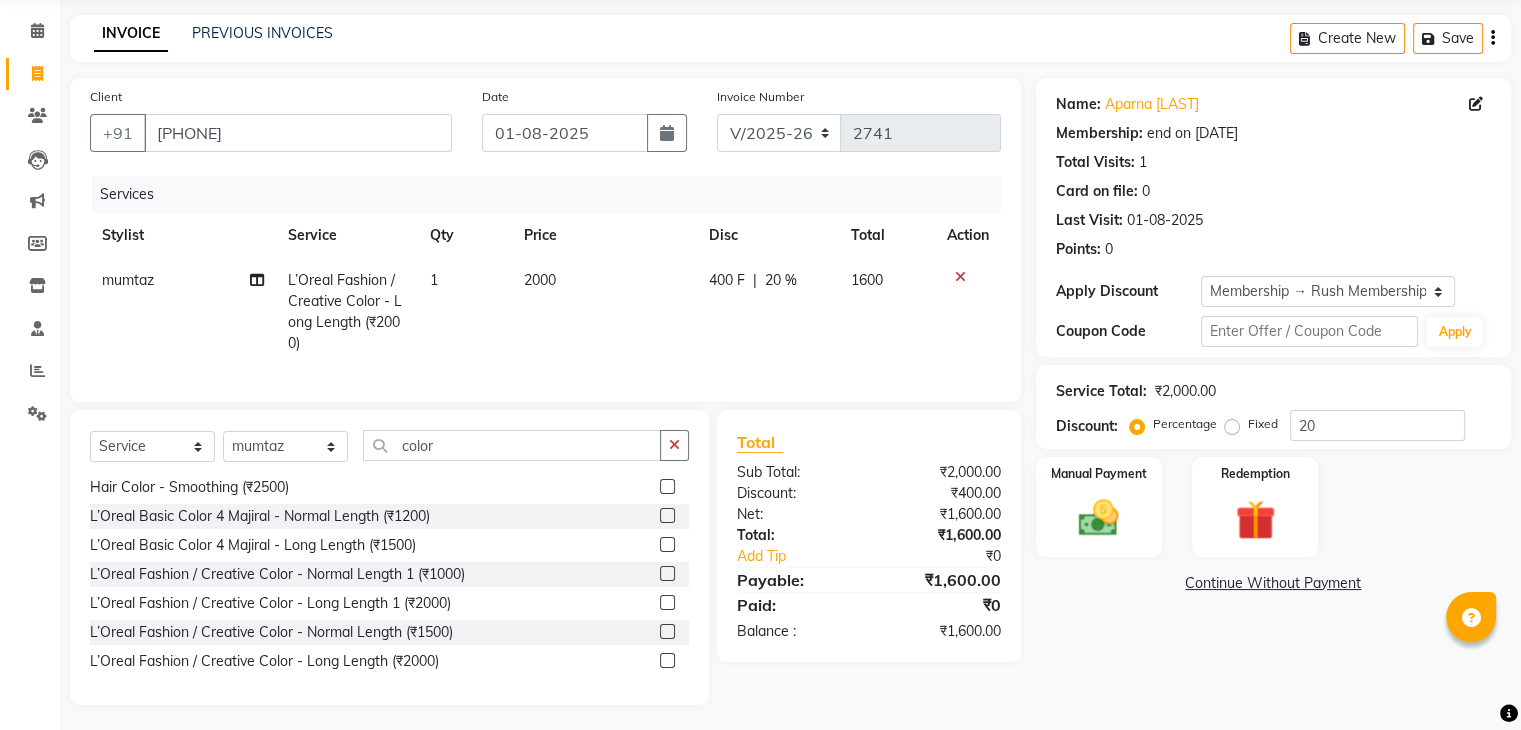 click on "2000" 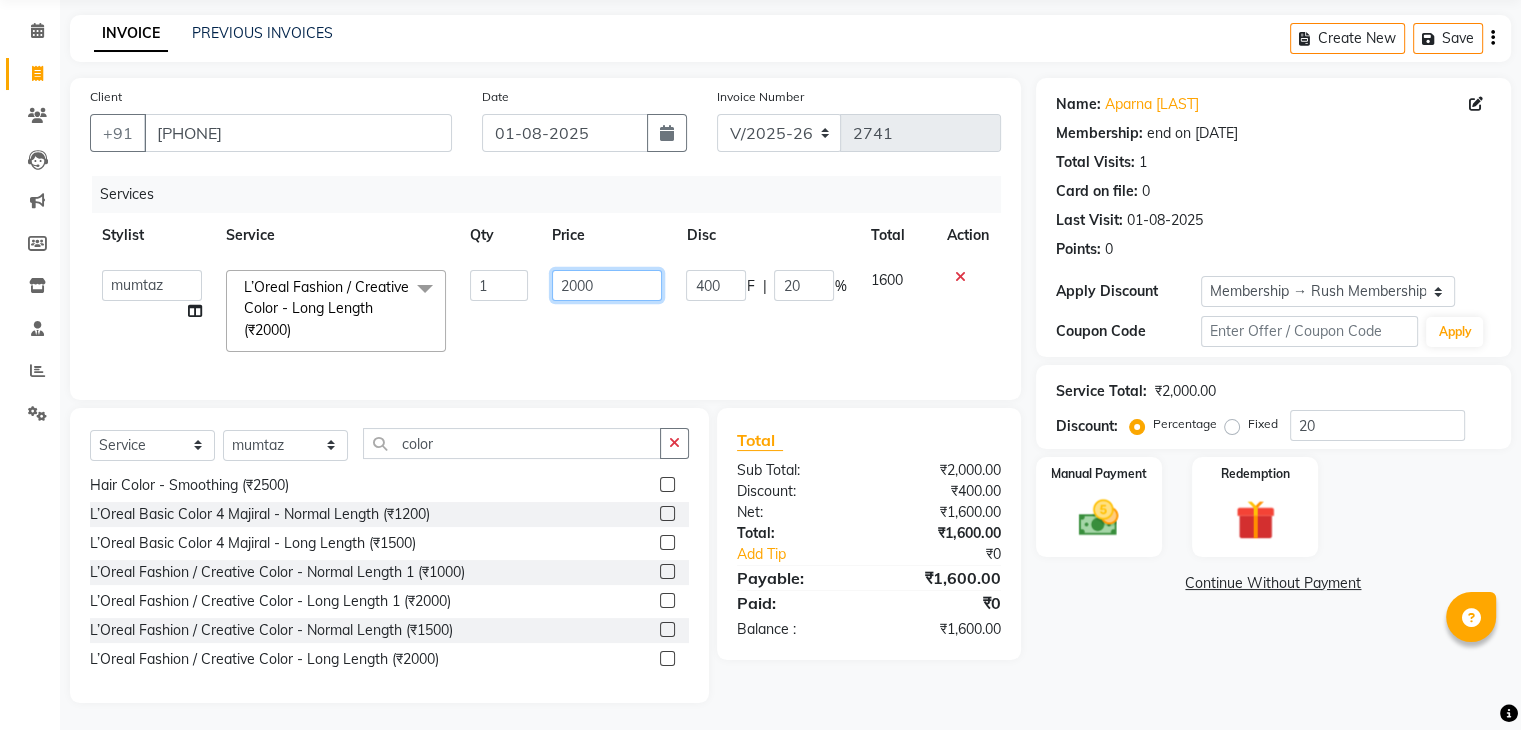 click on "2000" 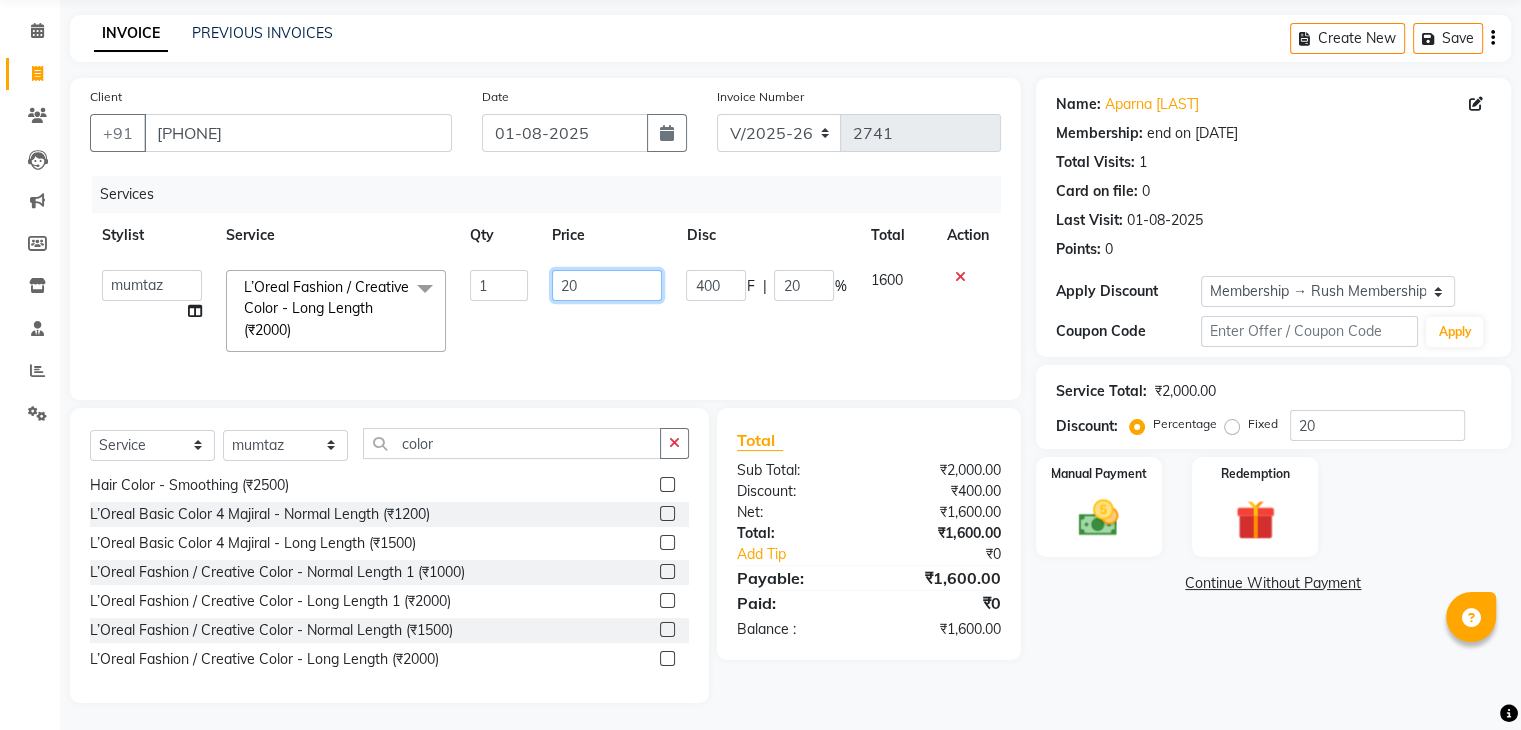 type on "2" 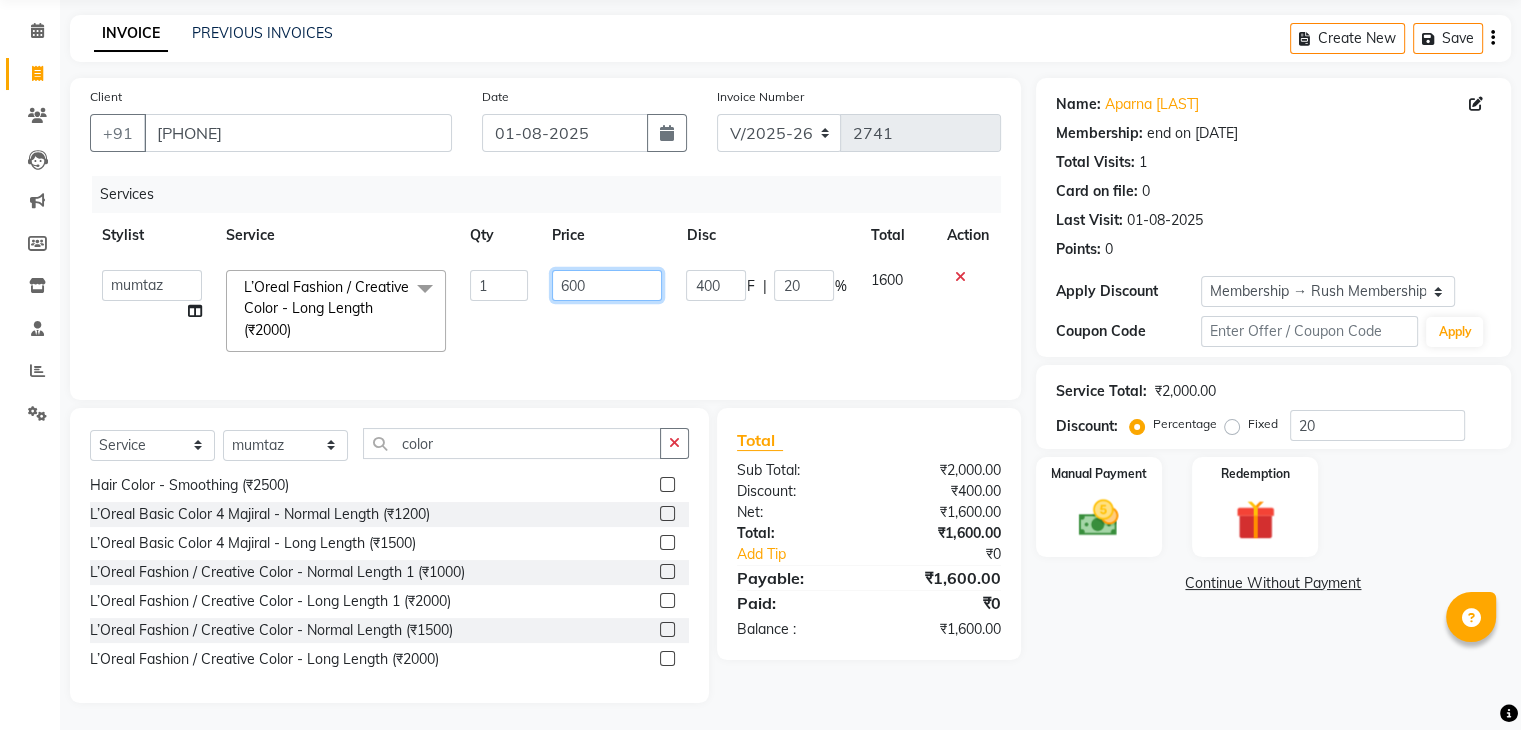type on "6000" 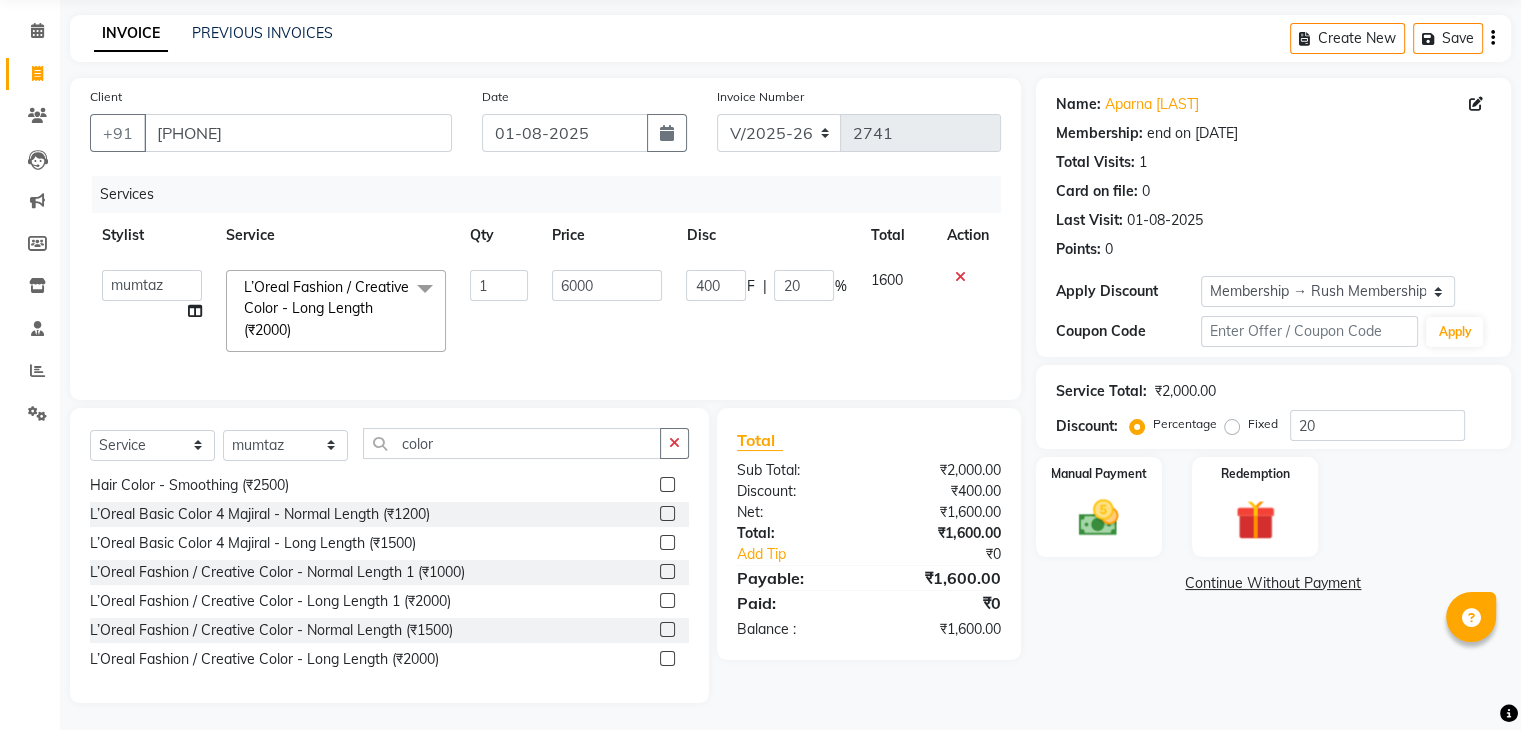 click on "1600" 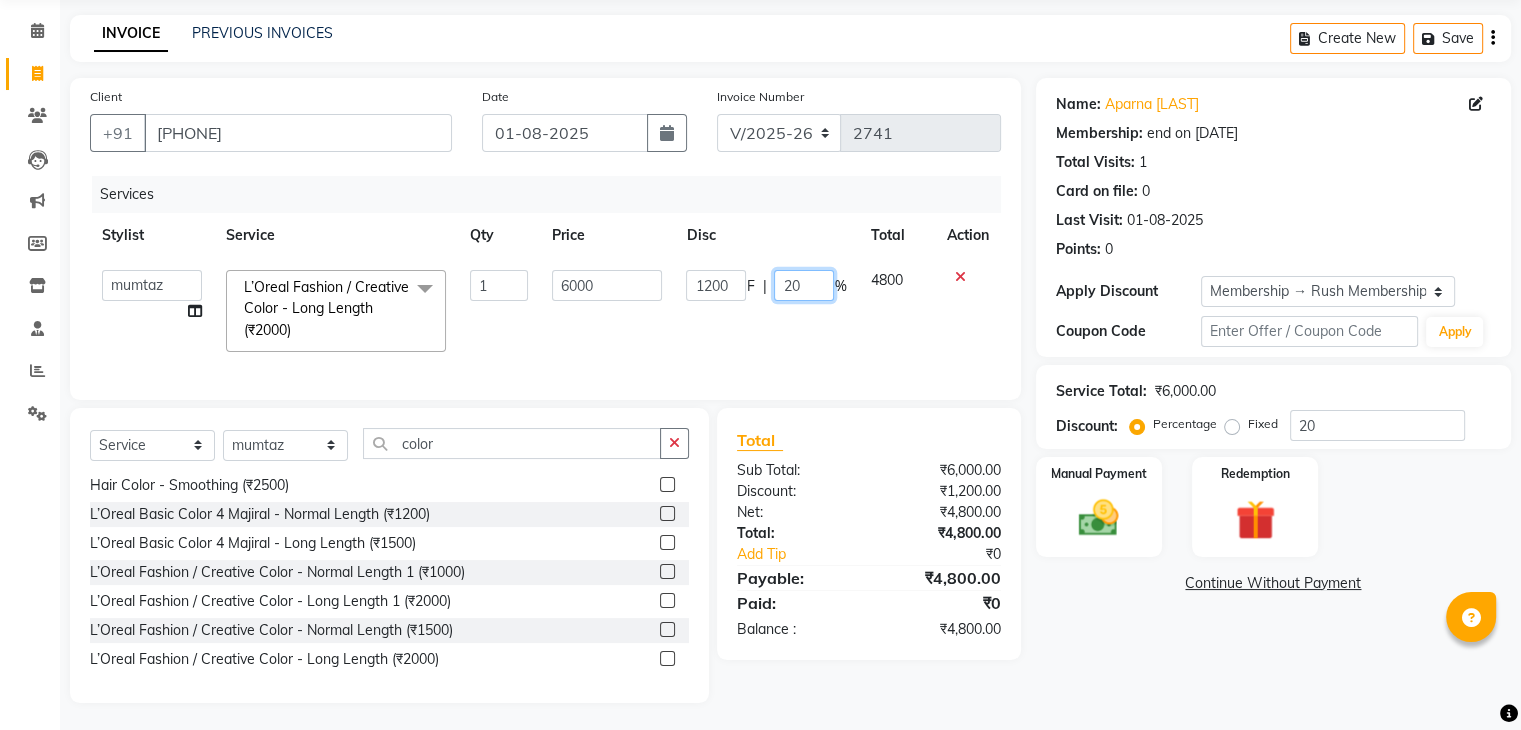 click on "20" 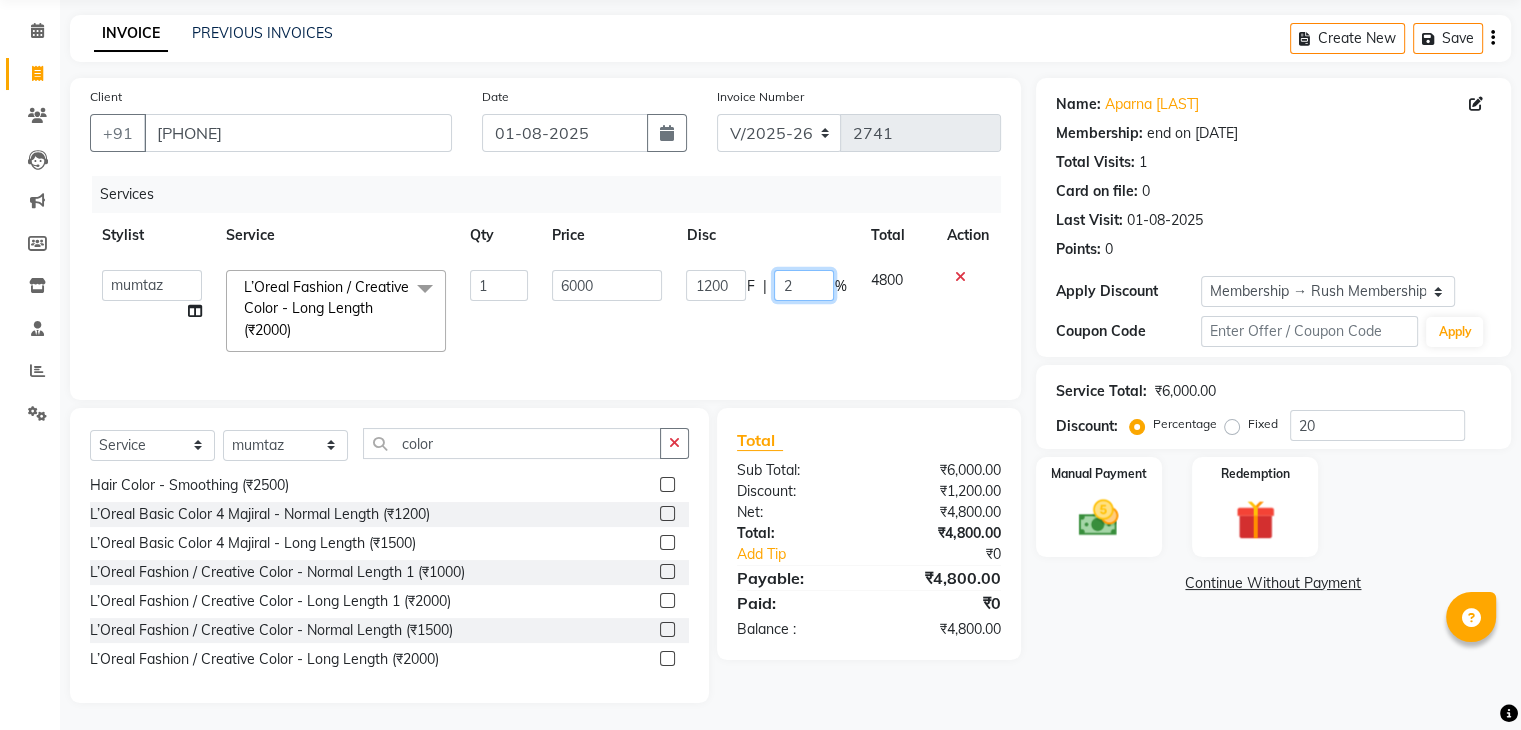 type 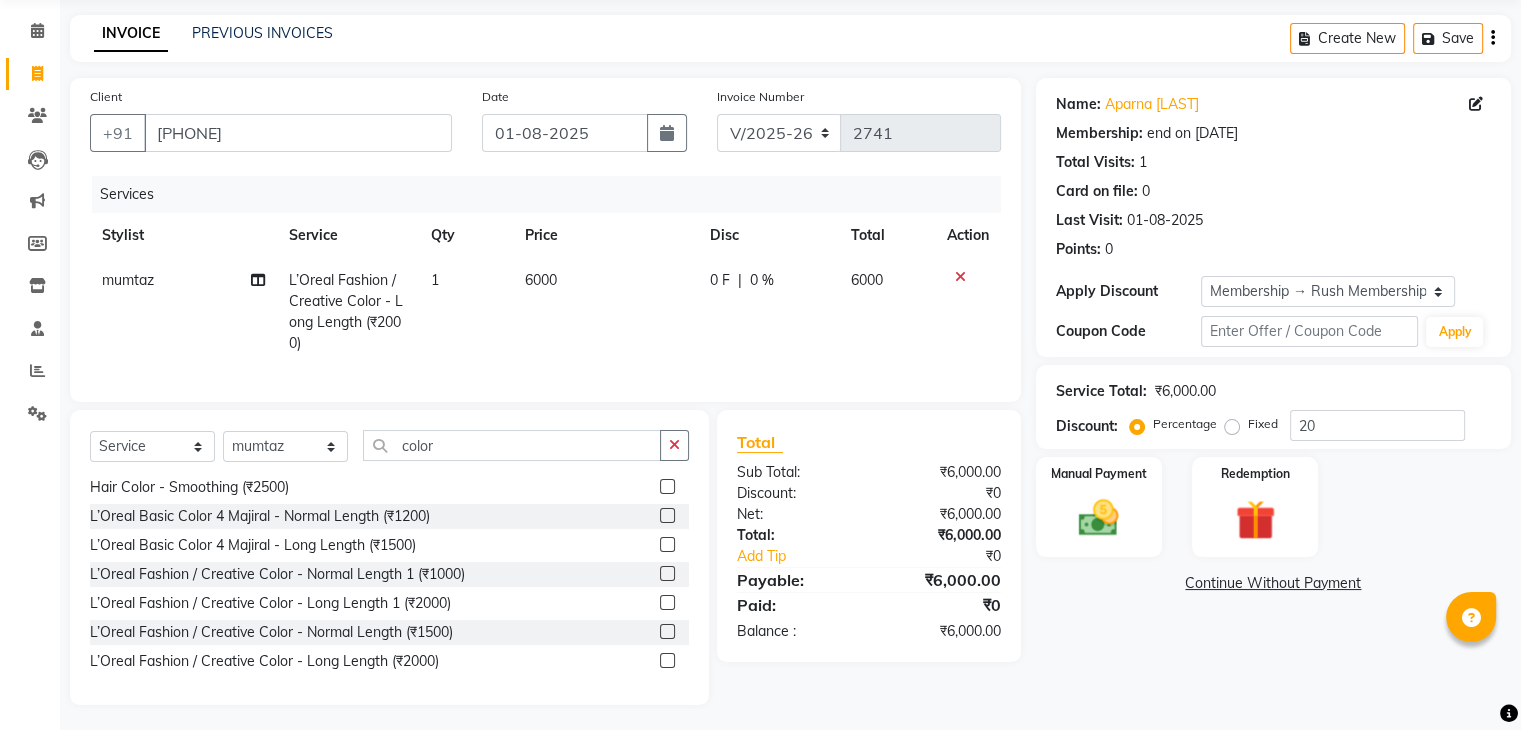 click on "6000" 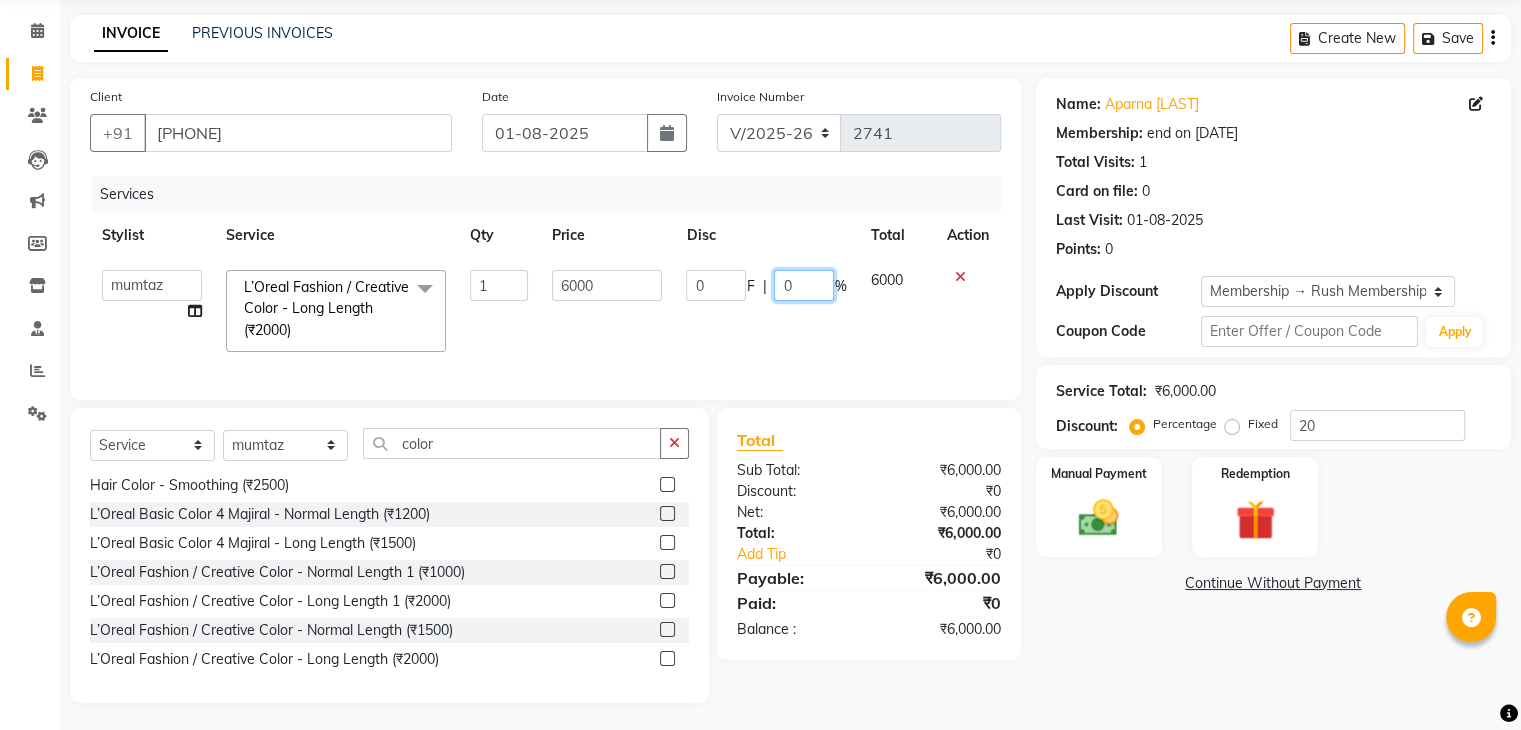 click on "0" 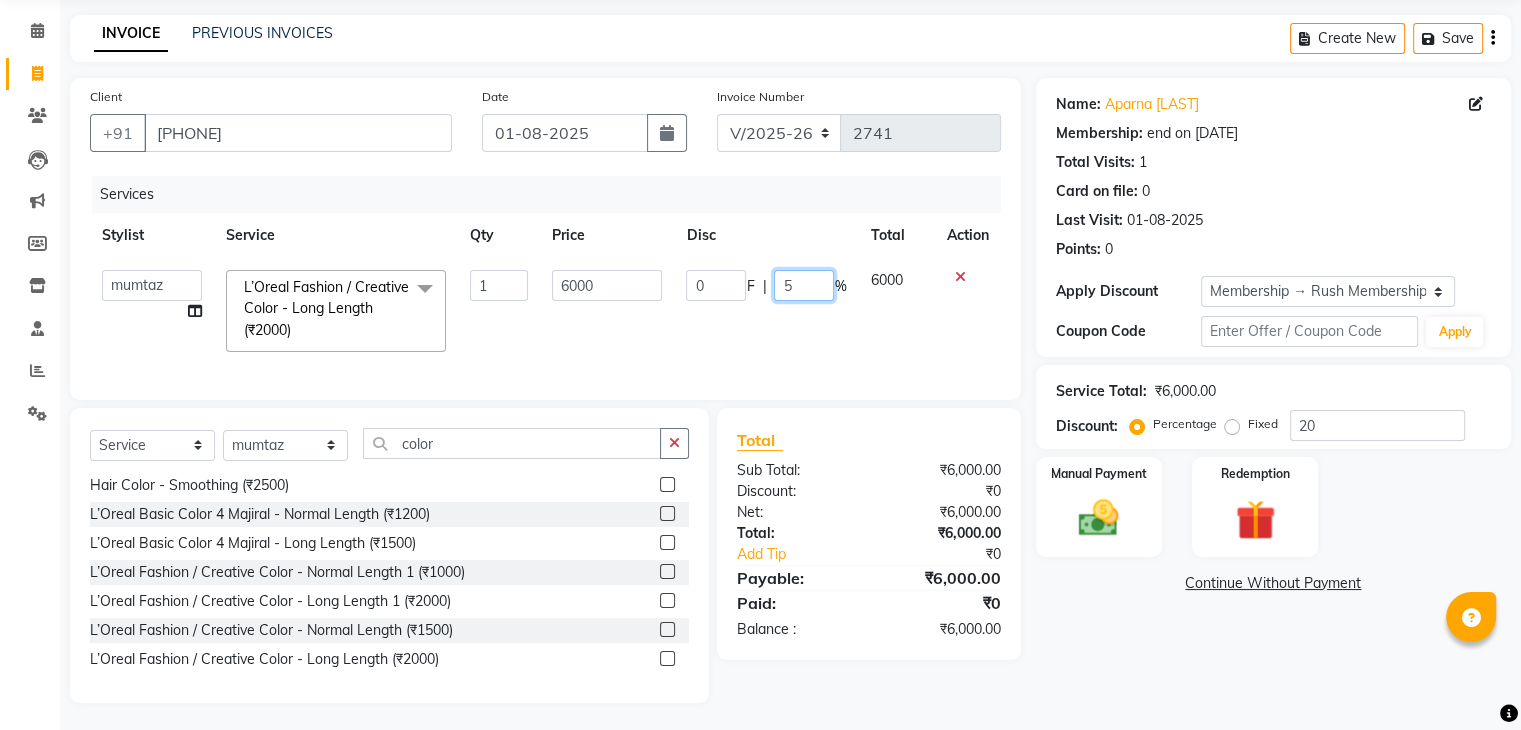 type on "50" 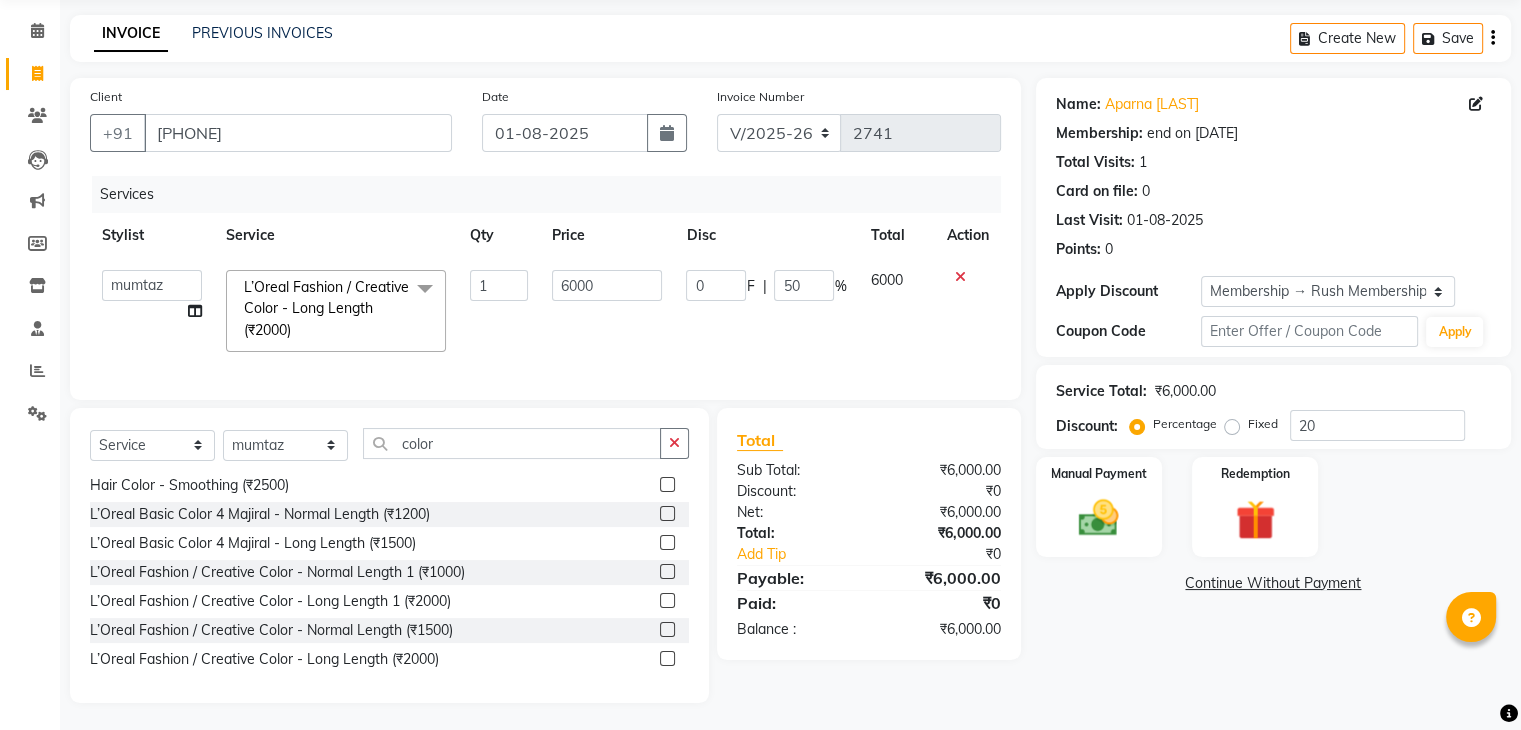 click on "6000" 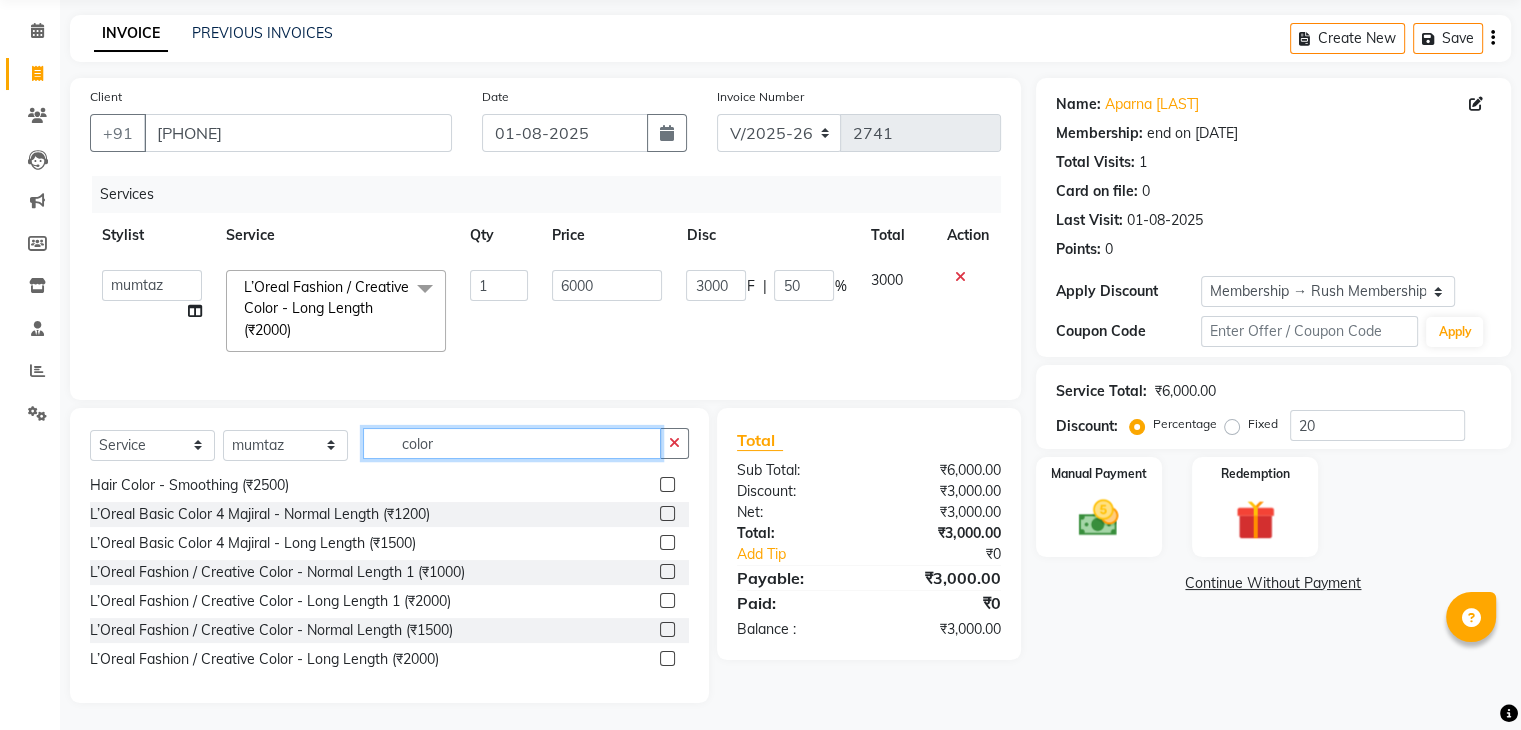 click on "color" 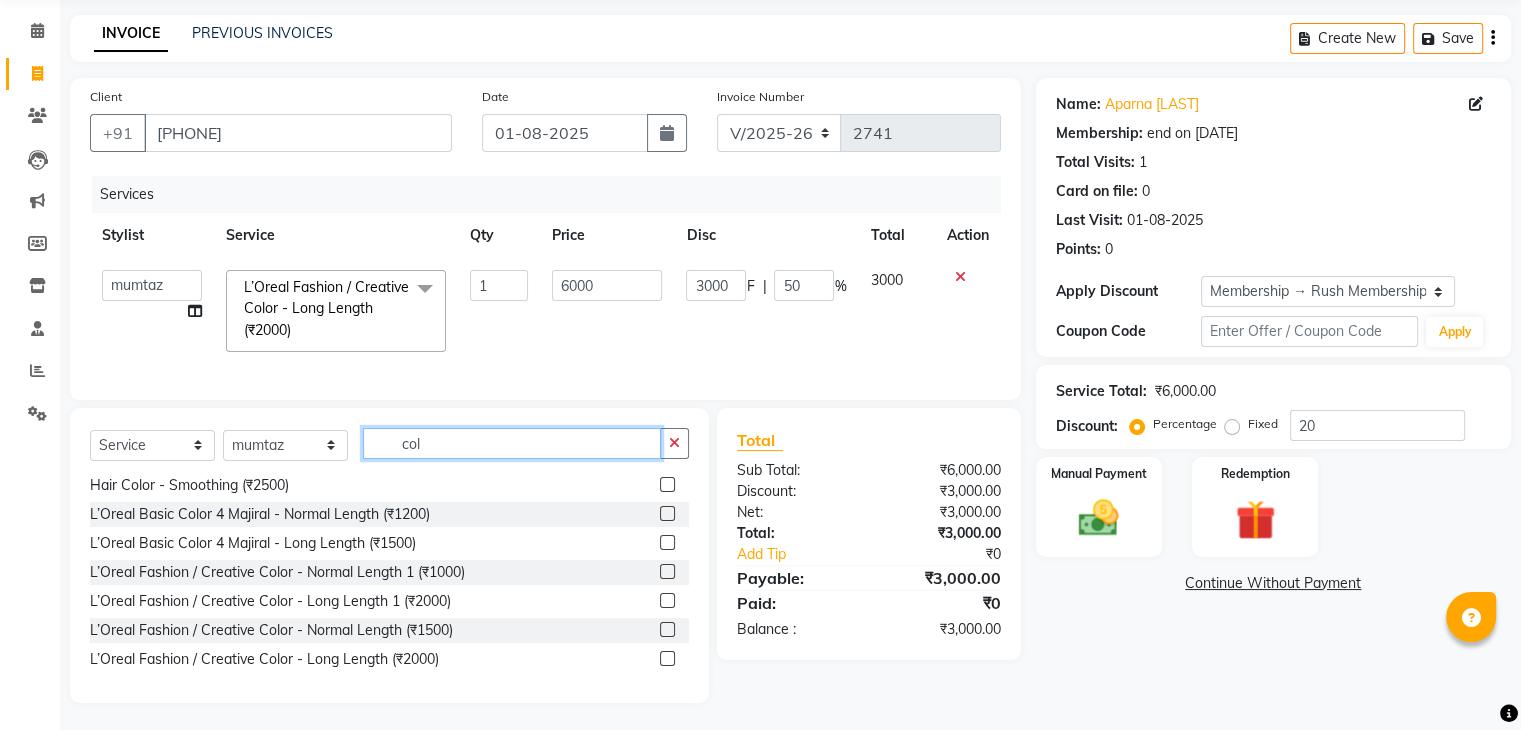 scroll, scrollTop: 264, scrollLeft: 0, axis: vertical 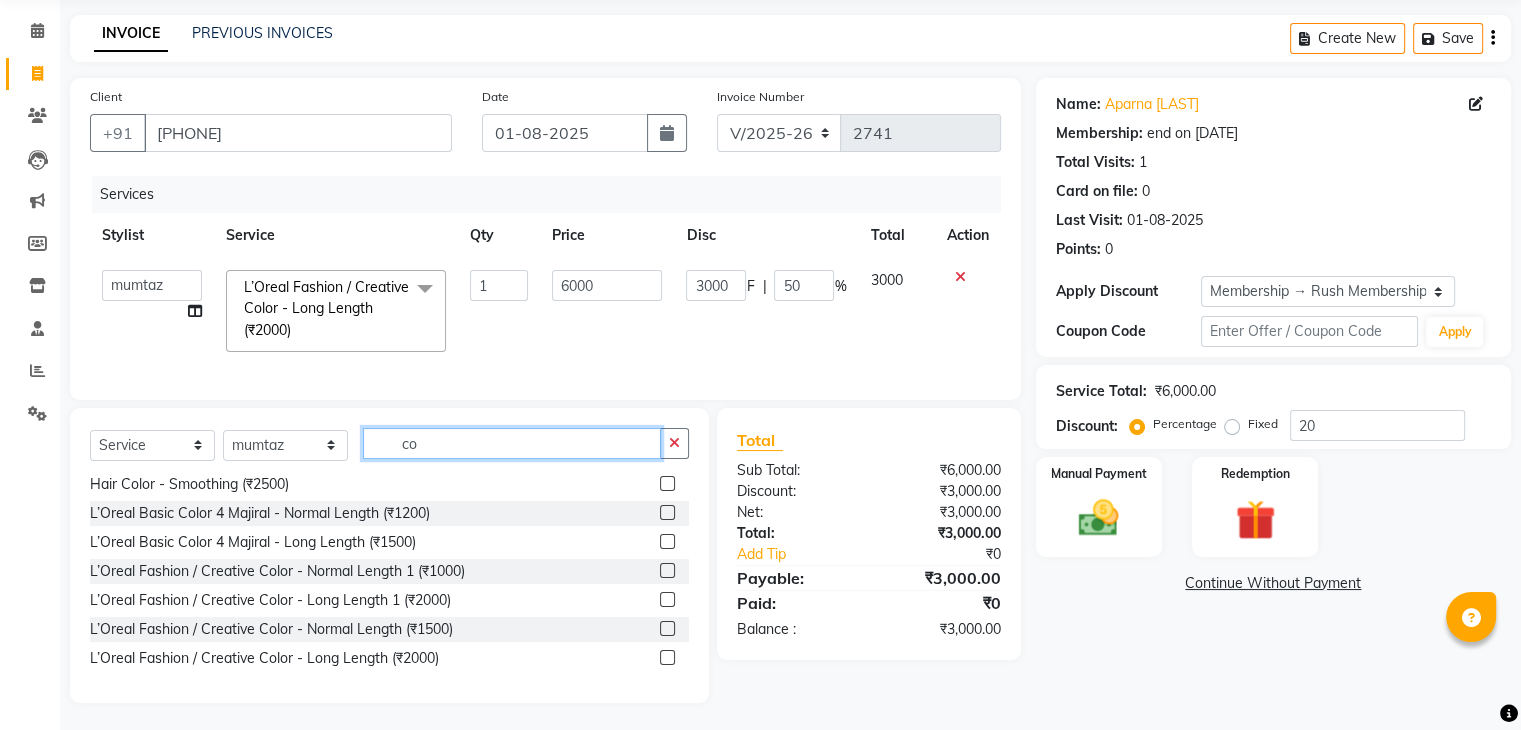type on "c" 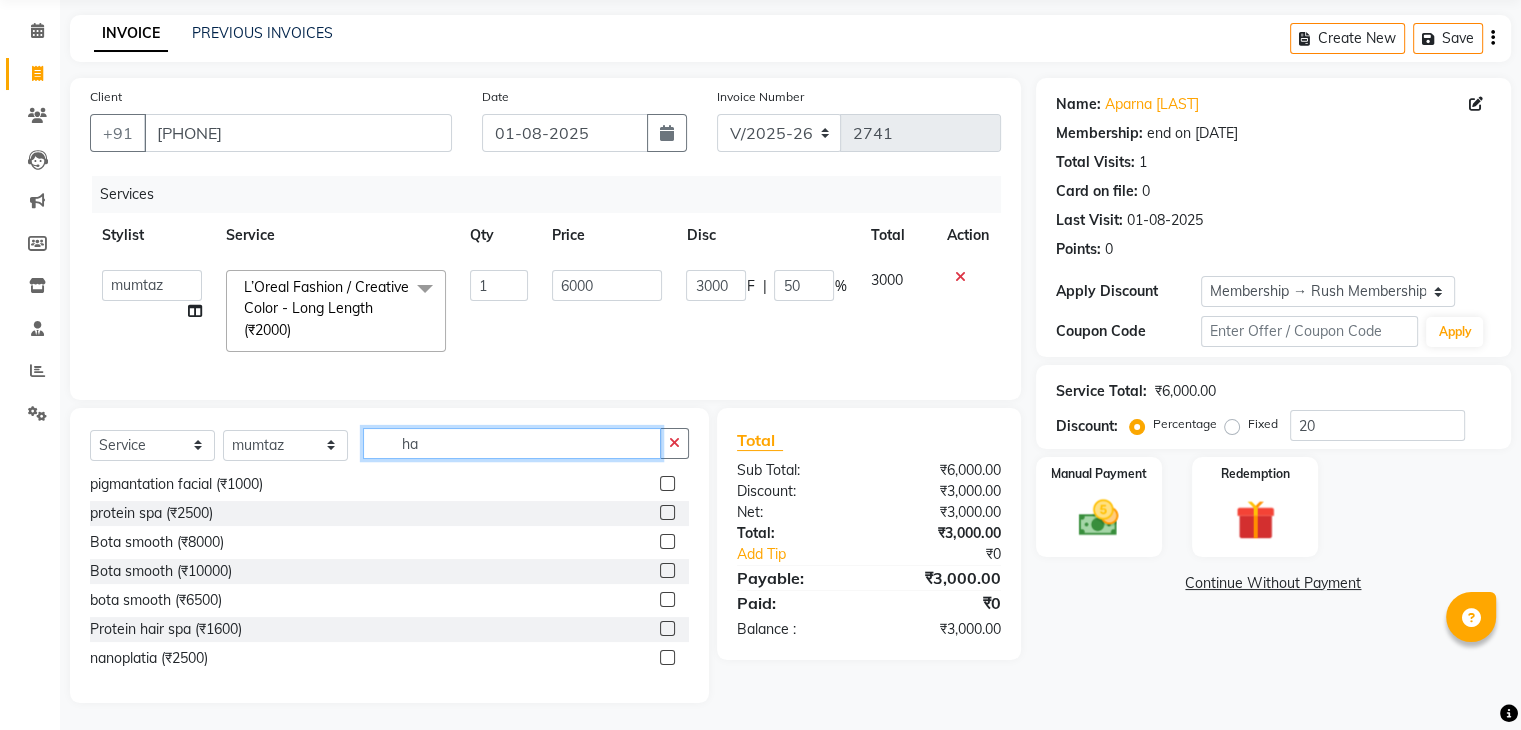 scroll, scrollTop: 0, scrollLeft: 0, axis: both 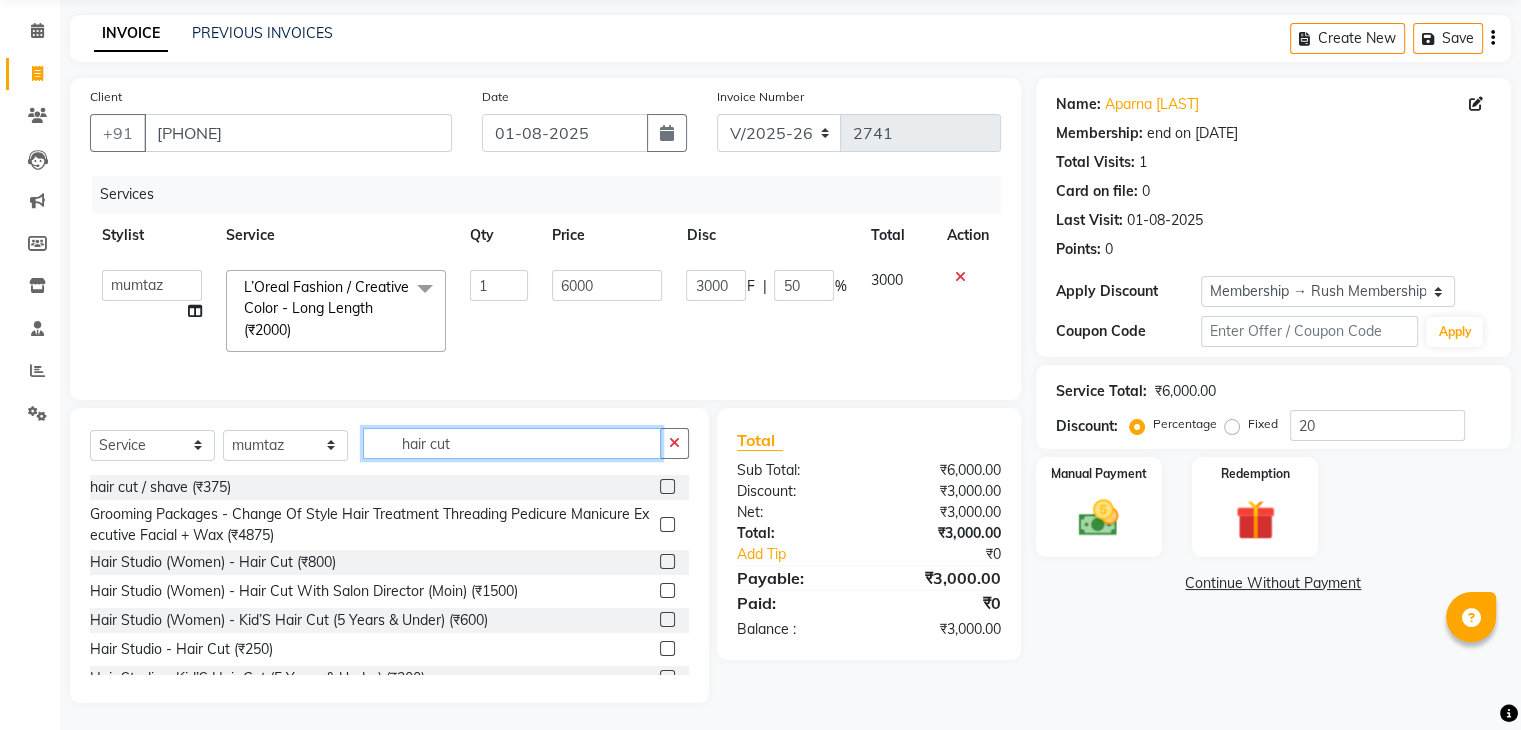 type on "hair cut" 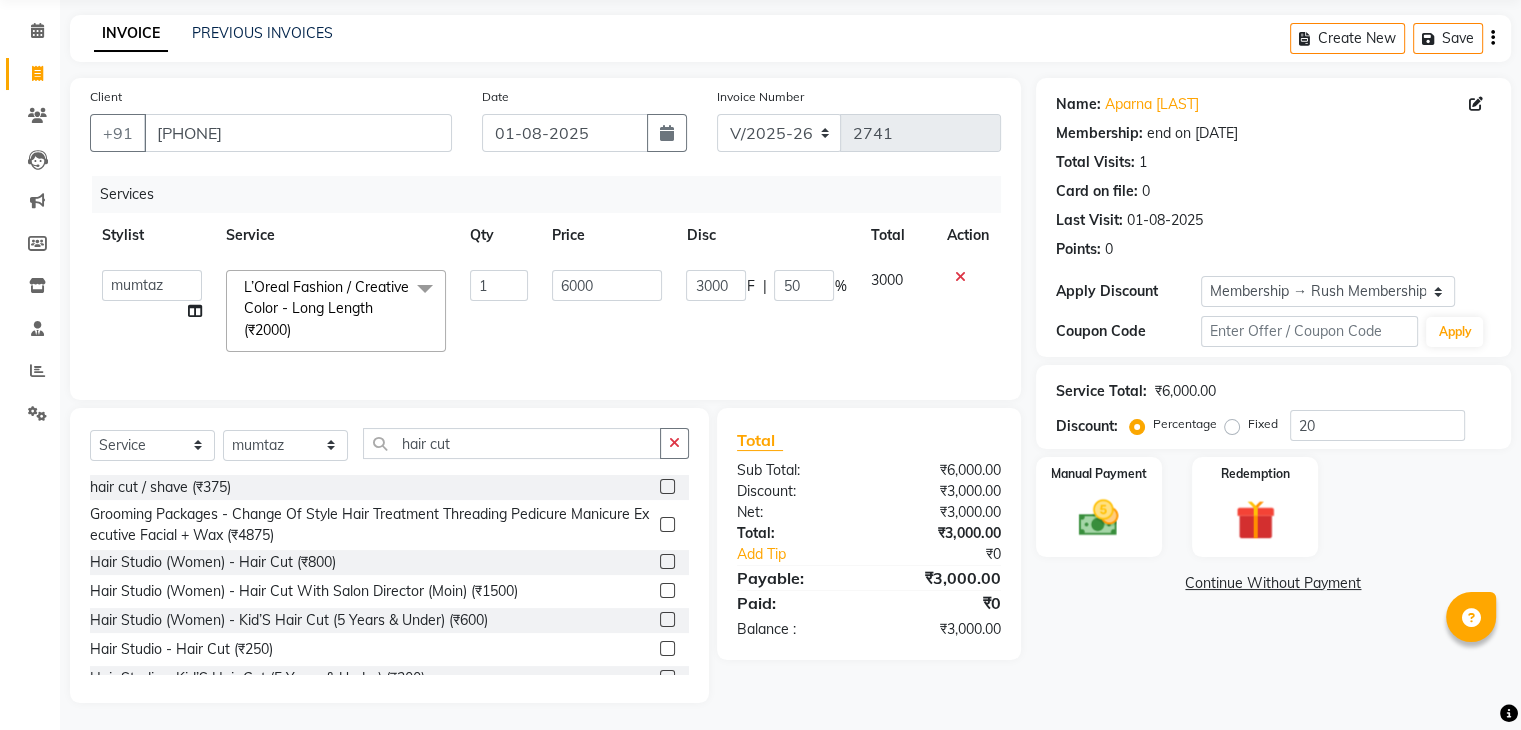 click 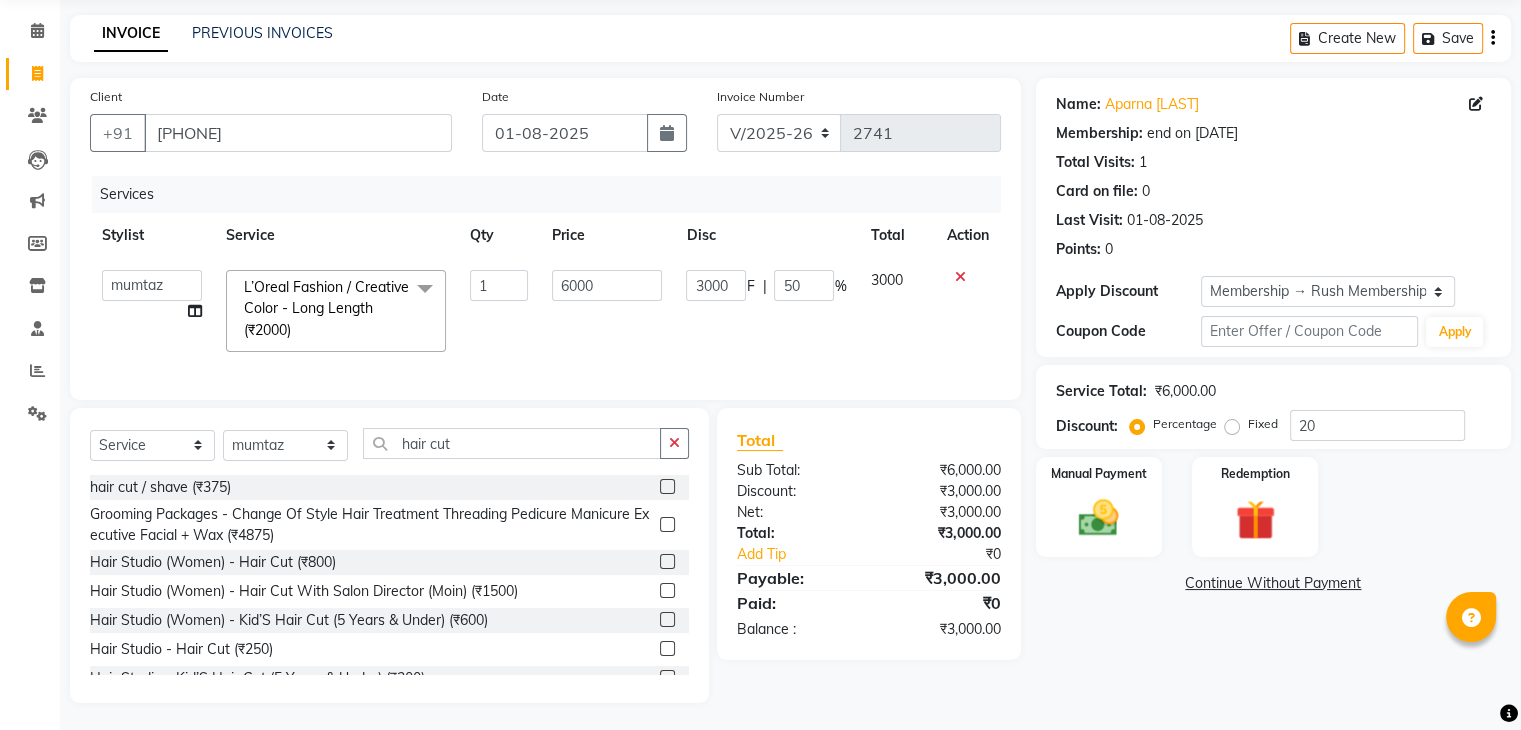 click at bounding box center [666, 591] 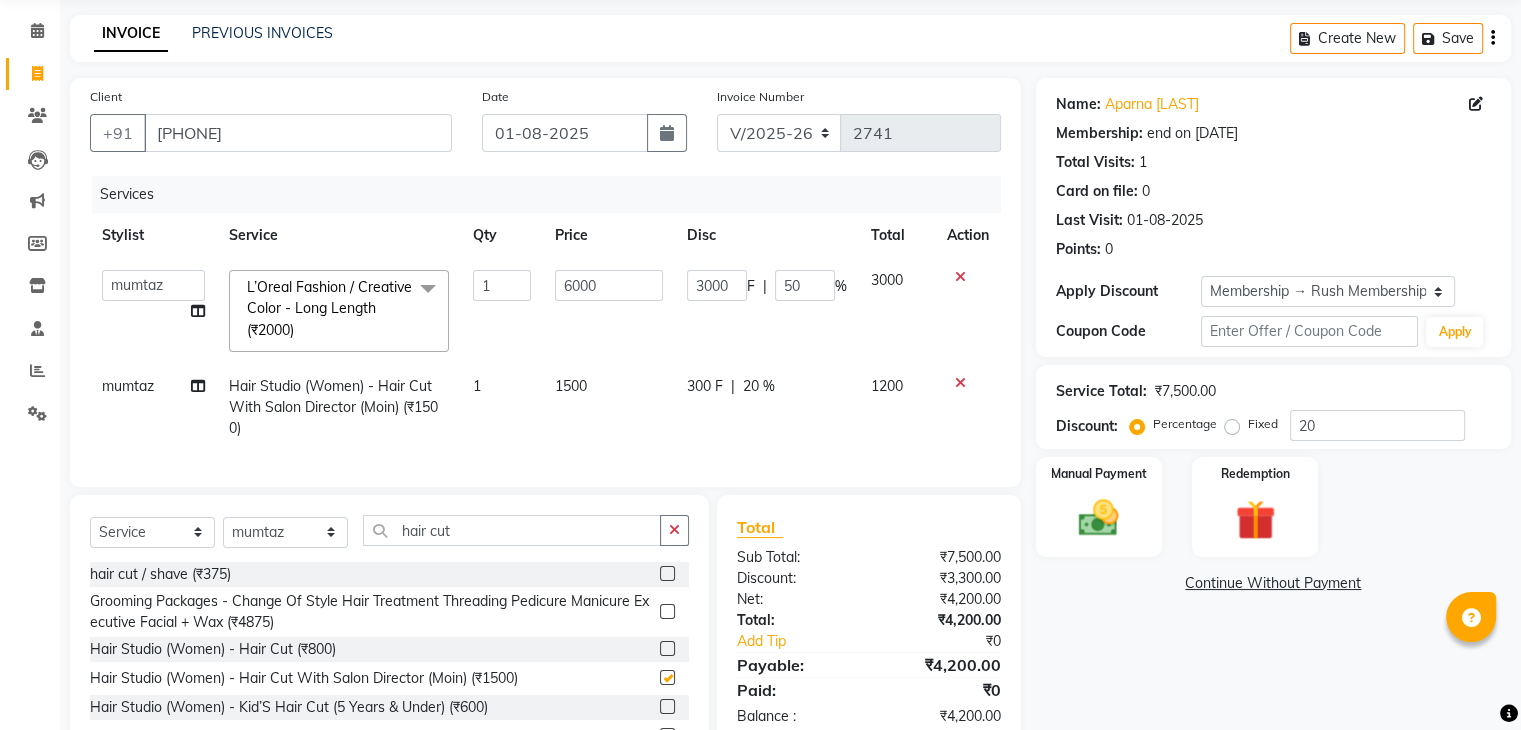 checkbox on "false" 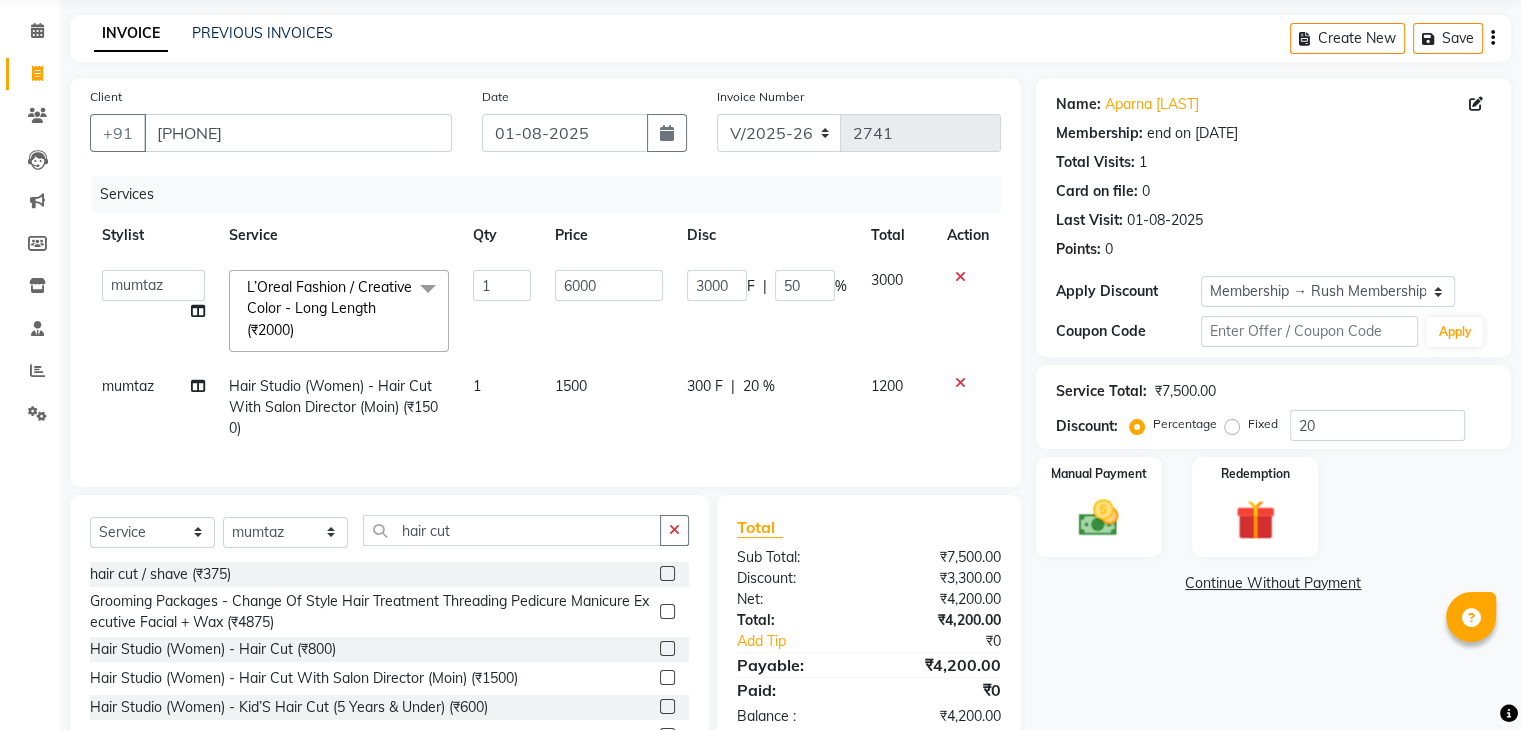 click on "300 F | 20 %" 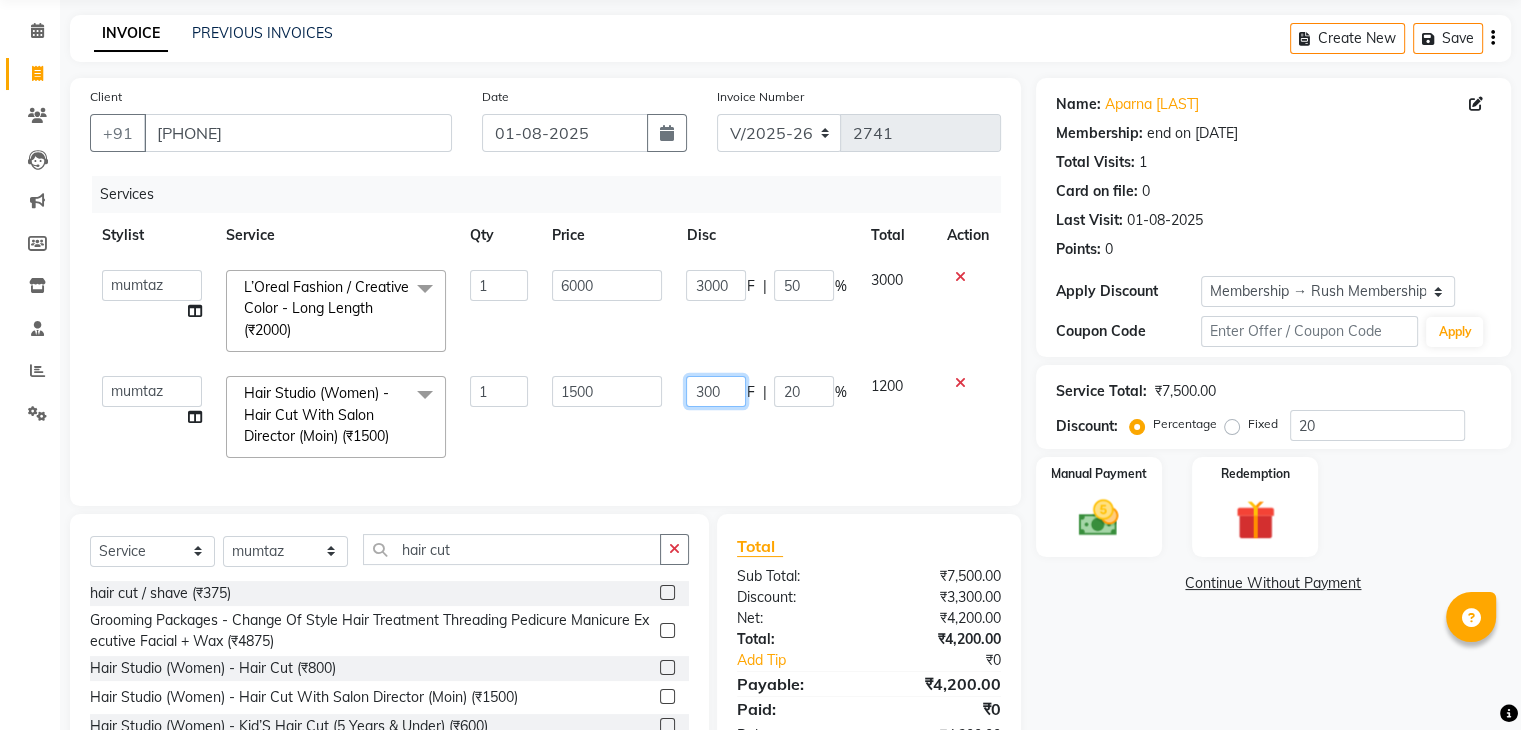 click on "300" 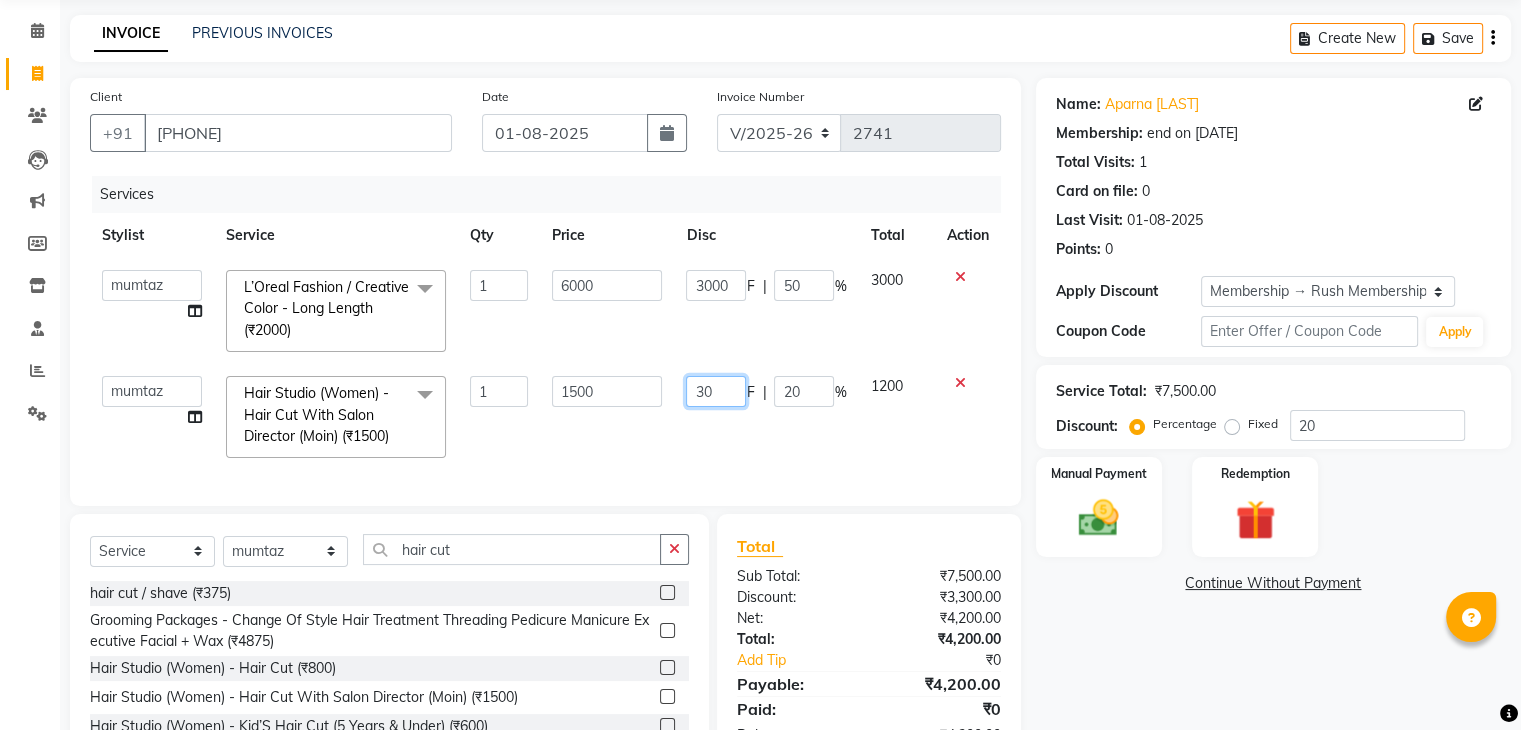 type on "3" 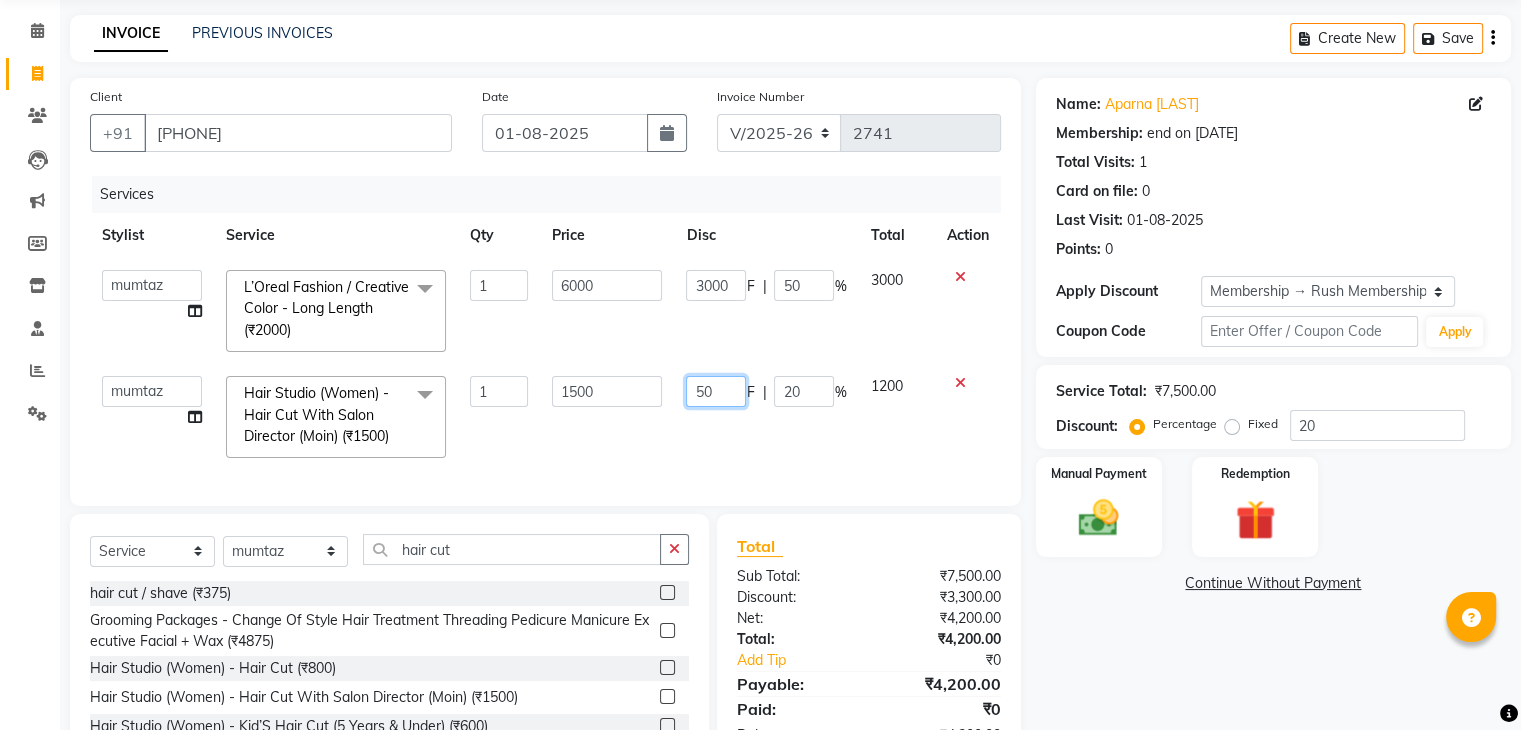 type on "500" 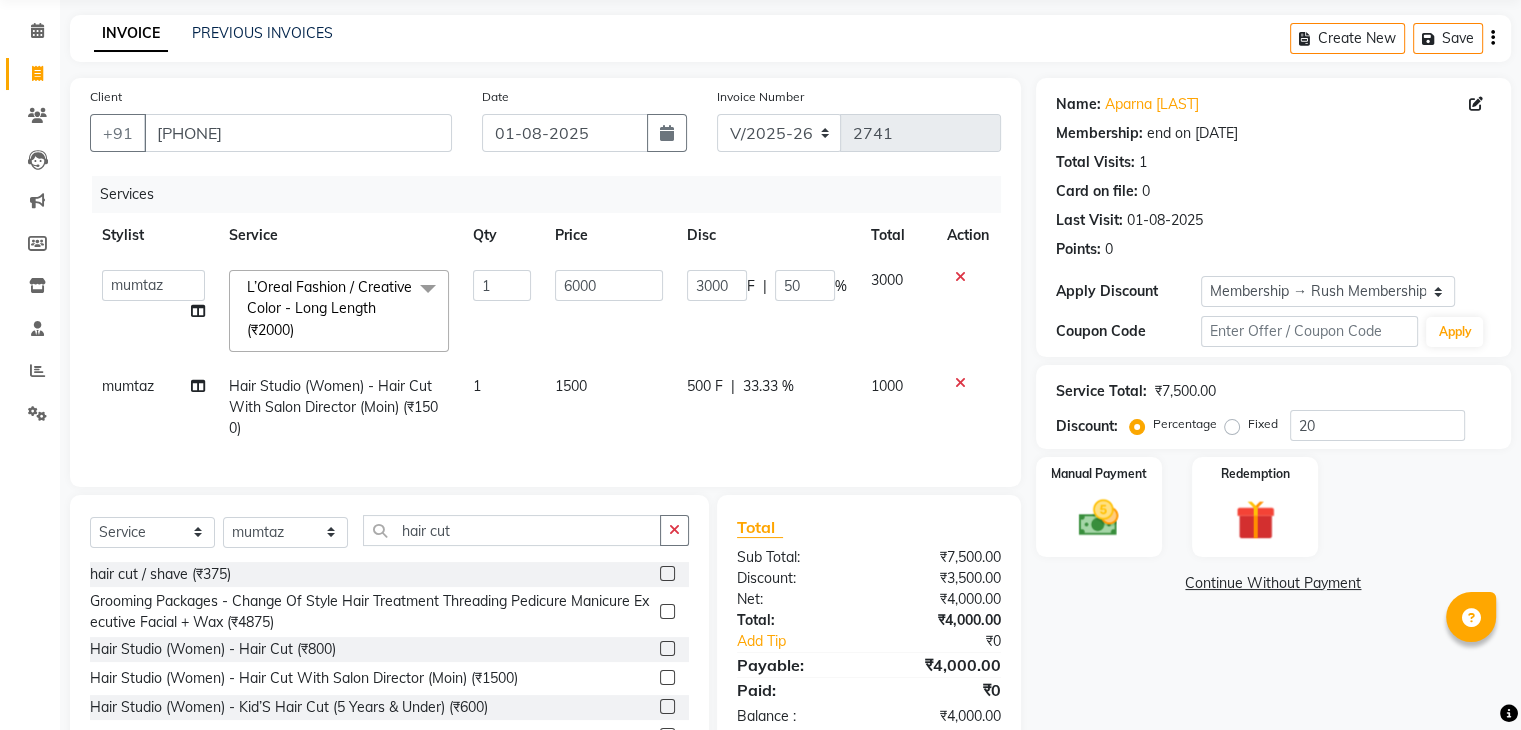 click on "1000" 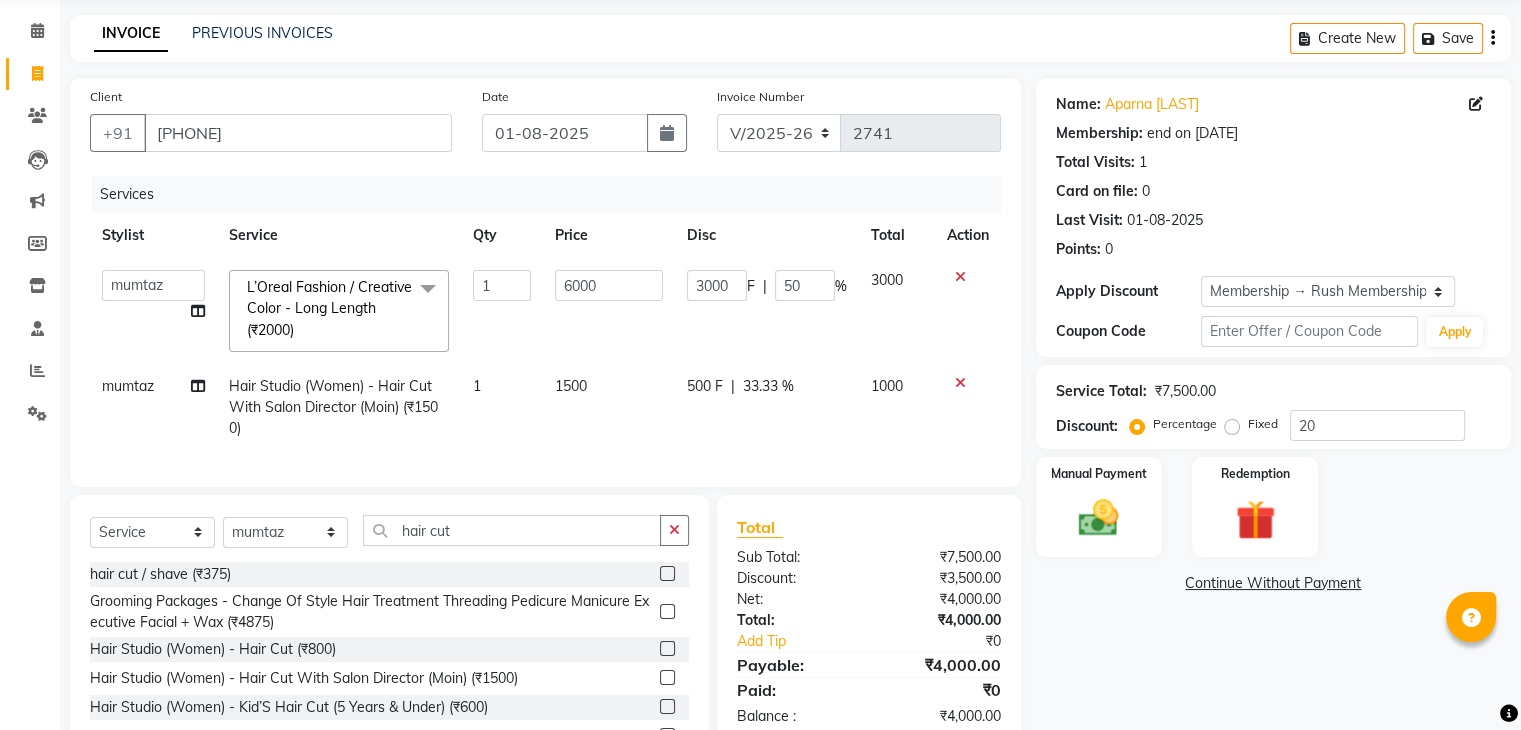 select on "42200" 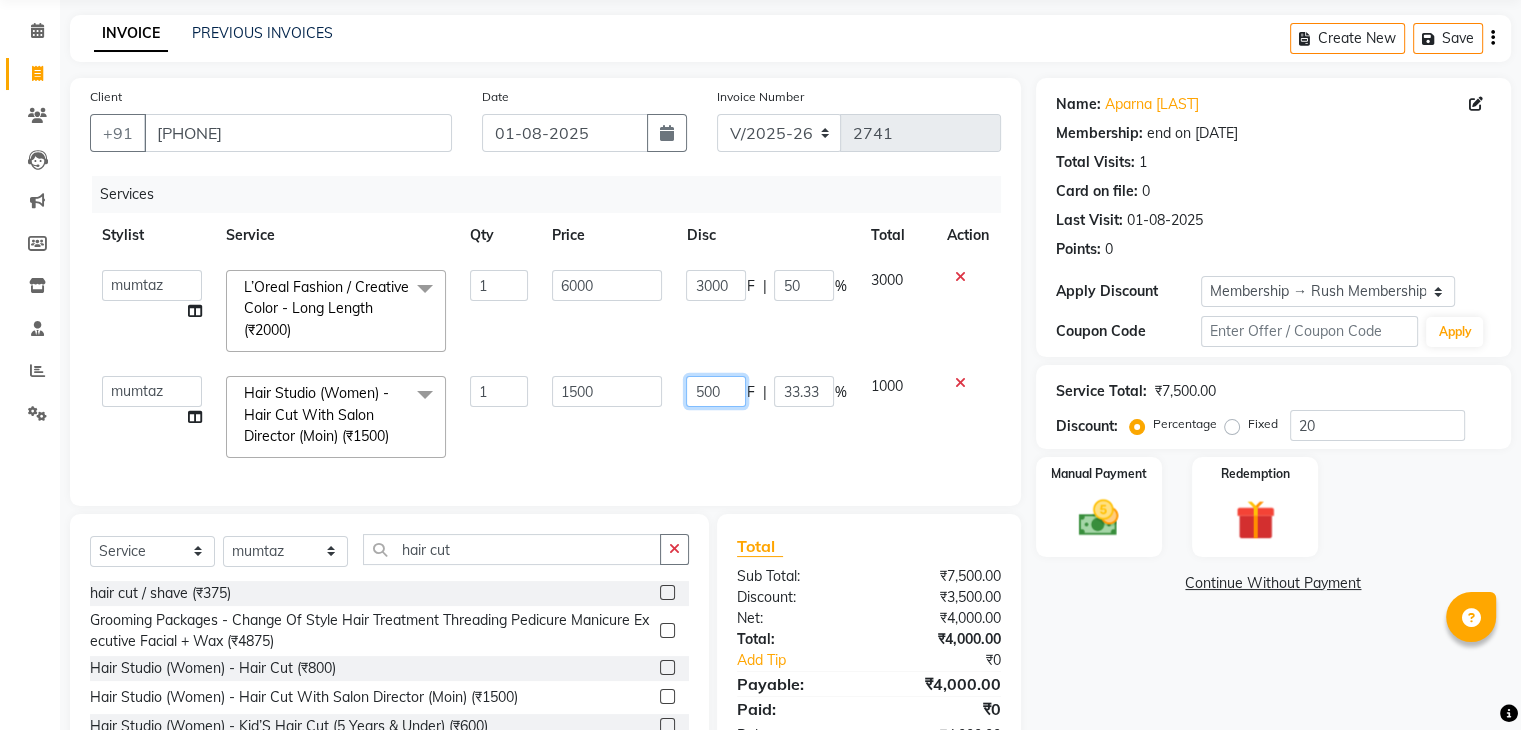 click on "500" 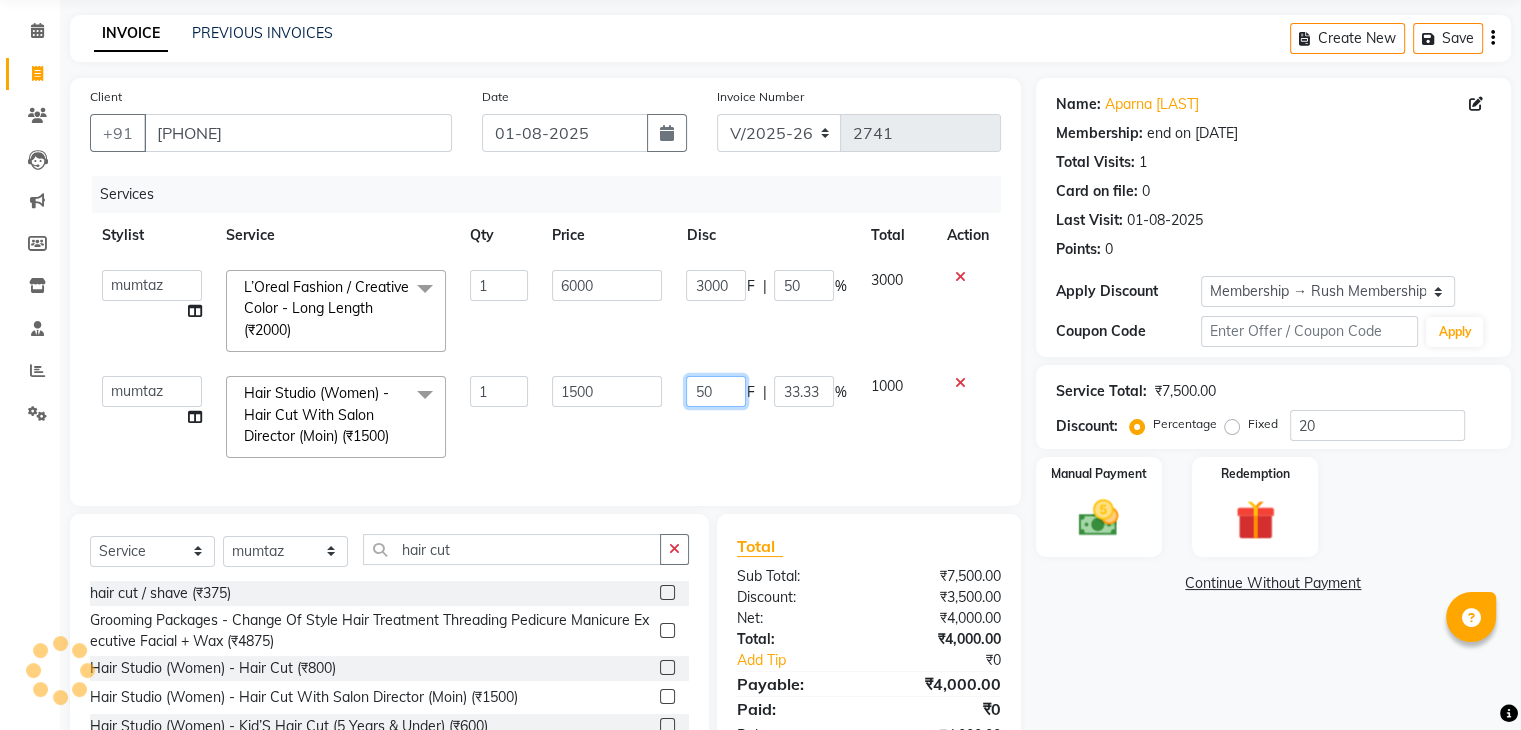 type on "5" 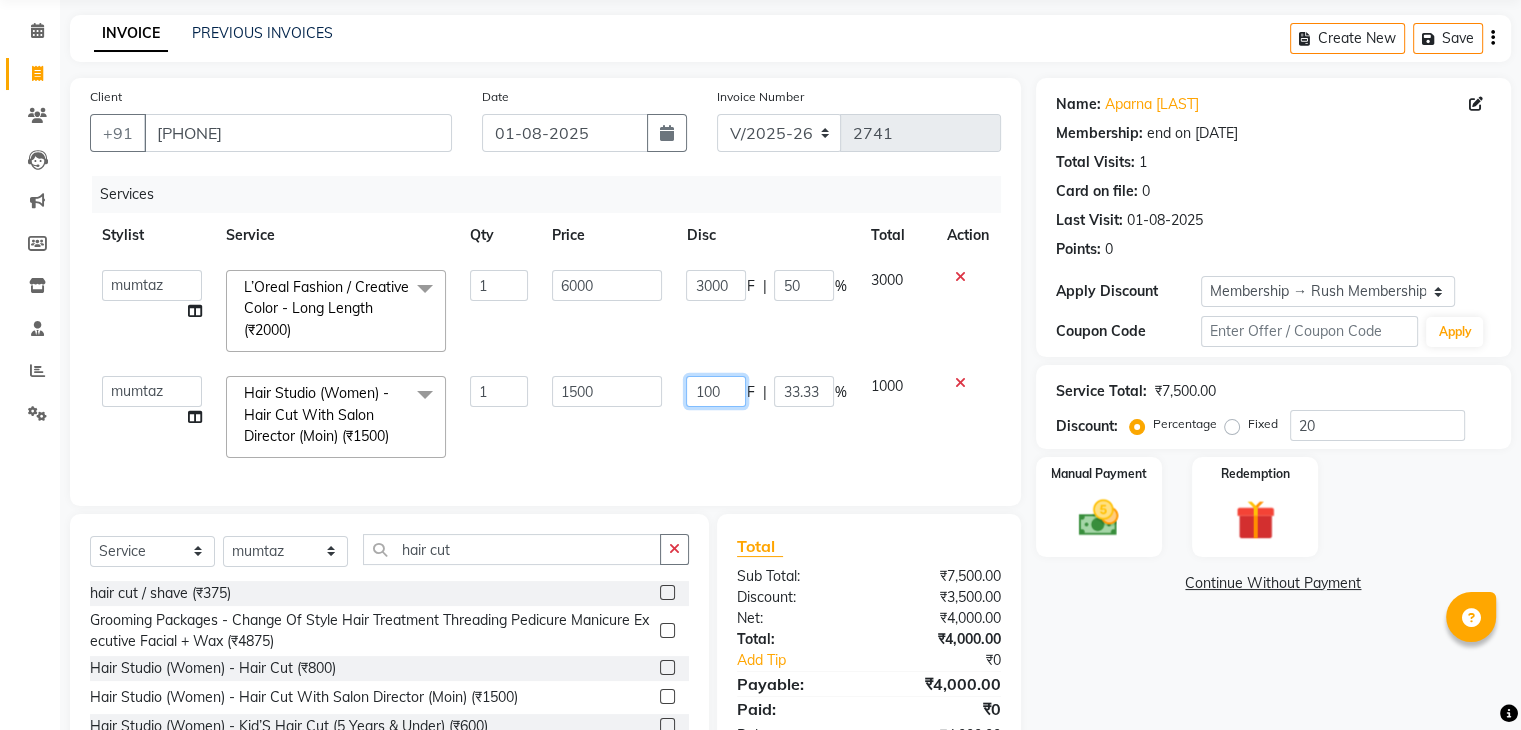 type on "1000" 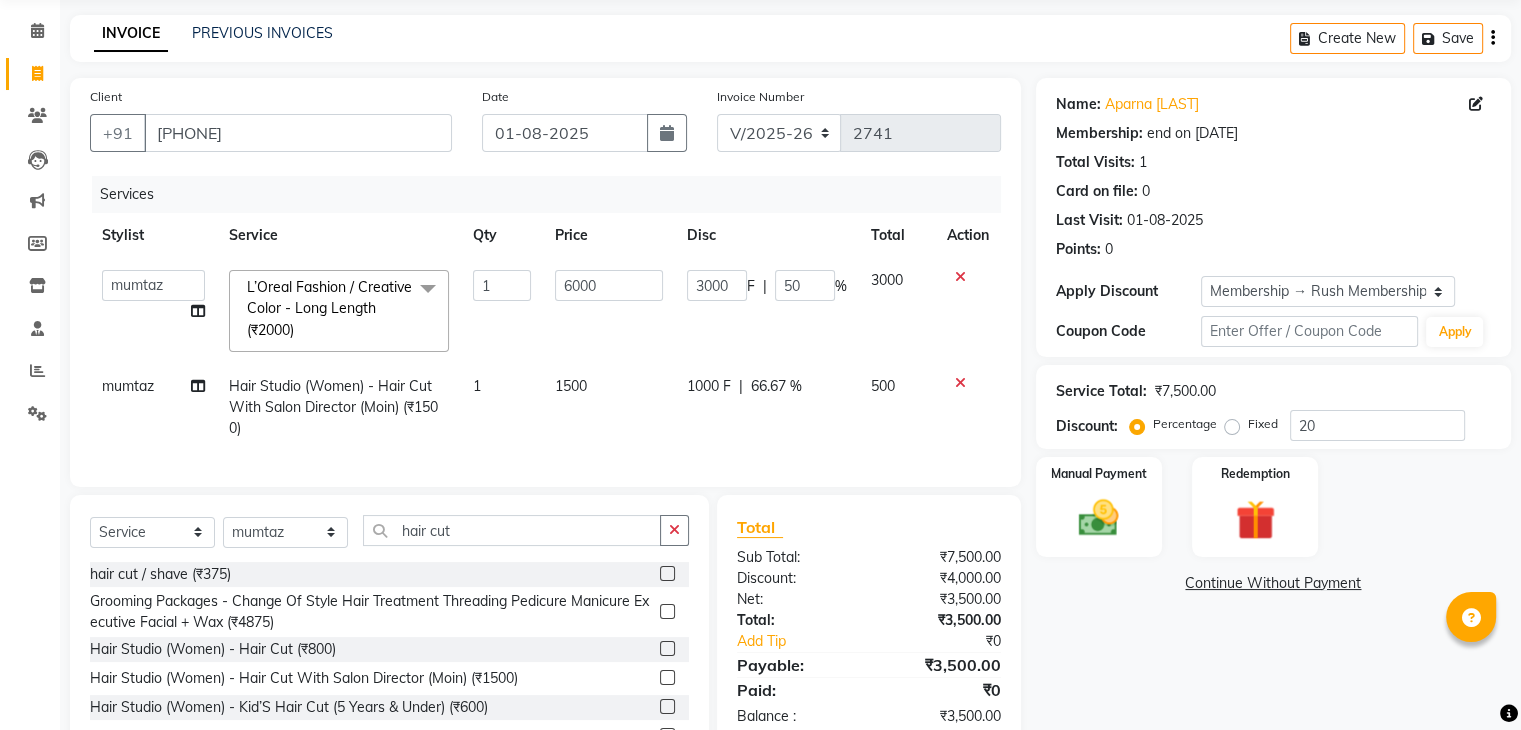 click on "500" 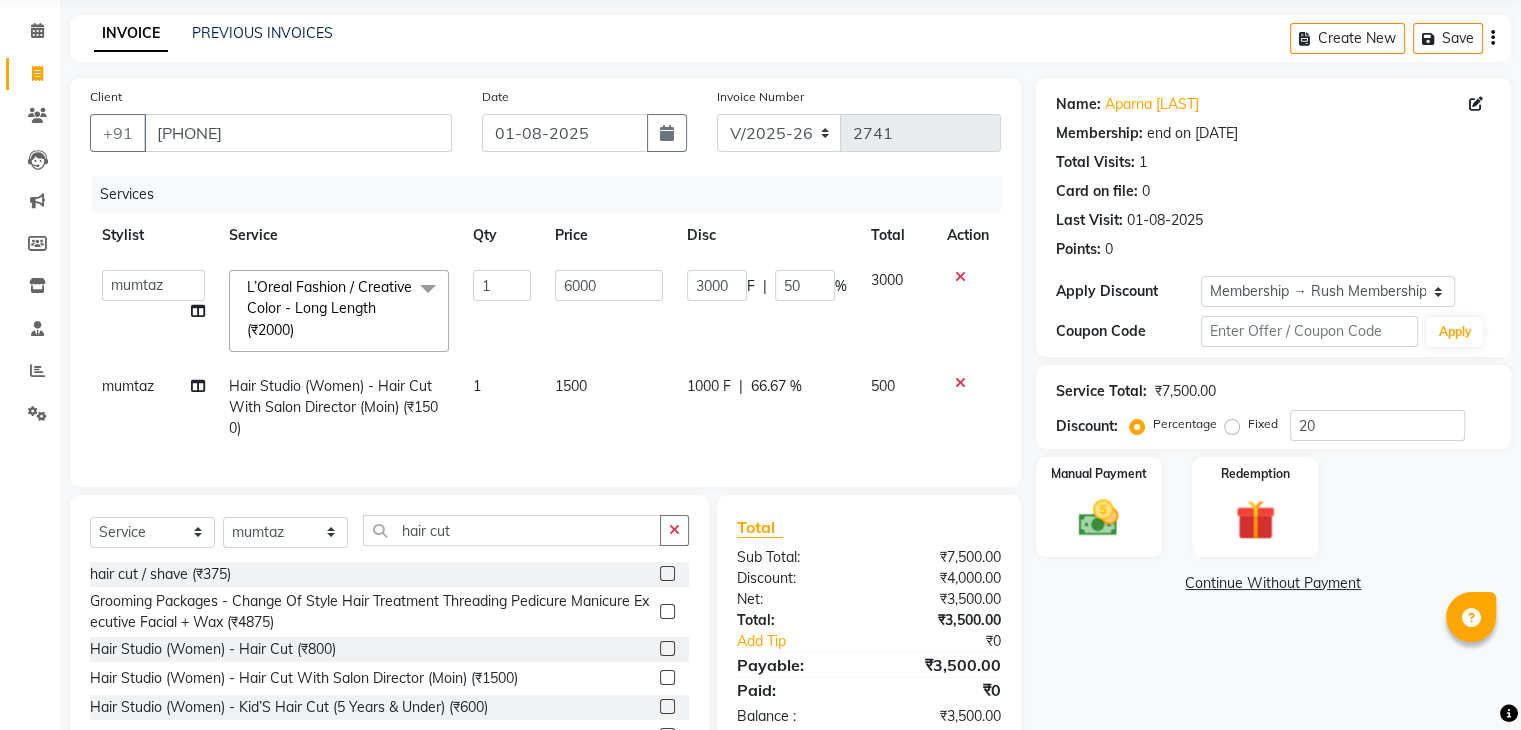 select on "42200" 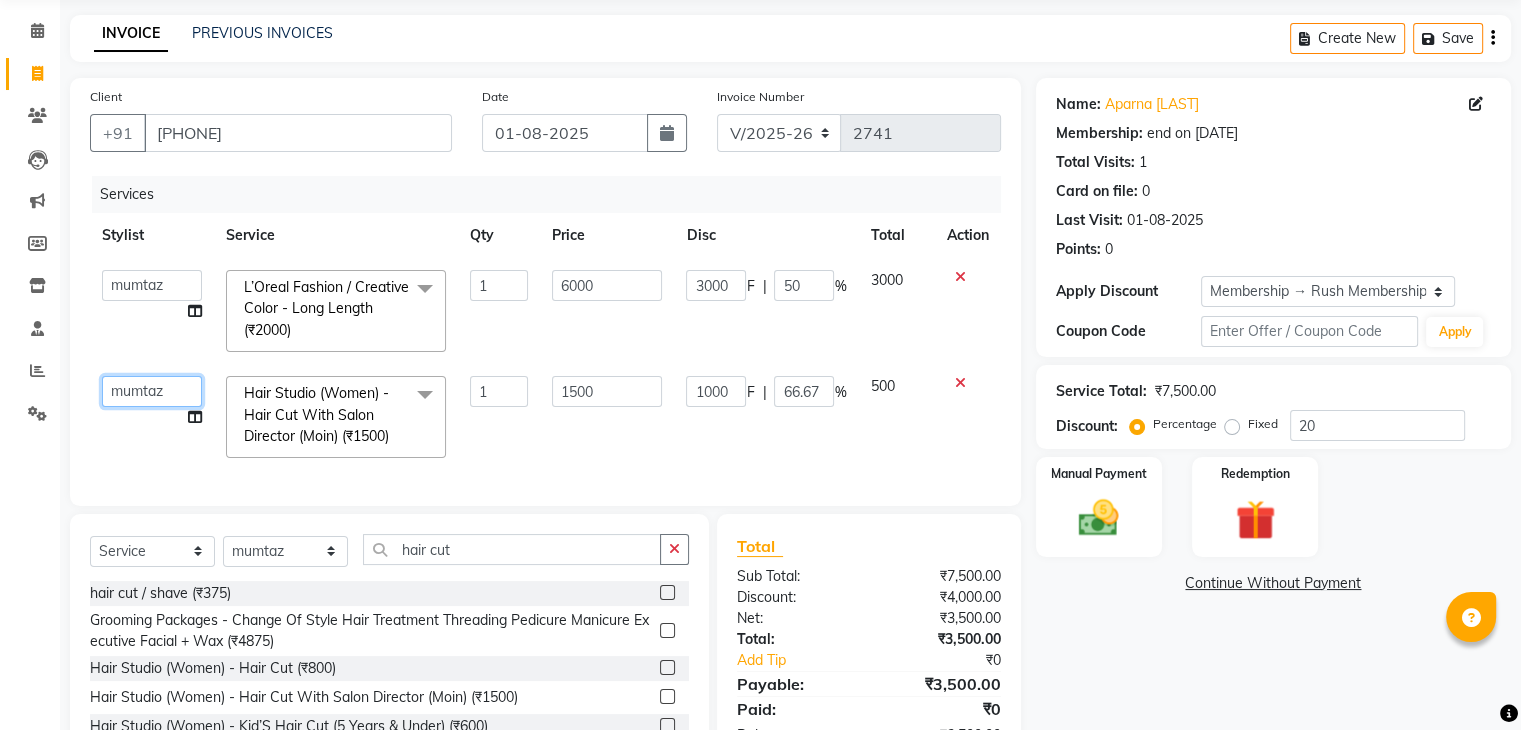 click on "Ajaz Alvira Danish Guddi Jayesh Josh mumtaz Naeem nishu Riya Rush Swati" 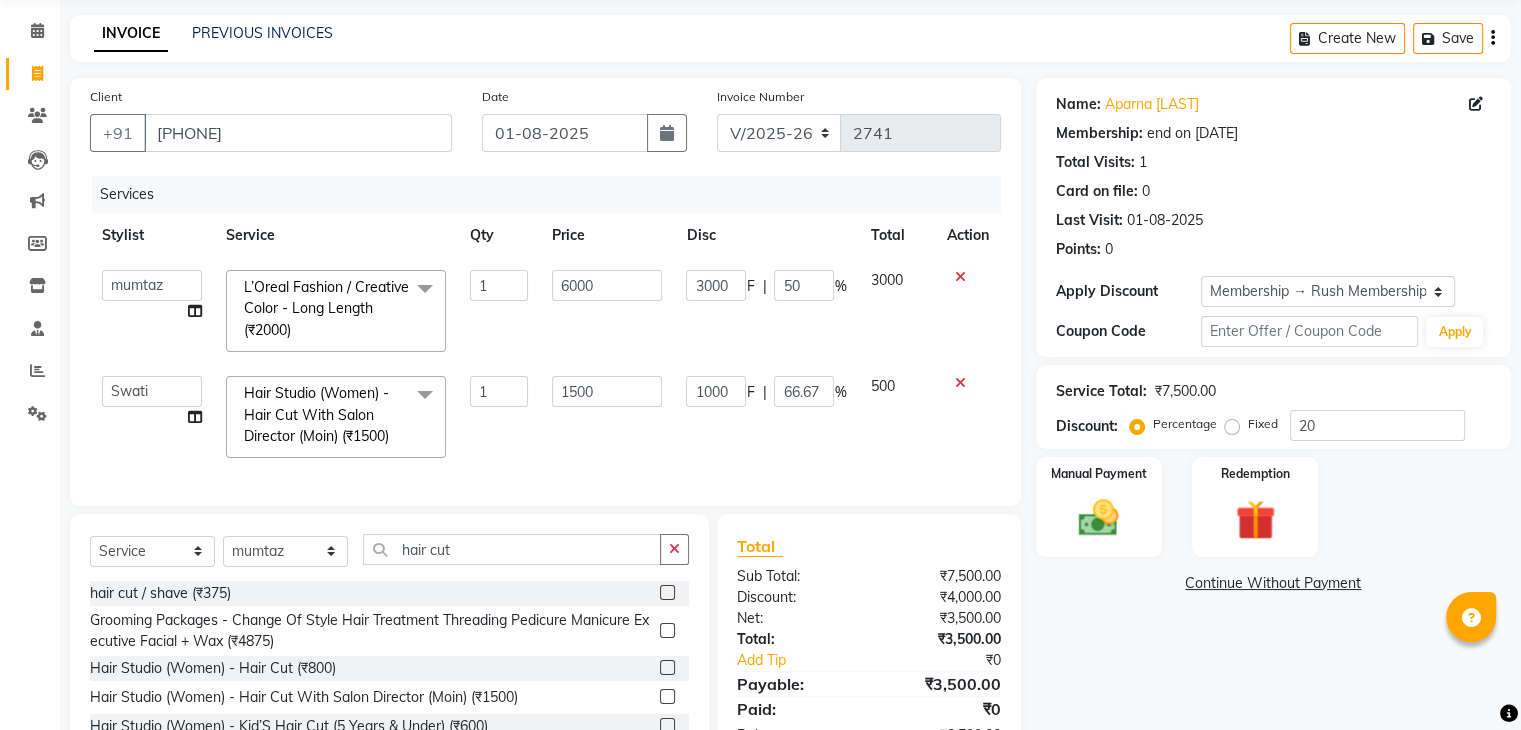 select on "77430" 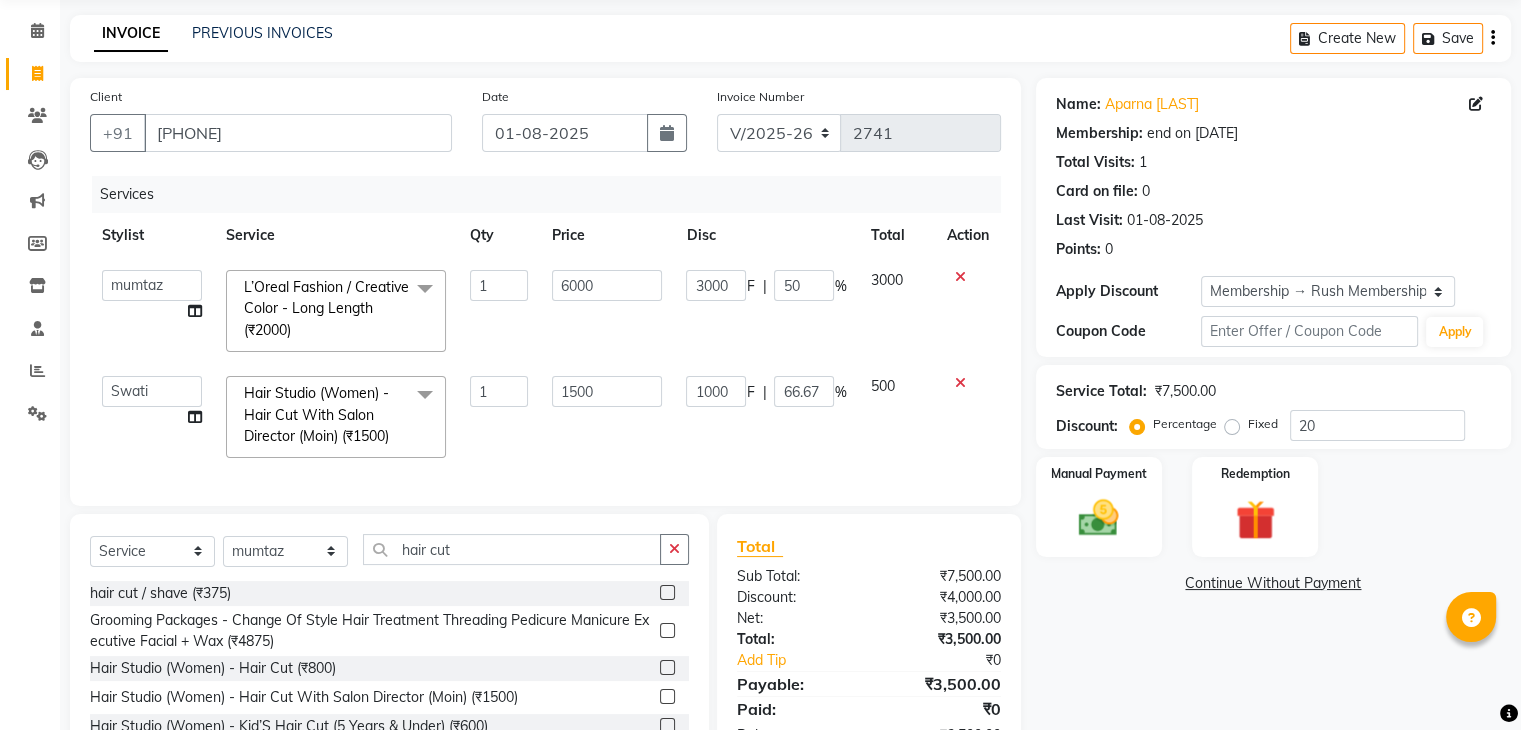 click on "L’Oreal Fashion / Creative Color - Long Length (₹2000) x Clean Up - Deep Clean (₹900) Clean Up - Fruit (₹1000) Clean Up - Revival (₹1200) Clean Up - Mineral 1 (₹1500) Clean Up - Mineral (₹2000) Clean Up - Hydrating (₹2500) Clean Up - D.N.A. (₹3000) lice treatment (₹2000) power dose [per bottle ] (₹500) pigmantation facial (₹1000) protein spa (₹2500) Bota smooth (₹8000) Bota smooth (₹10000) bota smooth (₹6500) Protein hair spa (₹1600) nanoplatia (₹2500) Hair protein spa (₹2000) Protein spaa (₹3500) Foot spa (₹800) Protein spa (₹3000) Nose pill off (₹250) hair spa dandruff treatment (₹3500) Threading/upl (₹70) Threading /Forhead /upl (₹90) Botosmooth (₹7000) Pigmentation treatment (₹3000) Hydra facial (₹7000) hair cut / shave (₹375) Pill off upl (₹50) Advance payment (₹600) Diamond clean up (₹1200) Botoplatia (₹4600) hair colour (₹1200) face massage (₹800) hair setting (₹100) Nanoplaqstia (₹6000) charcoal mask (₹500)" 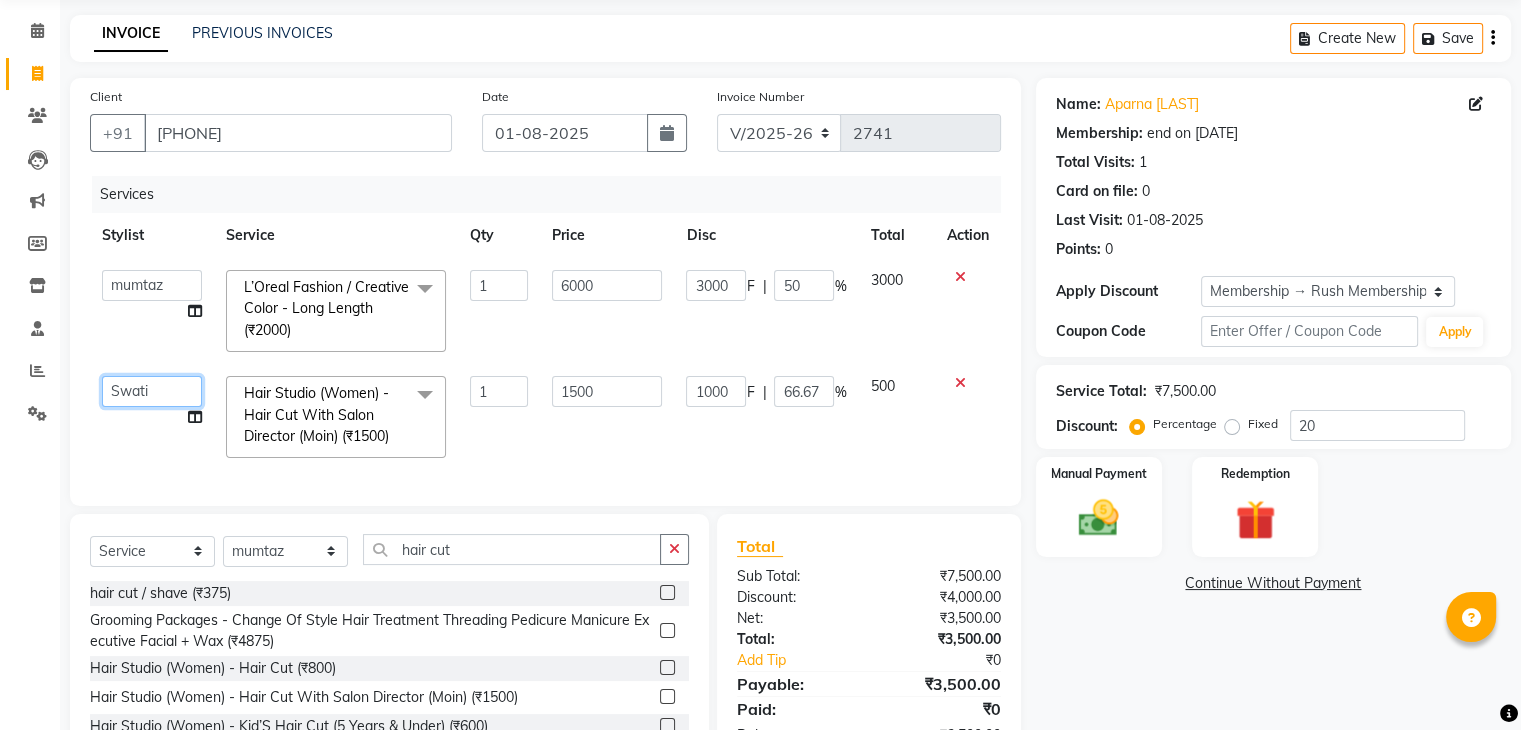click on "Ajaz Alvira Danish Guddi Jayesh Josh mumtaz Naeem nishu Riya Rush Swati" 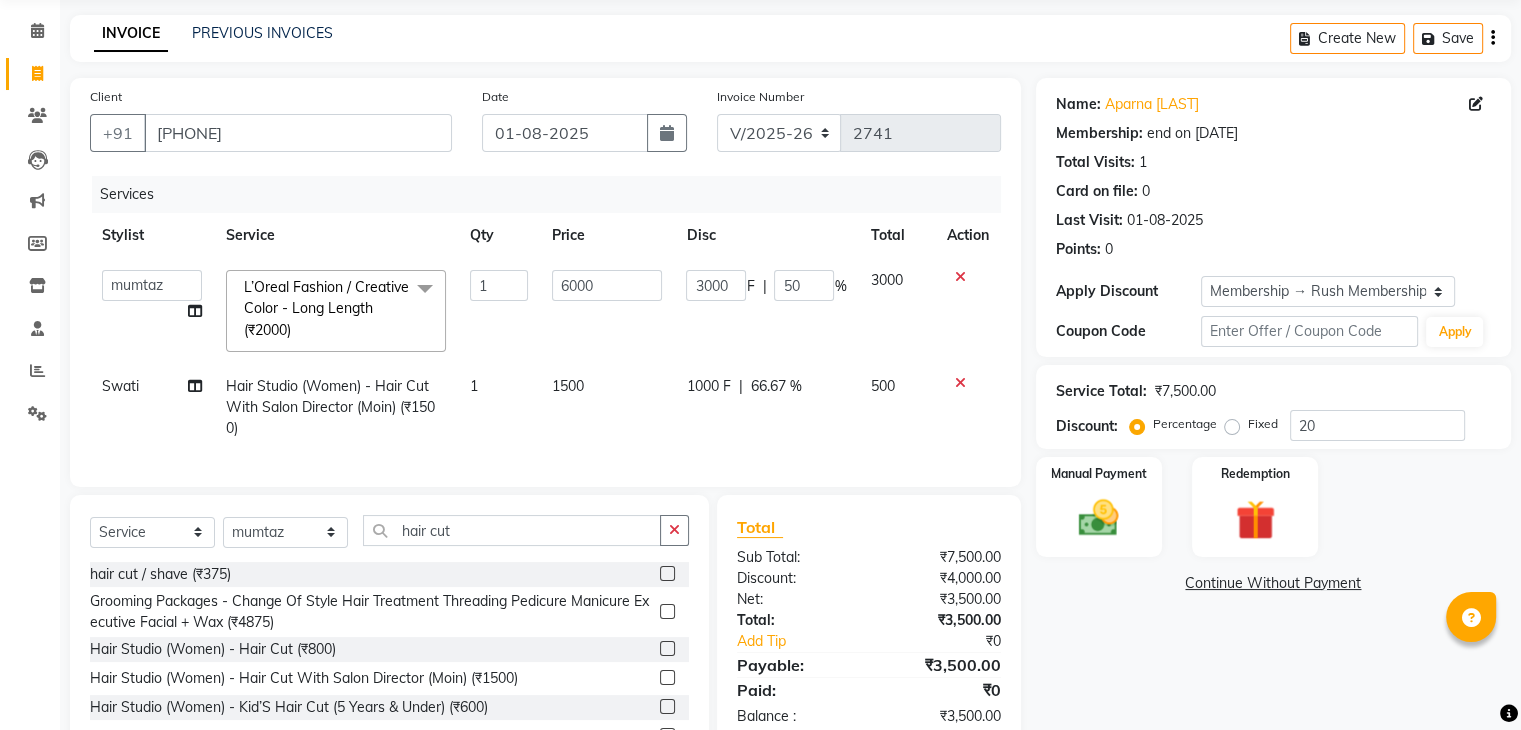 click on "Services Stylist Service Qty Price Disc Total Action Ajaz Alvira Danish Guddi Jayesh Josh mumtaz Naeem nishu Riya Rush Swati L’Oreal Fashion / Creative Color - Long Length (₹2000) x Clean Up - Deep Clean (₹900) Clean Up - Fruit (₹1000) Clean Up - Revival (₹1200) Clean Up - Mineral 1 (₹1500) Clean Up - Mineral (₹2000) Clean Up - Hydrating (₹2500) Clean Up - D.N.A. (₹3000) lice treatment (₹2000) power dose [per bottle ] (₹500) pigmantation facial (₹1000) protein spa (₹2500) Bota smooth (₹8000) Bota smooth (₹10000) bota smooth (₹6500) Protein hair spa (₹1600) nanoplatia (₹2500) Hair protein spa (₹2000) Protein spaa (₹3500) Foot spa (₹800) Protein spa (₹3000) Nose pill off (₹250) hair spa dandruff treatment (₹3500) Threading/upl (₹70) Threading /Forhead /upl (₹90) Botosmooth (₹7000) Pigmentation treatment (₹3000) Hydra facial (₹7000) hair cut / shave (₹375) Pill off upl (₹50) Advance payment (₹600) Ola plex (₹5000)" 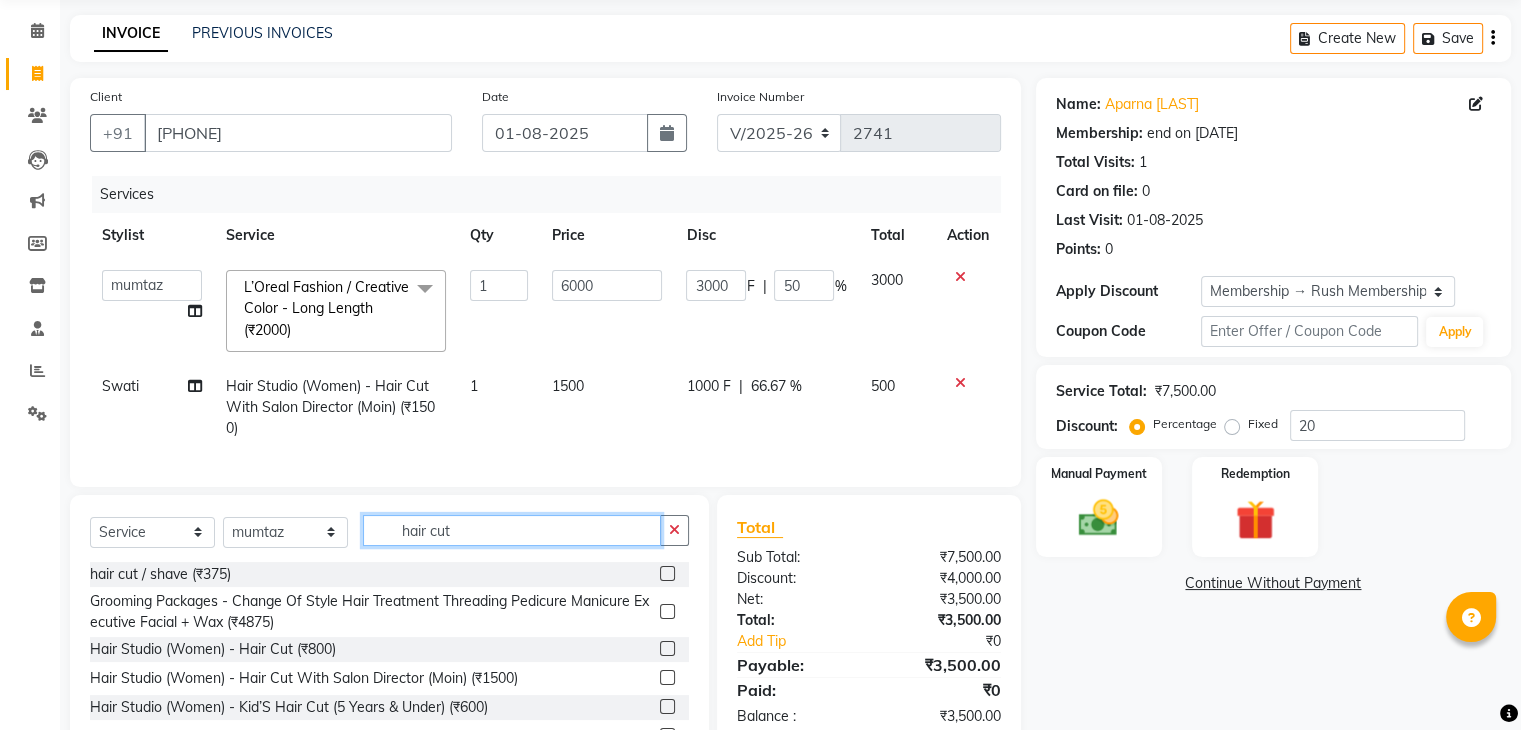 click on "hair cut" 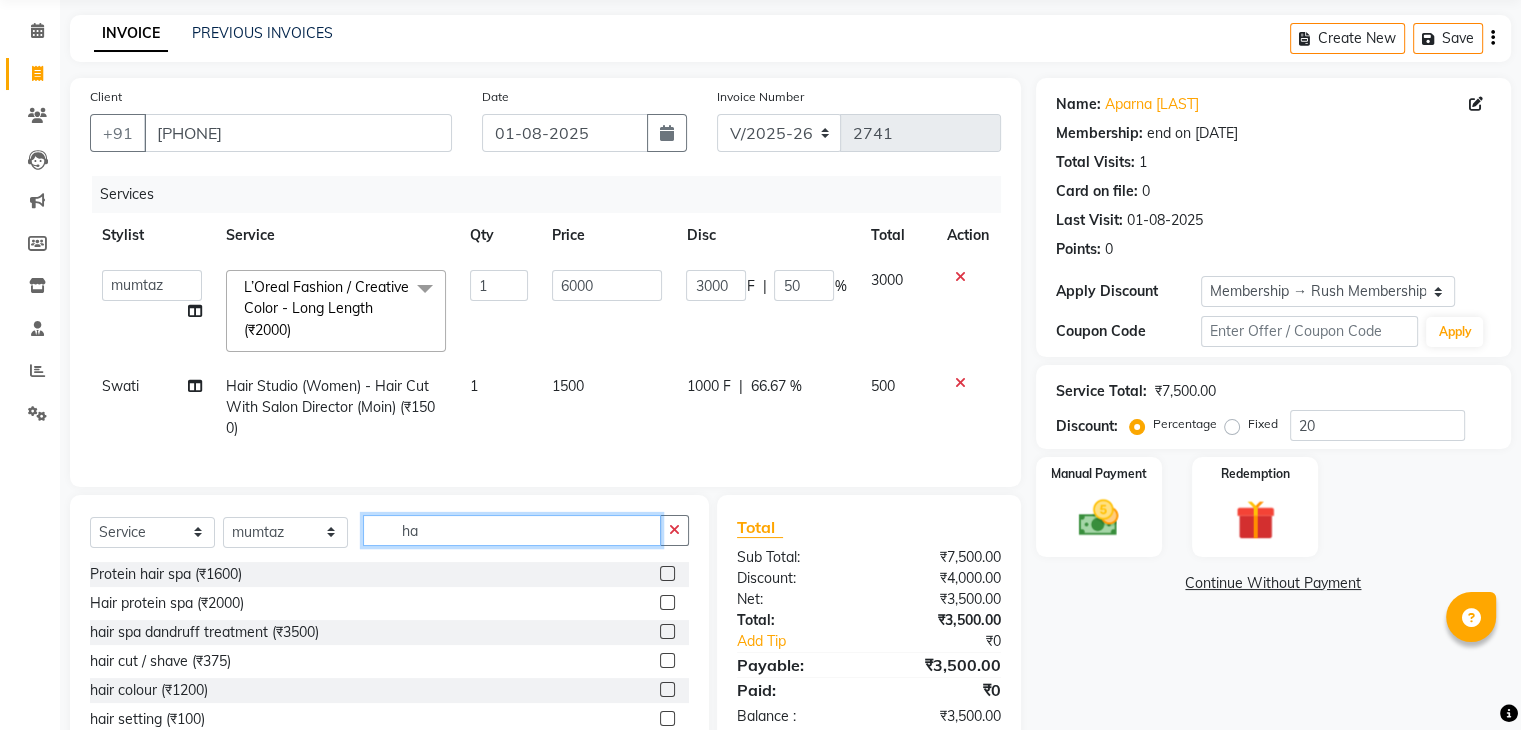 type on "h" 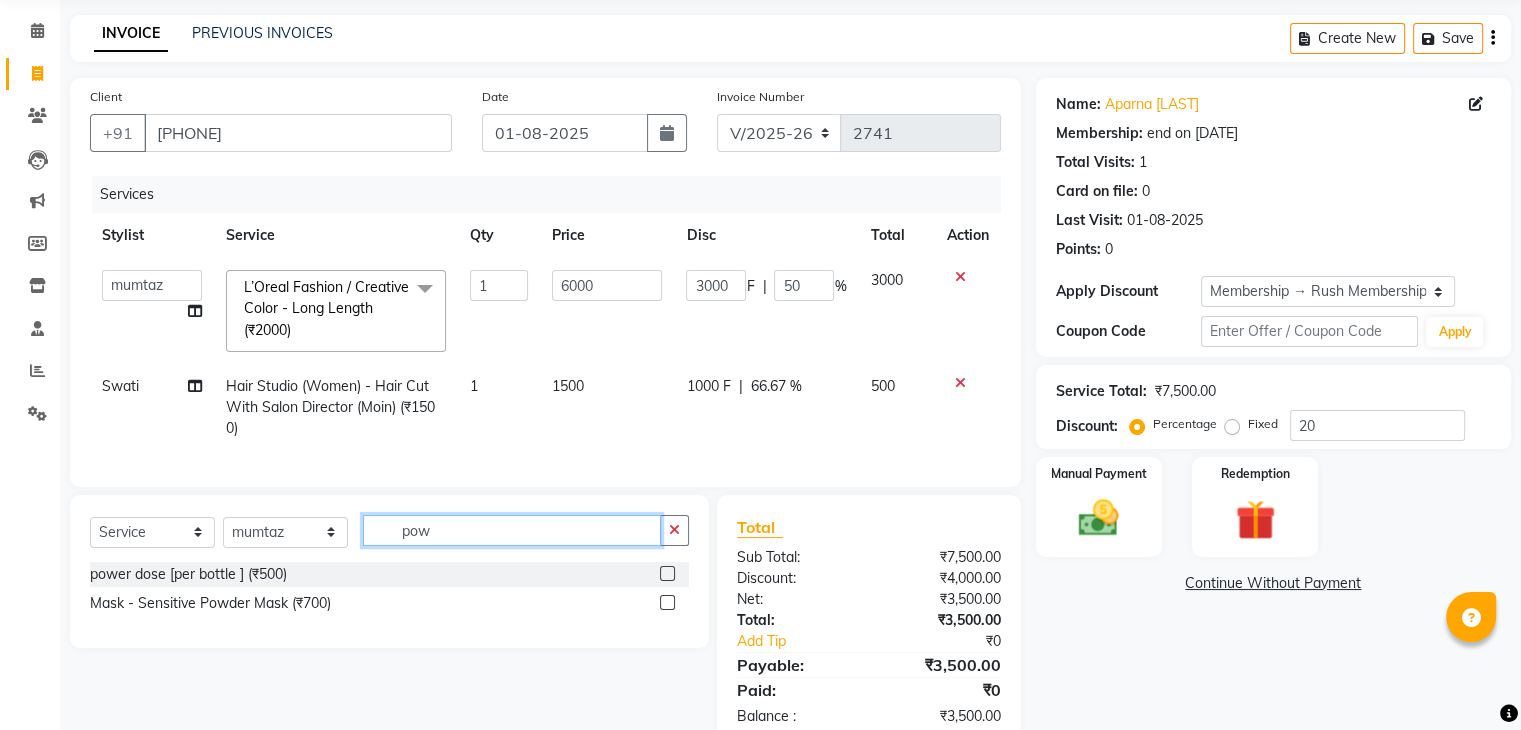 type on "pow" 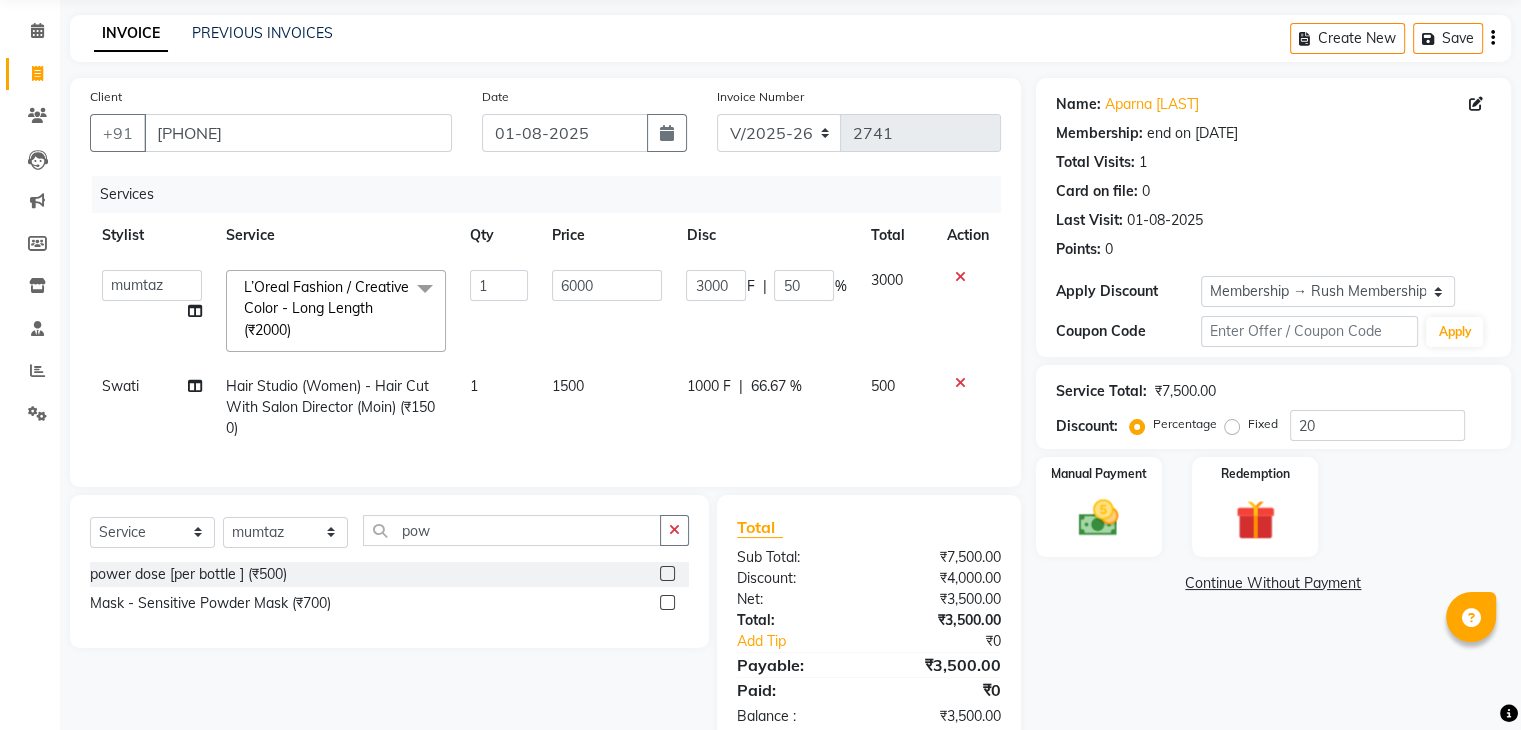 click 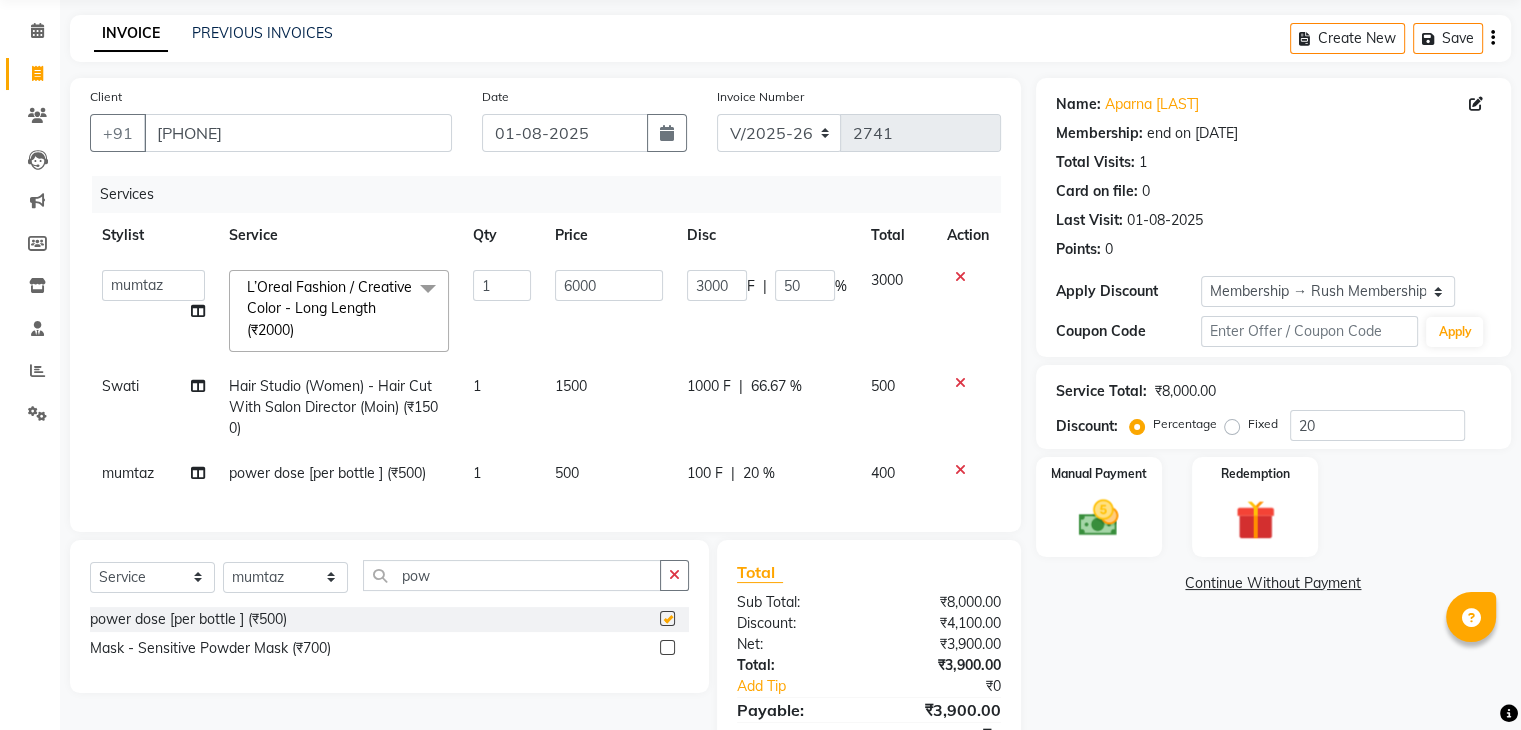 checkbox on "false" 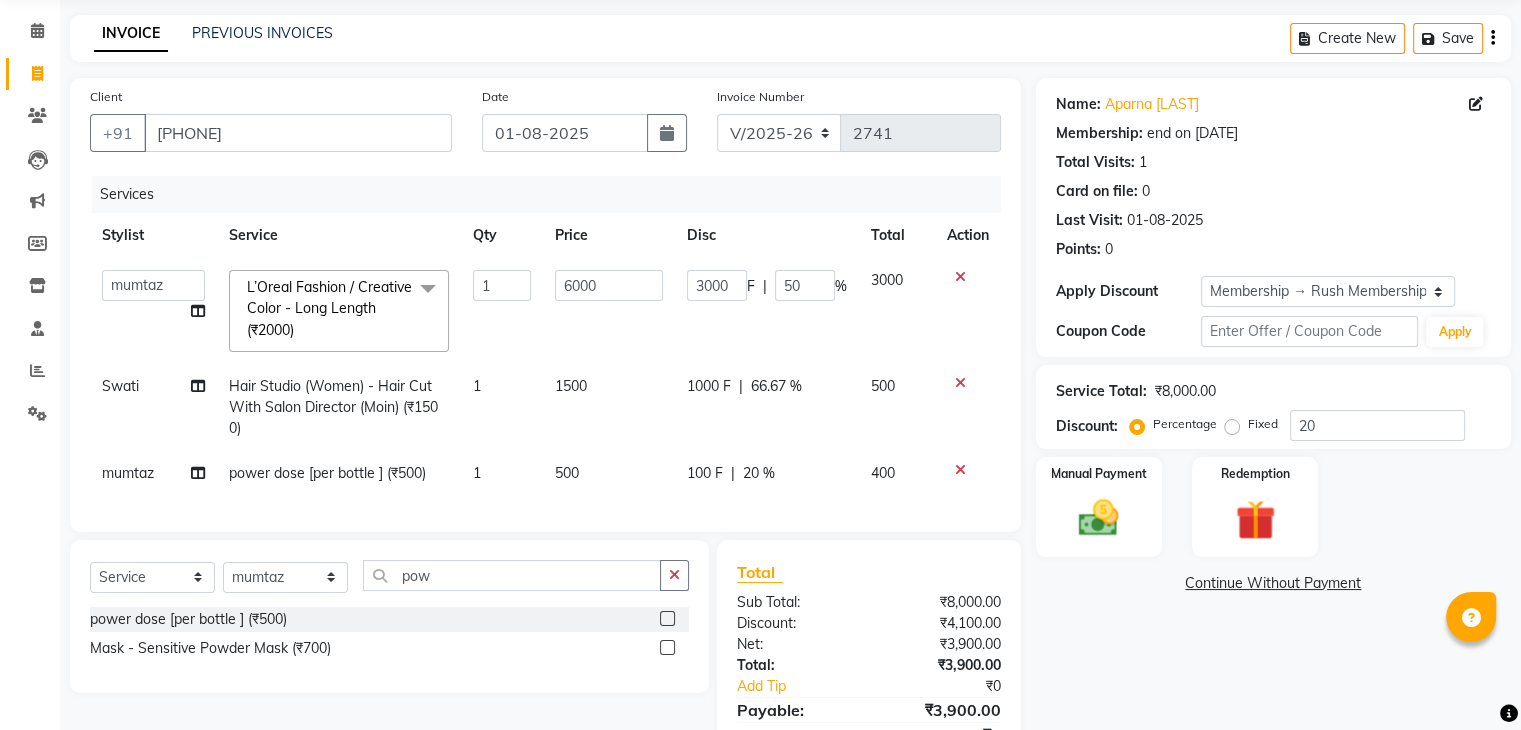click on "500" 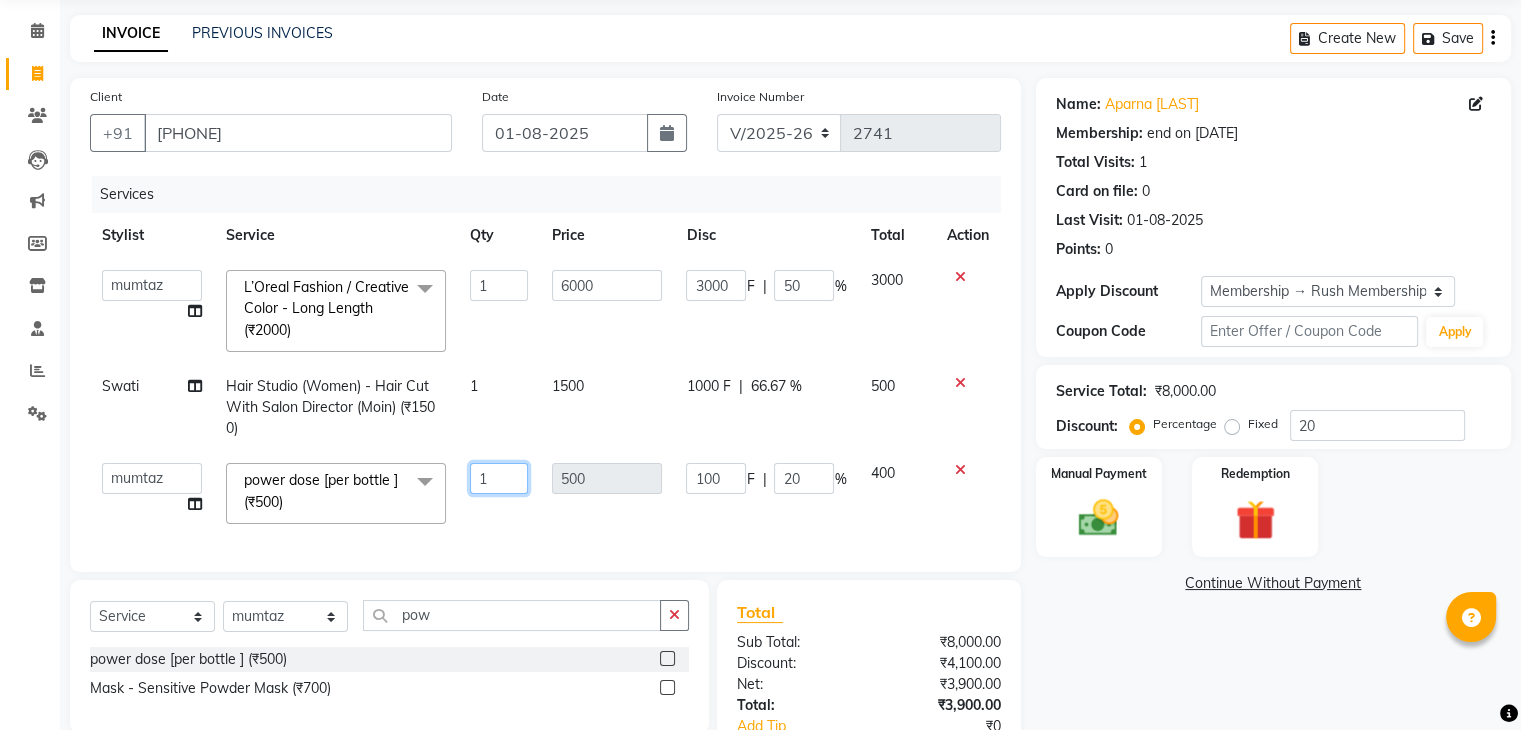 click on "1" 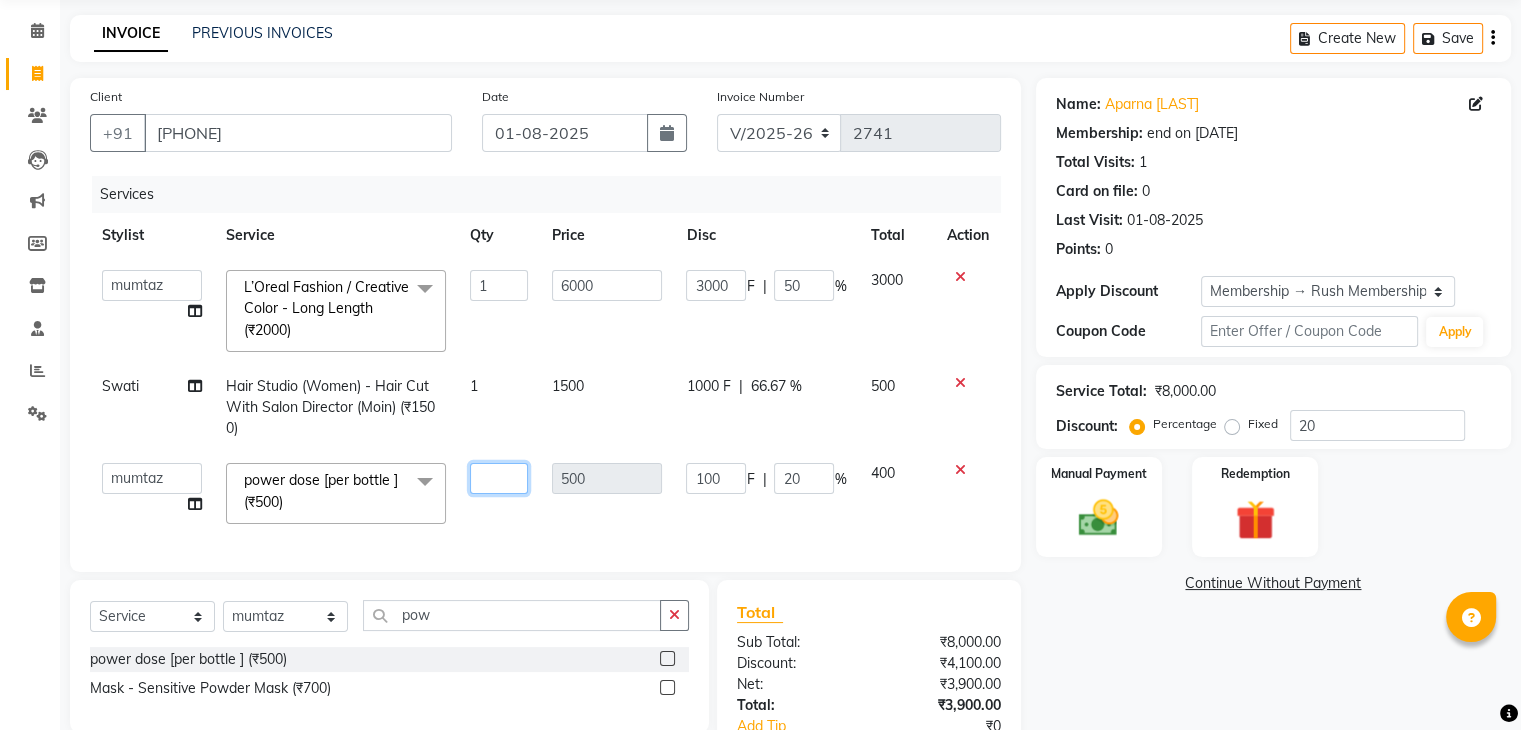 type on "2" 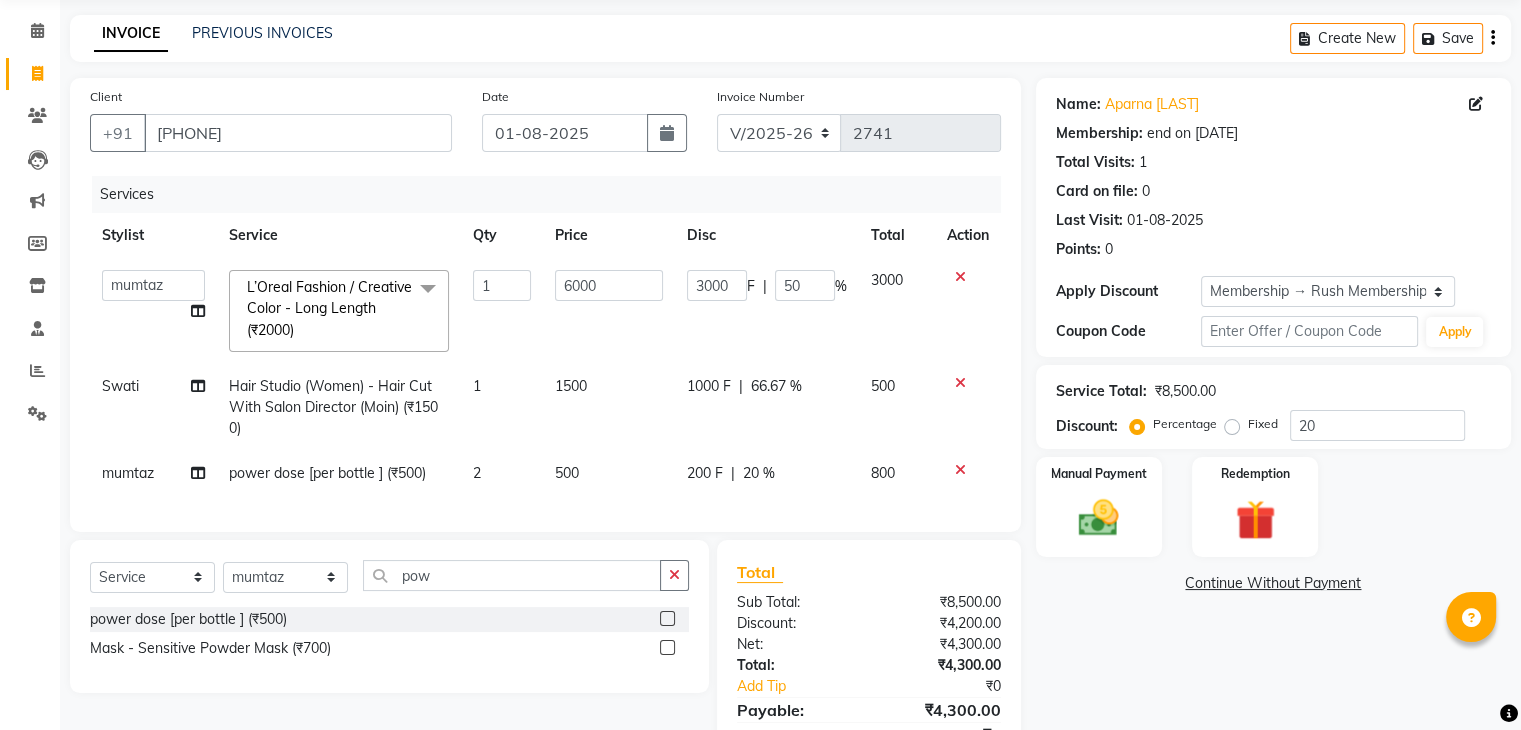 click on "800" 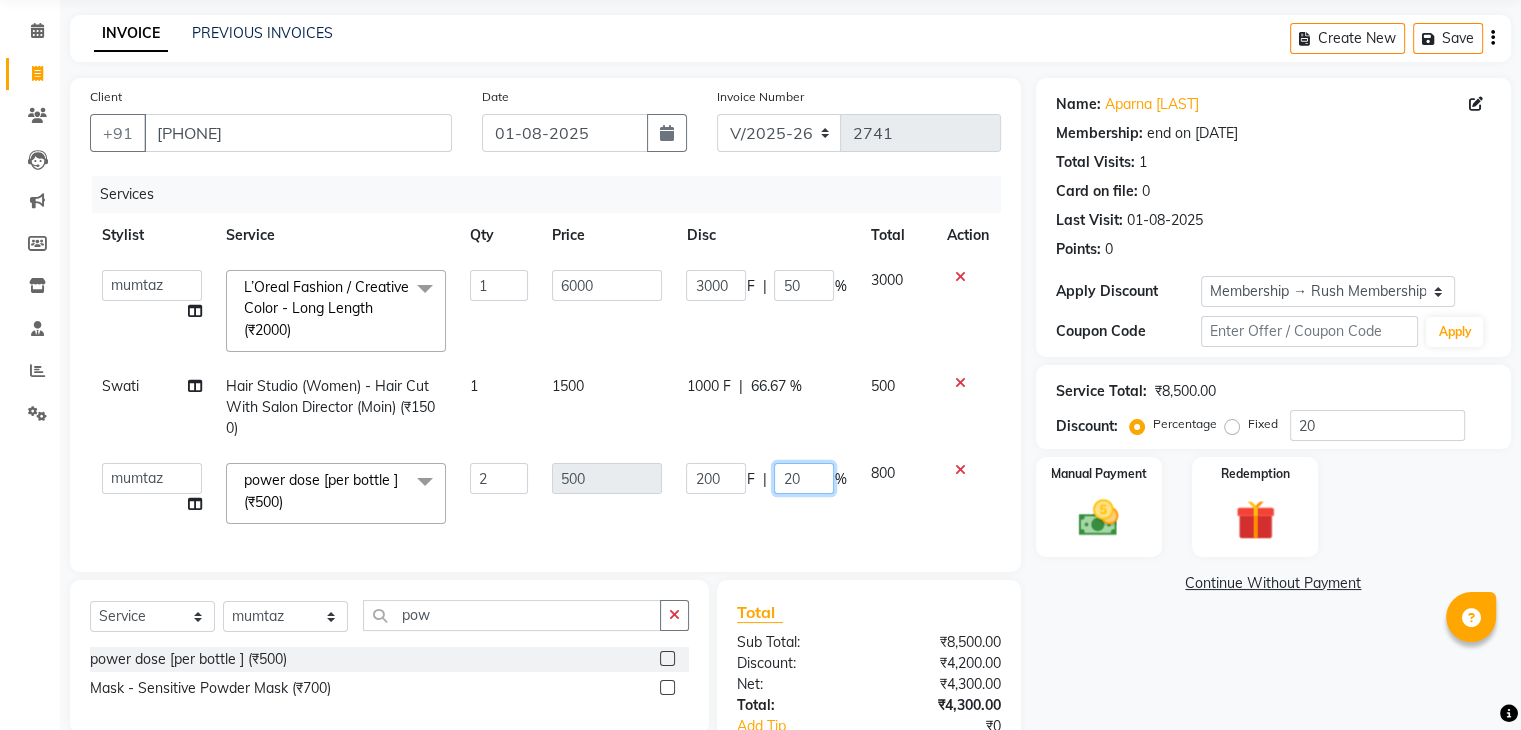 click on "20" 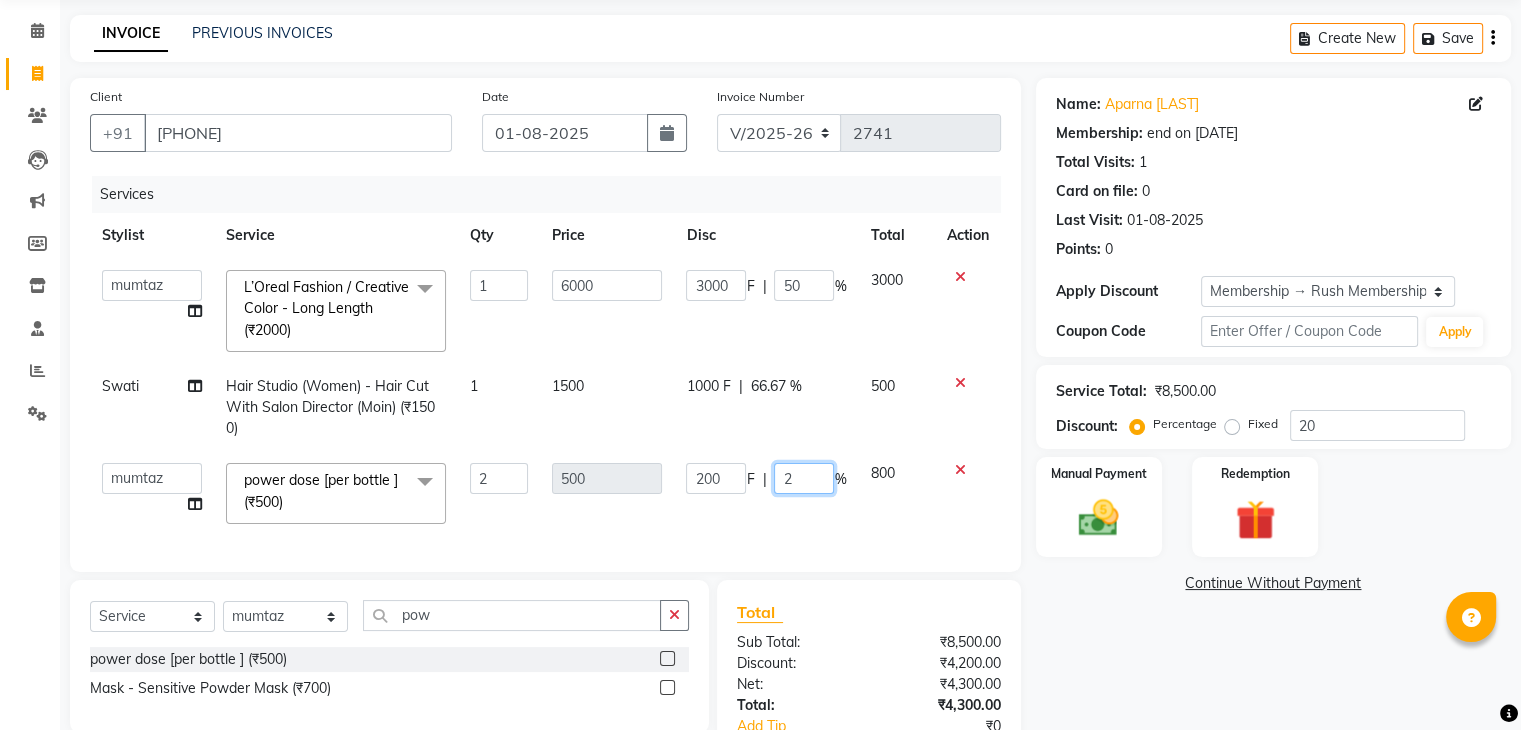 type 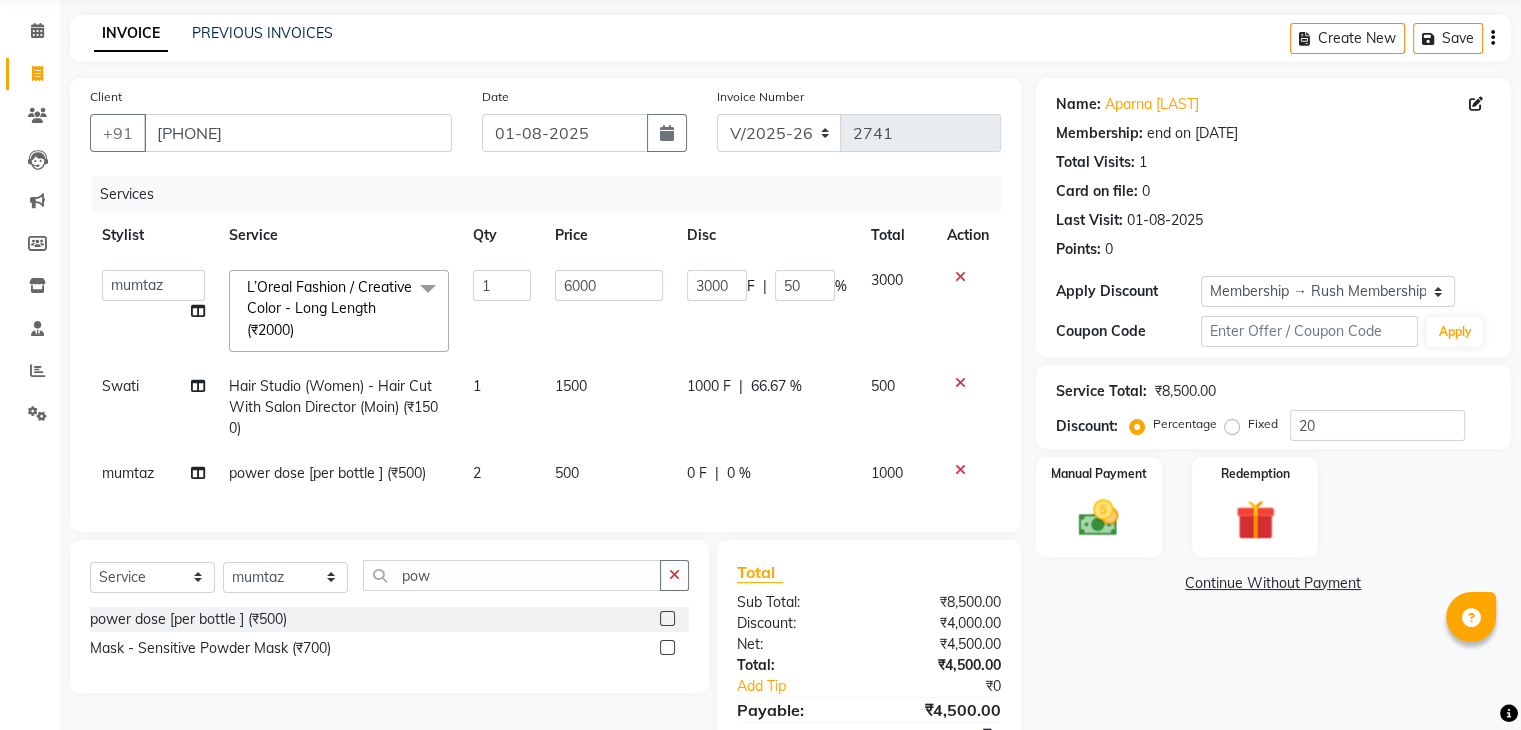 click on "1000" 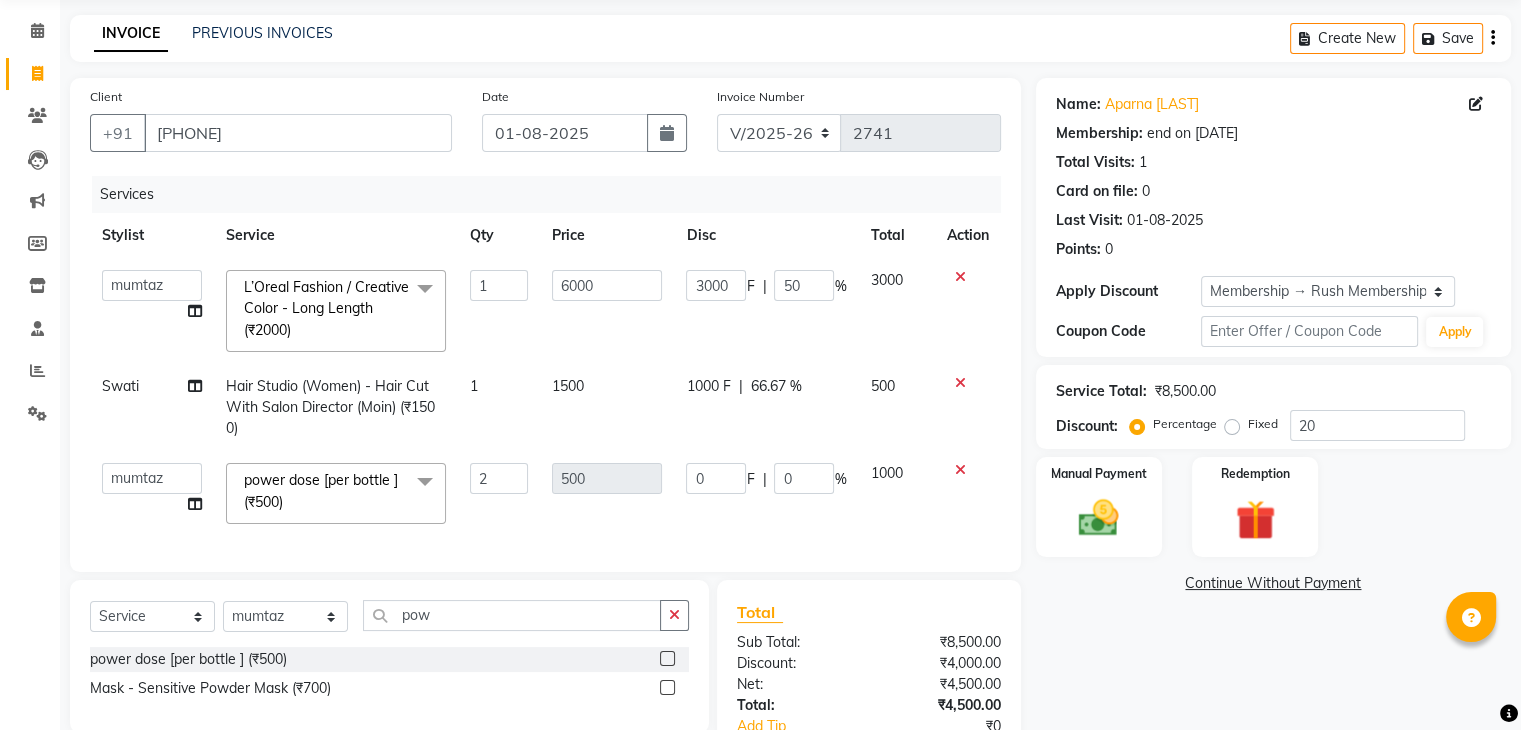 click on "Swati" 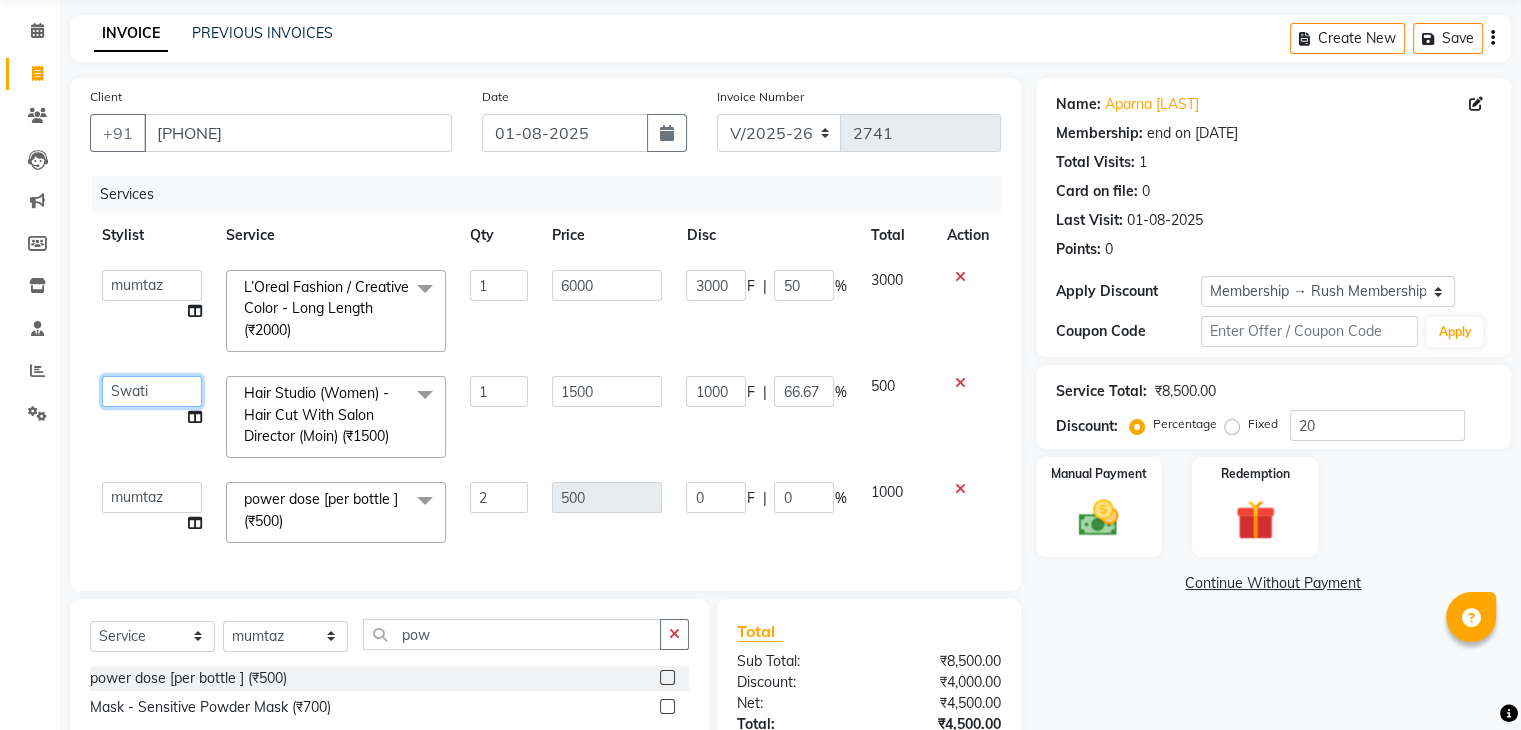 click on "Ajaz Alvira Danish Guddi Jayesh Josh mumtaz Naeem nishu Riya Rush Swati" 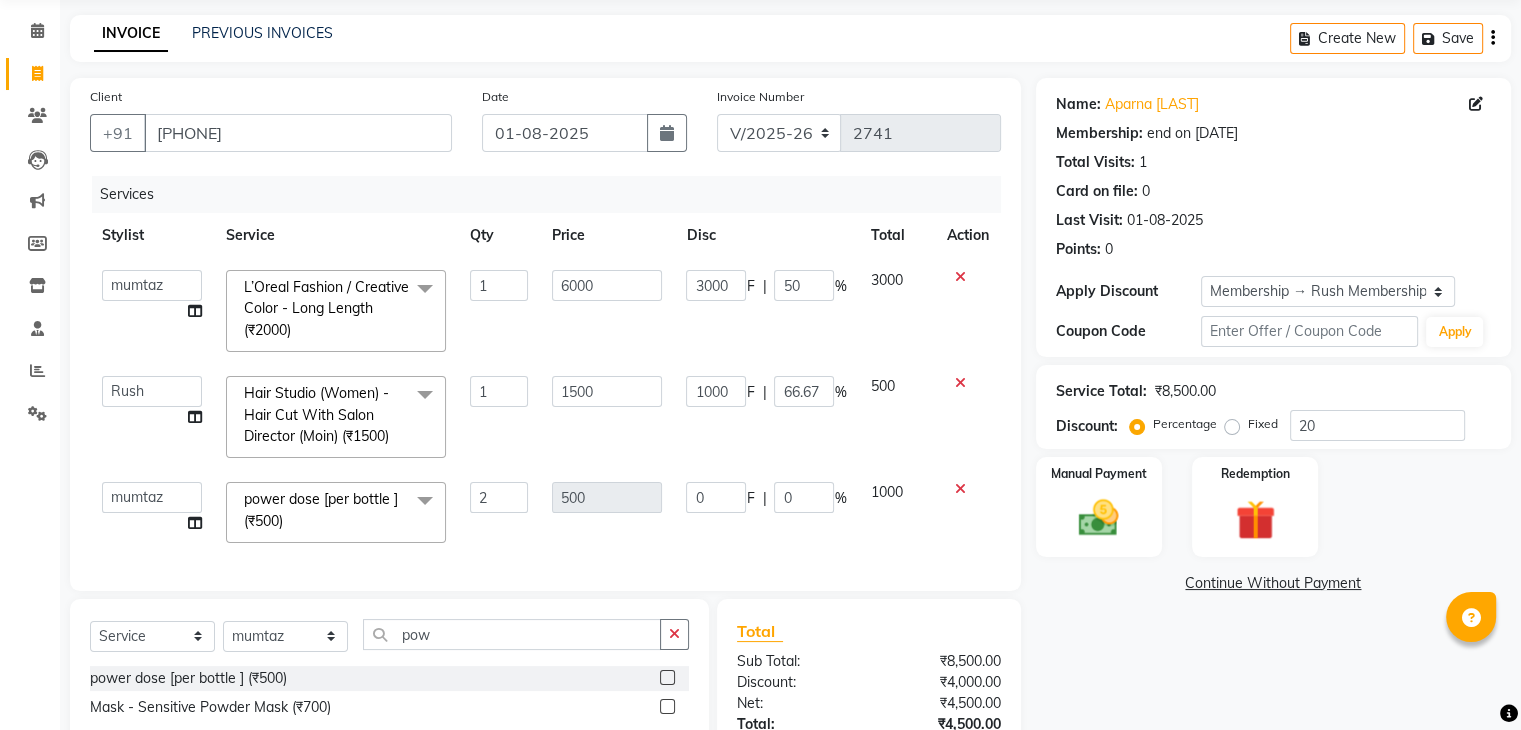 select on "53299" 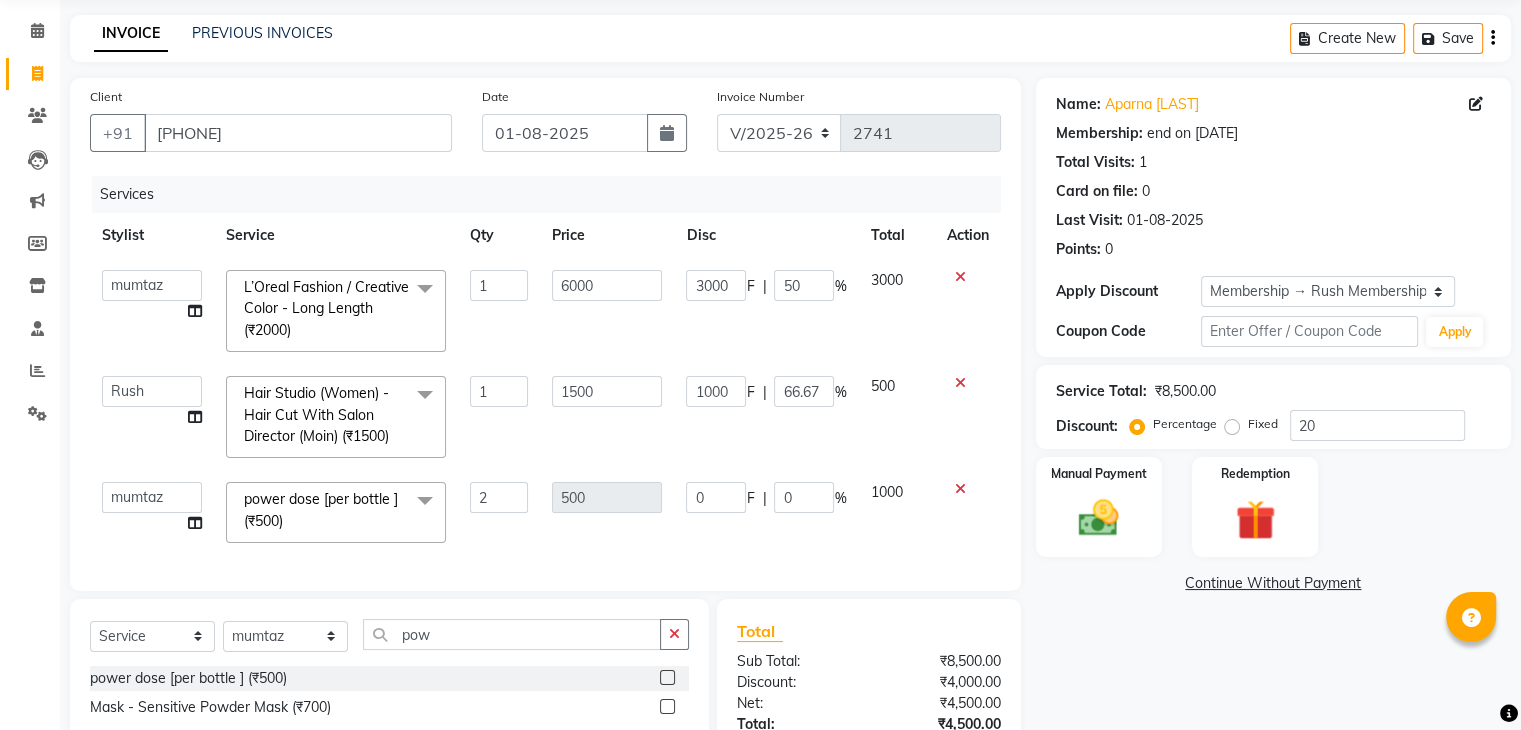 click on "Ajaz Alvira Danish Guddi Jayesh Josh mumtaz Naeem nishu Riya Rush Swati" 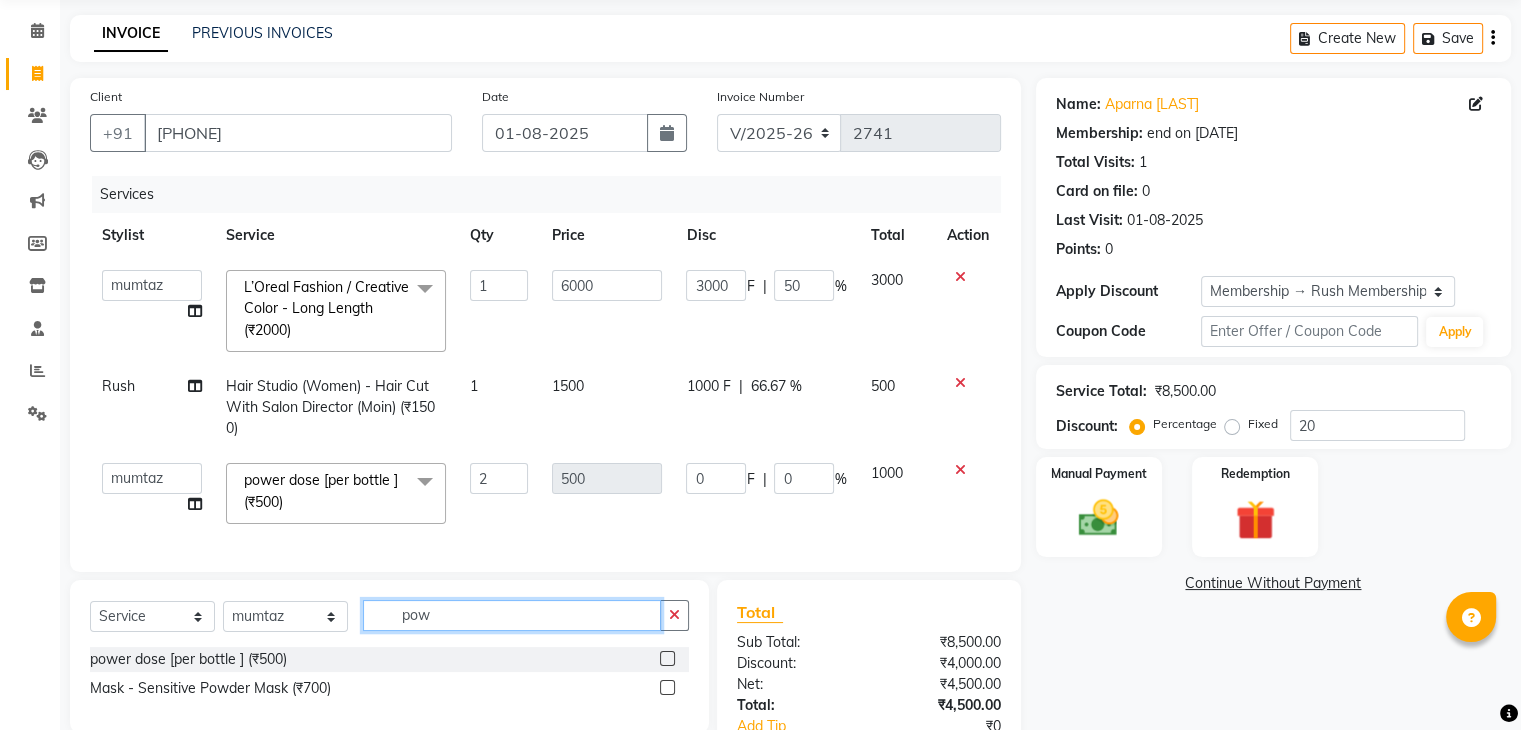 click on "Select Service Product Membership Package Voucher Prepaid Gift Card Select Stylist Ajaz Alvira Danish Guddi Jayesh Josh mumtaz Naeem nishu Riya Rush Swati pow" 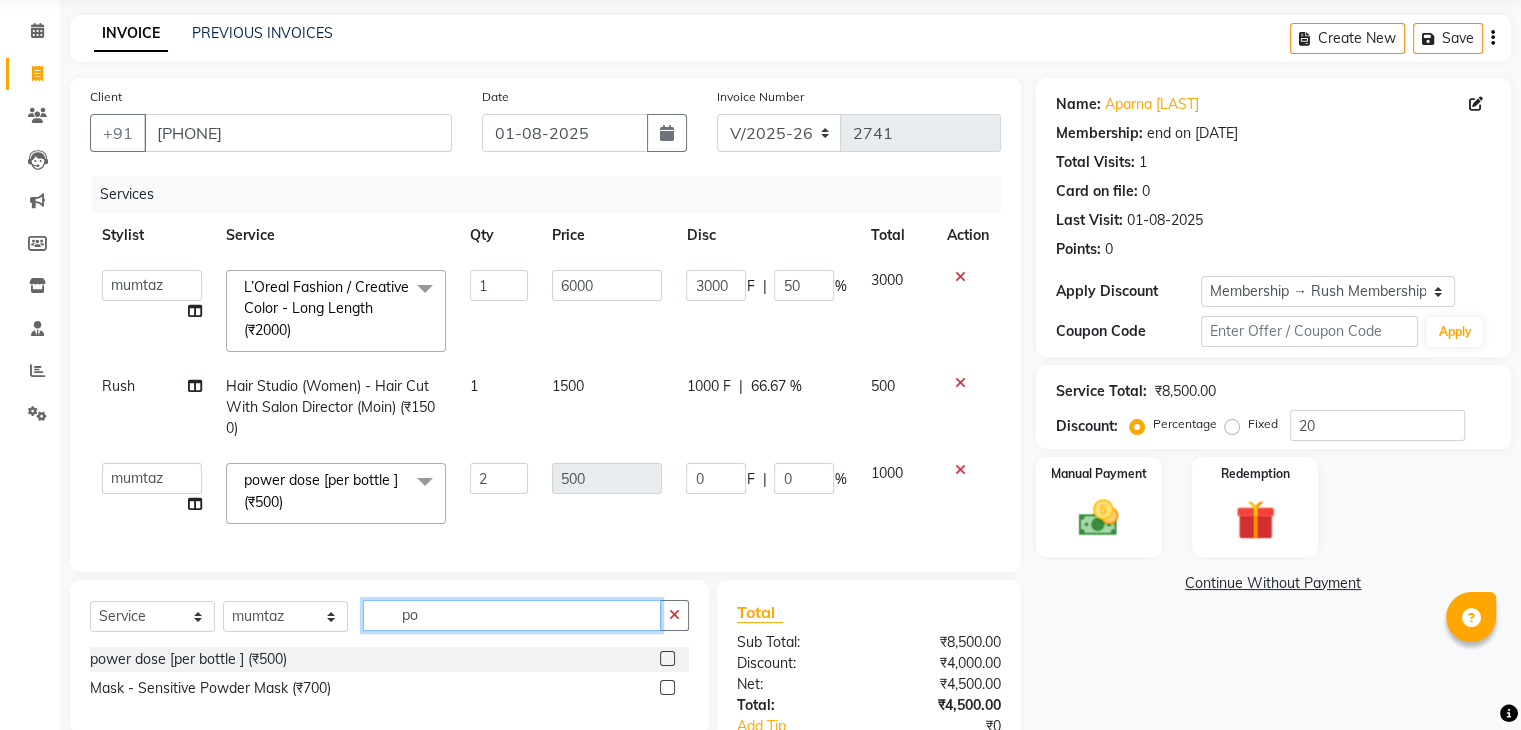 type on "p" 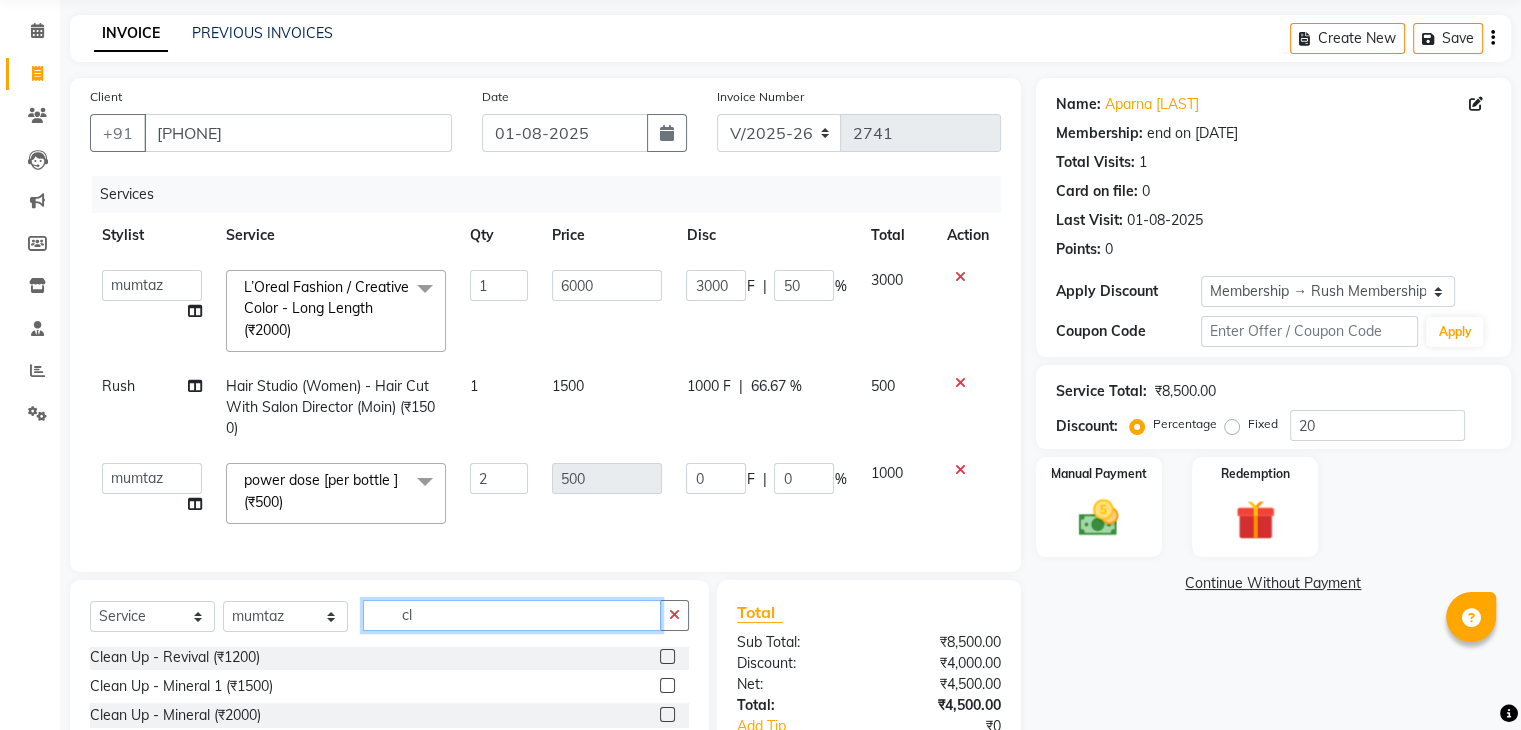 scroll, scrollTop: 0, scrollLeft: 0, axis: both 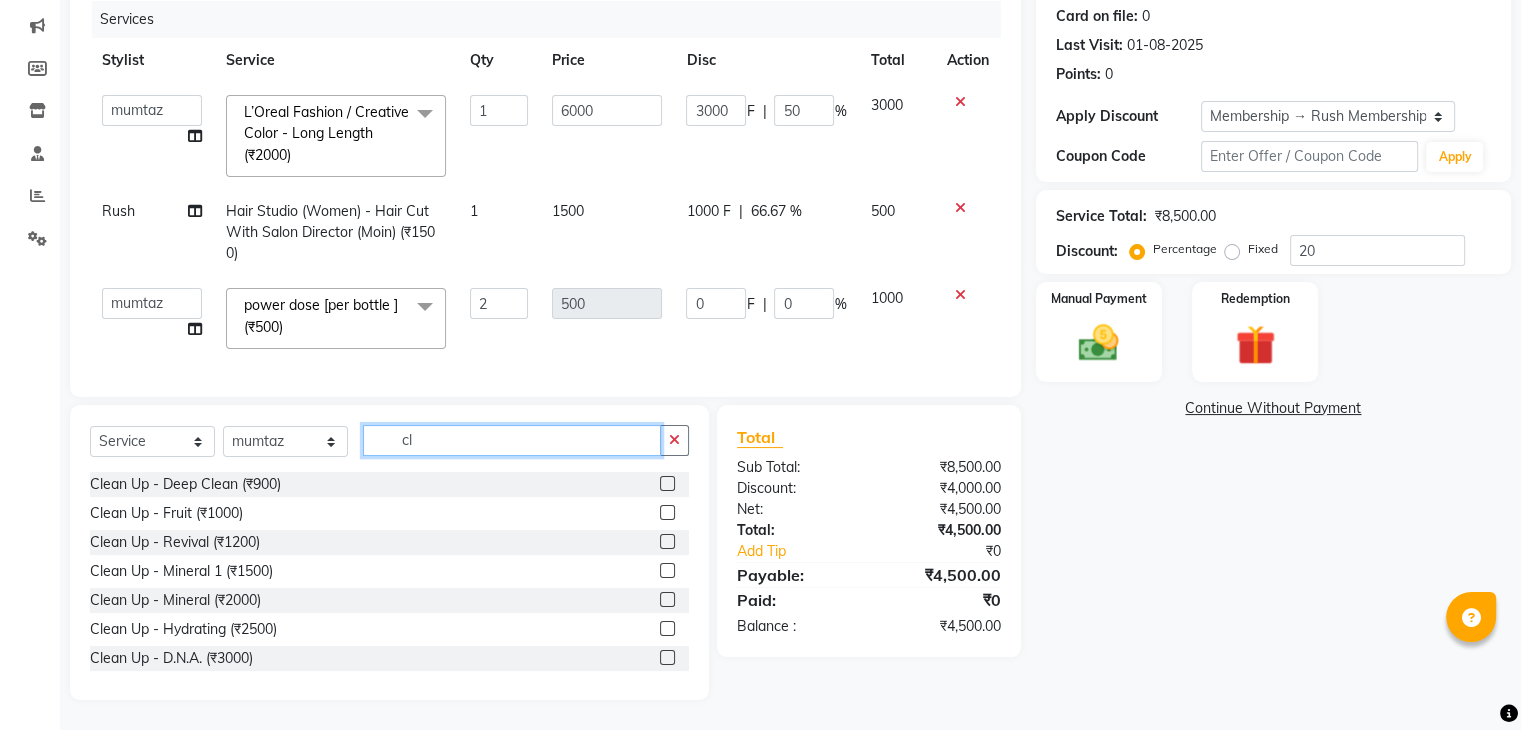 type on "cl" 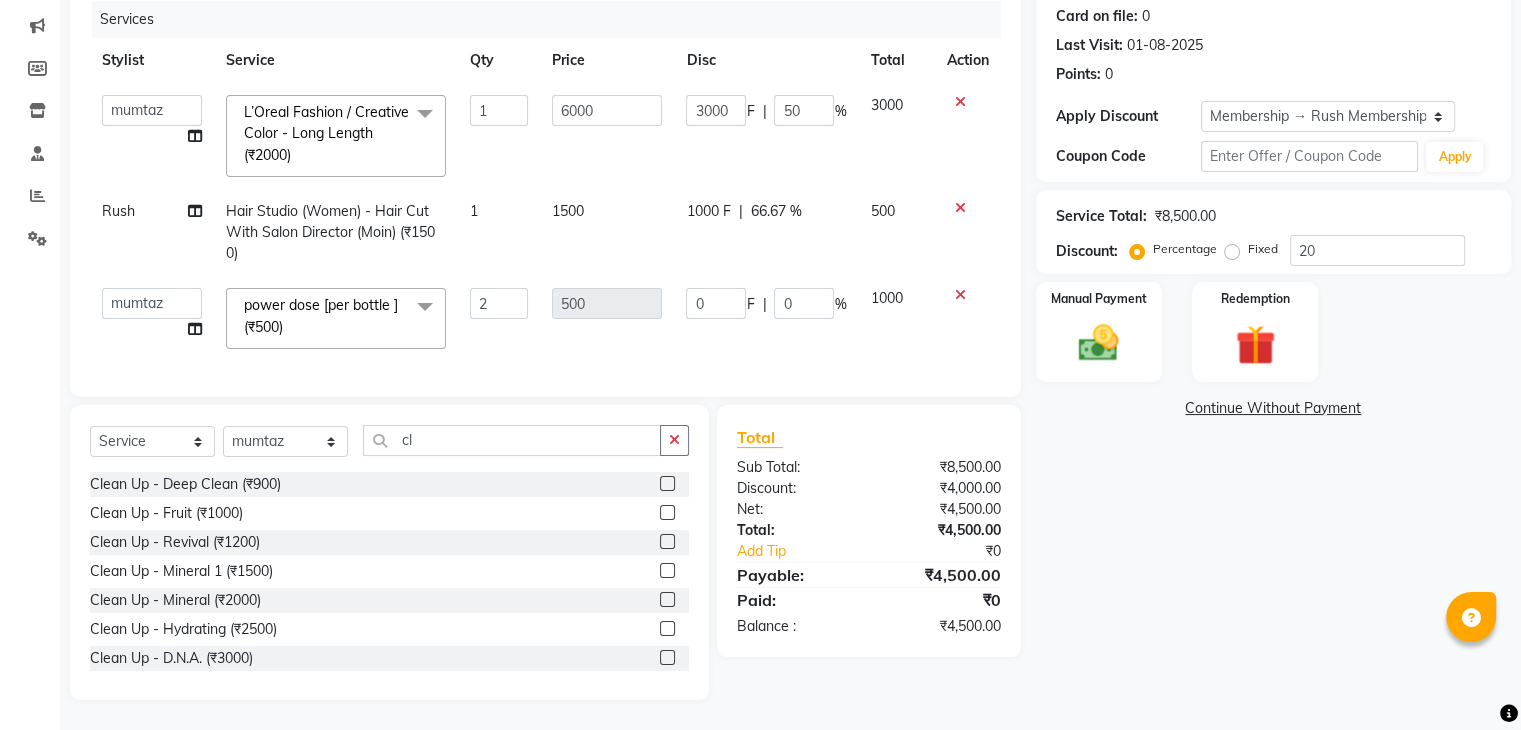 click 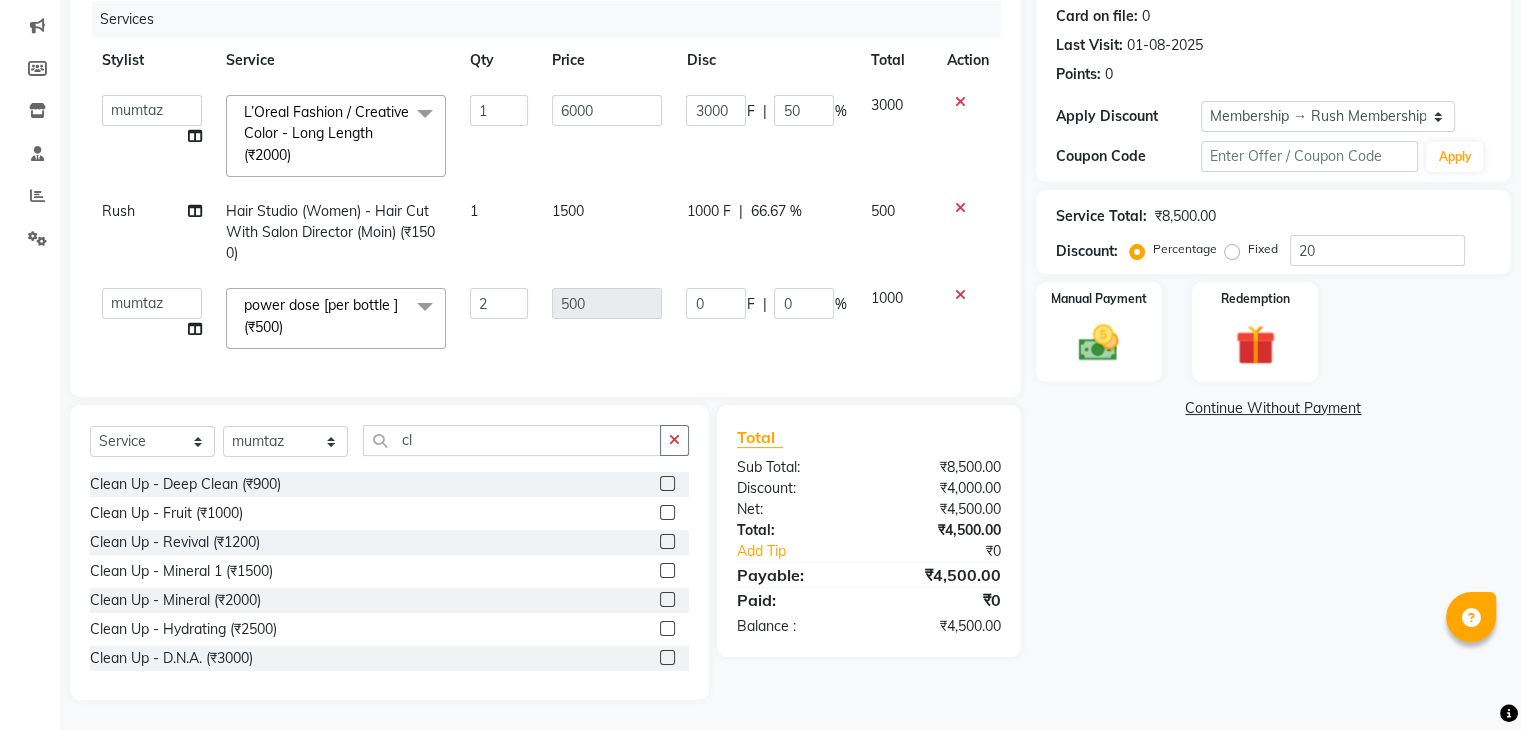 click at bounding box center [666, 629] 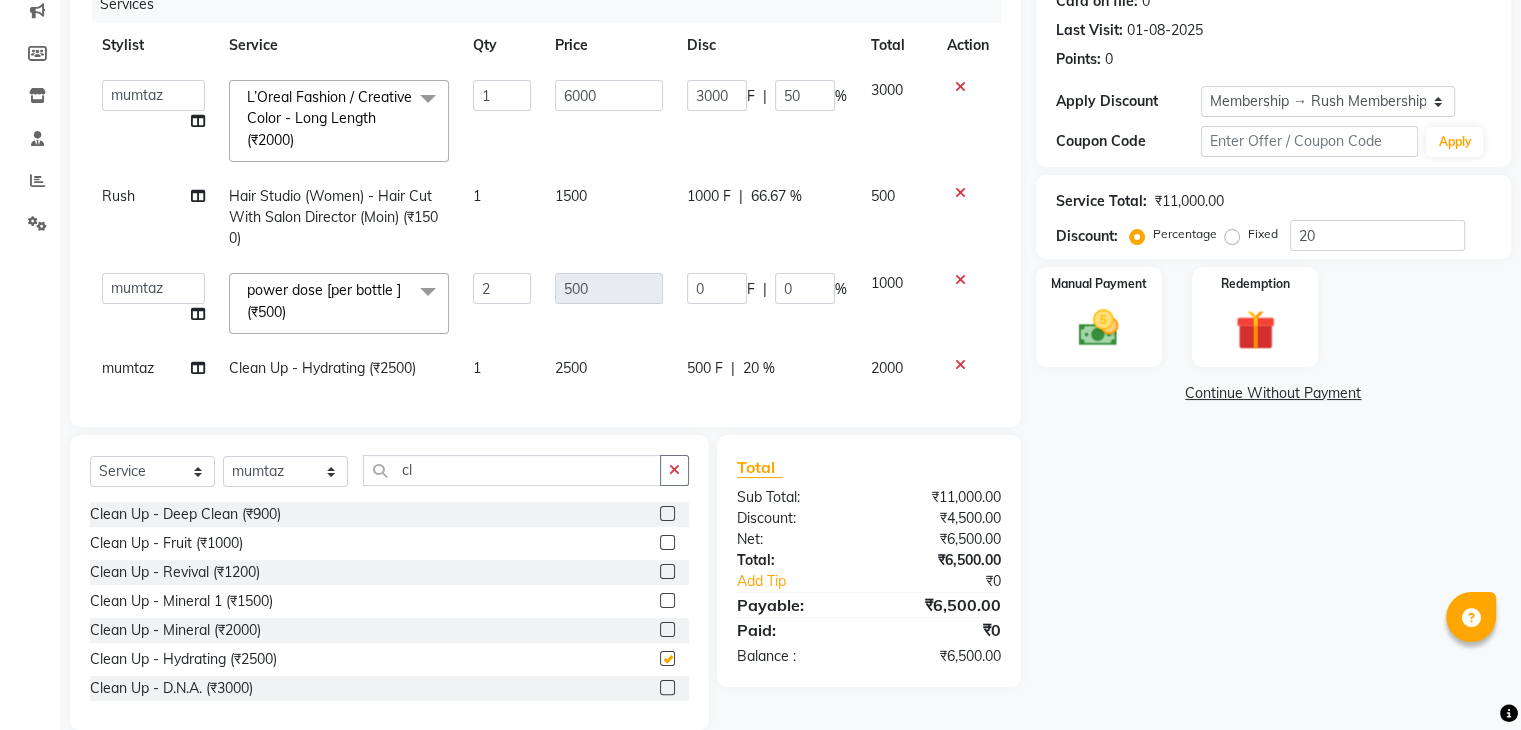 checkbox on "false" 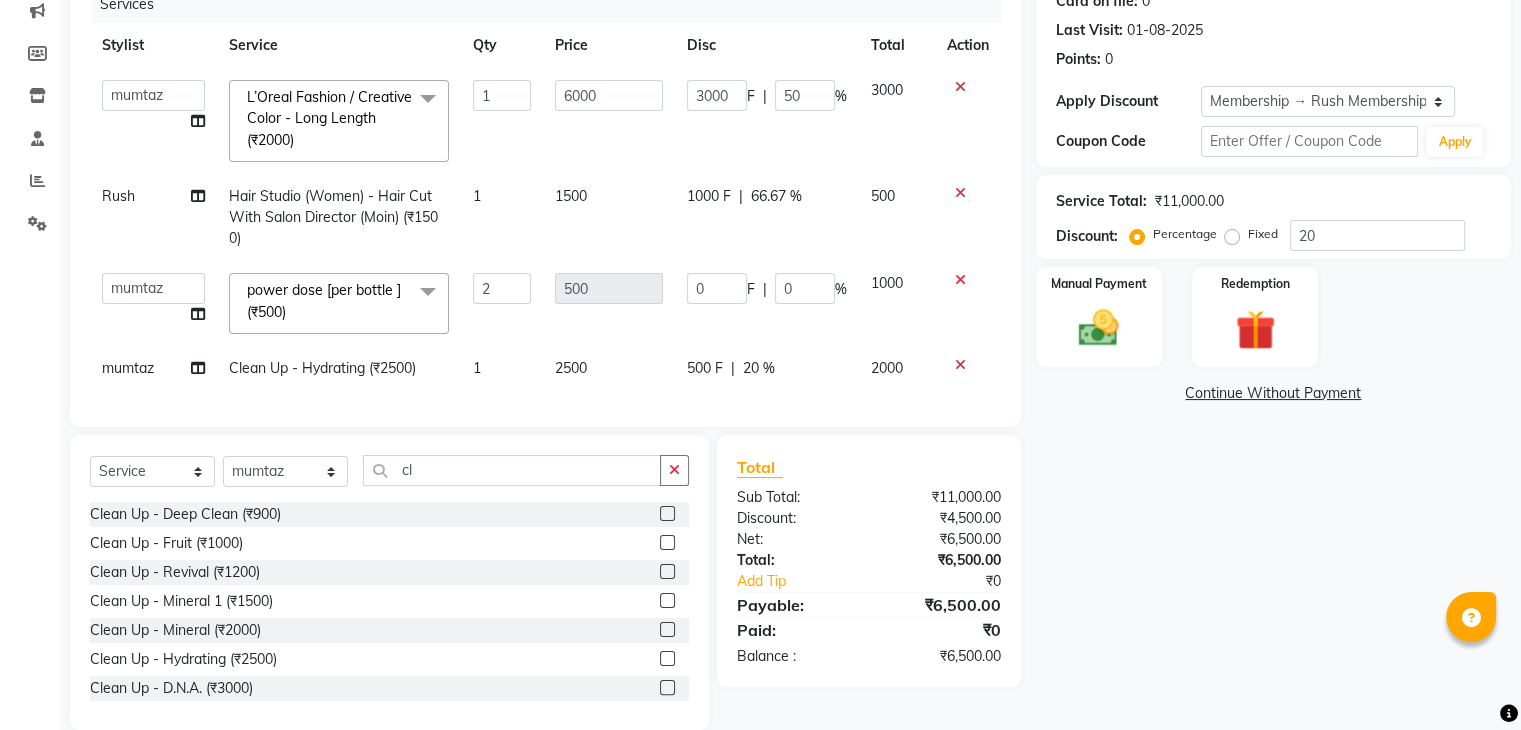 click on "2500" 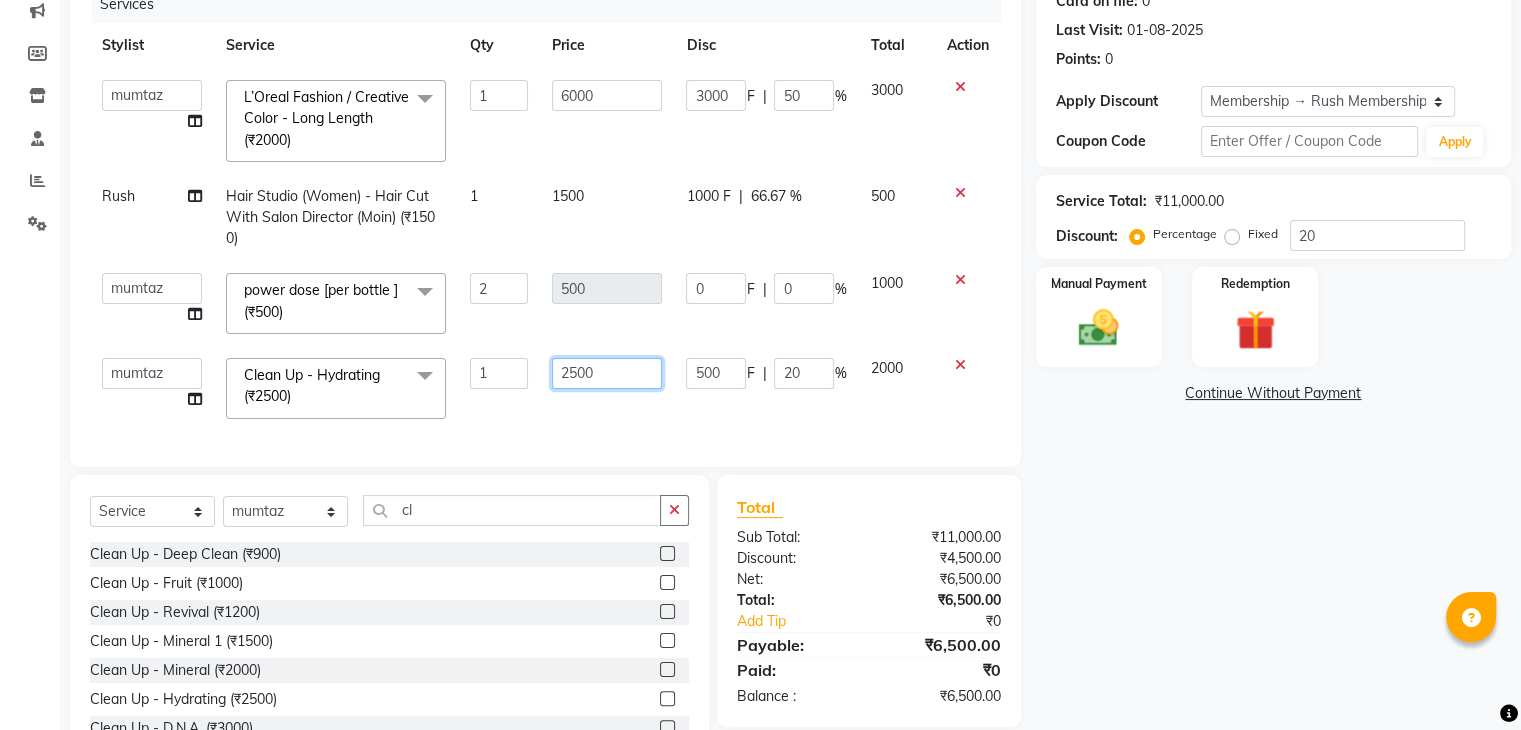 click on "2500" 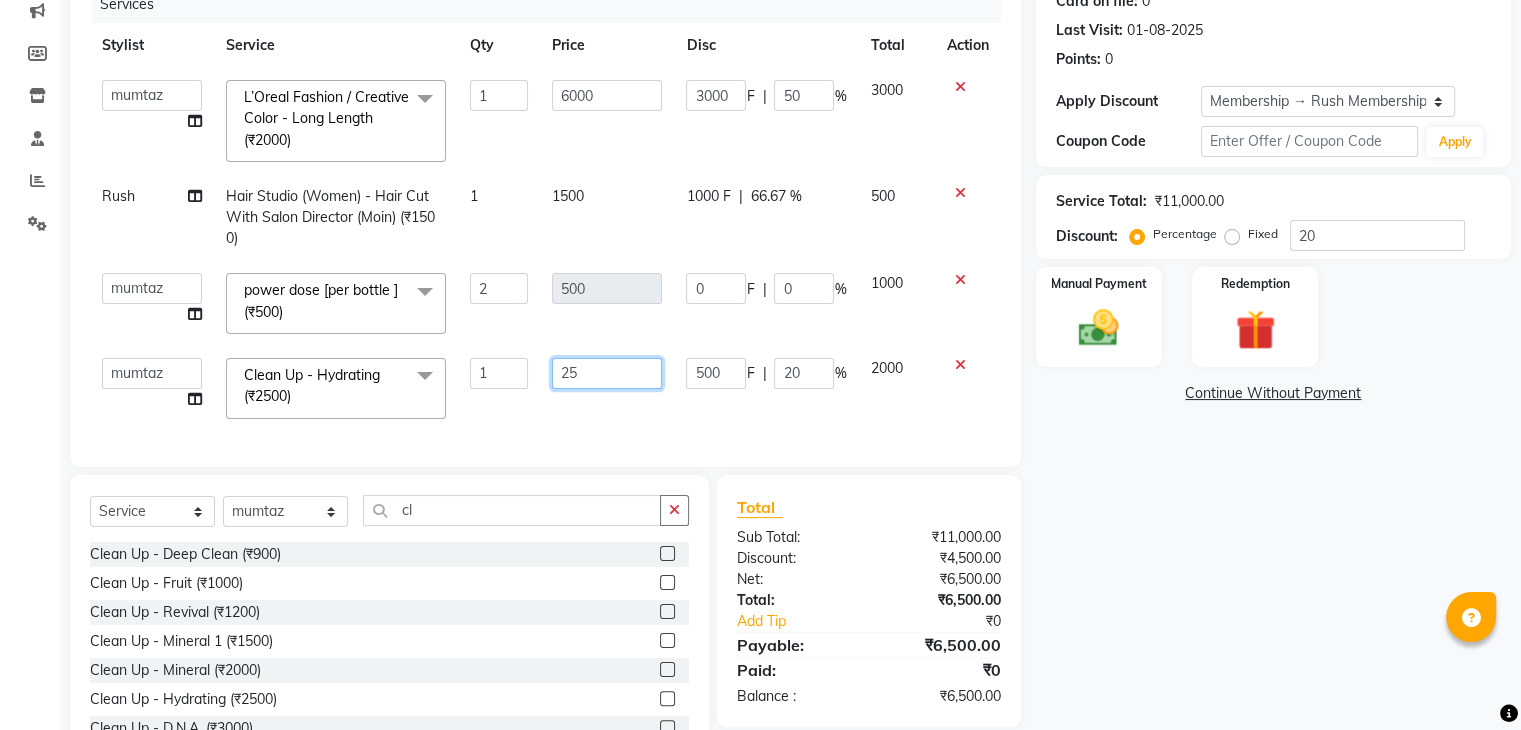 type on "2" 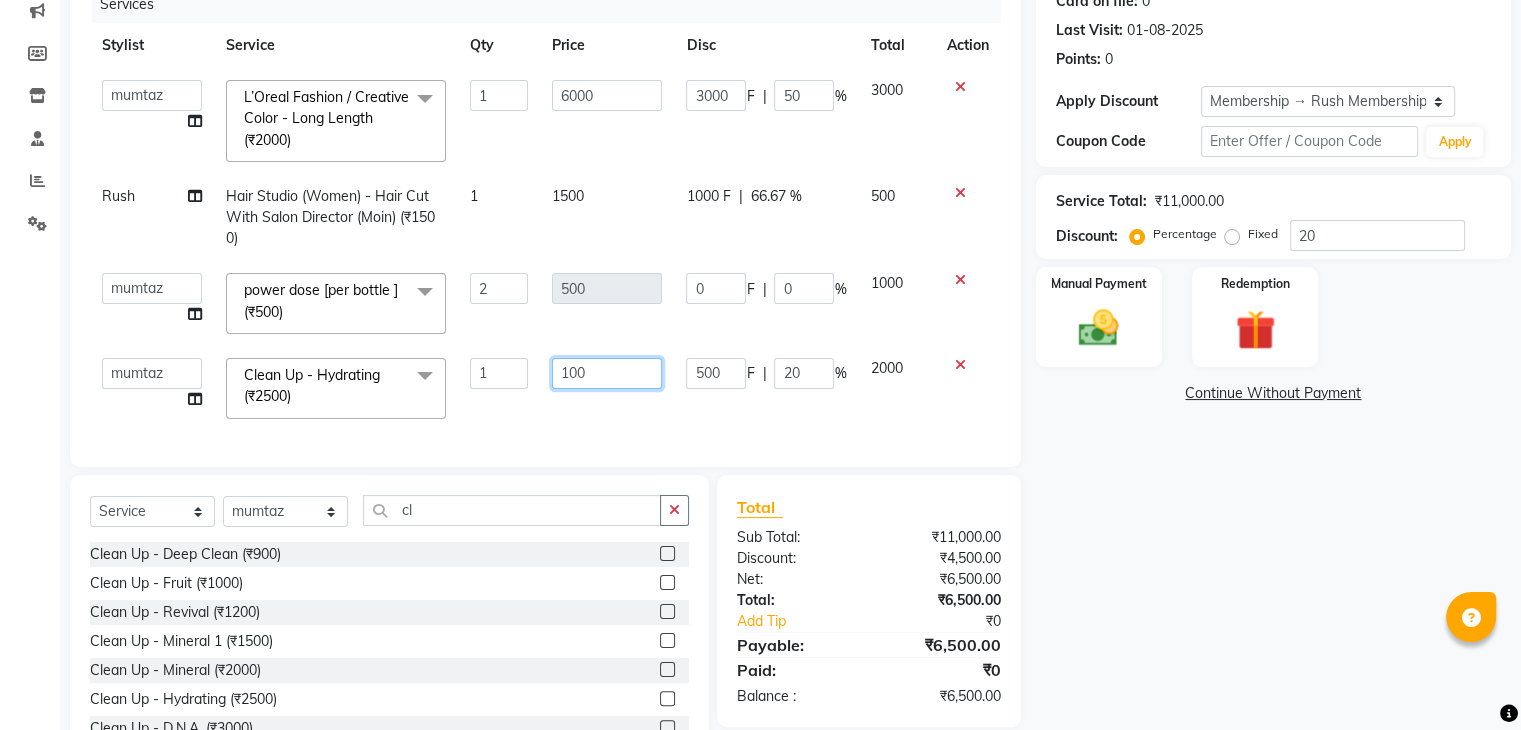 type on "1000" 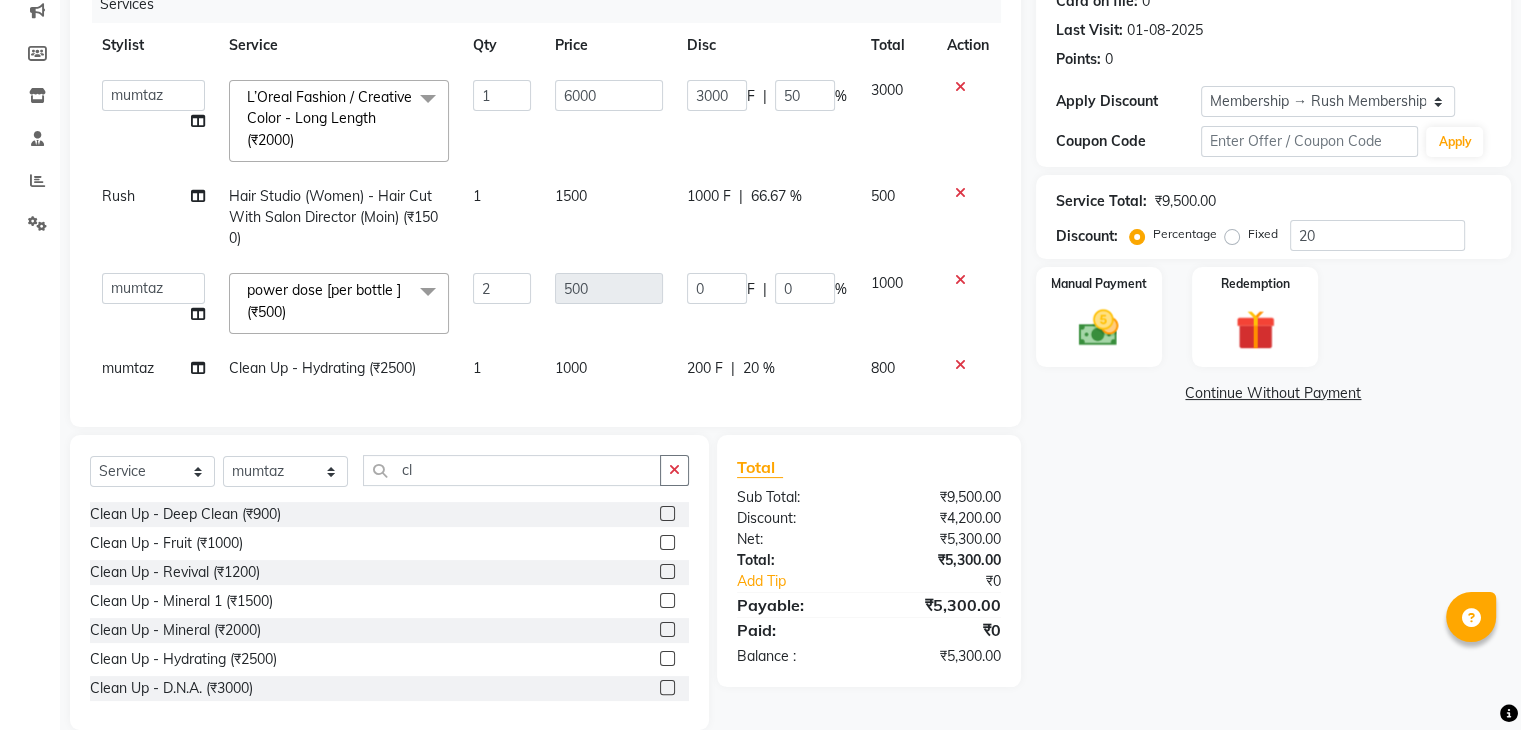 click on "800" 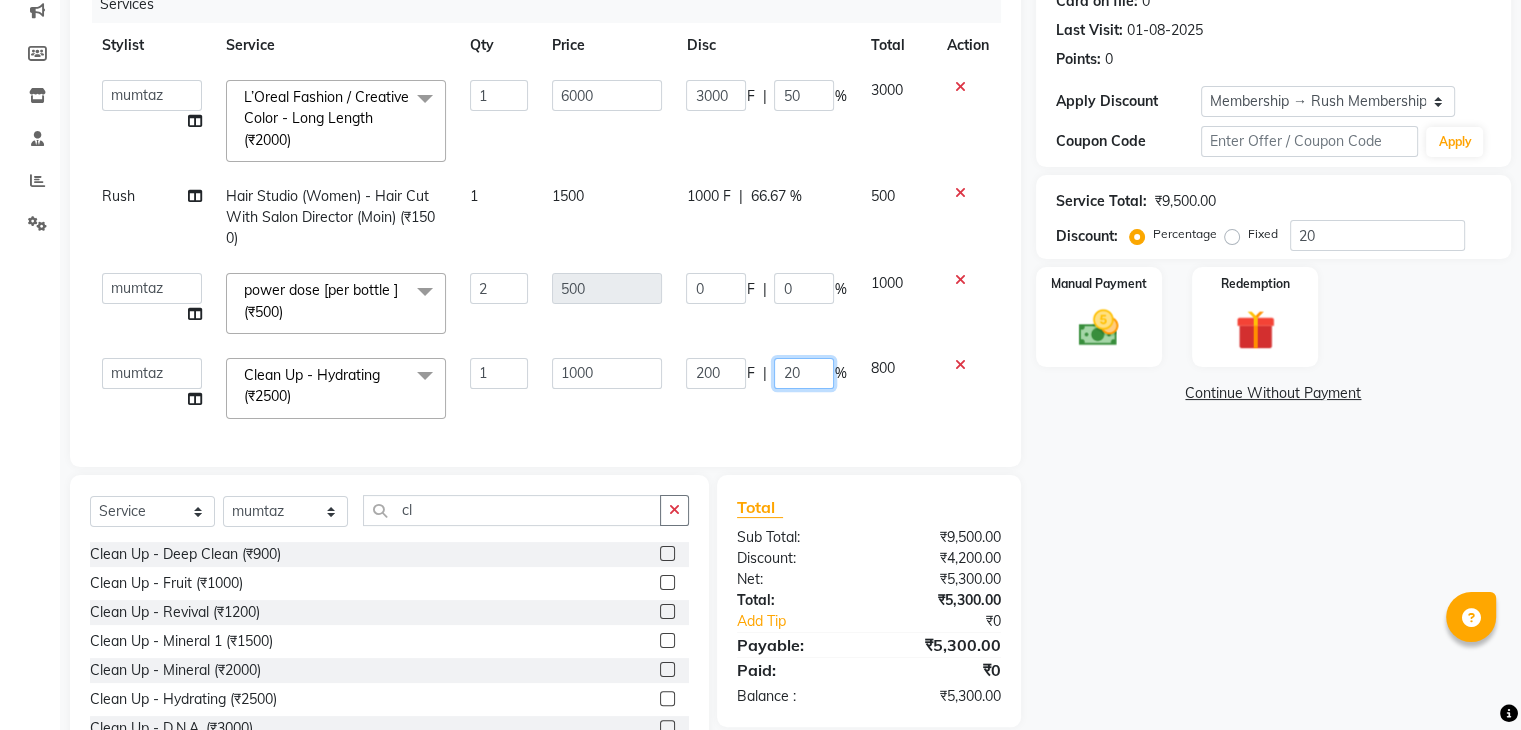 click on "20" 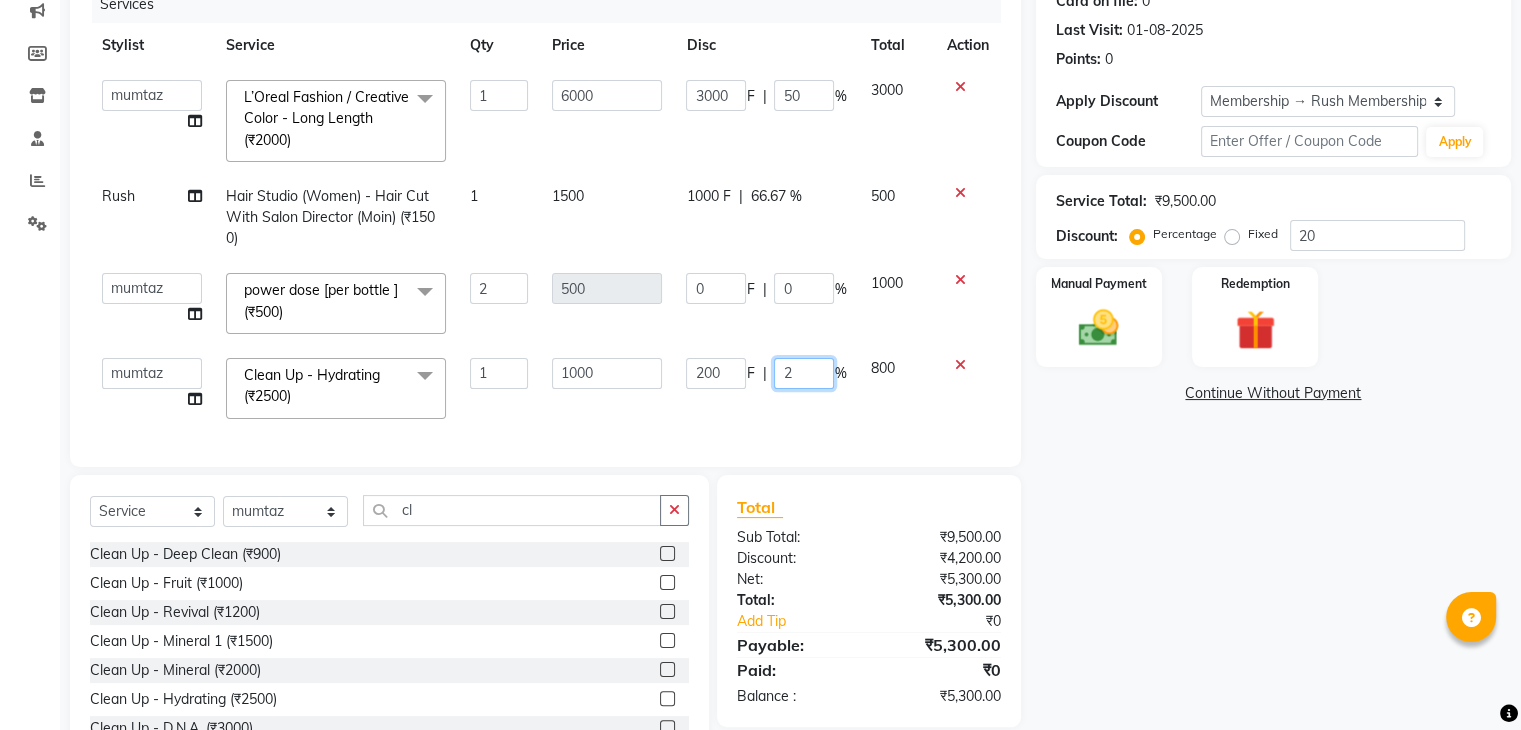 type 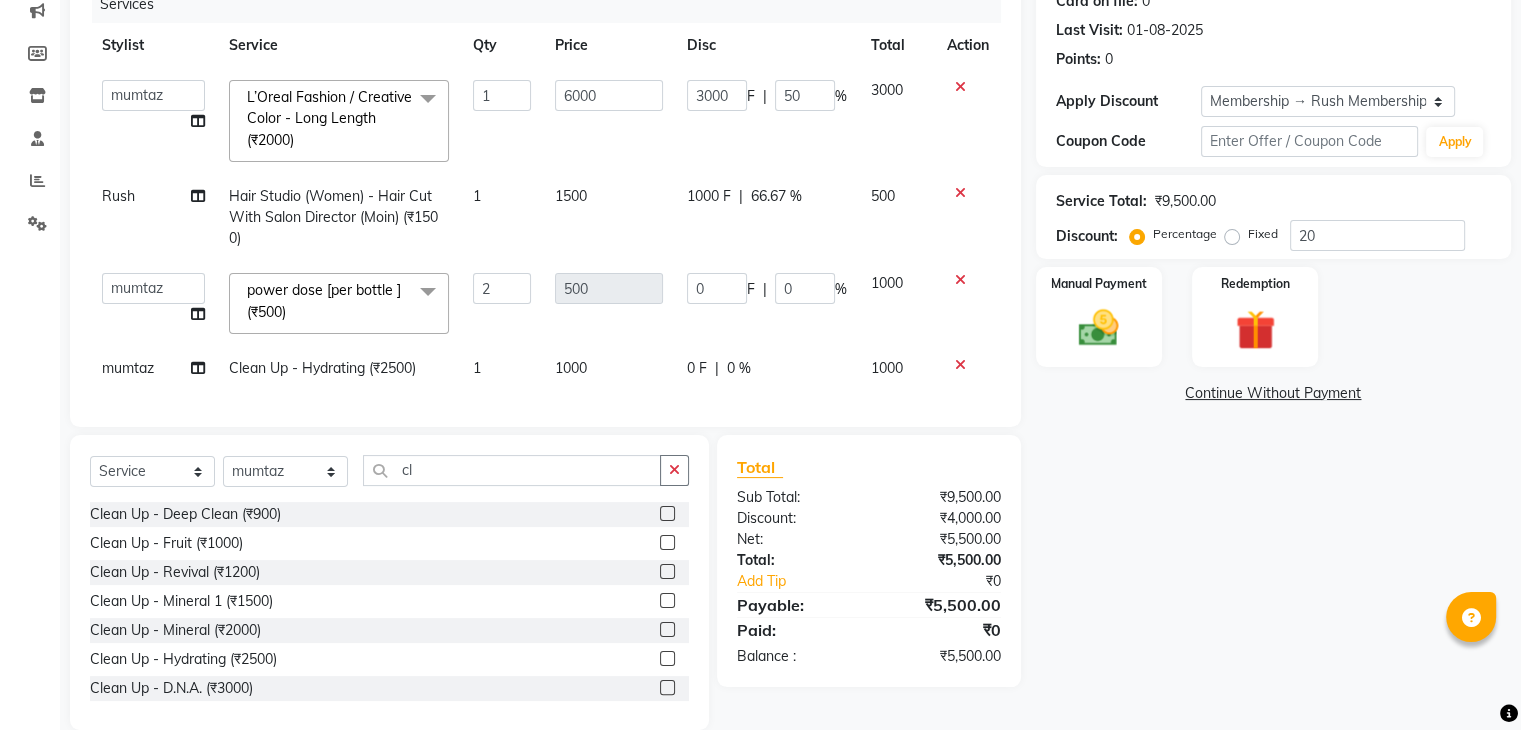 click on "1000" 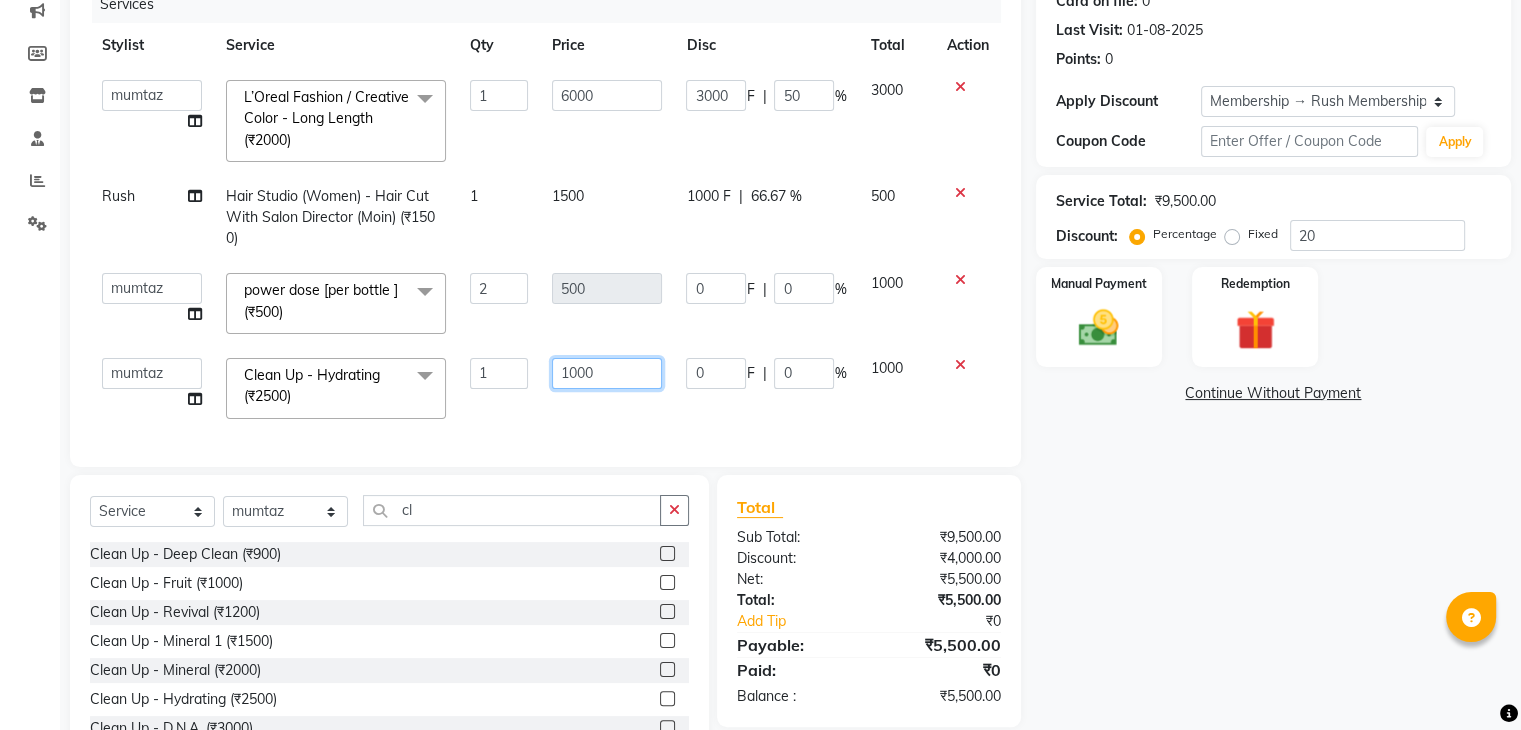 click on "1000" 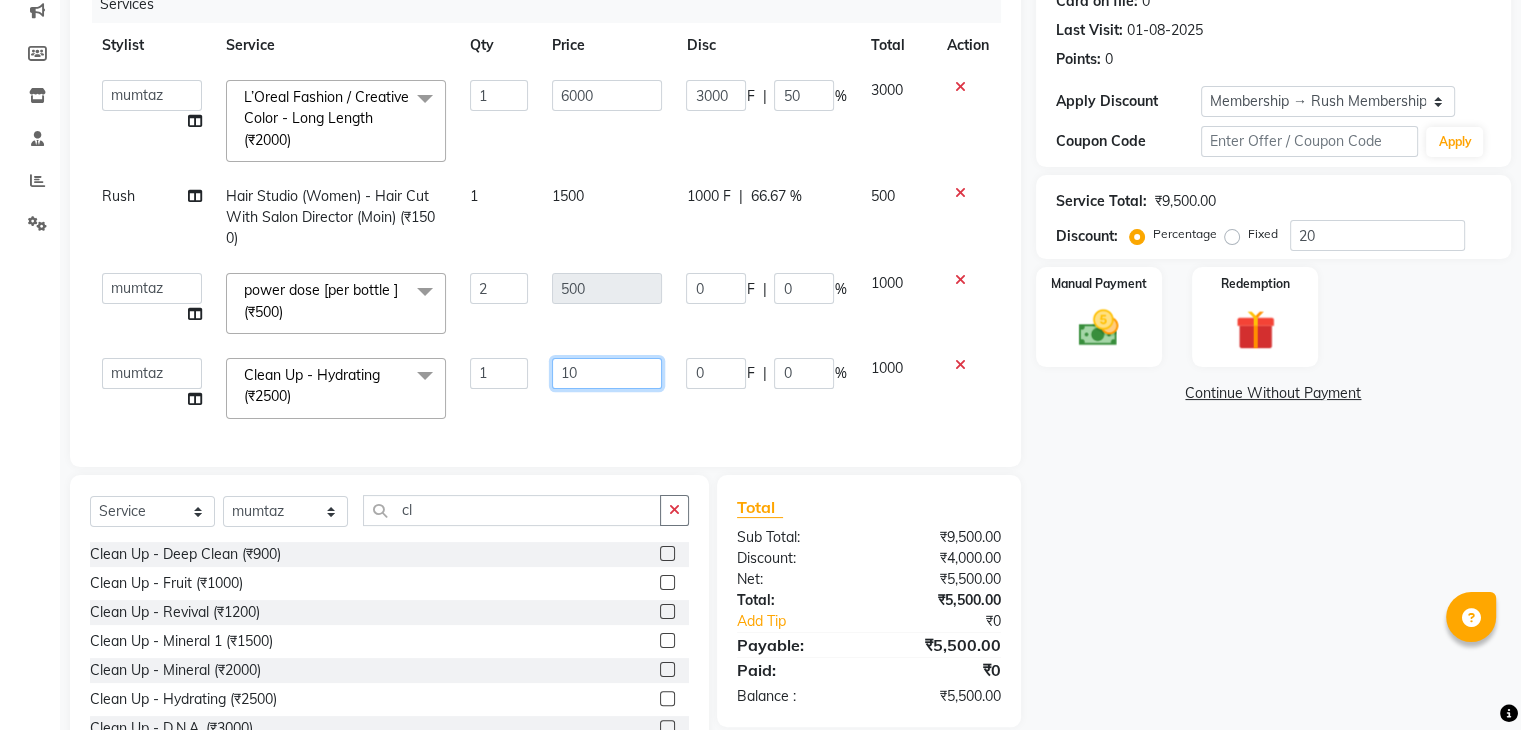 type on "1" 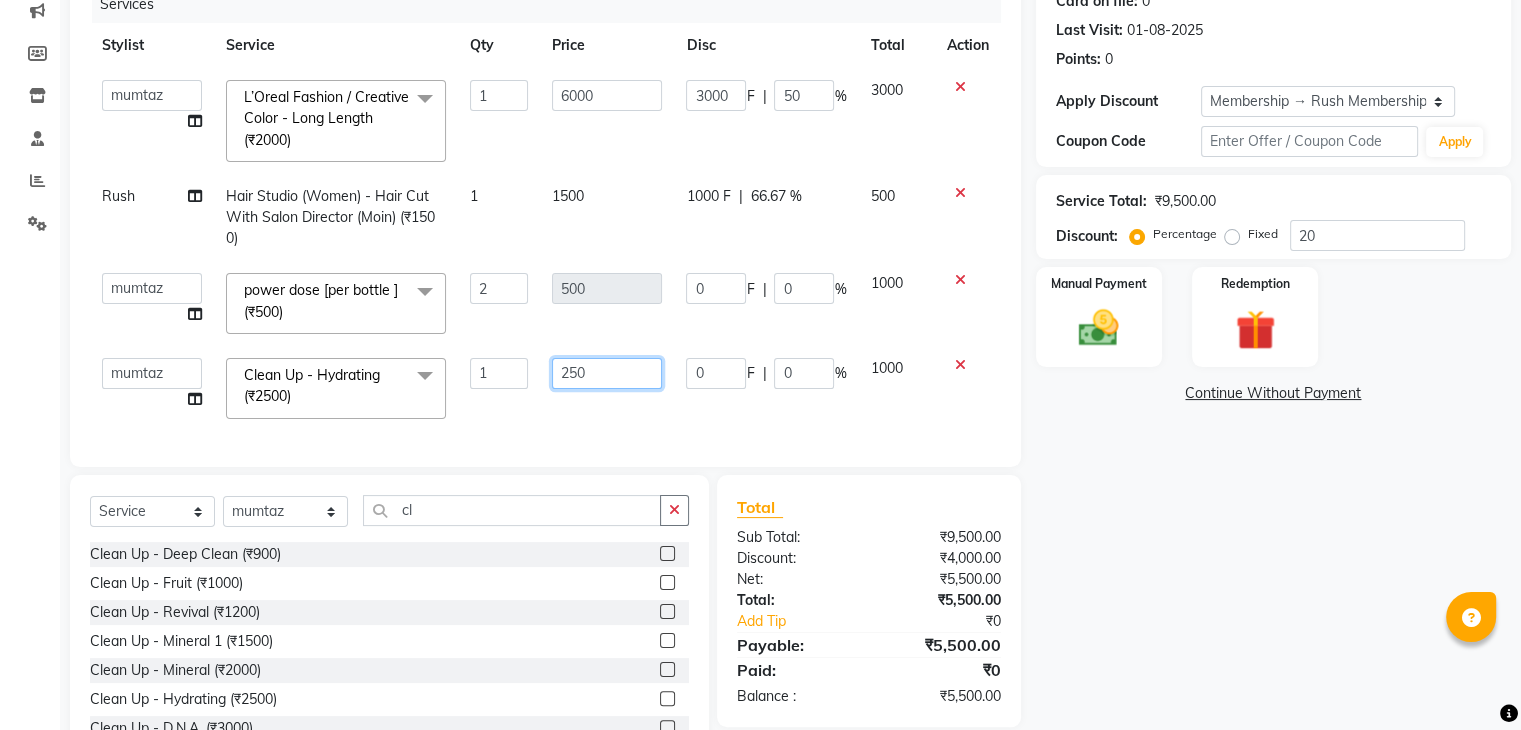 type on "2500" 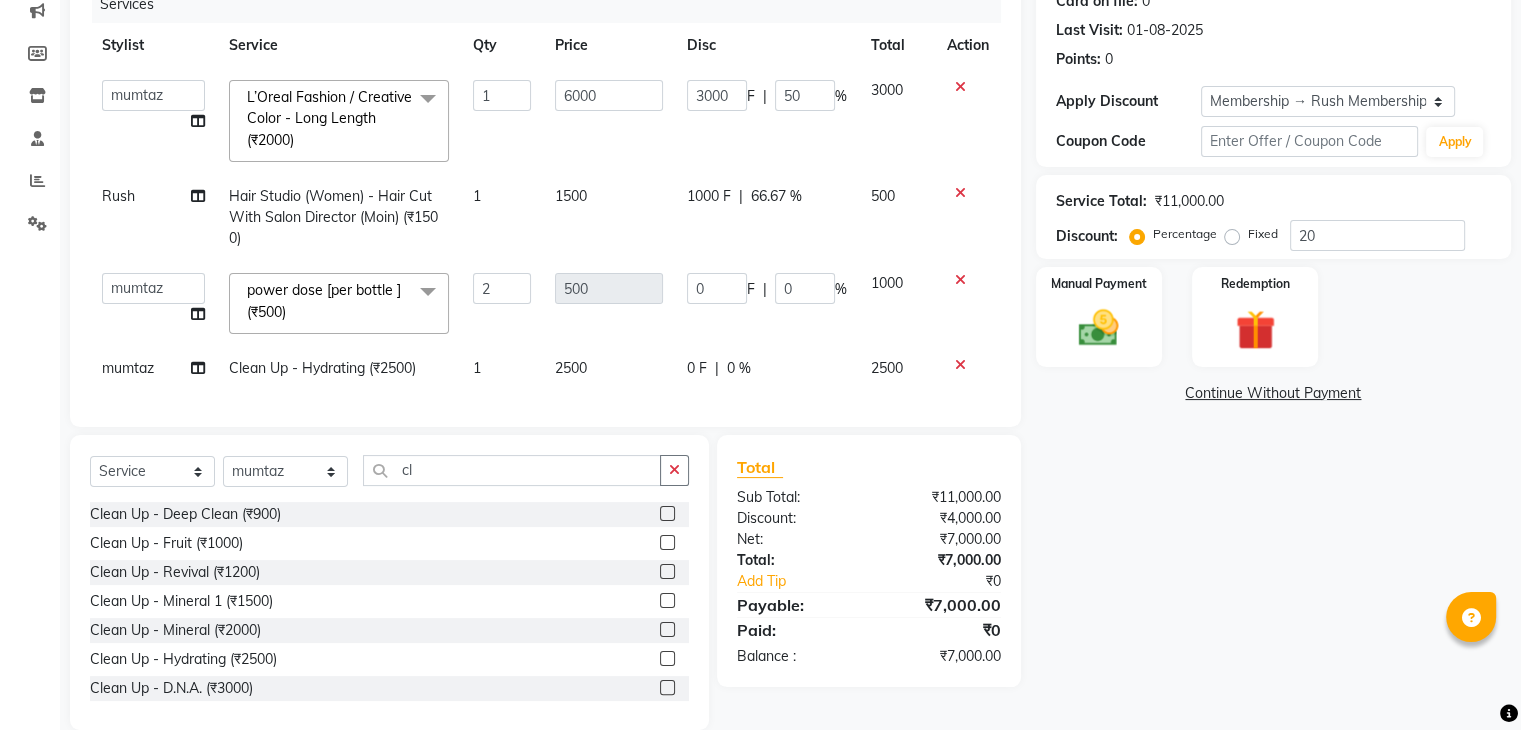 click on "0 F | 0 %" 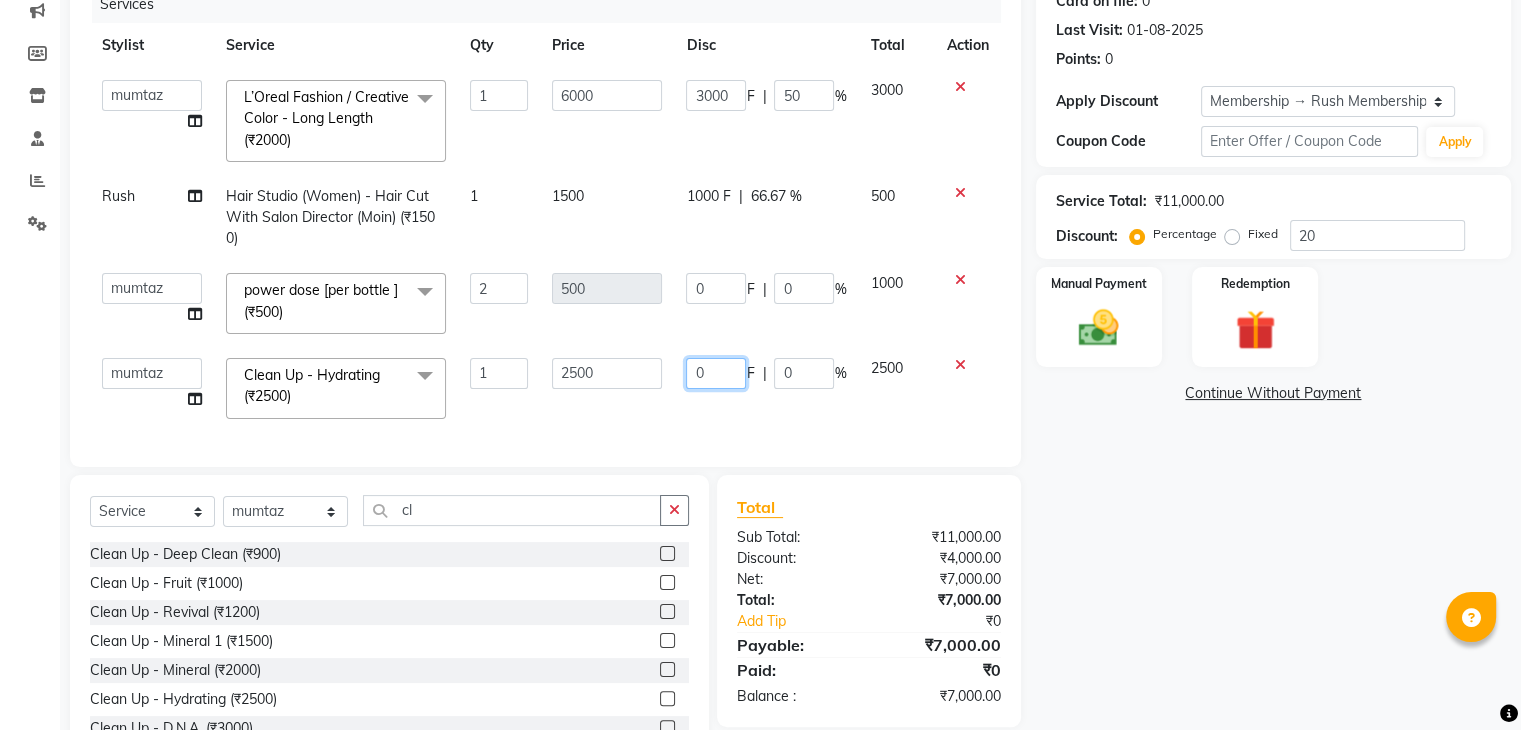 click on "0" 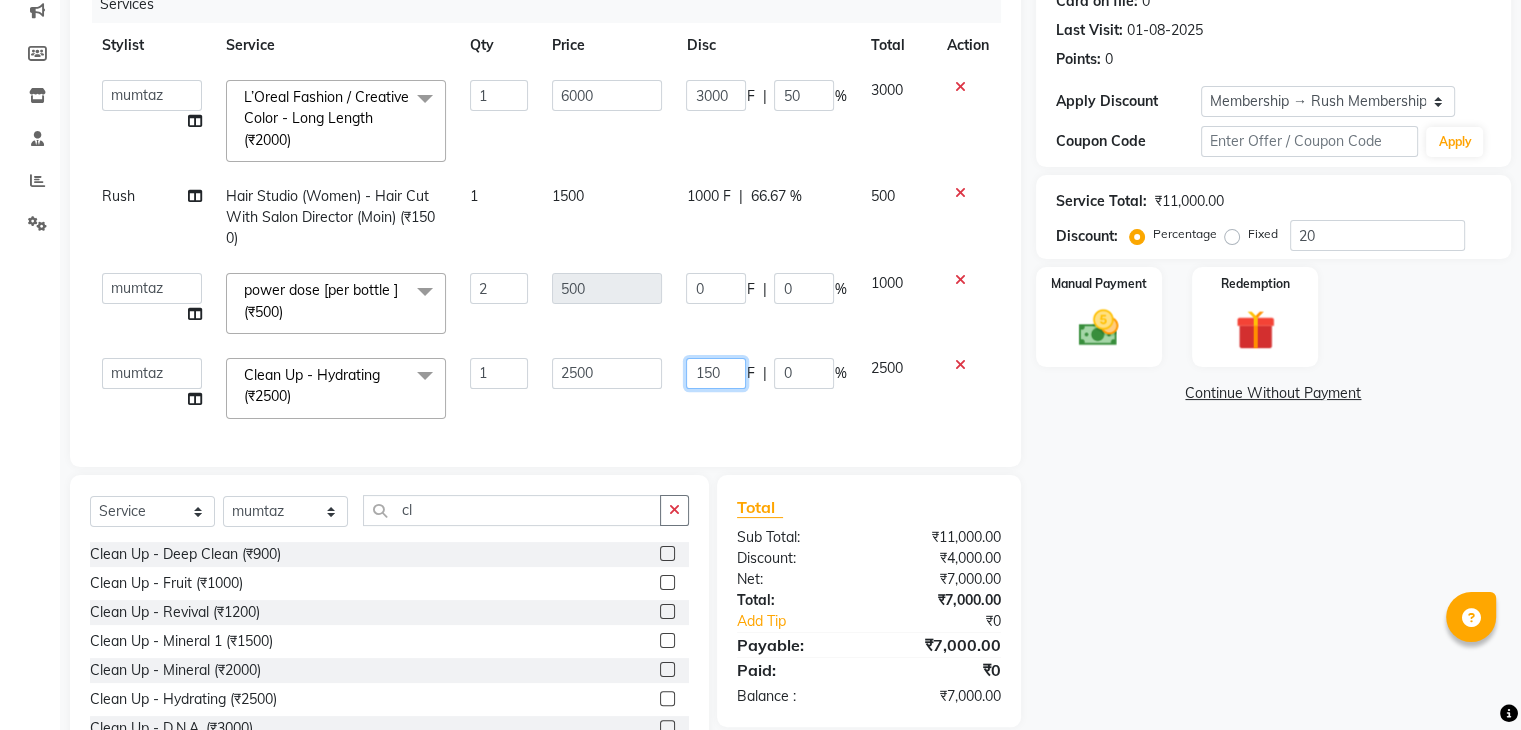 type on "1500" 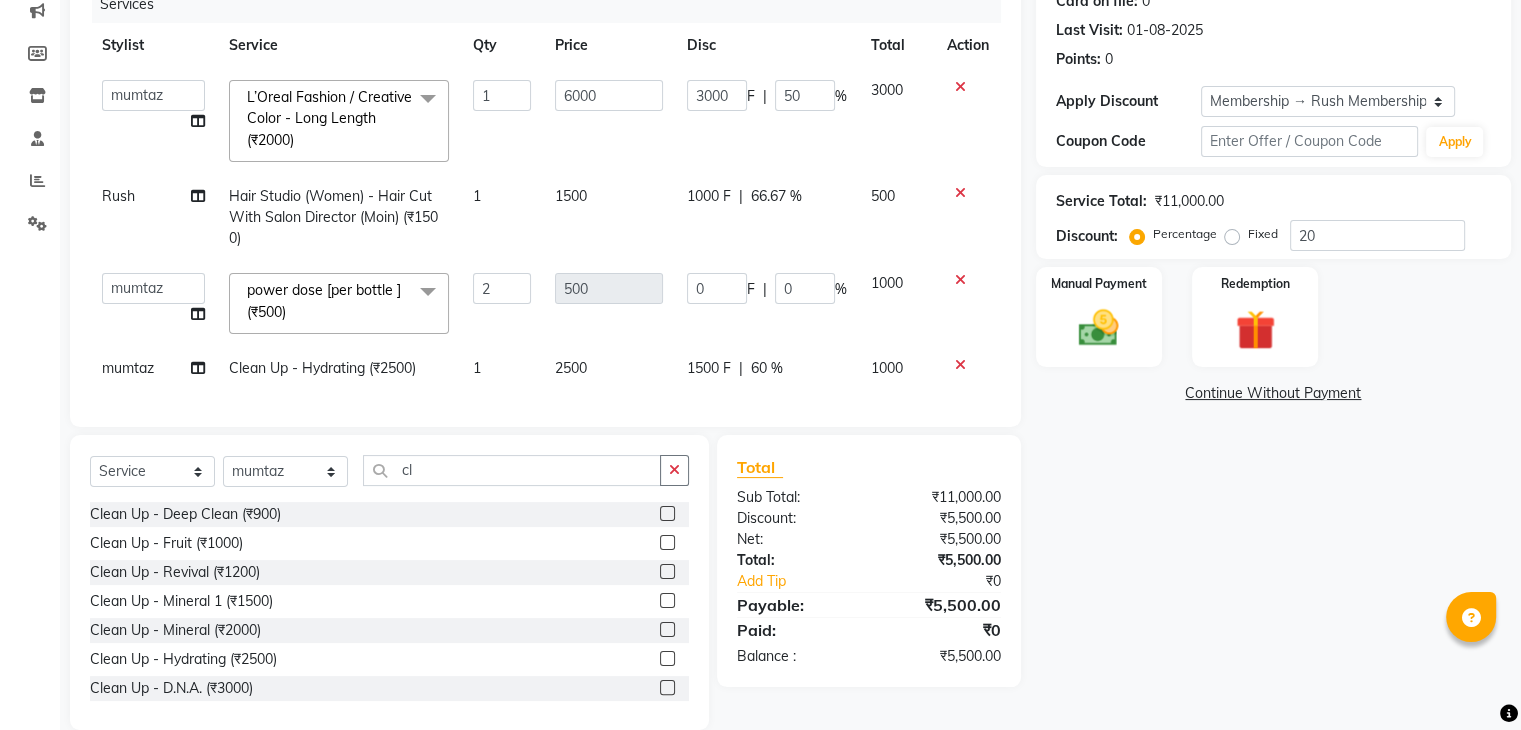 click on "1000" 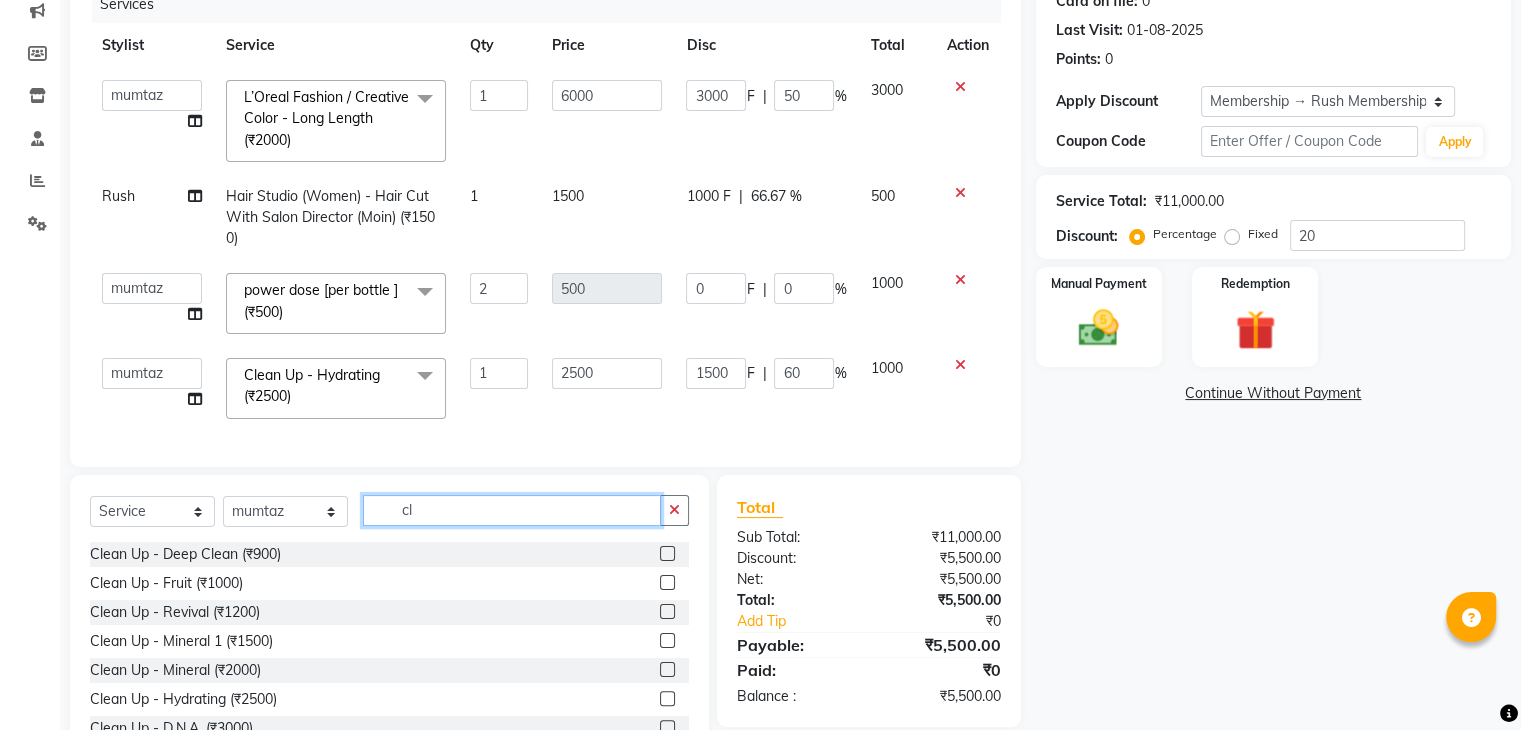 click on "cl" 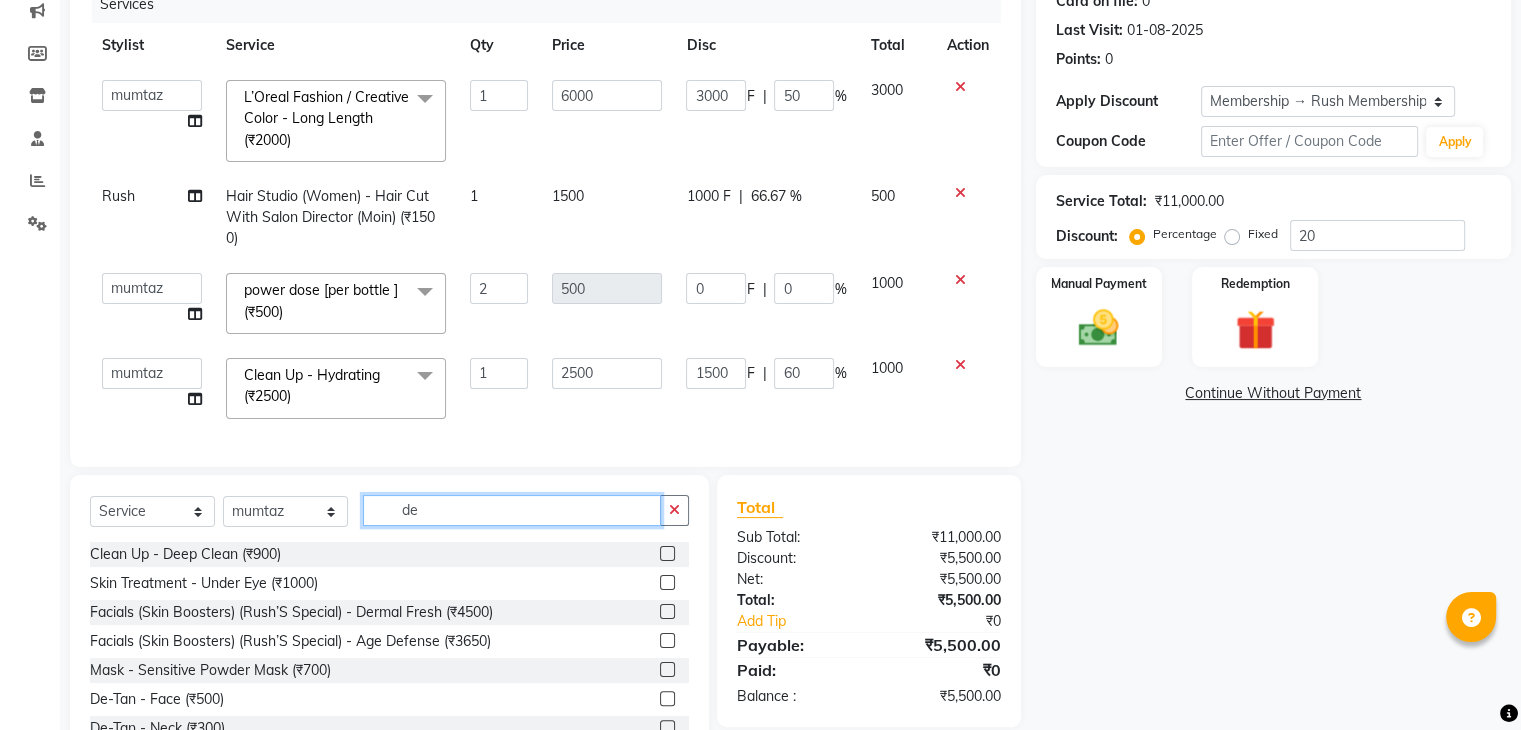 type on "de" 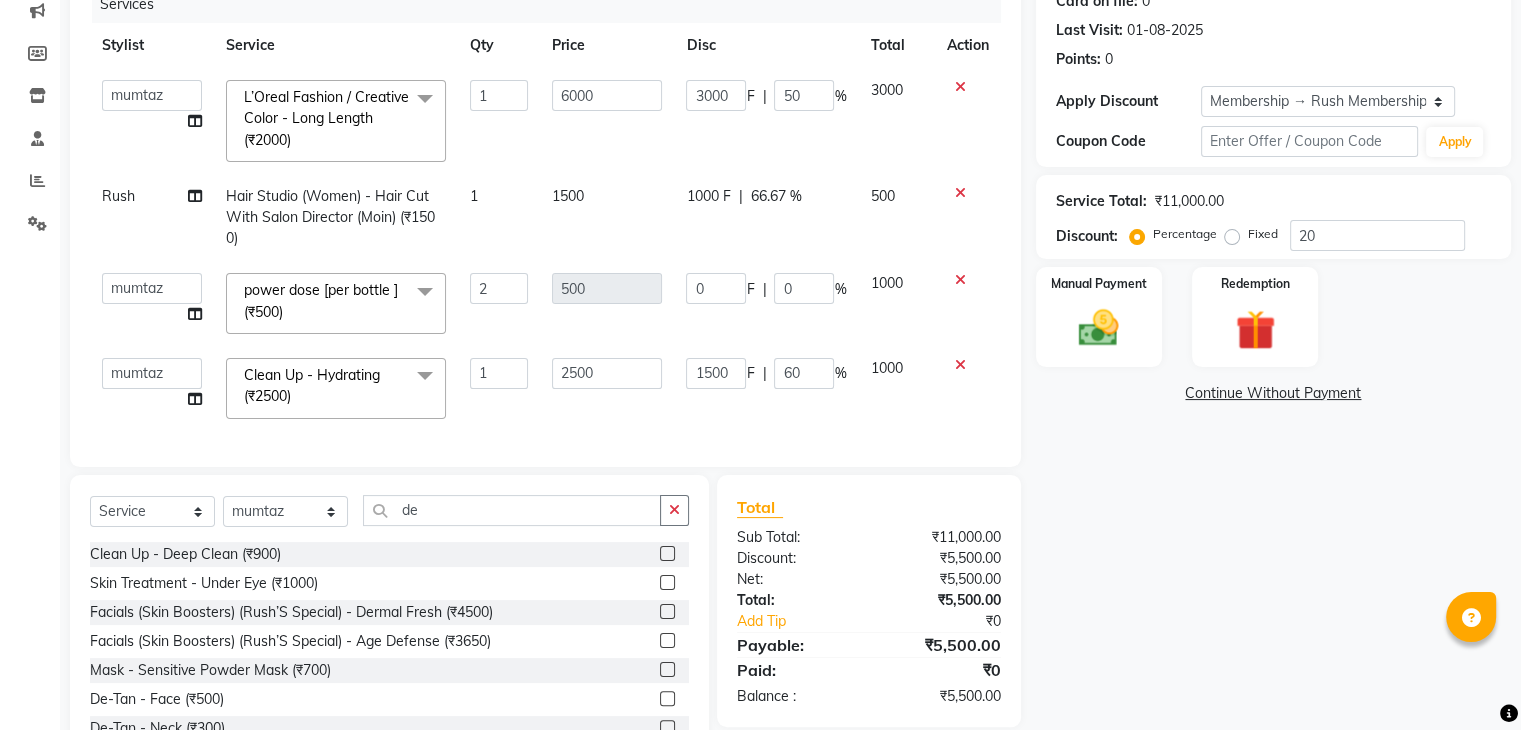 click 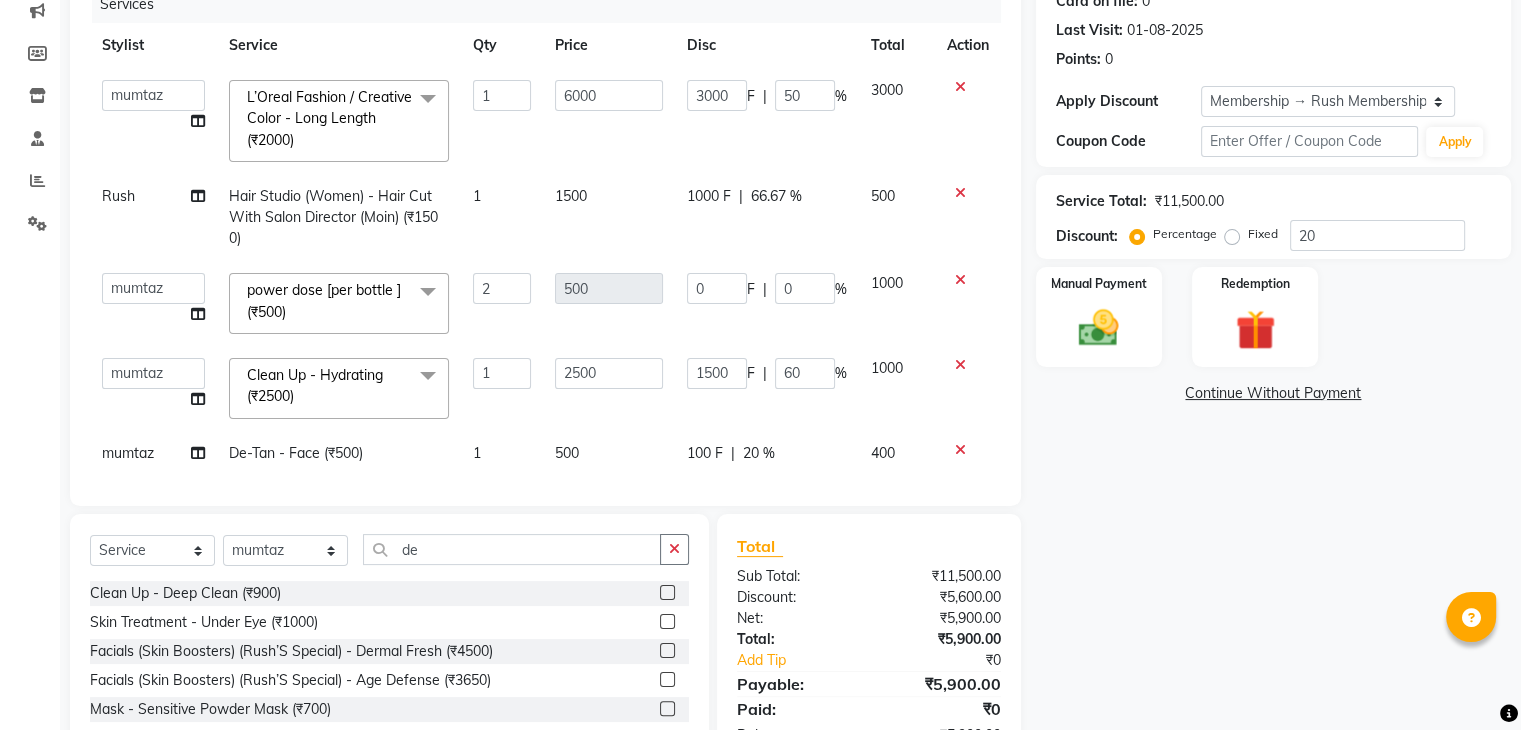 checkbox on "false" 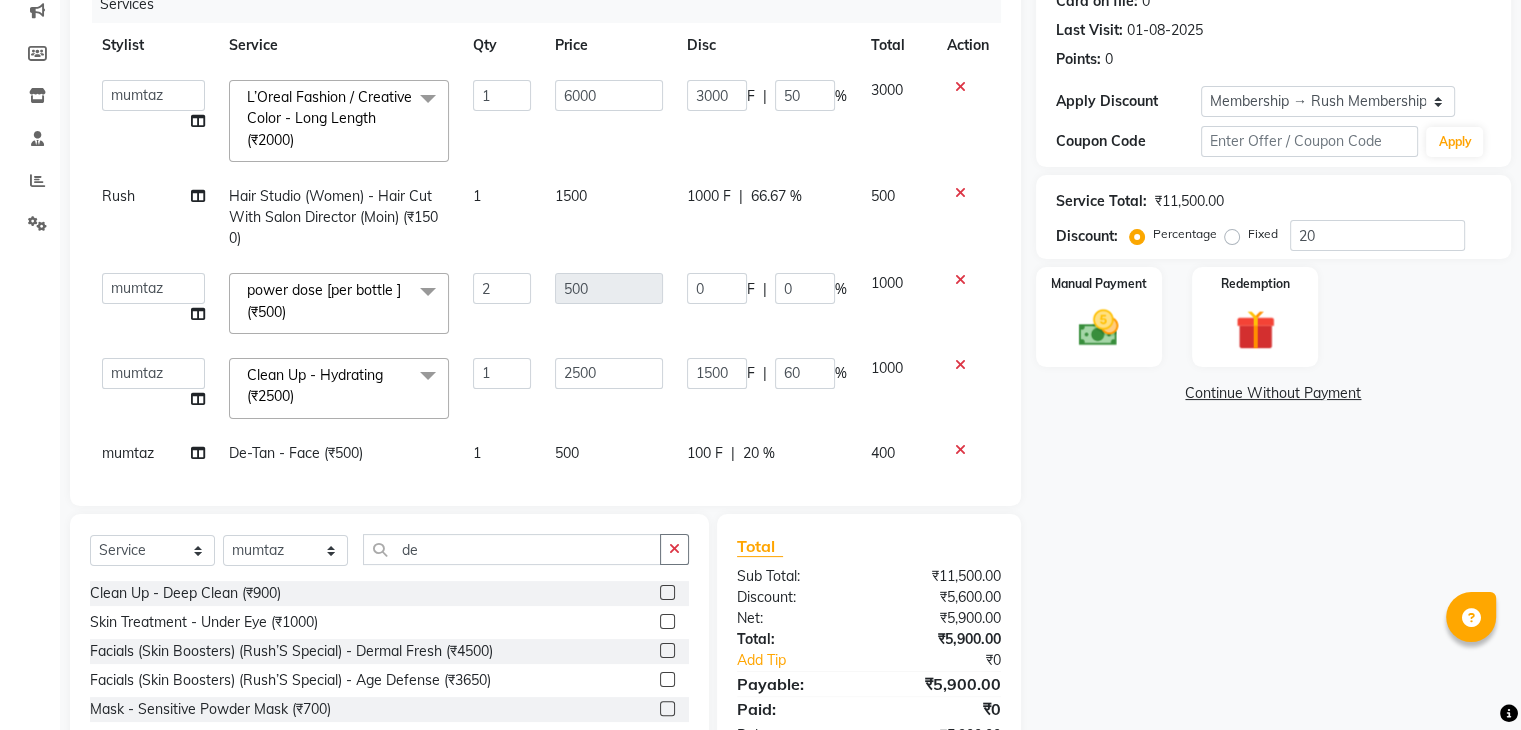 click on "500" 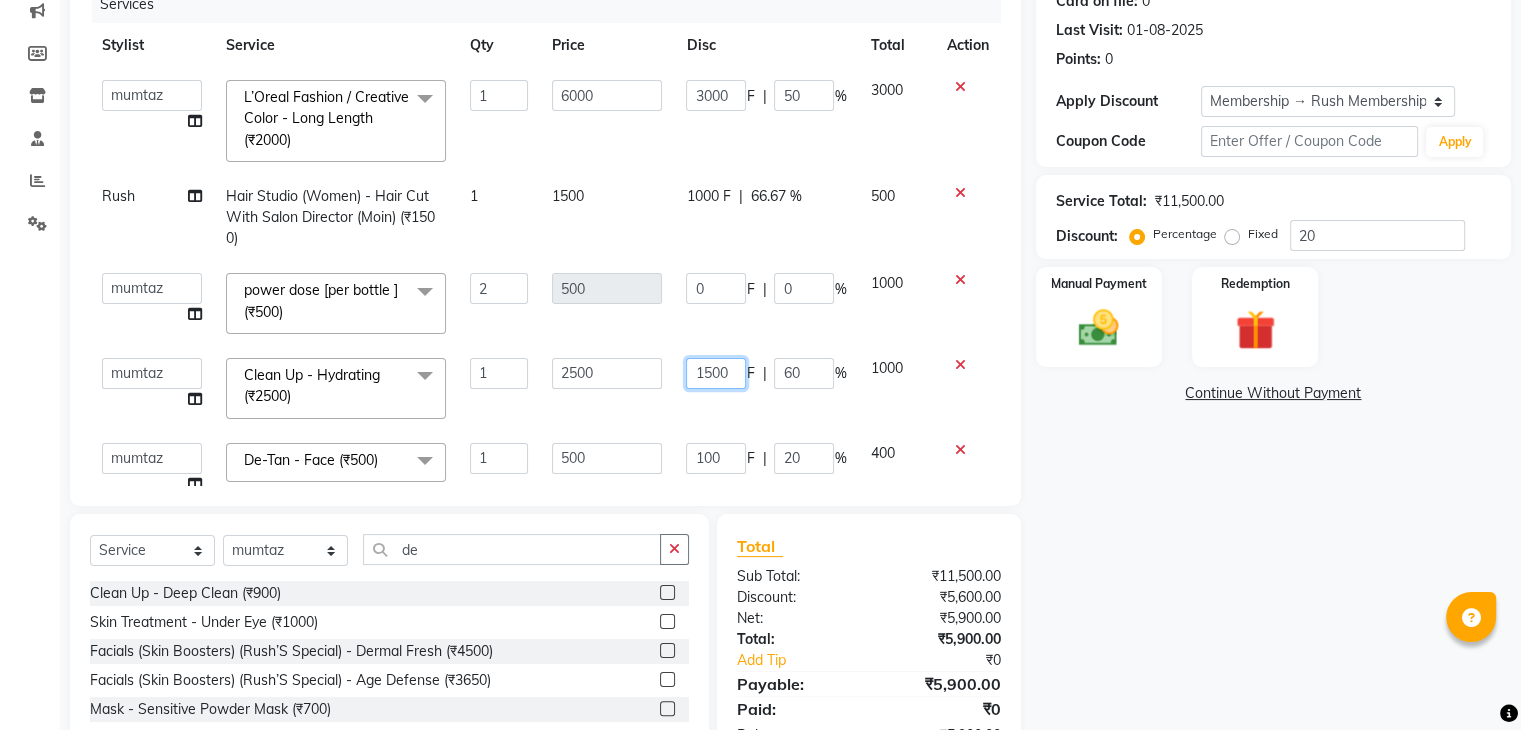 click on "1500" 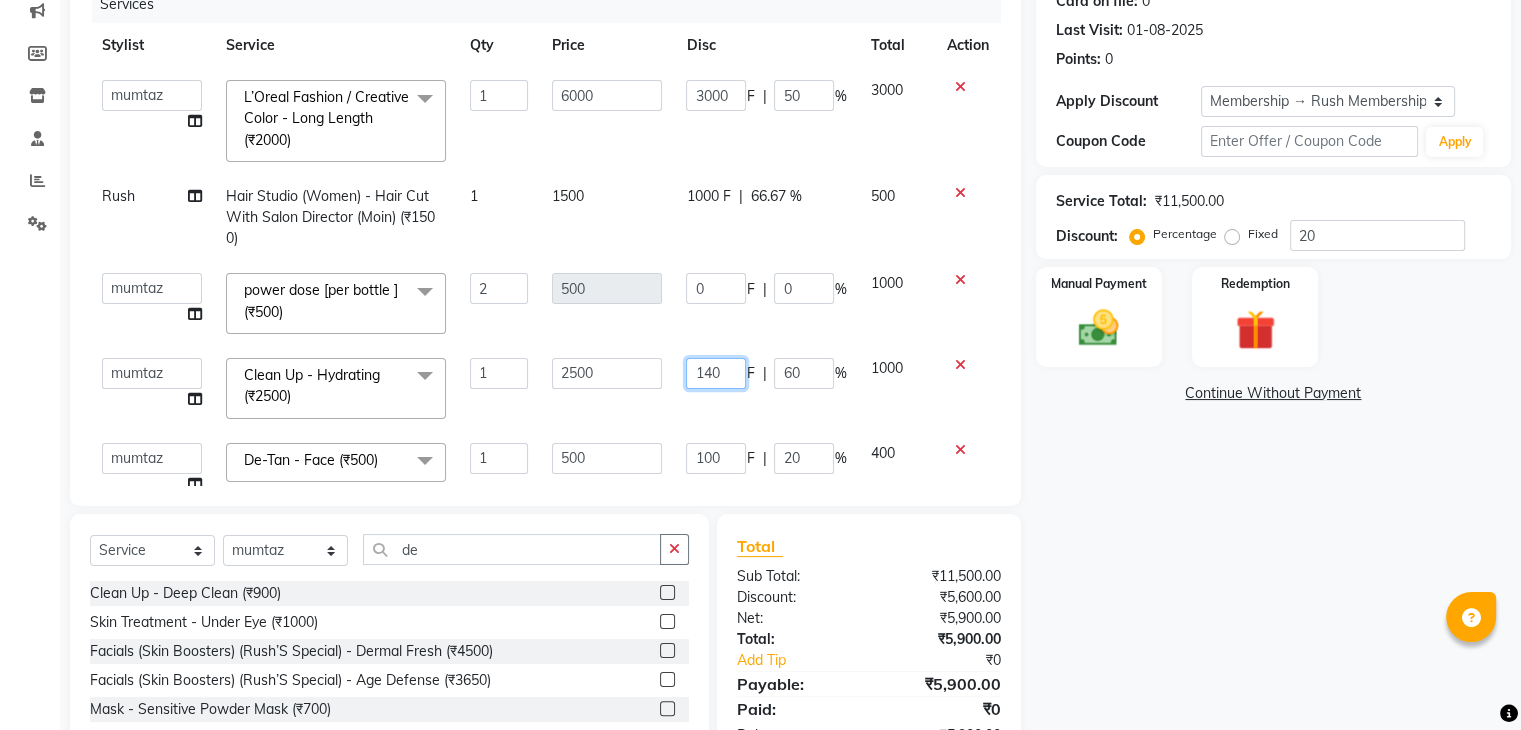 type on "1400" 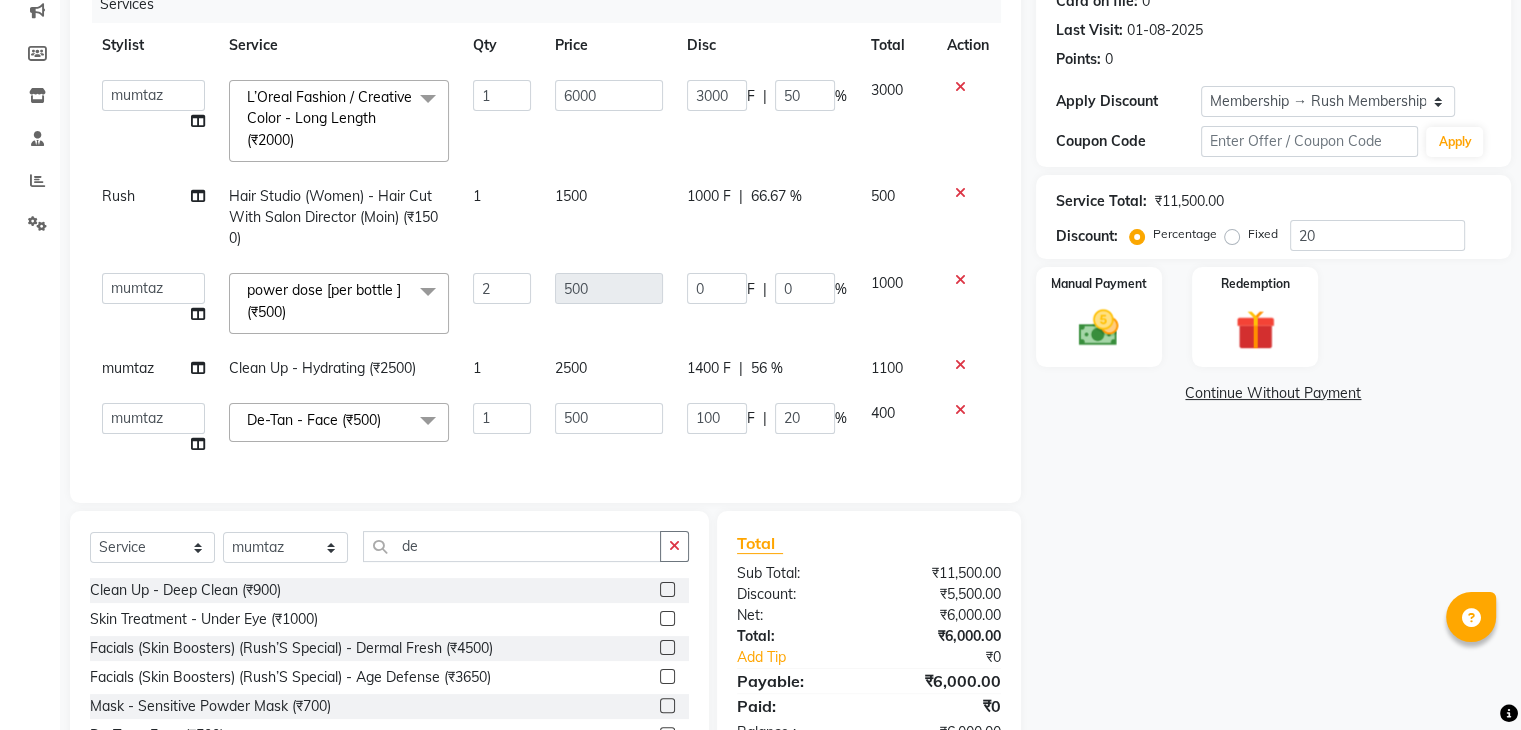click on "1100" 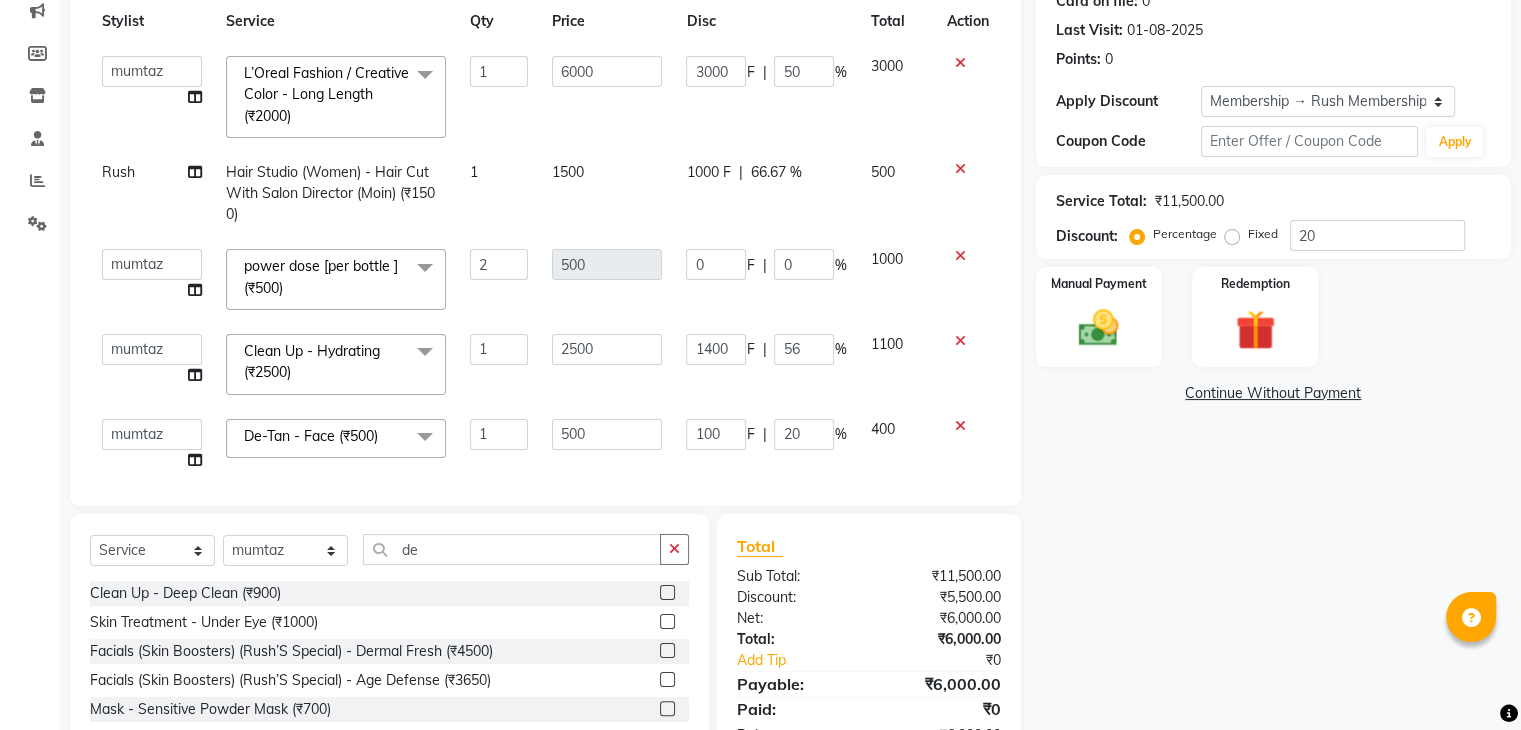 scroll, scrollTop: 51, scrollLeft: 0, axis: vertical 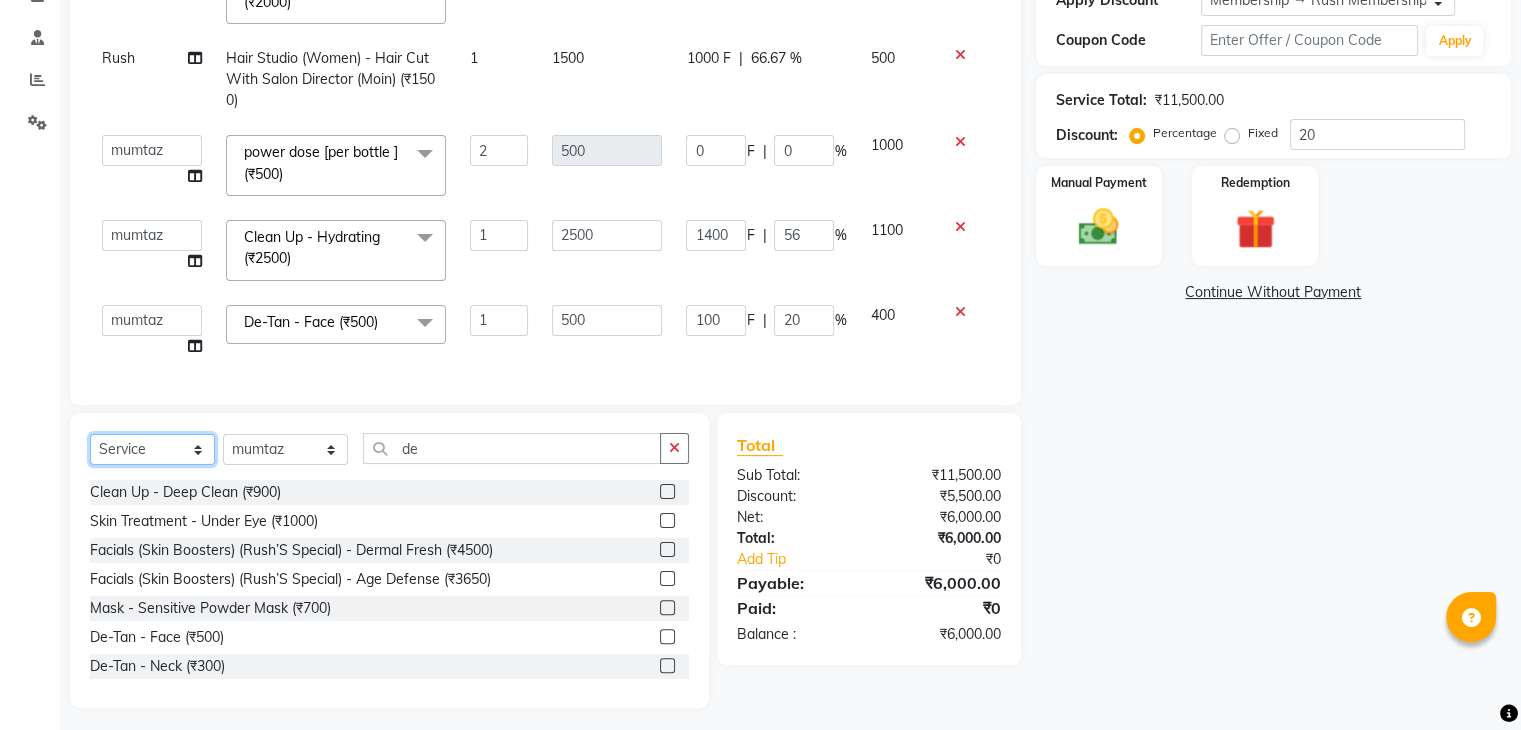 click on "Select  Service  Product  Membership  Package Voucher Prepaid Gift Card" 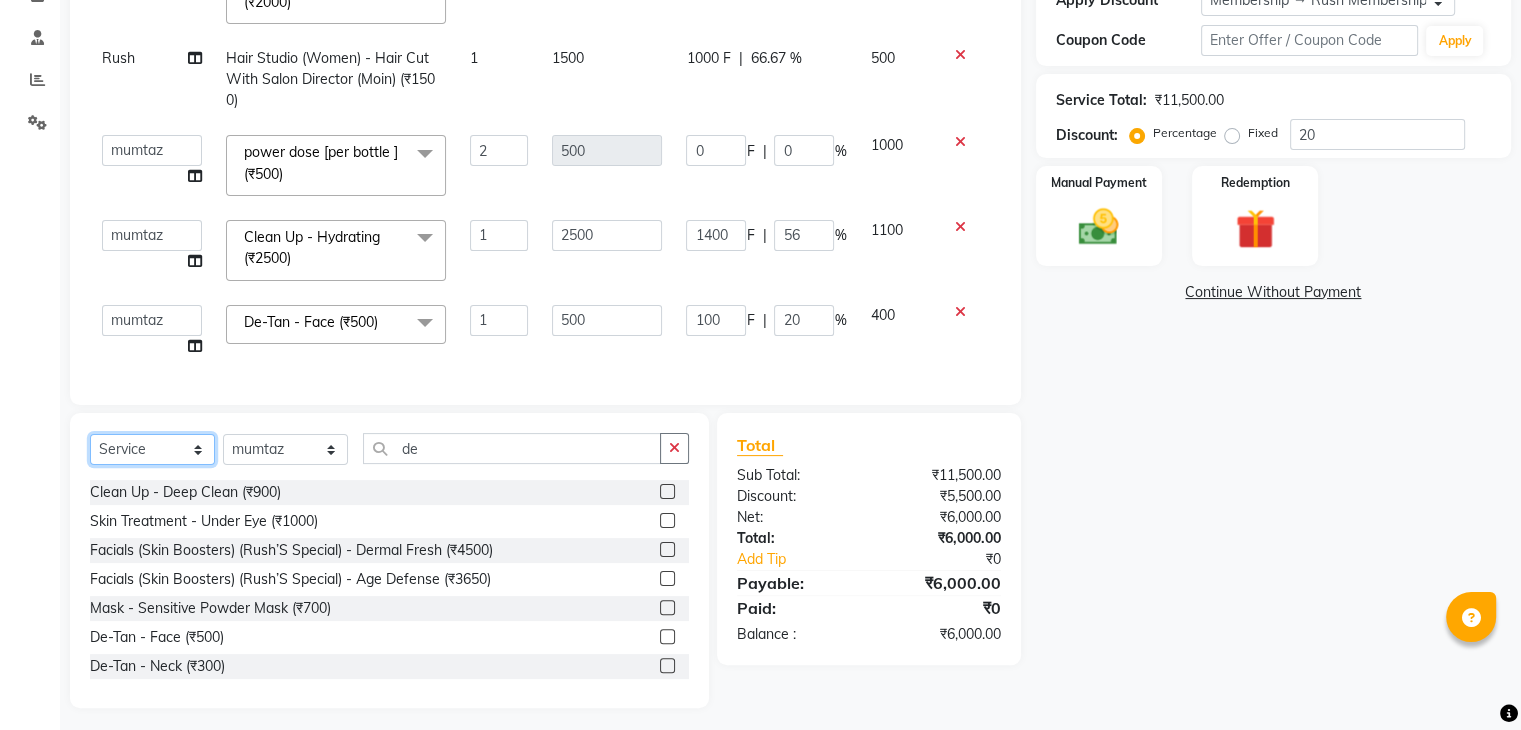 select on "product" 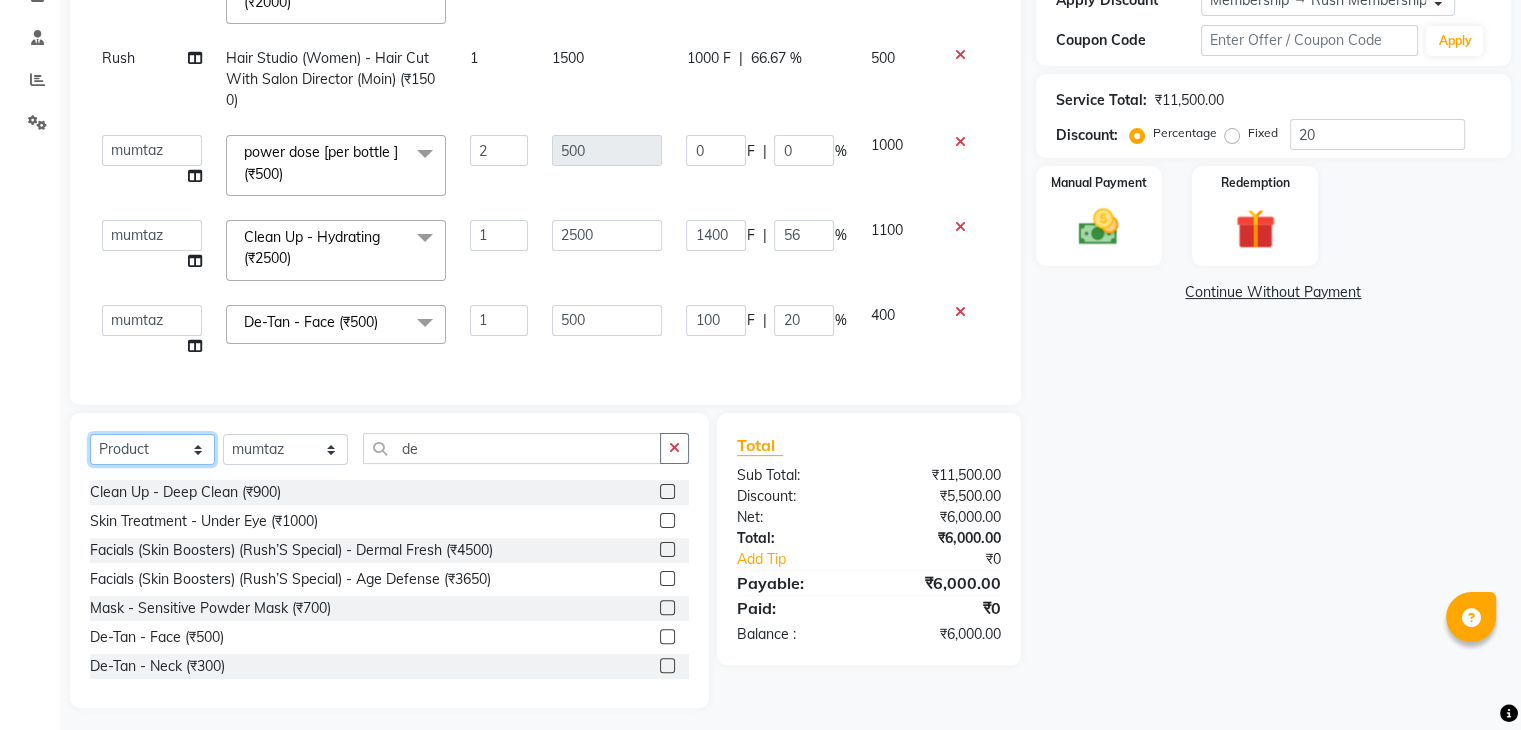 click on "Select  Service  Product  Membership  Package Voucher Prepaid Gift Card" 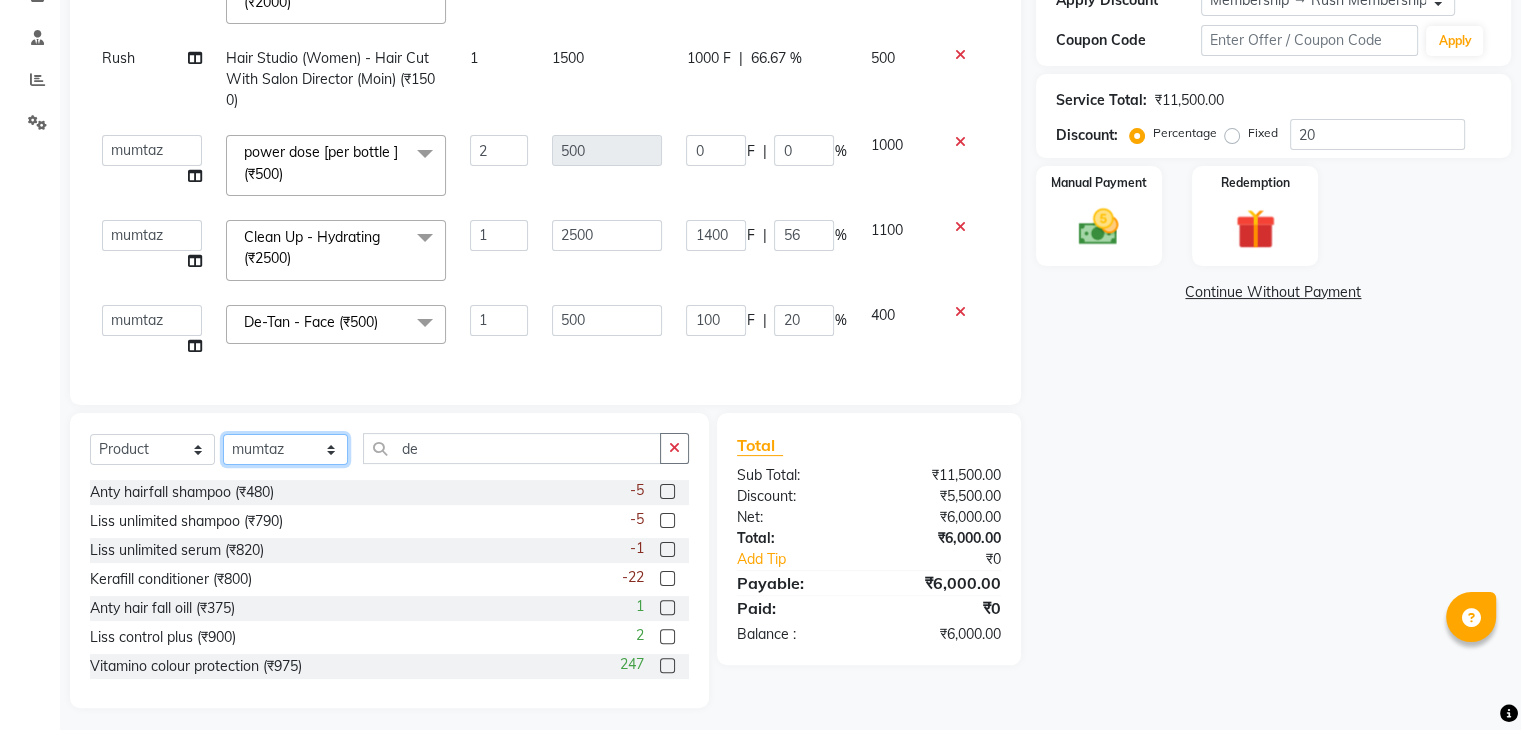 click on "Select Stylist Ajaz Alvira Danish Guddi Jayesh Josh mumtaz Naeem nishu Riya Rush Swati" 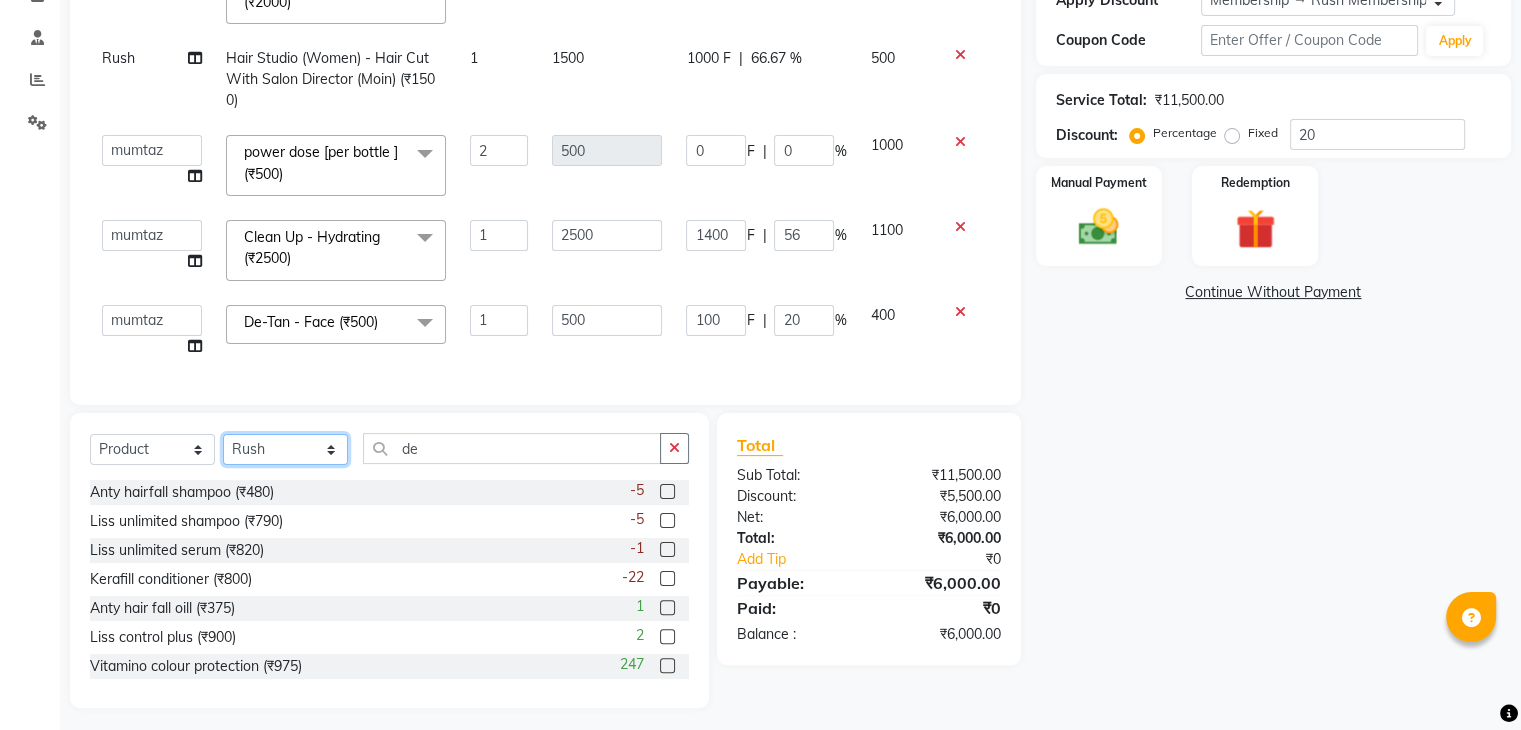 click on "Select Stylist Ajaz Alvira Danish Guddi Jayesh Josh mumtaz Naeem nishu Riya Rush Swati" 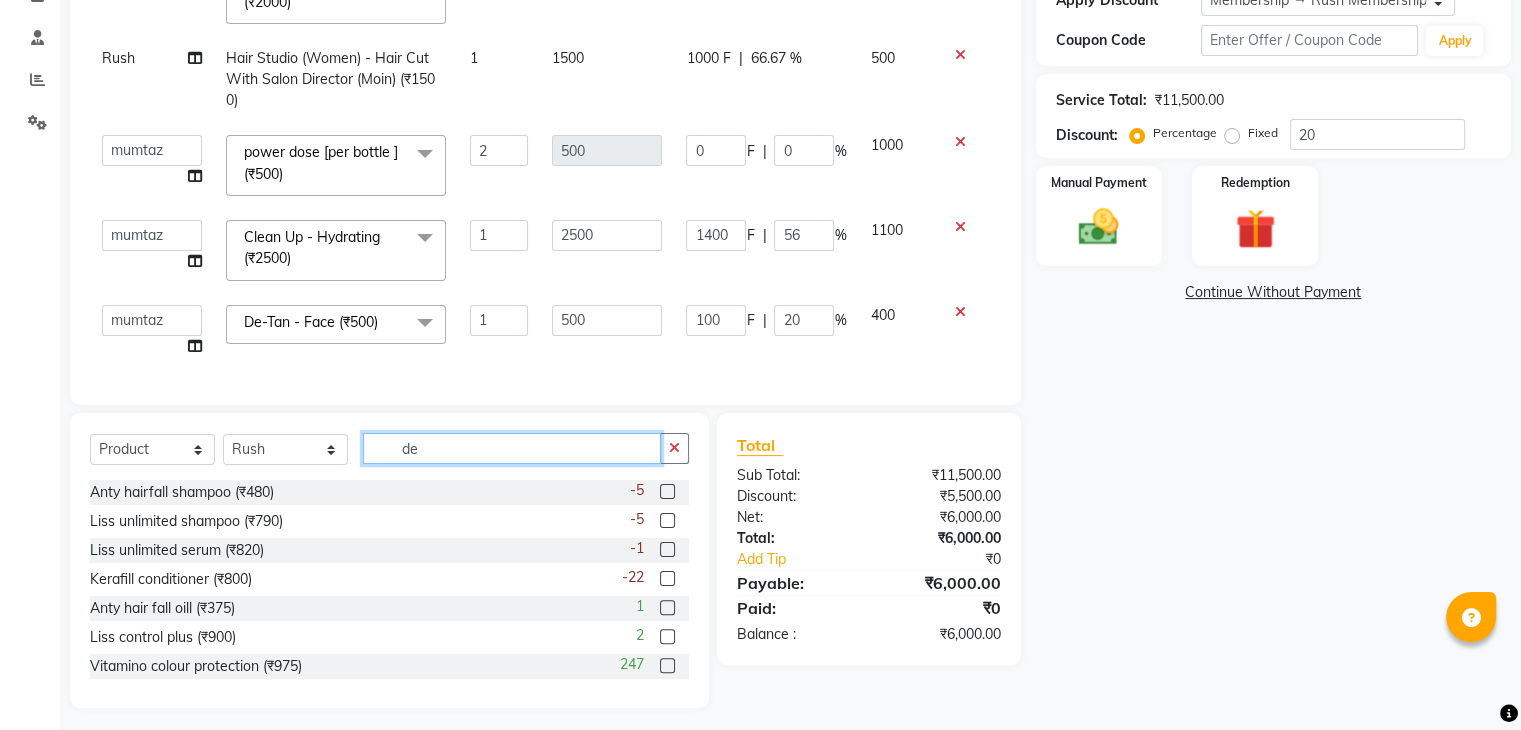 click on "de" 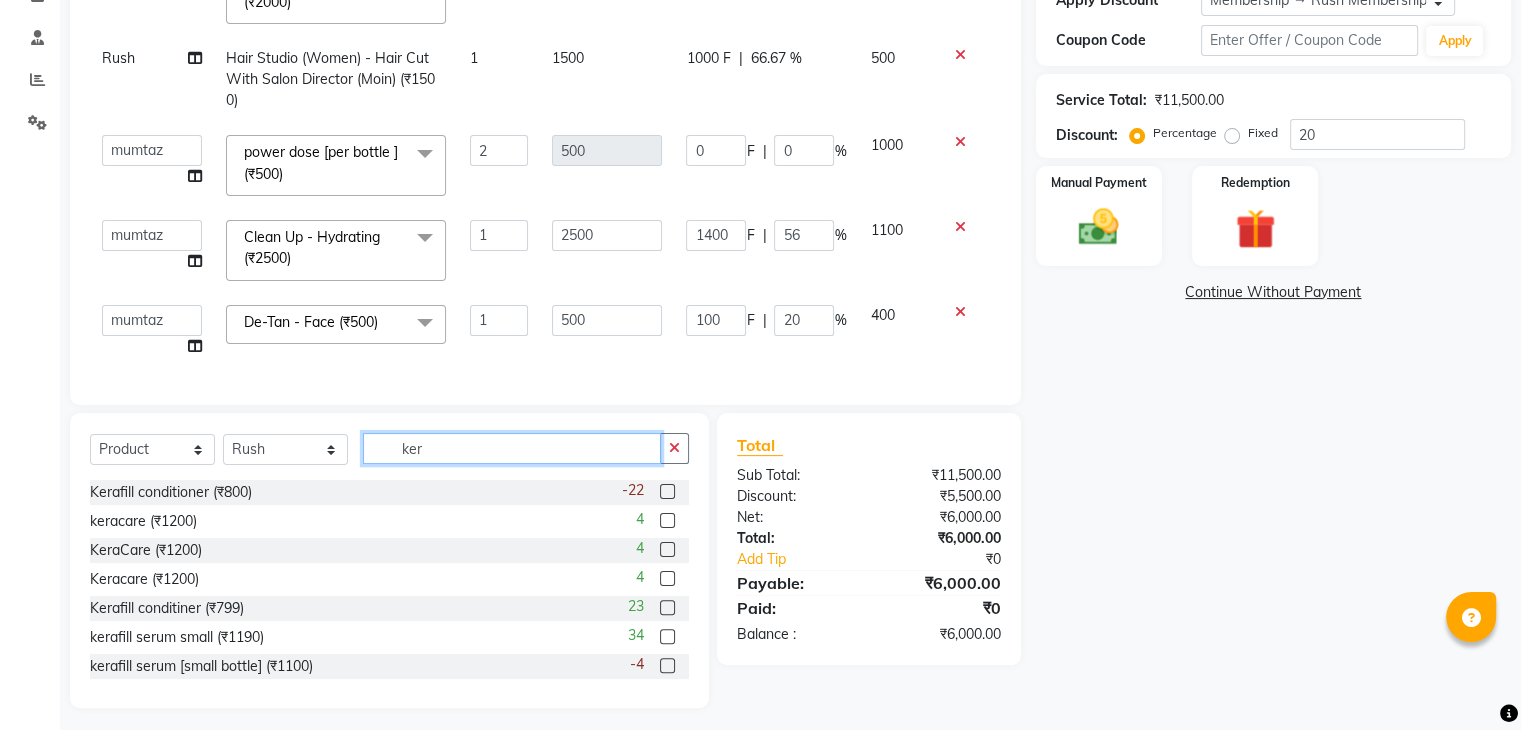 type on "ker" 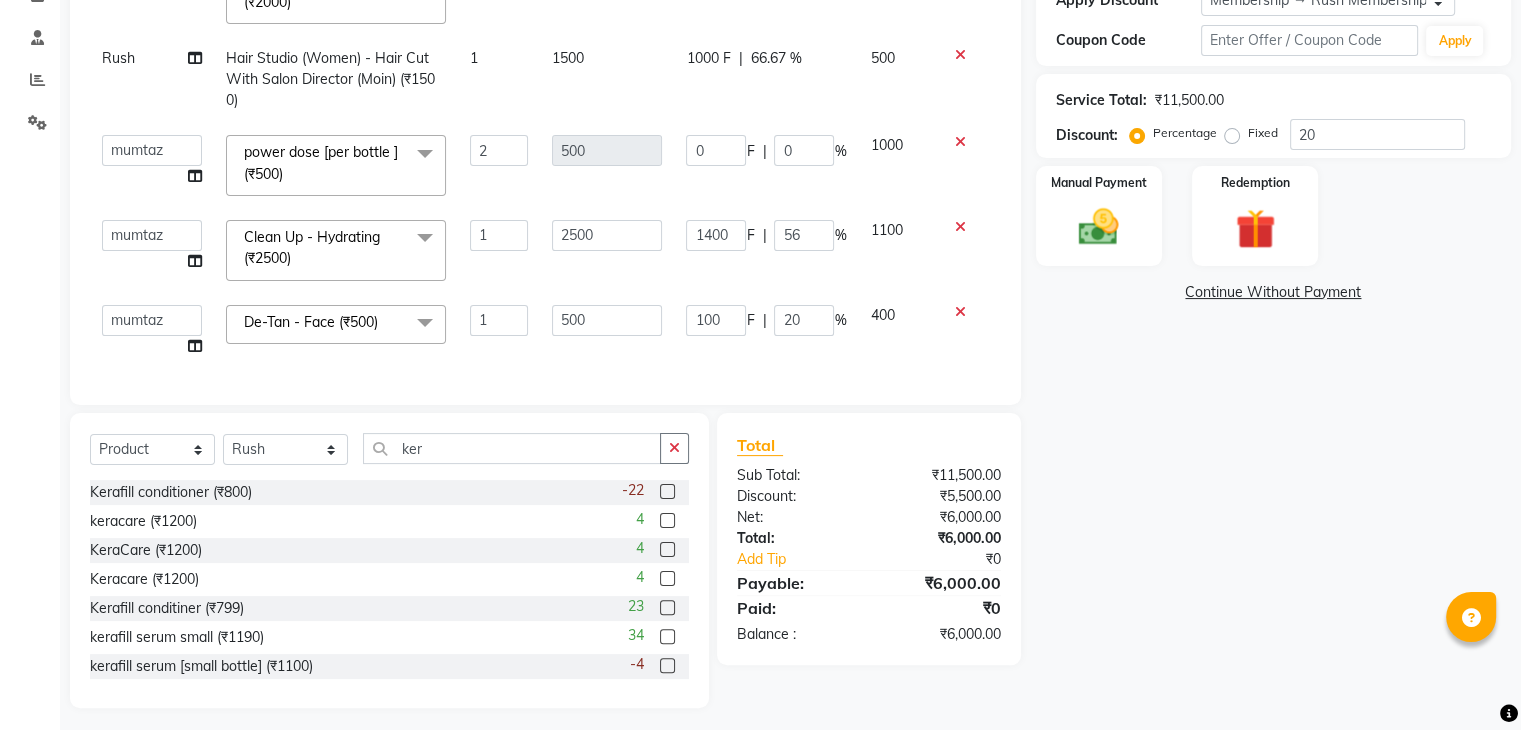click 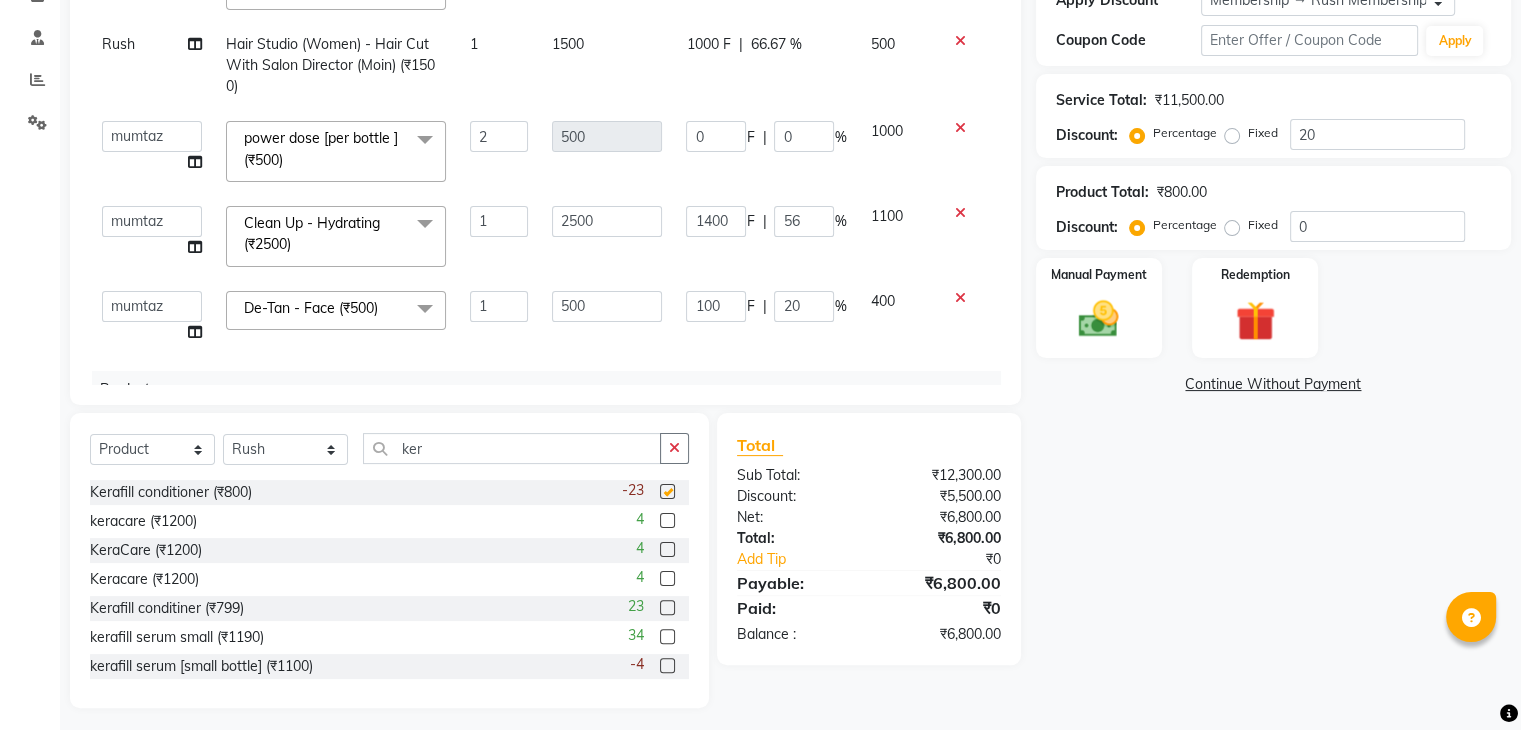 checkbox on "false" 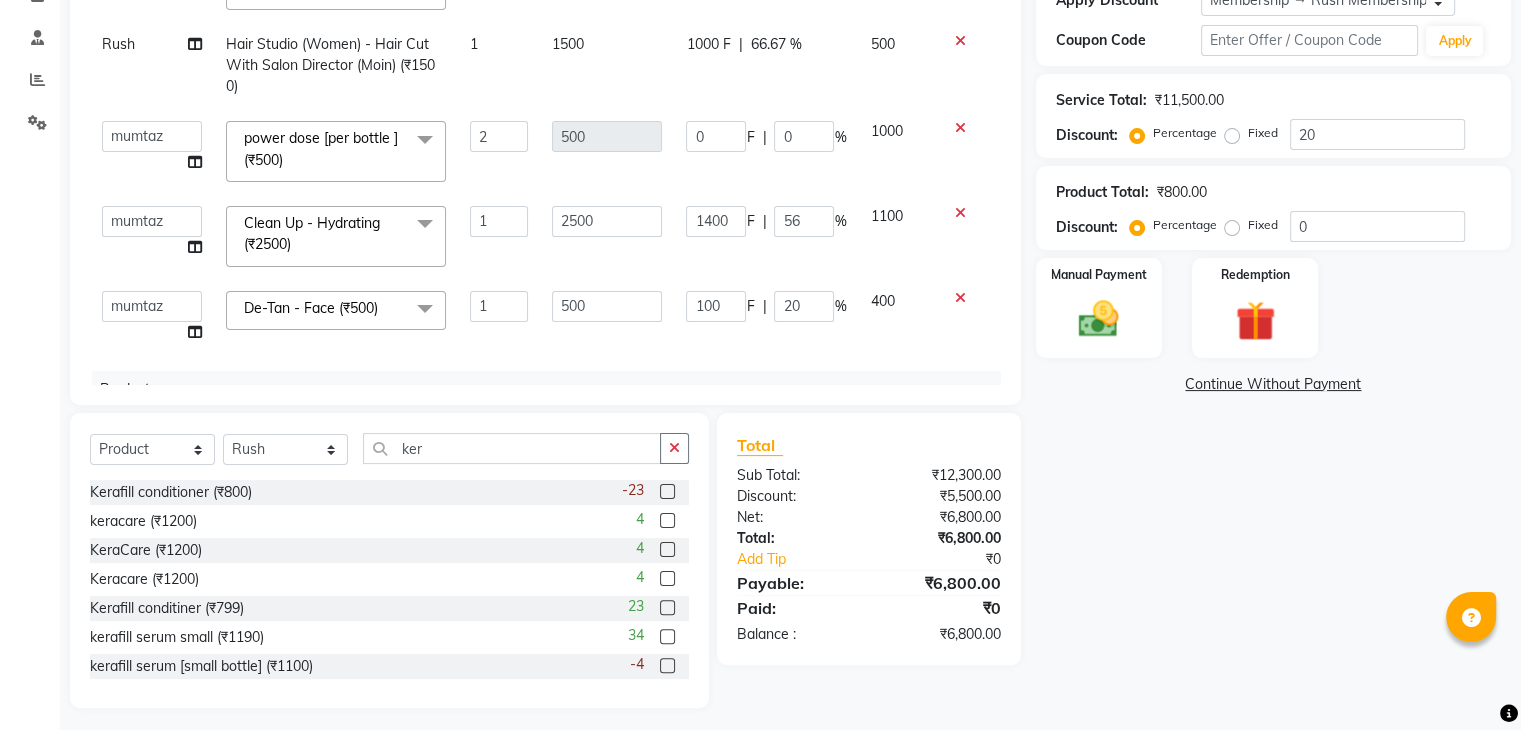 click 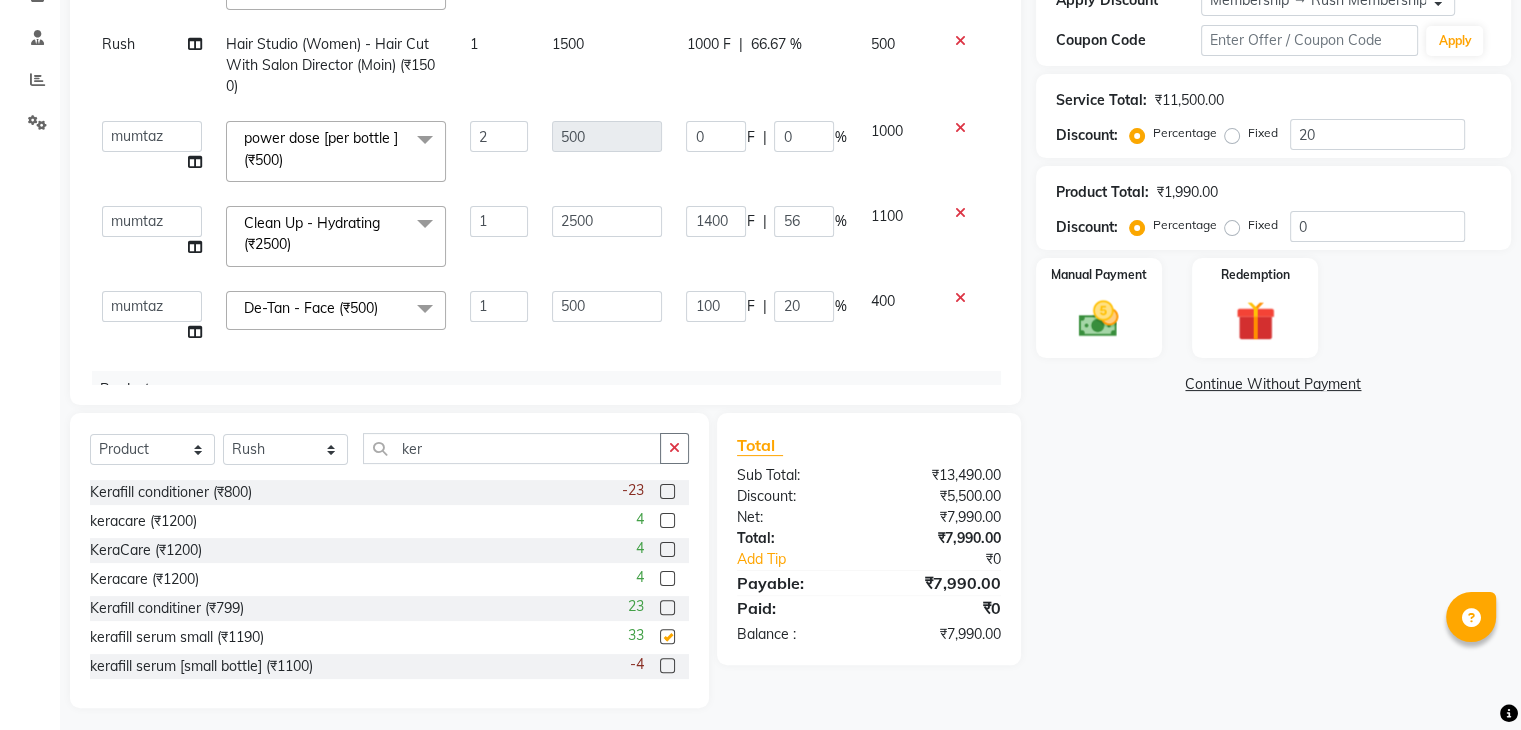 checkbox on "false" 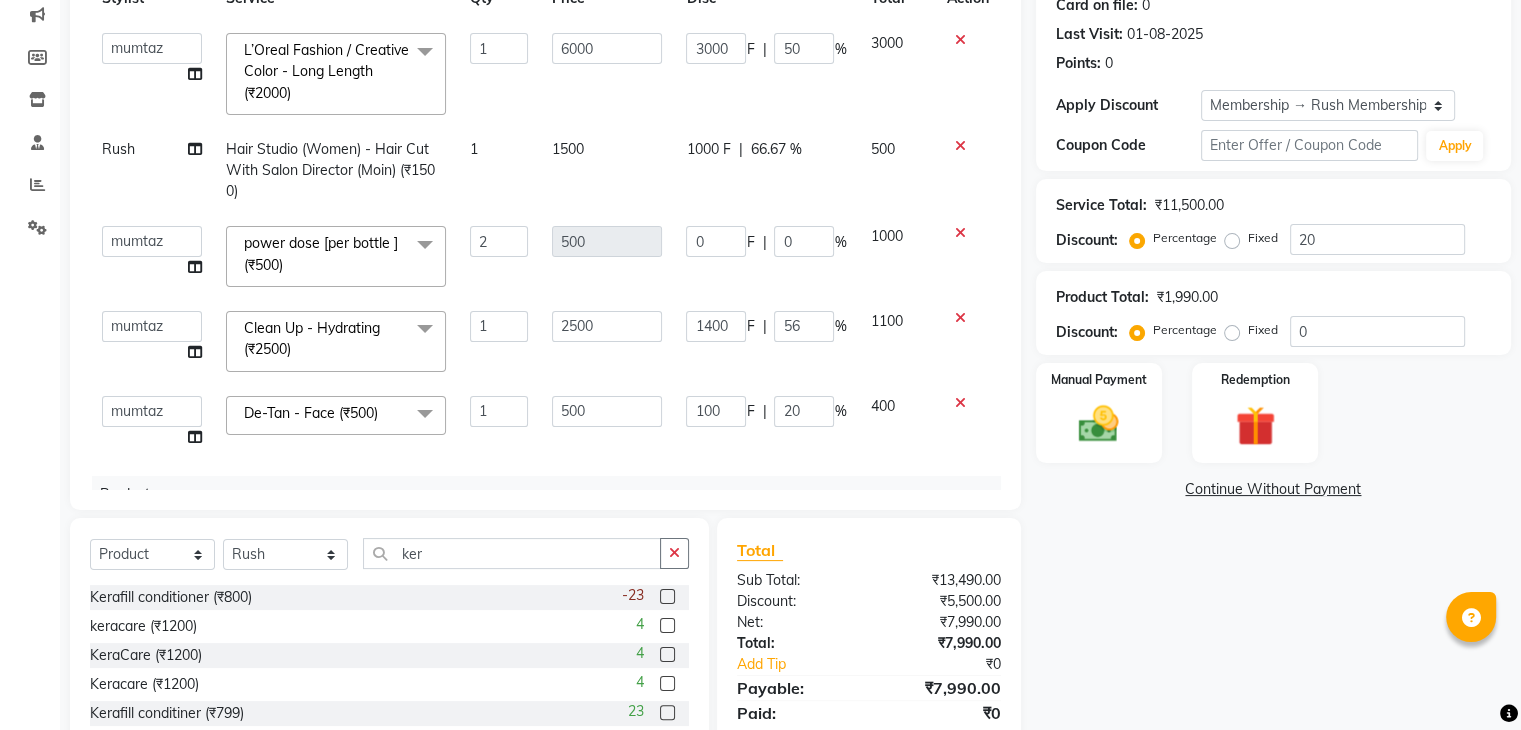 scroll, scrollTop: 372, scrollLeft: 0, axis: vertical 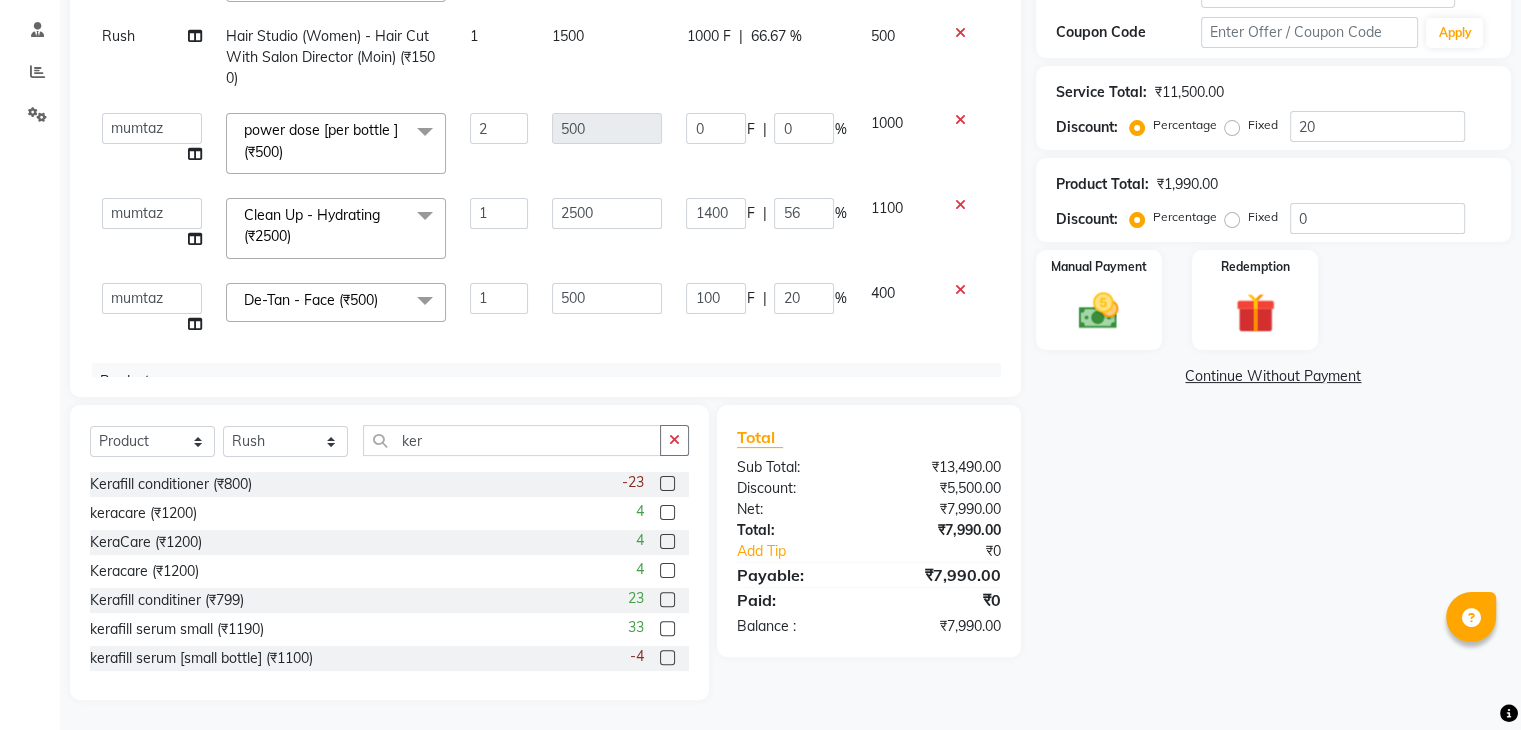 click 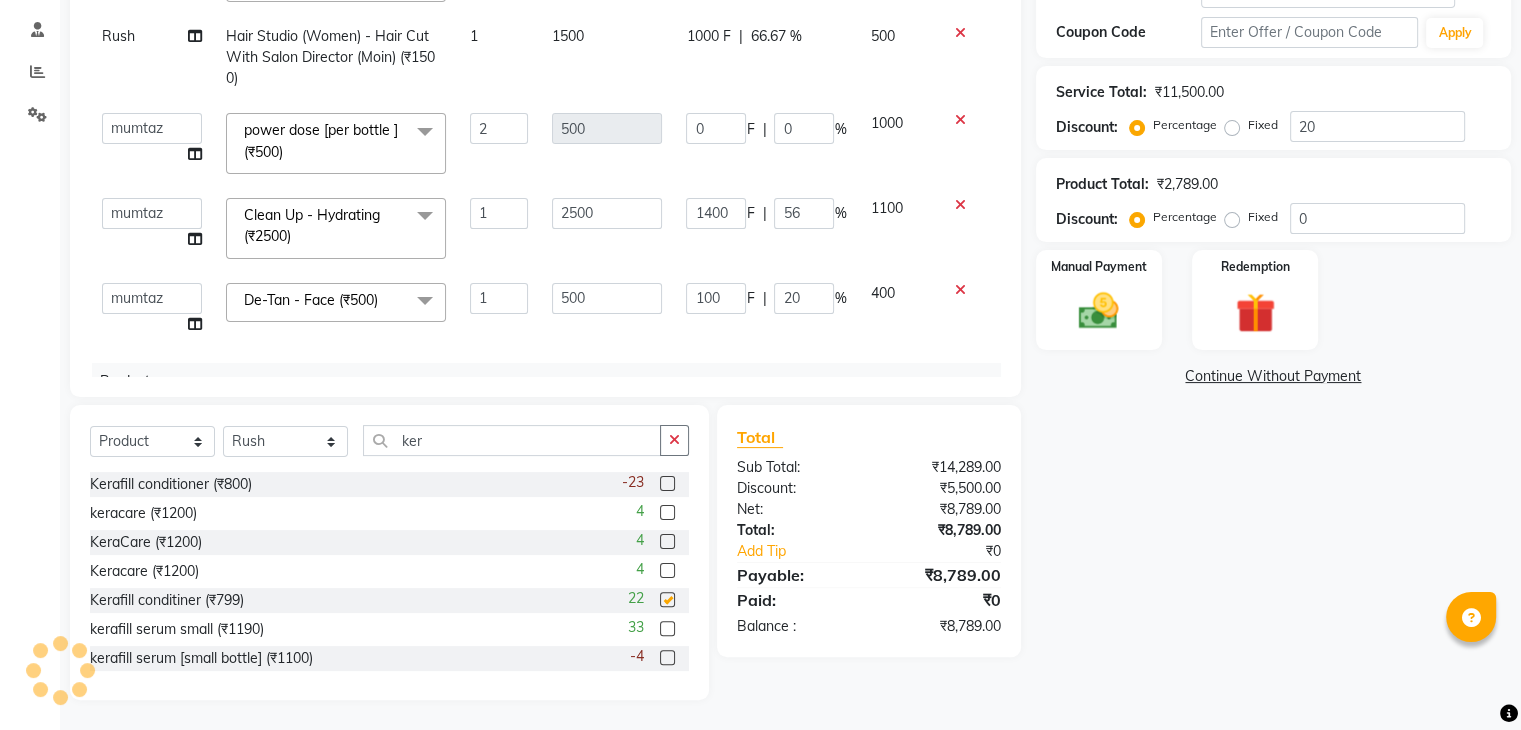 checkbox on "false" 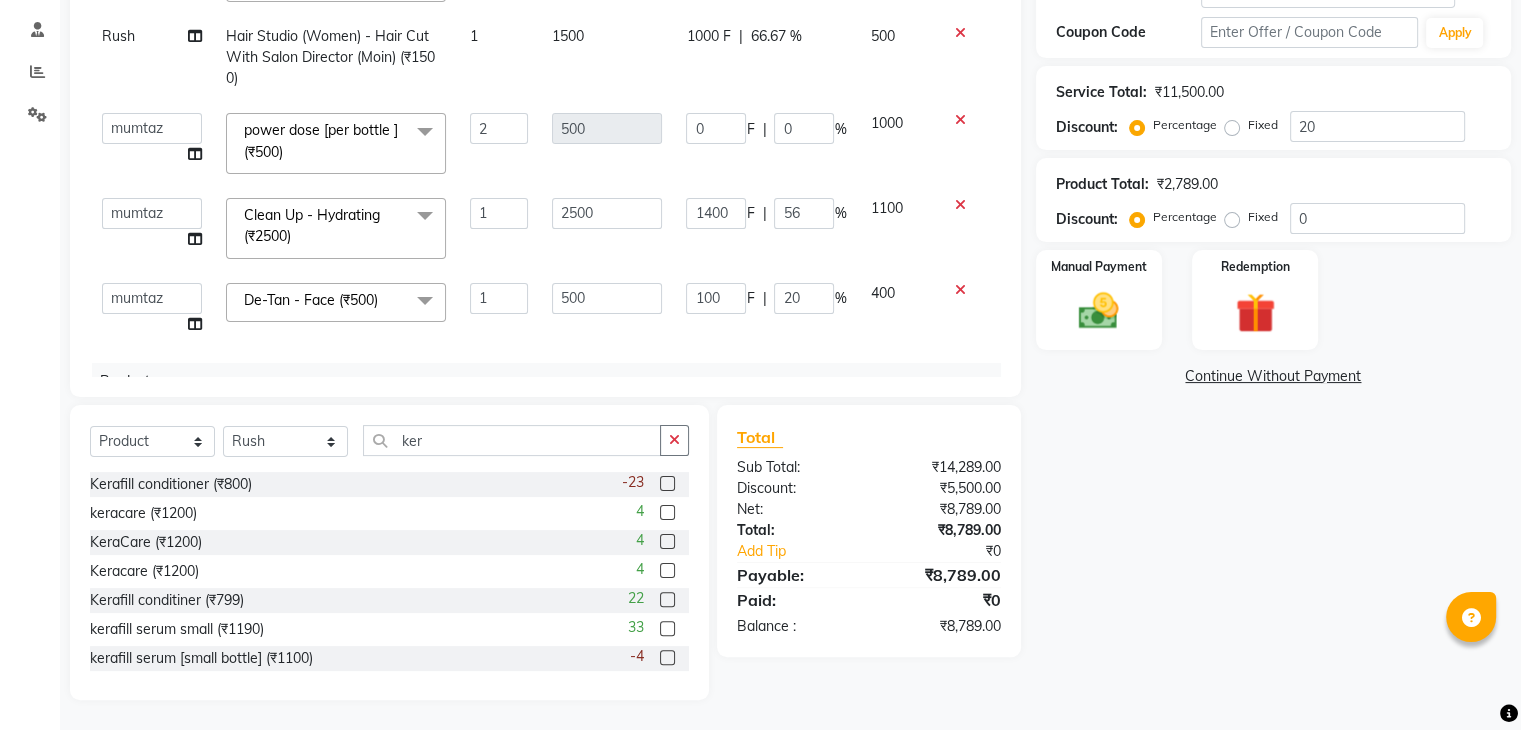 scroll, scrollTop: 304, scrollLeft: 0, axis: vertical 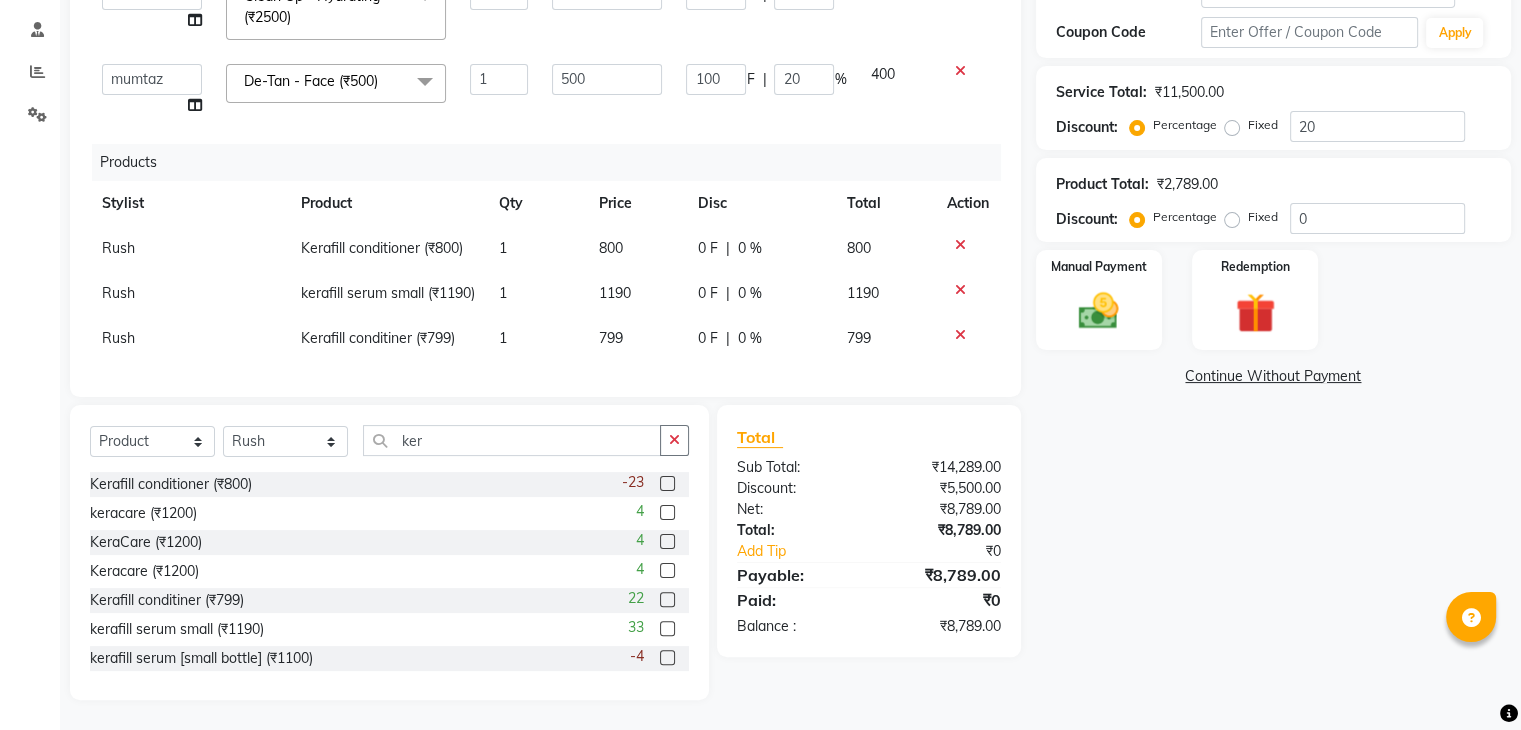 click on "0 F | 0 %" 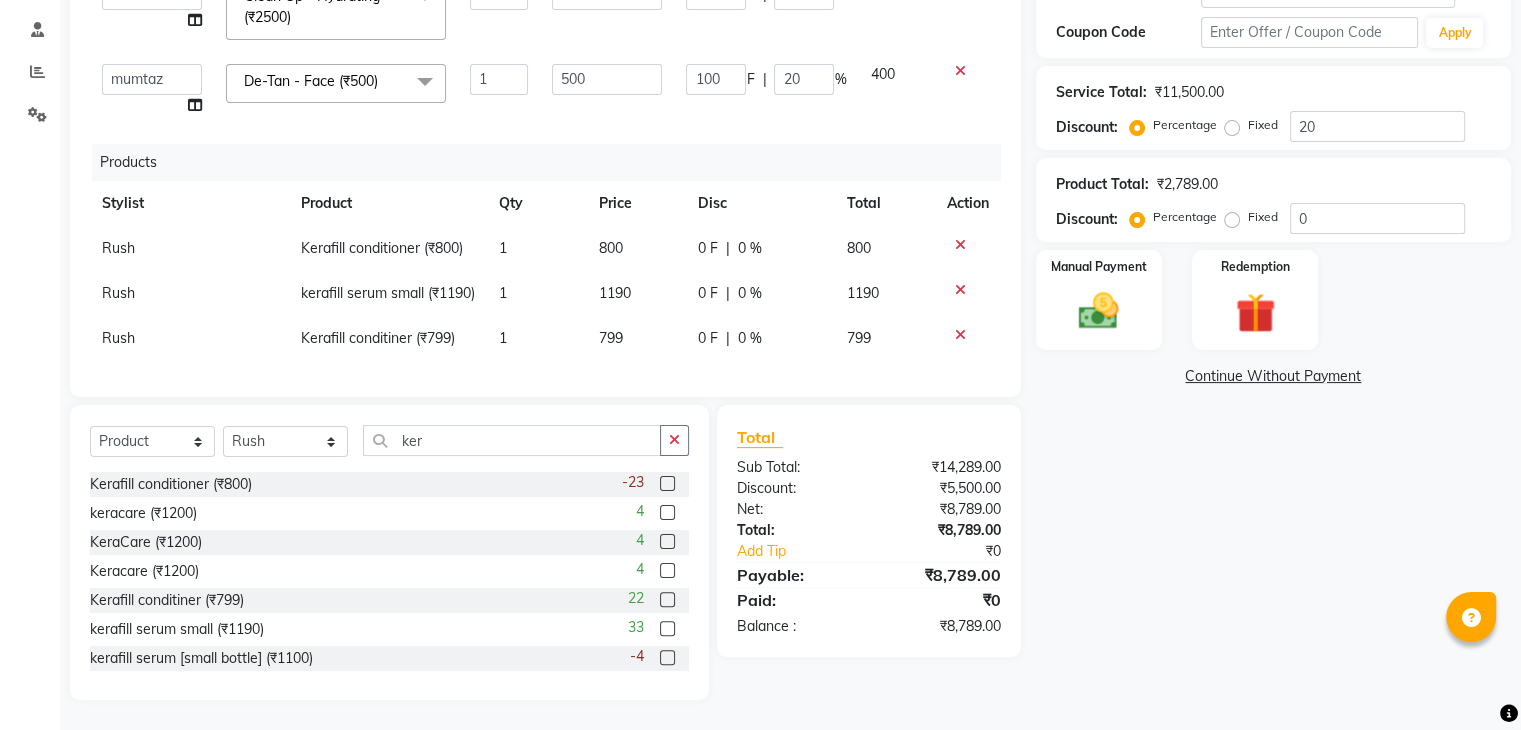 select on "53299" 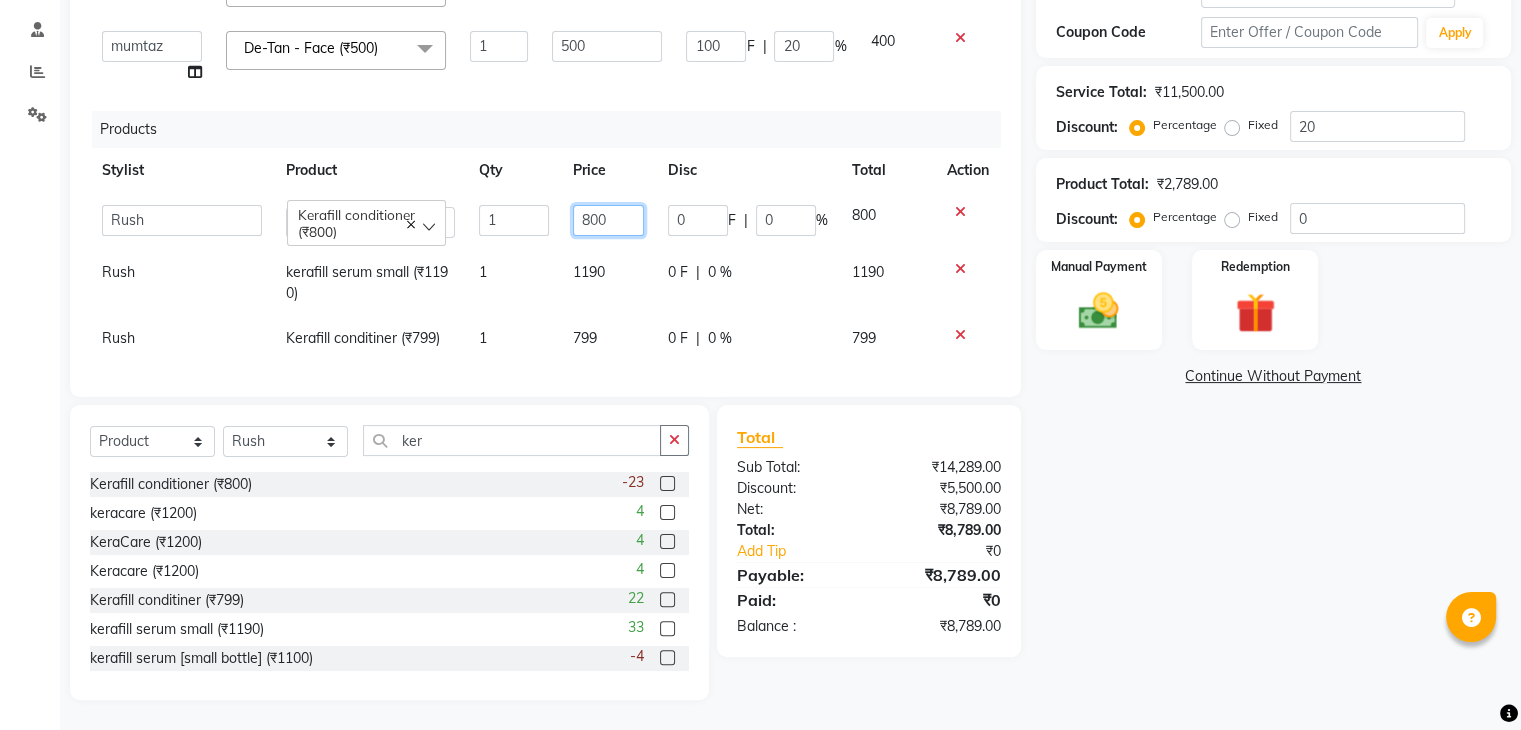 click on "800" 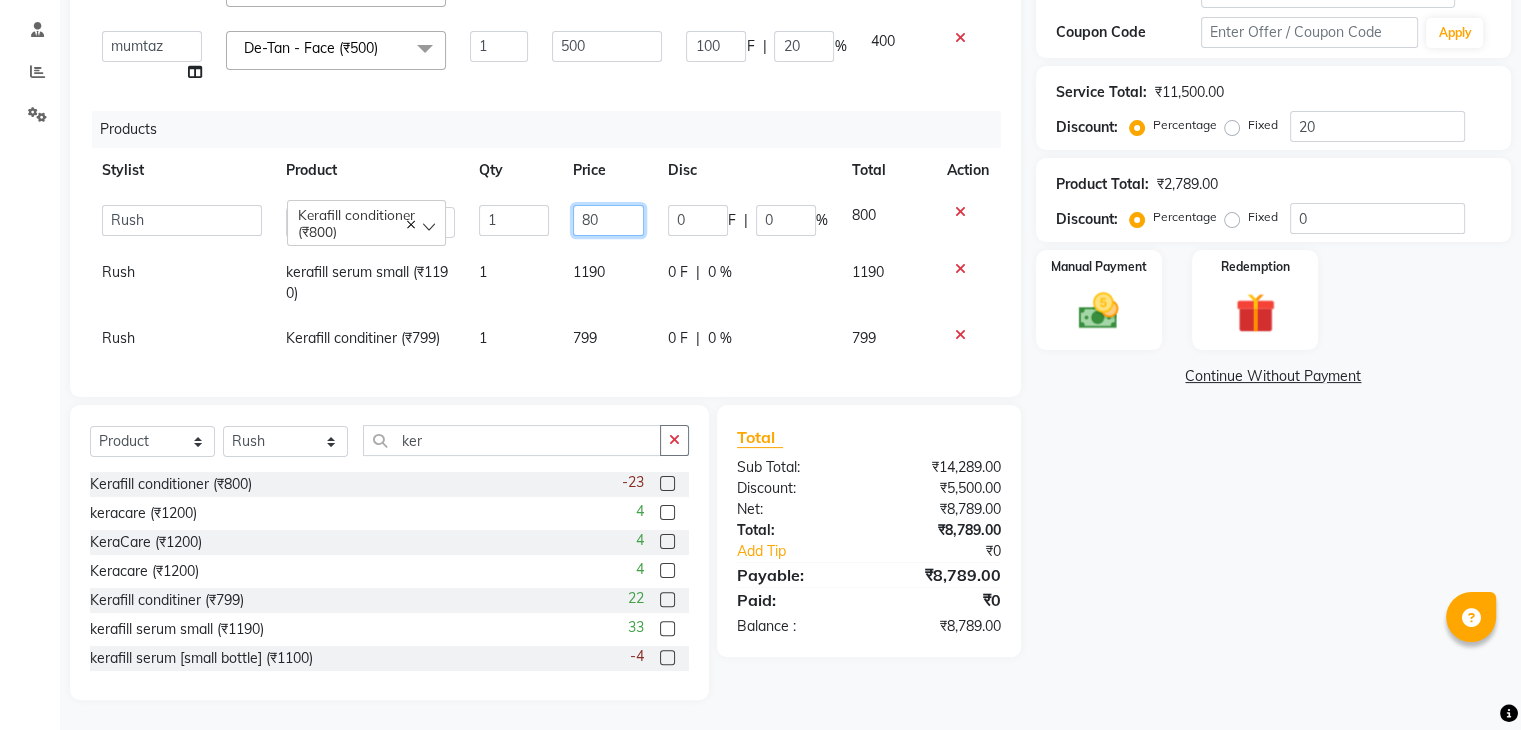 type on "8" 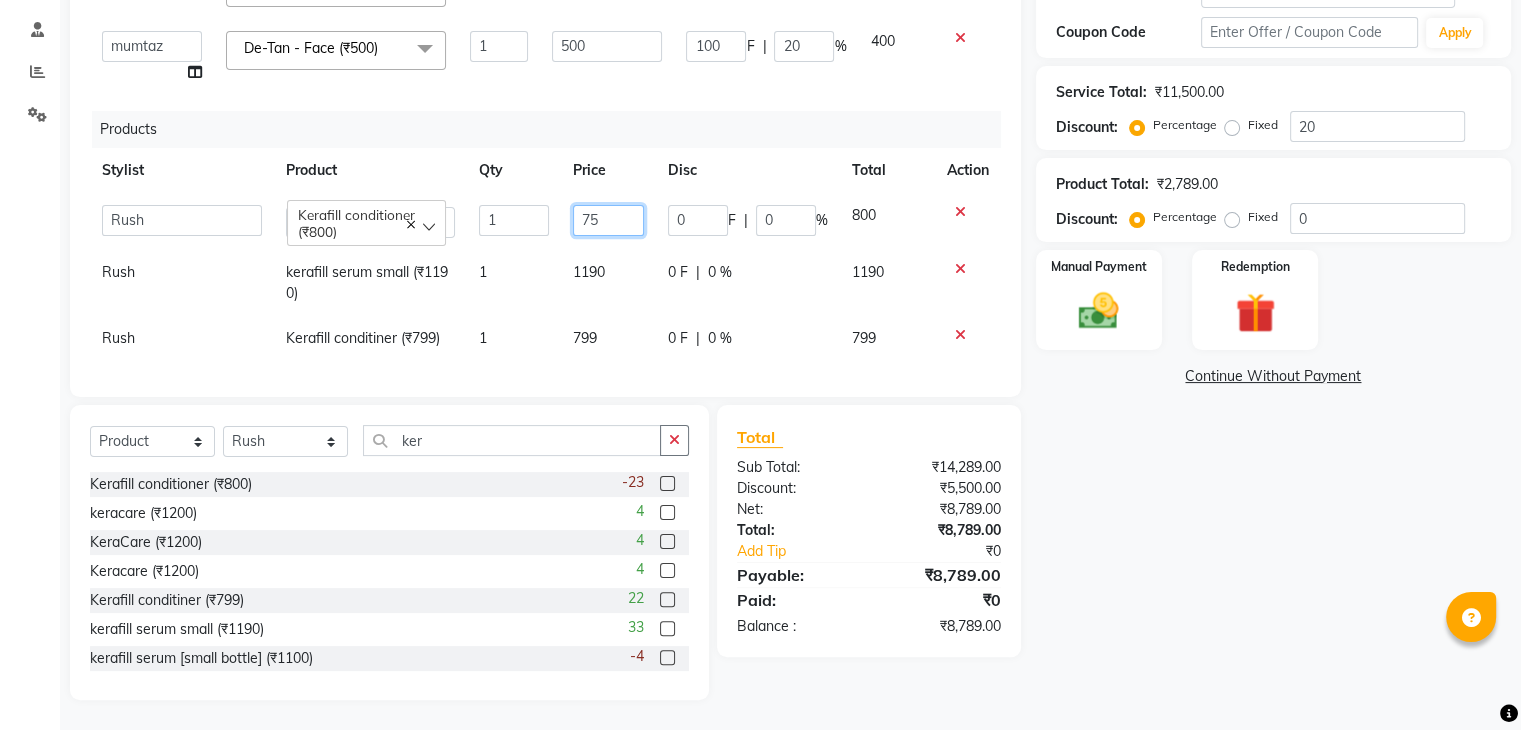 type on "750" 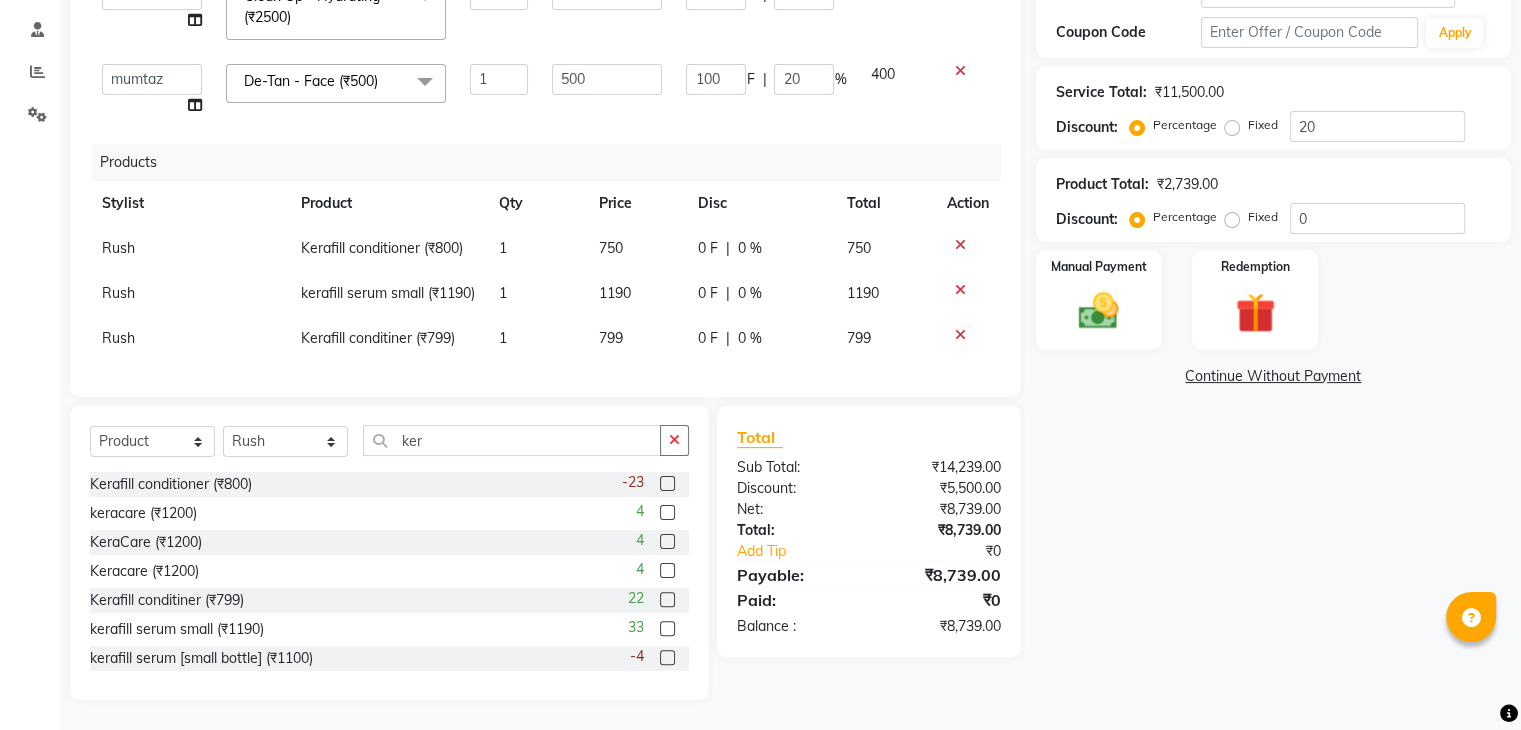 click on "750" 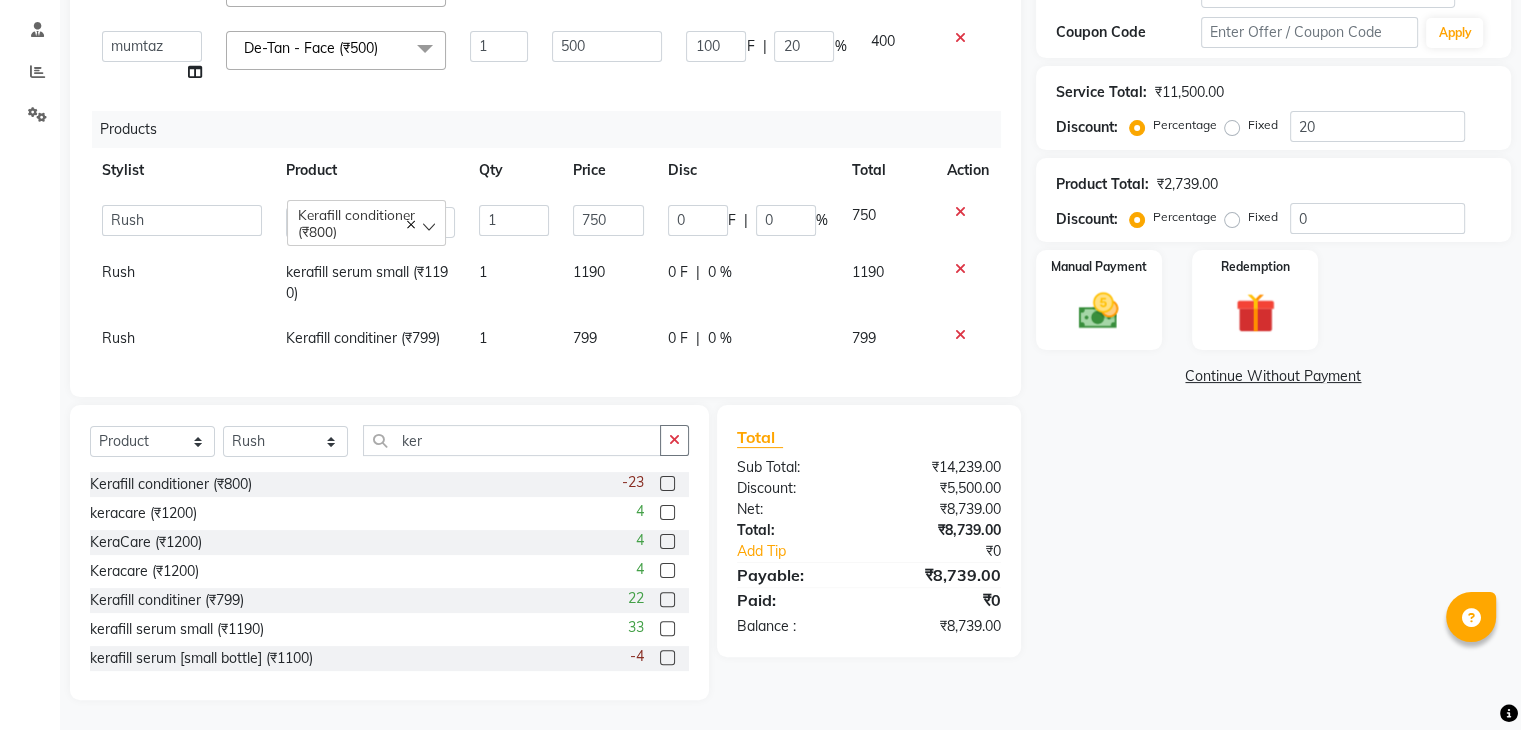 click on "1190" 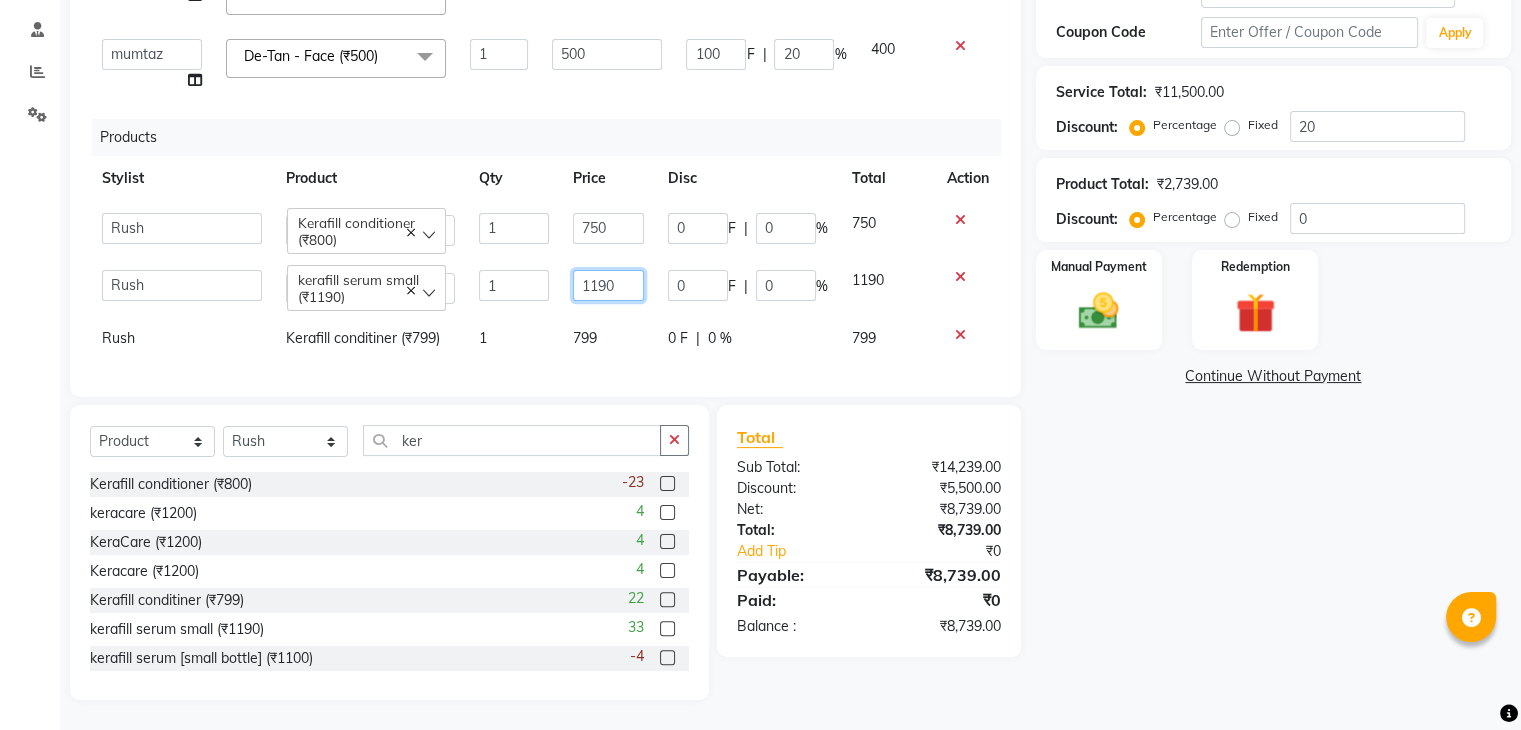 click on "1190" 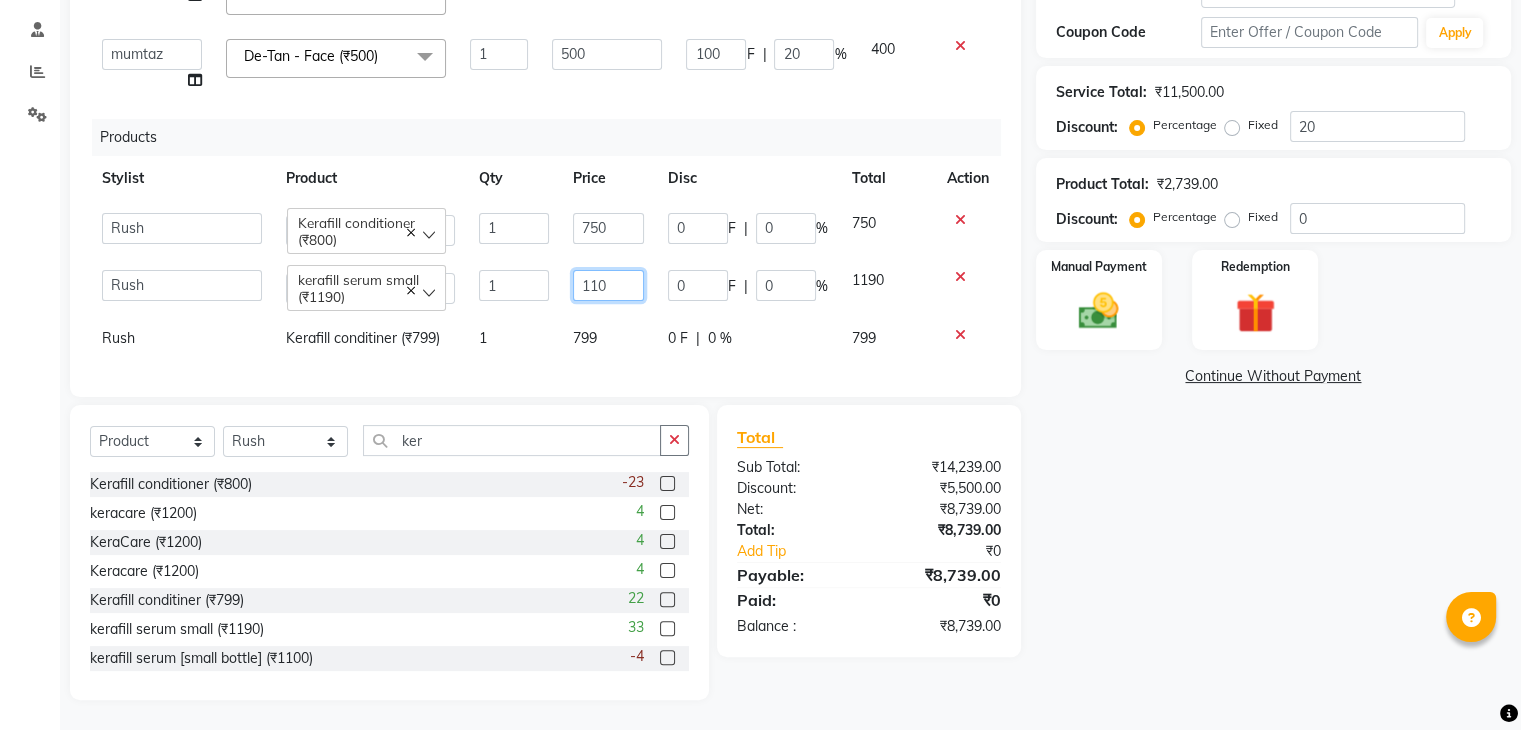 type on "1100" 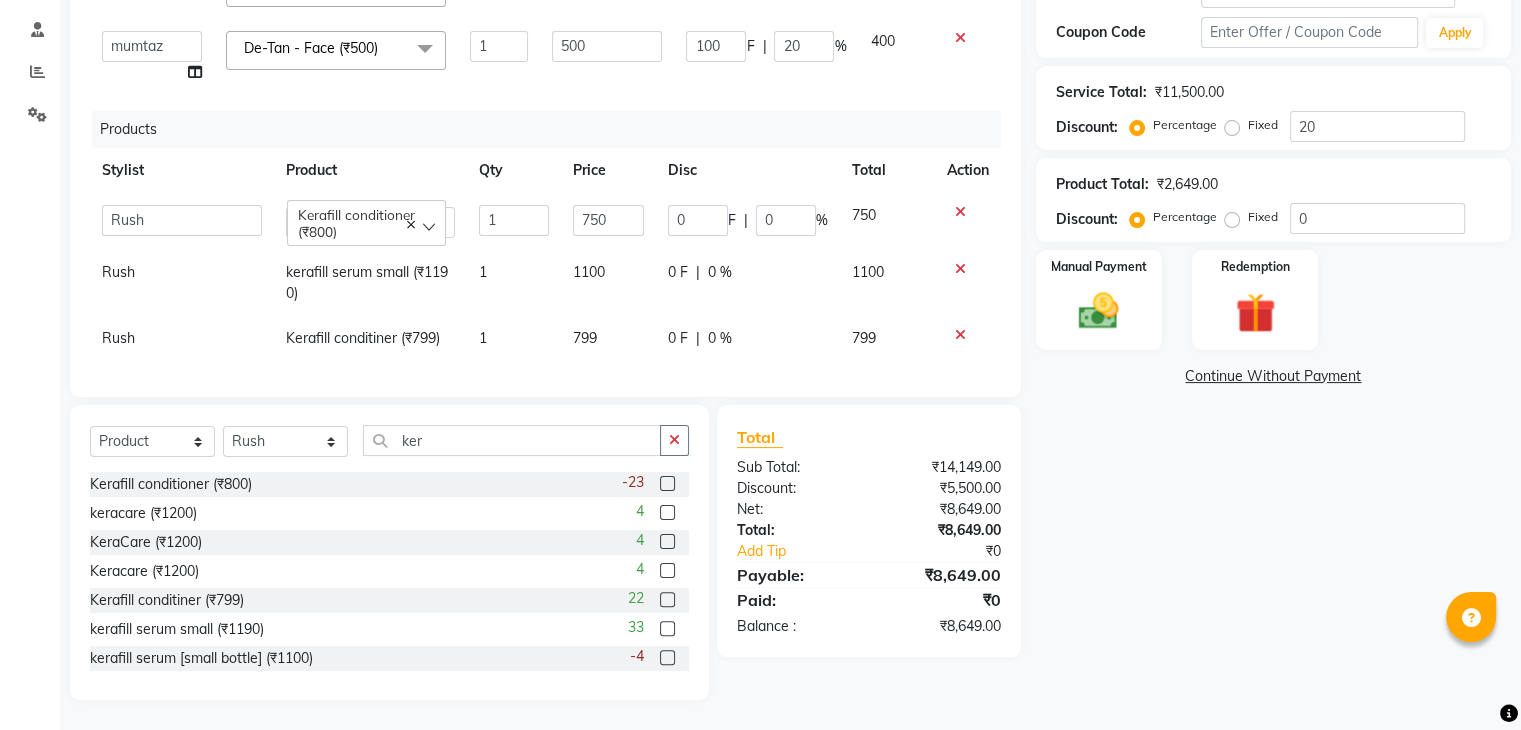 click on "1100" 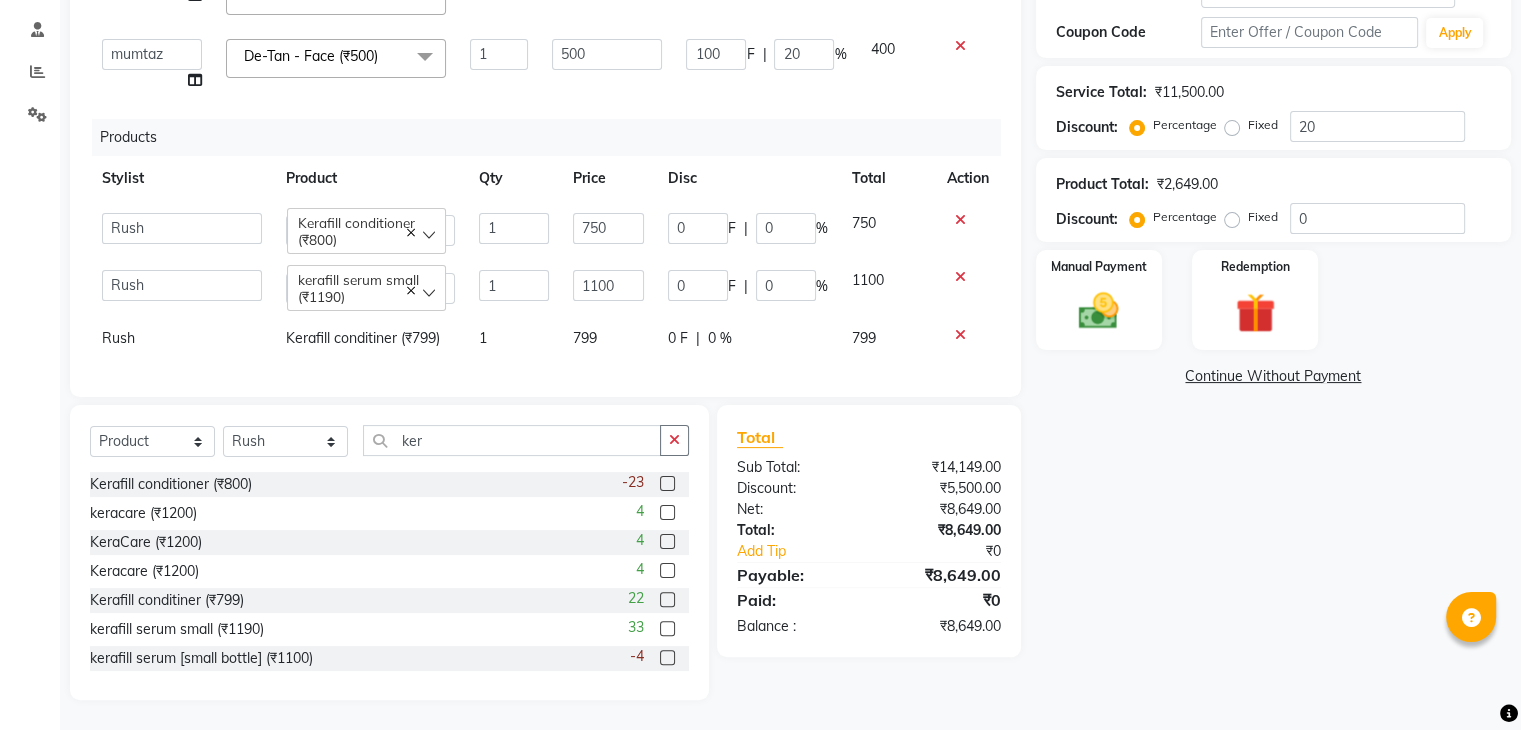 click on "799" 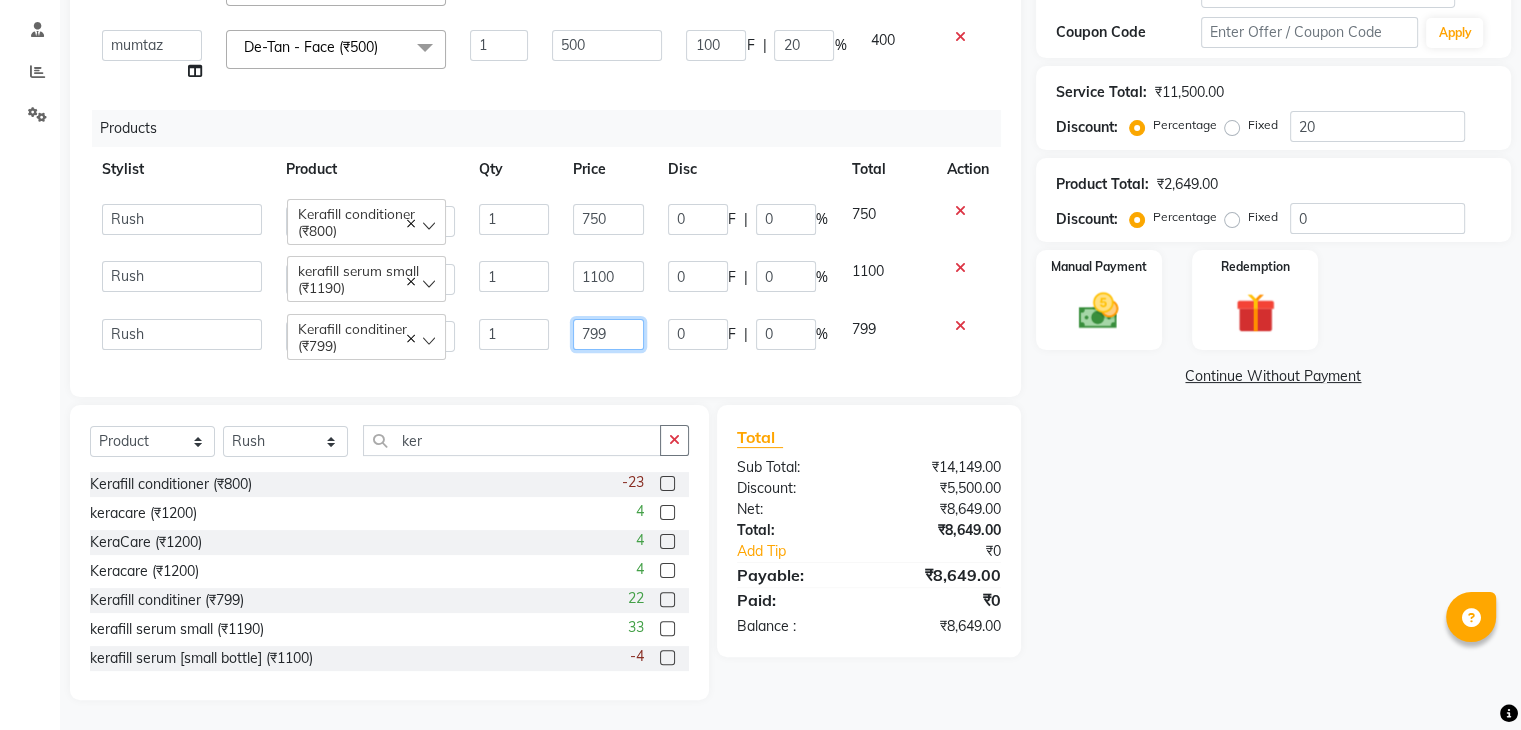 click on "799" 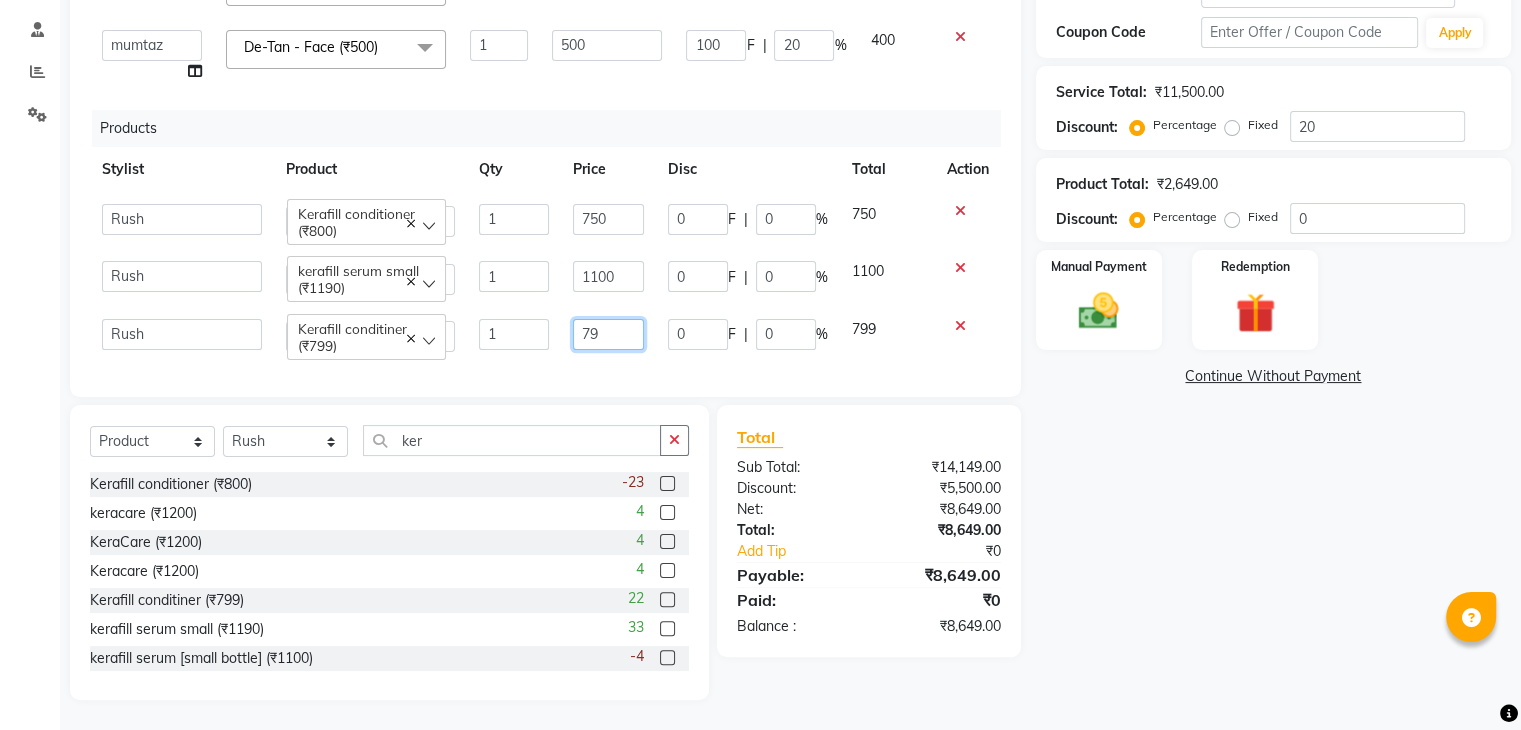 type on "7" 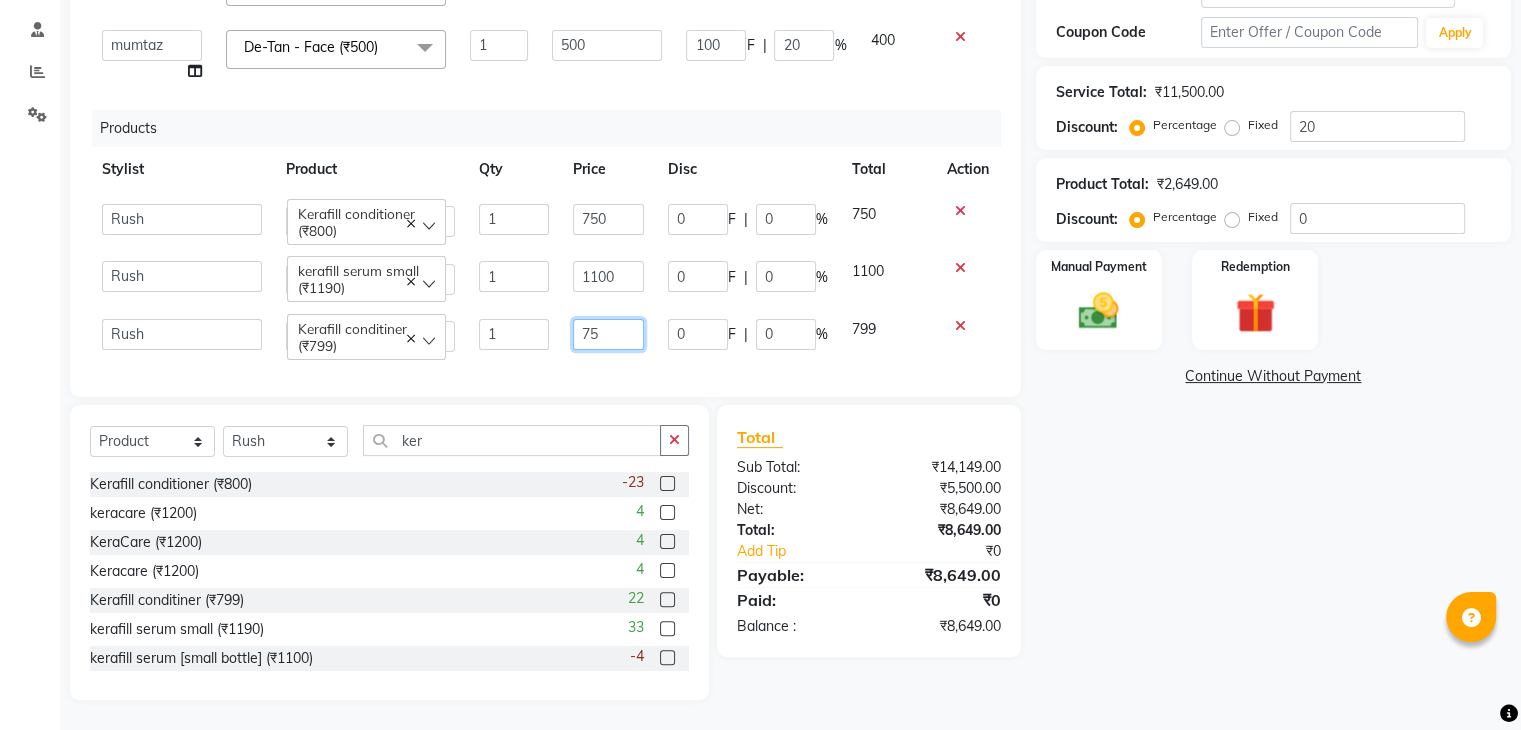type on "750" 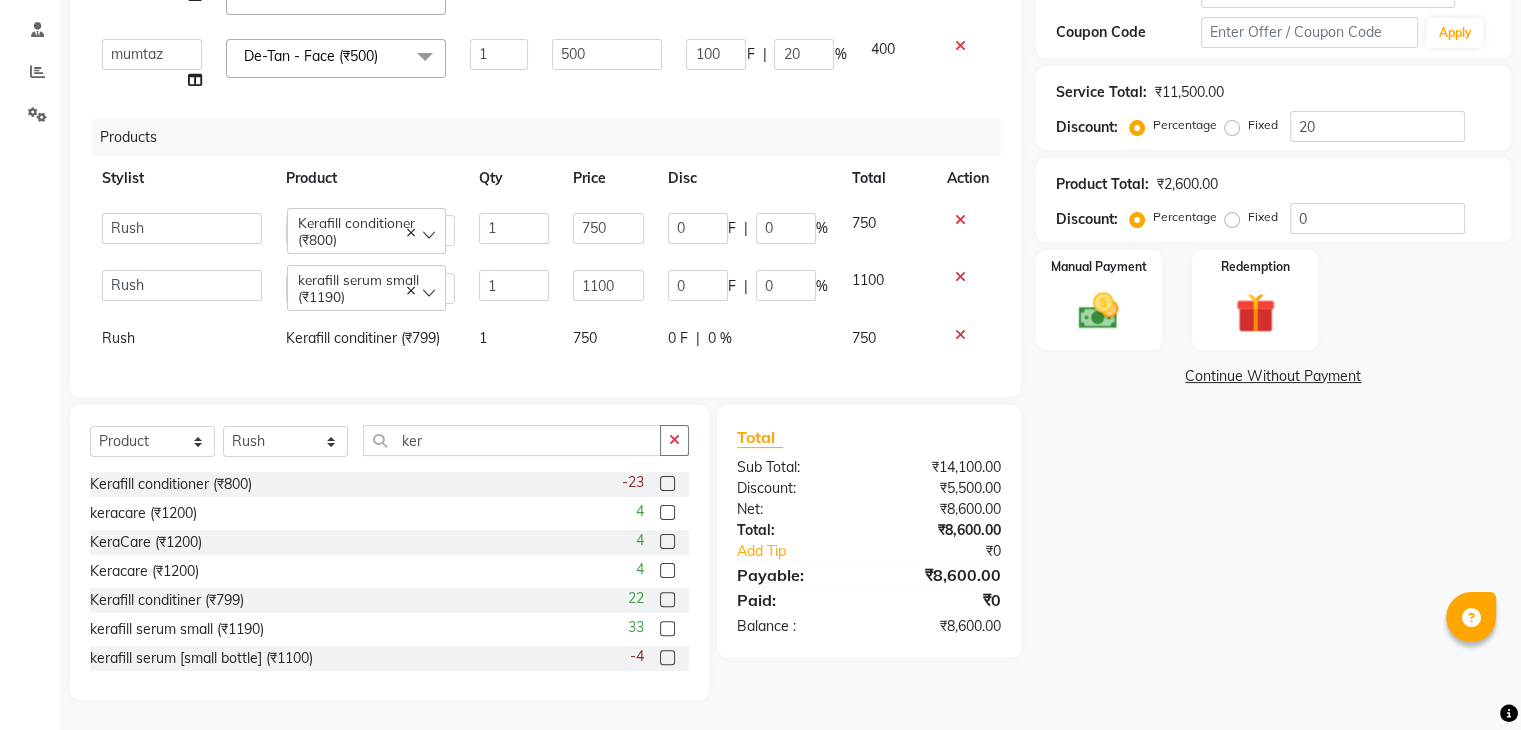 click on "750" 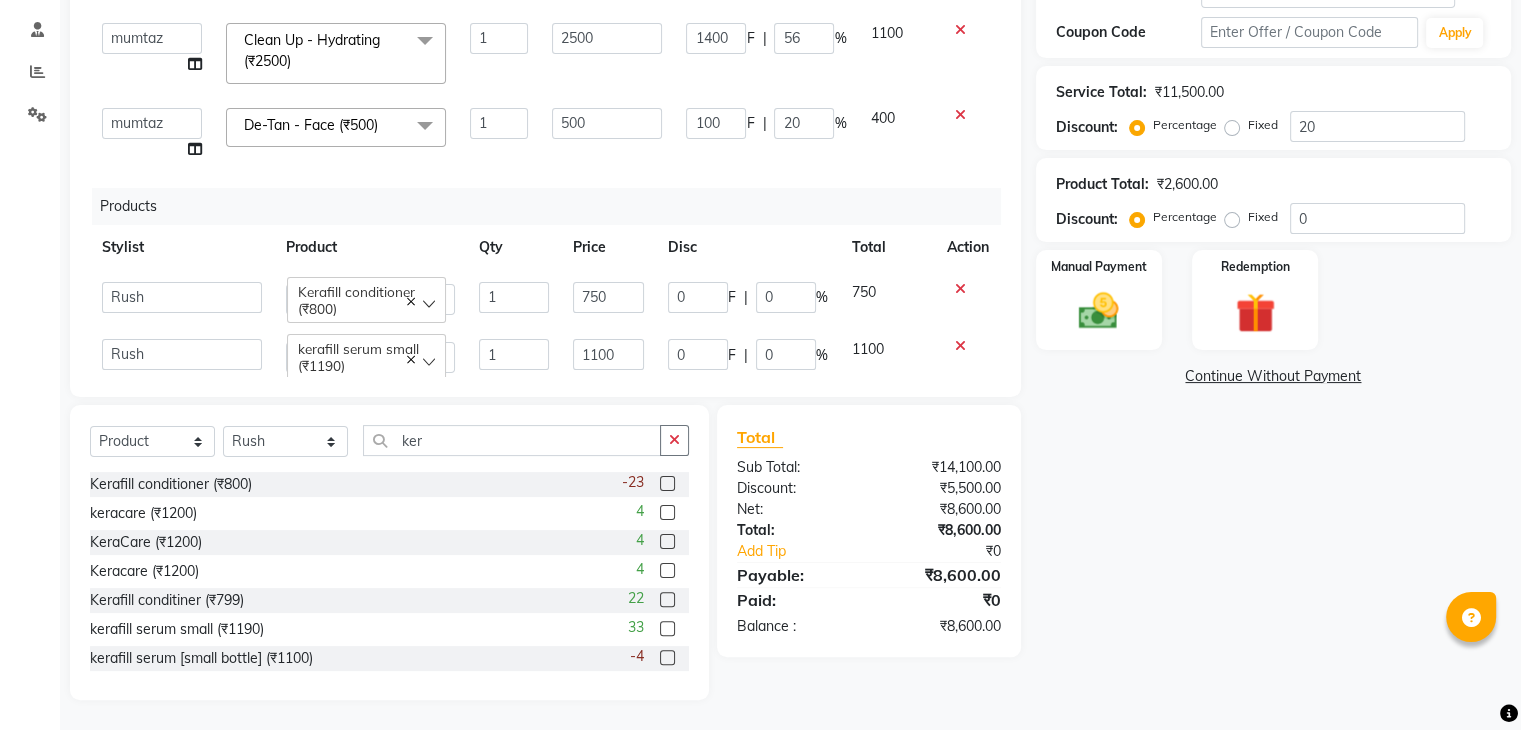 scroll, scrollTop: 0, scrollLeft: 0, axis: both 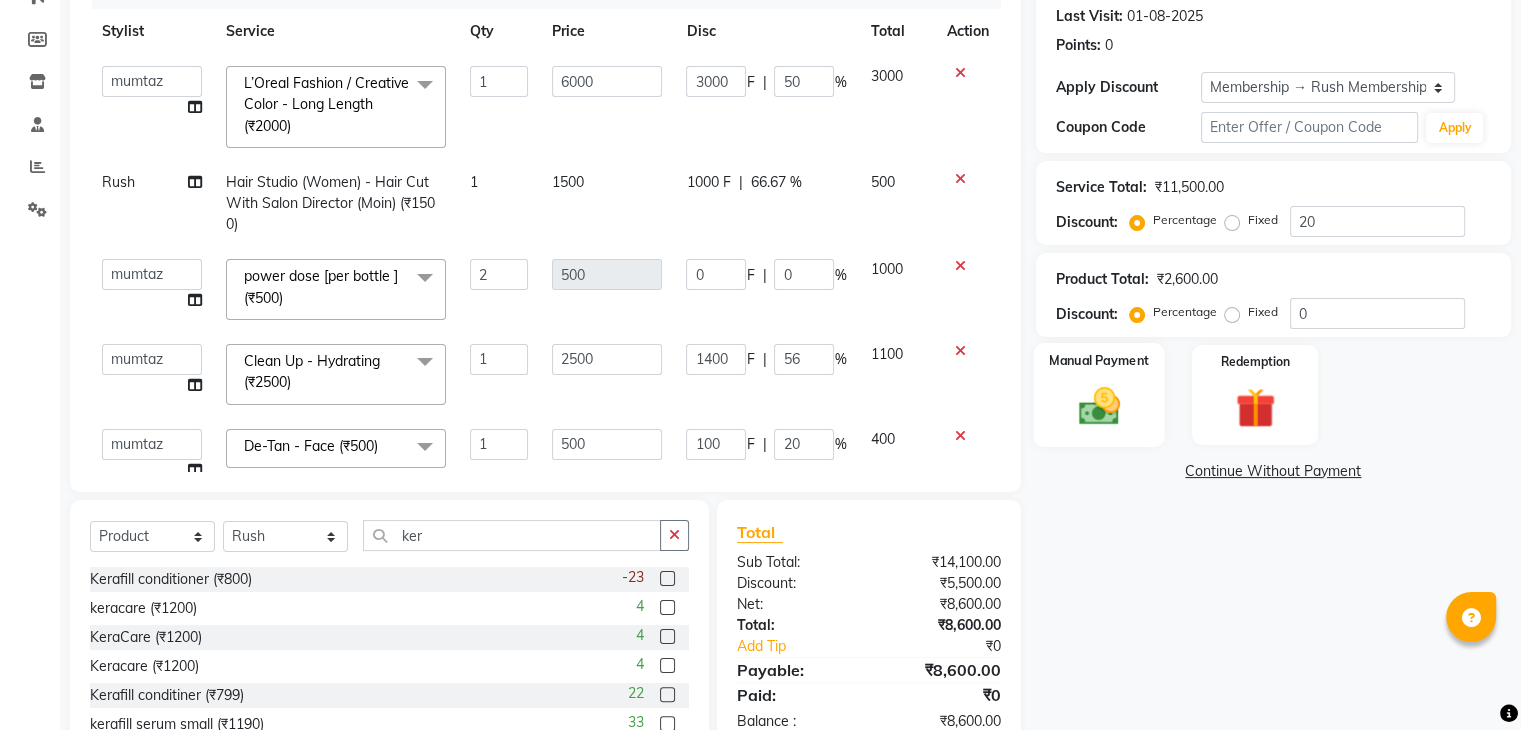 click 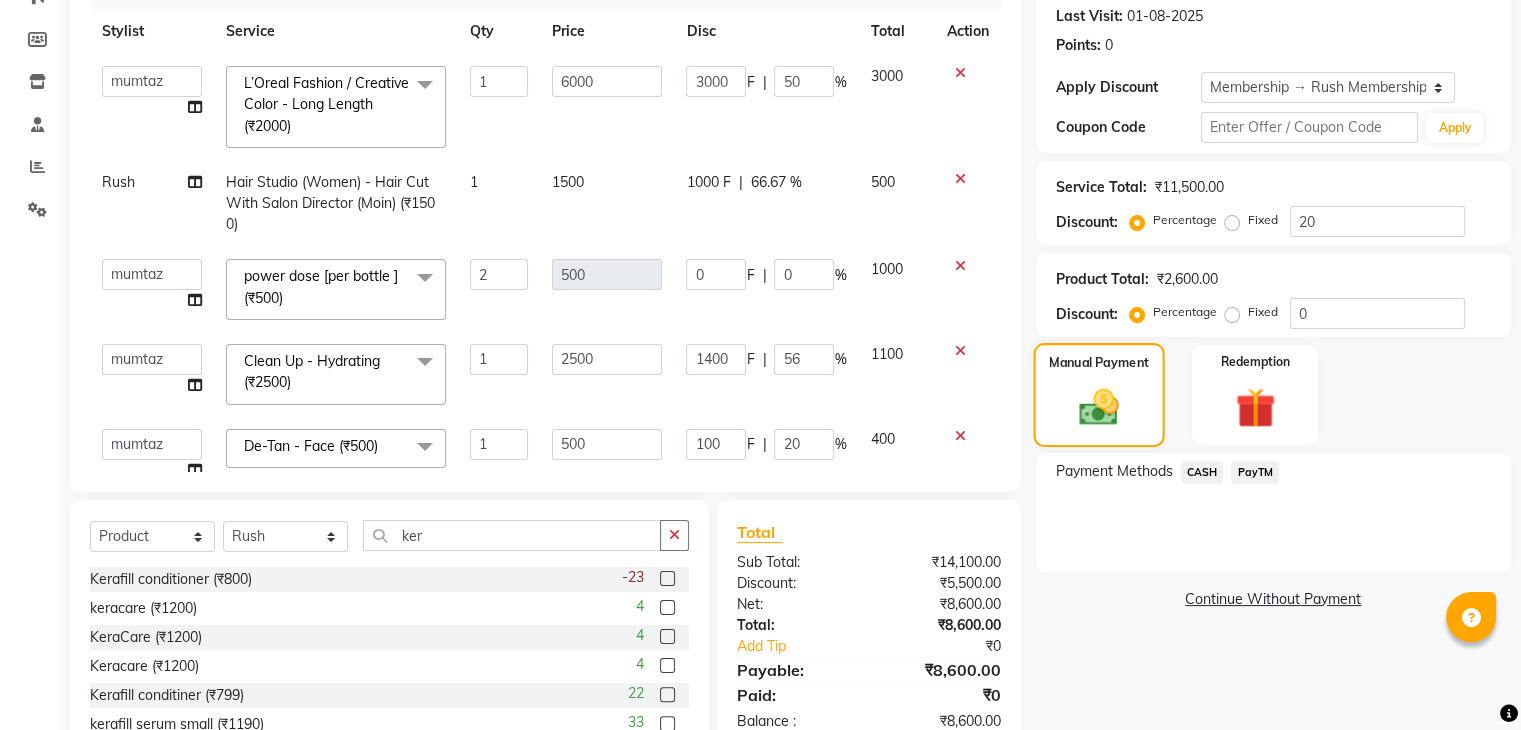 scroll, scrollTop: 372, scrollLeft: 0, axis: vertical 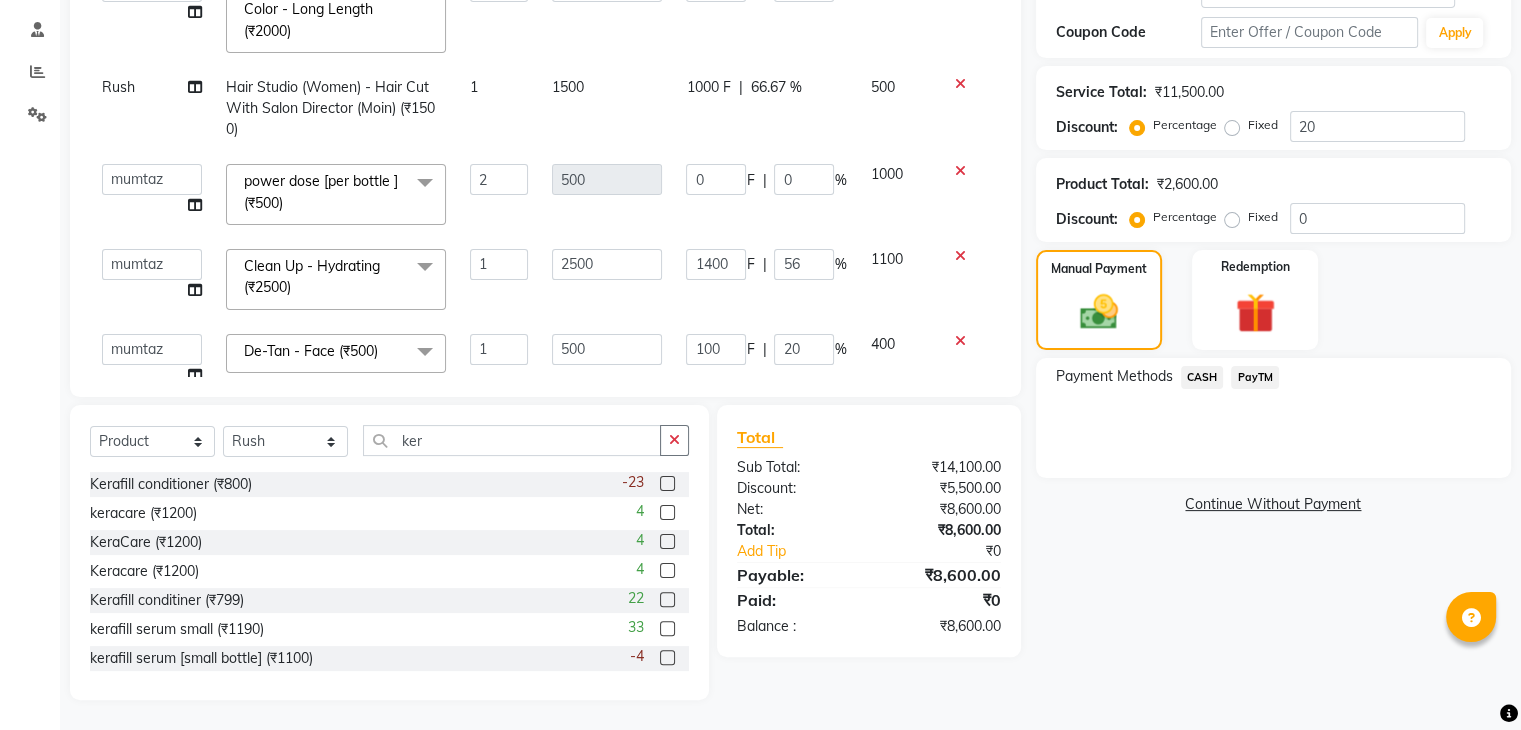 click on "PayTM" 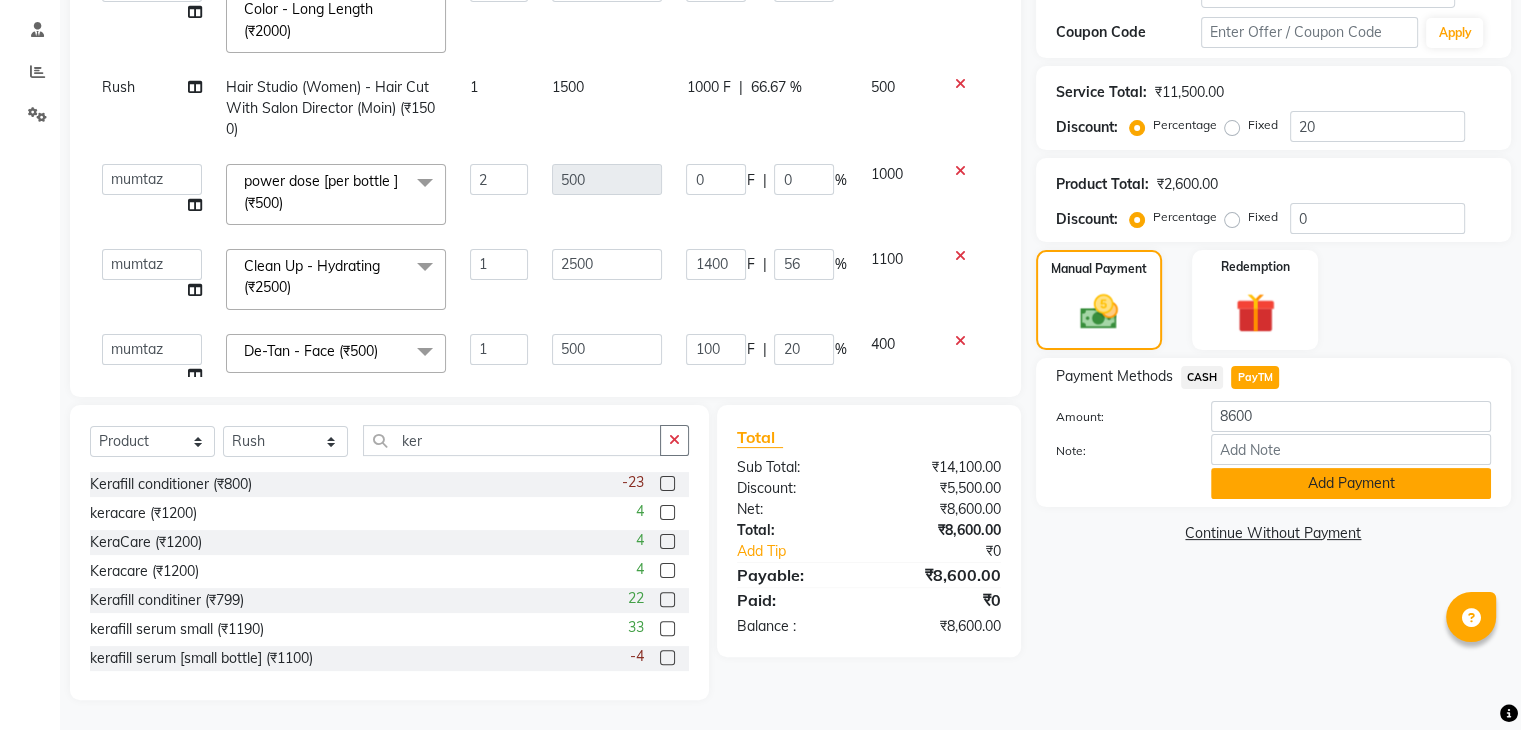 click on "Add Payment" 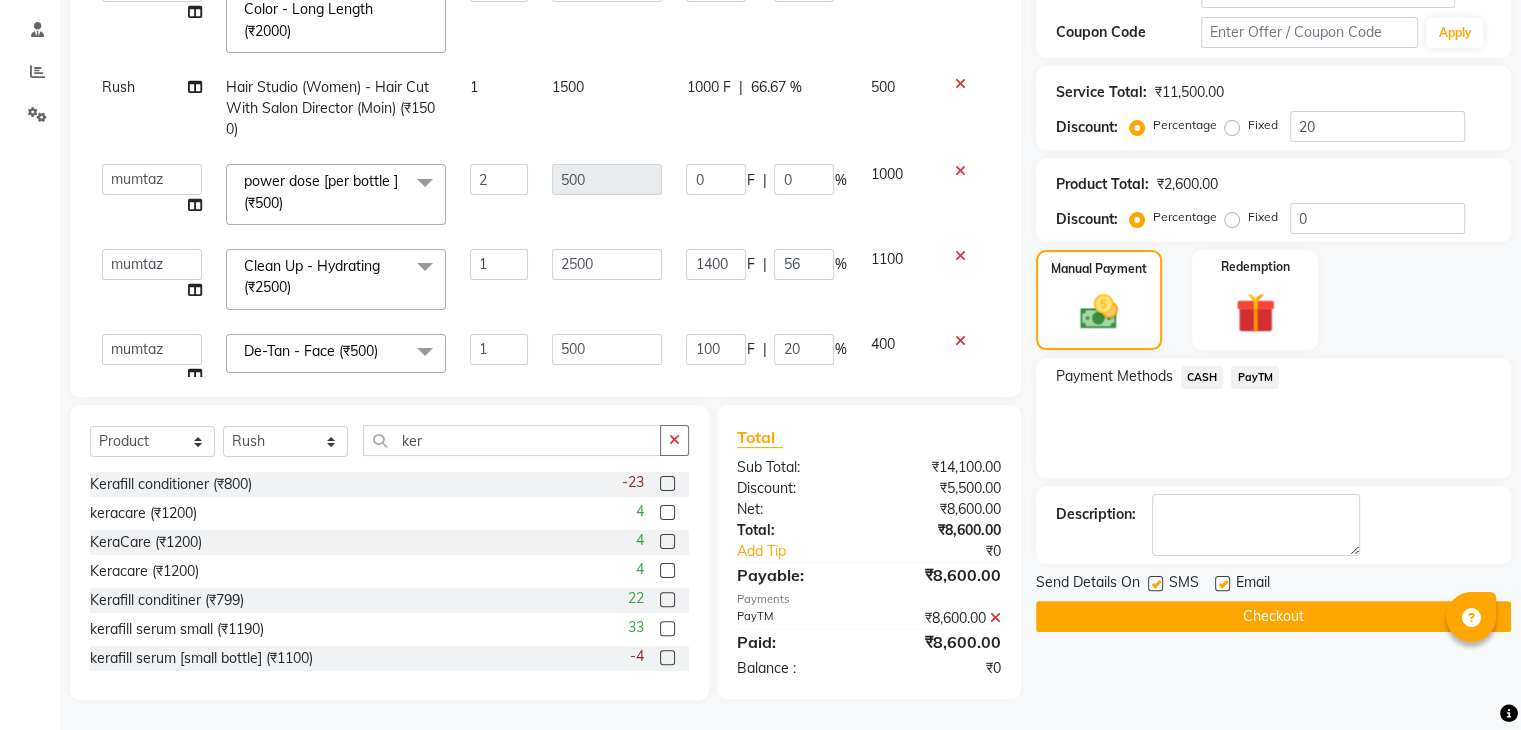 click 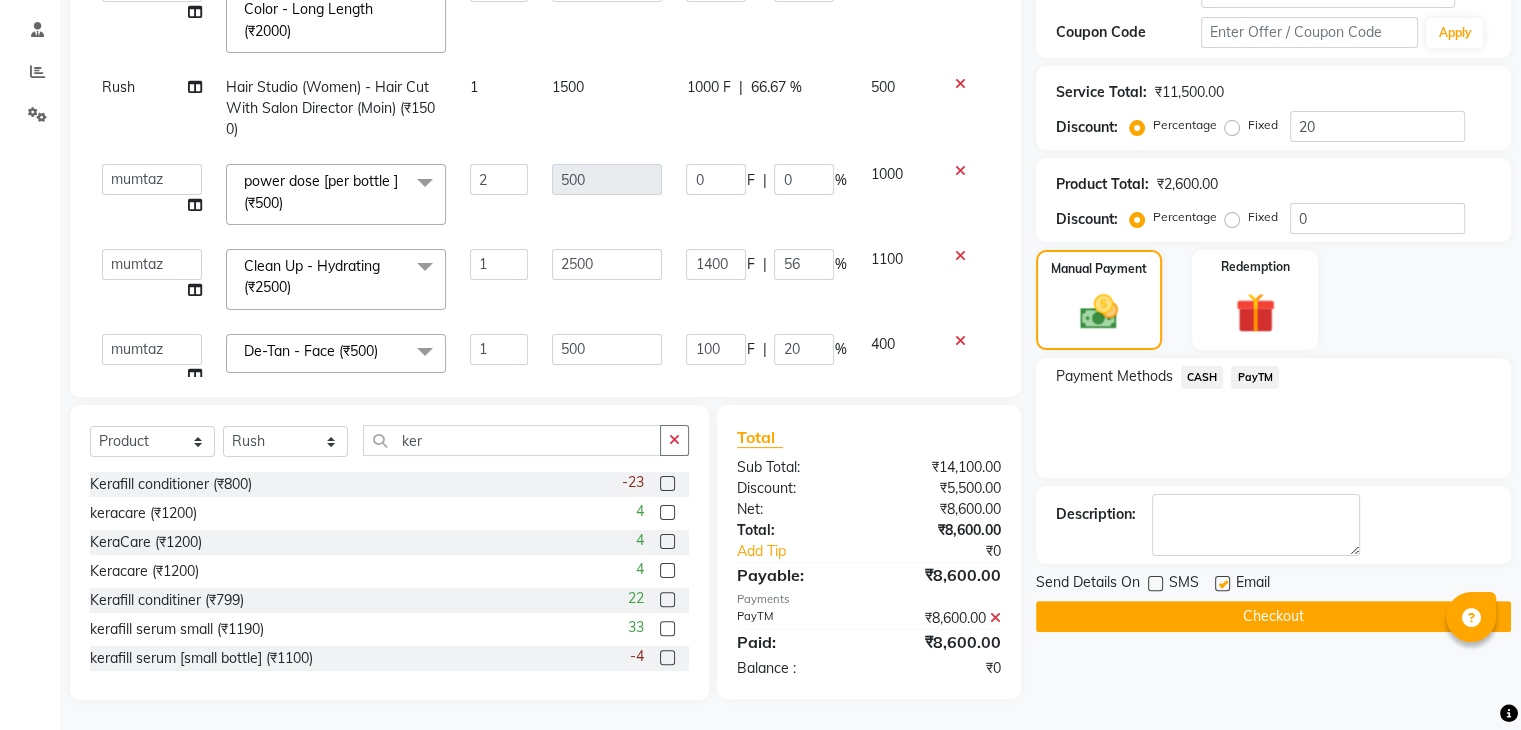 click 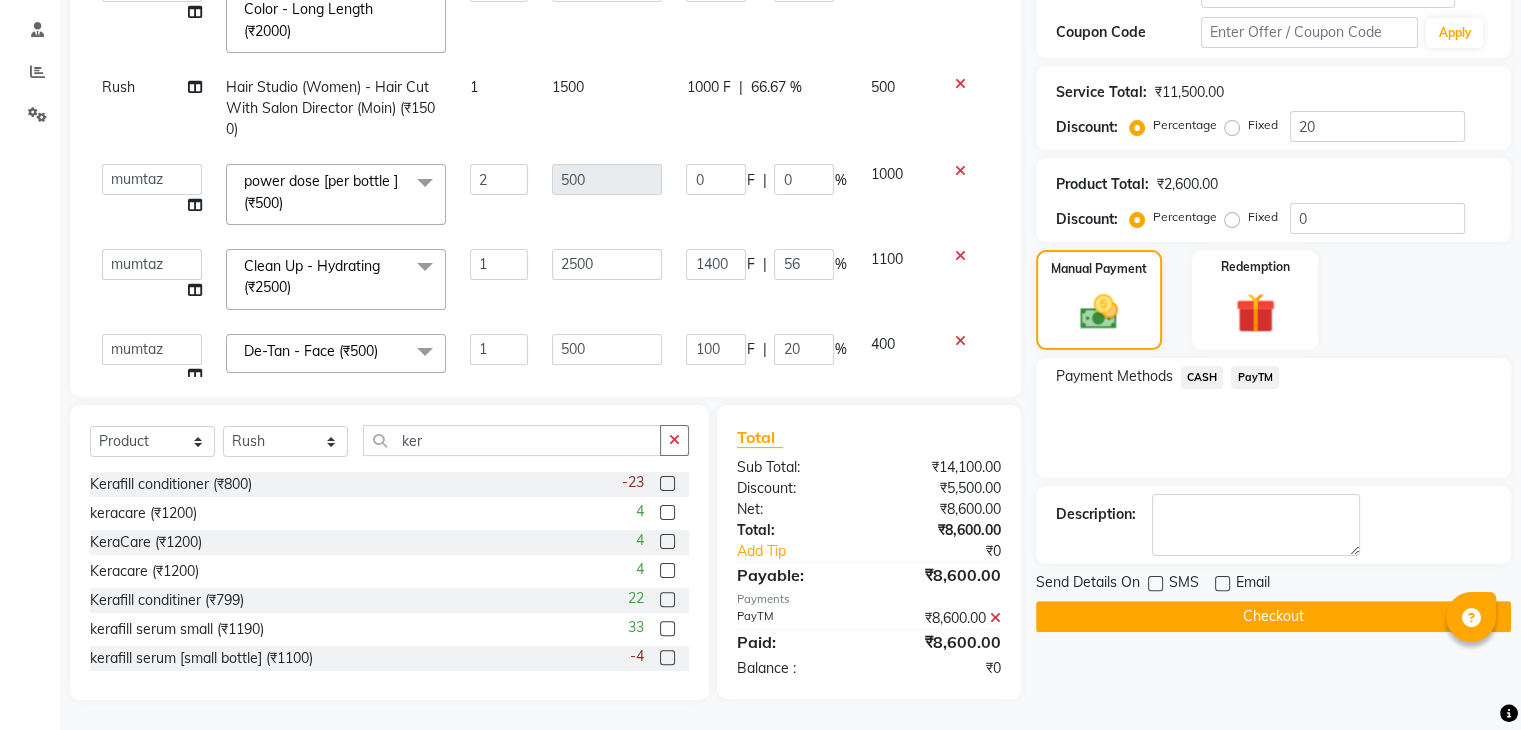 click on "Checkout" 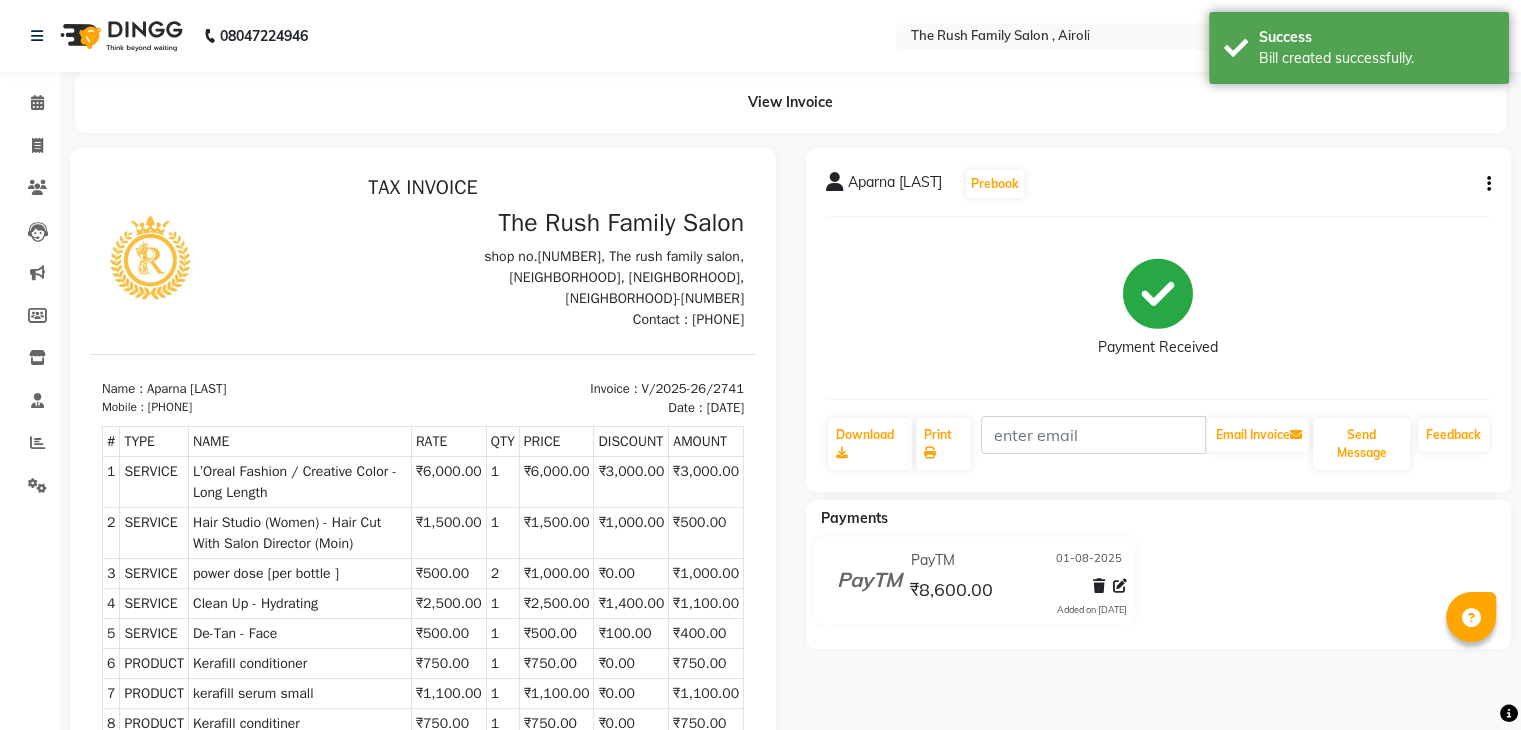 scroll, scrollTop: 0, scrollLeft: 0, axis: both 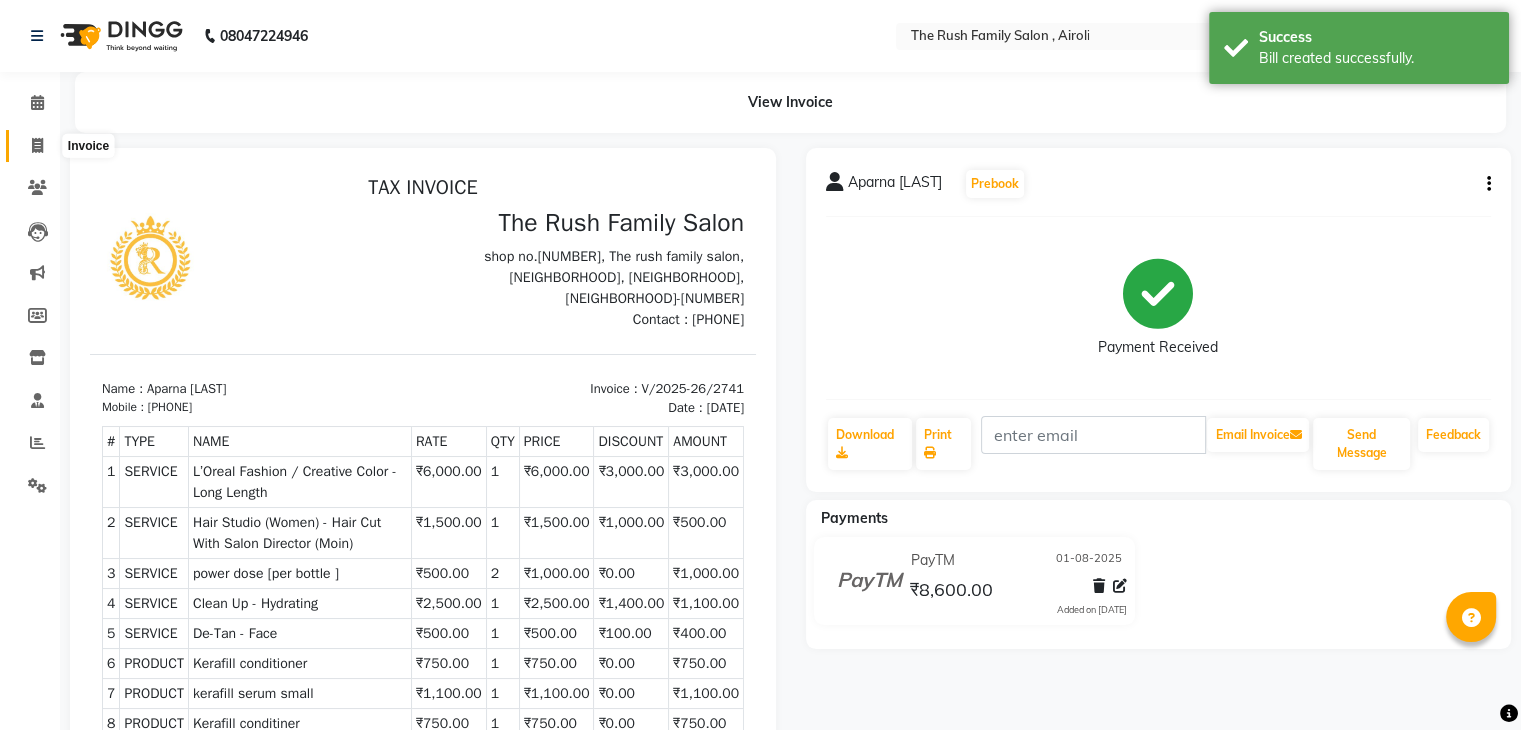 click 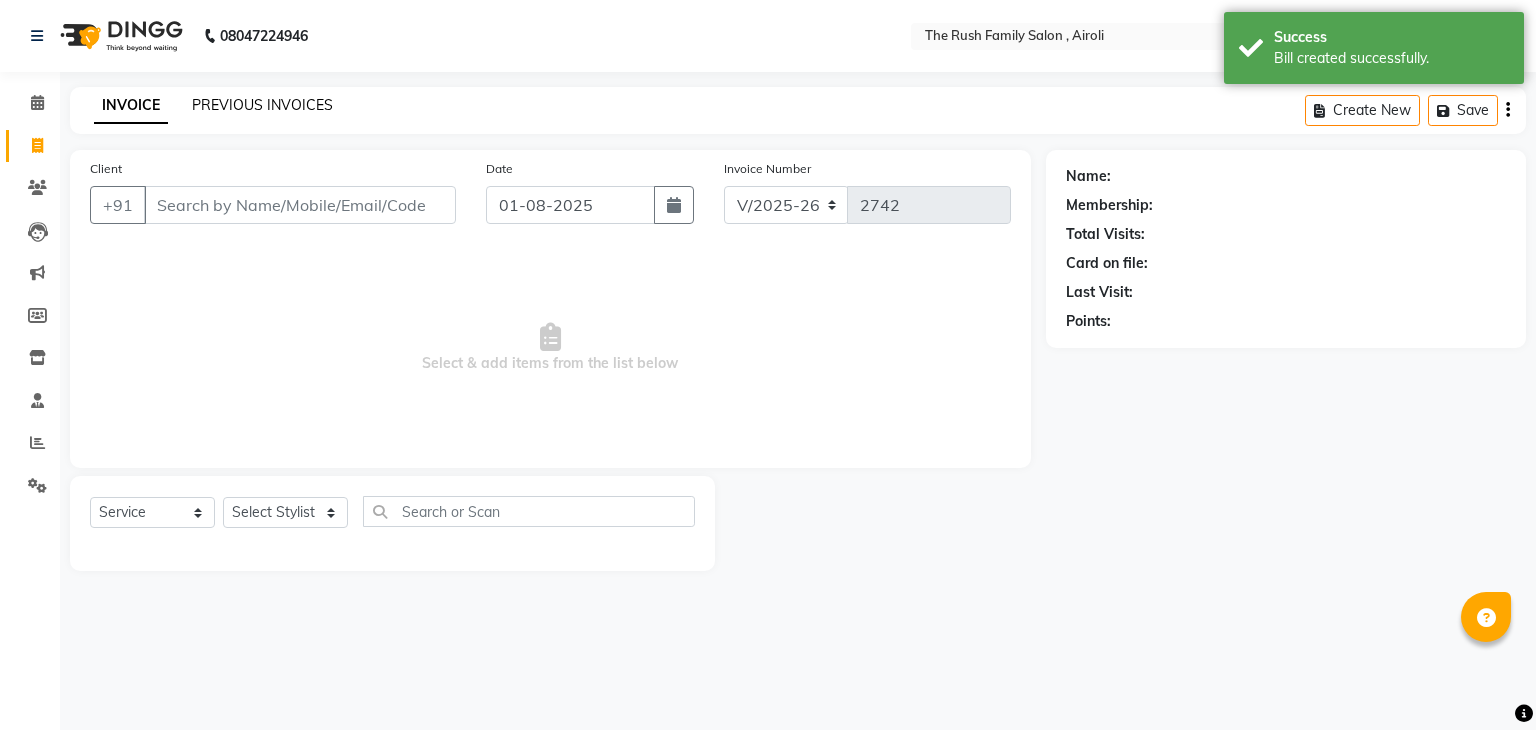 click on "PREVIOUS INVOICES" 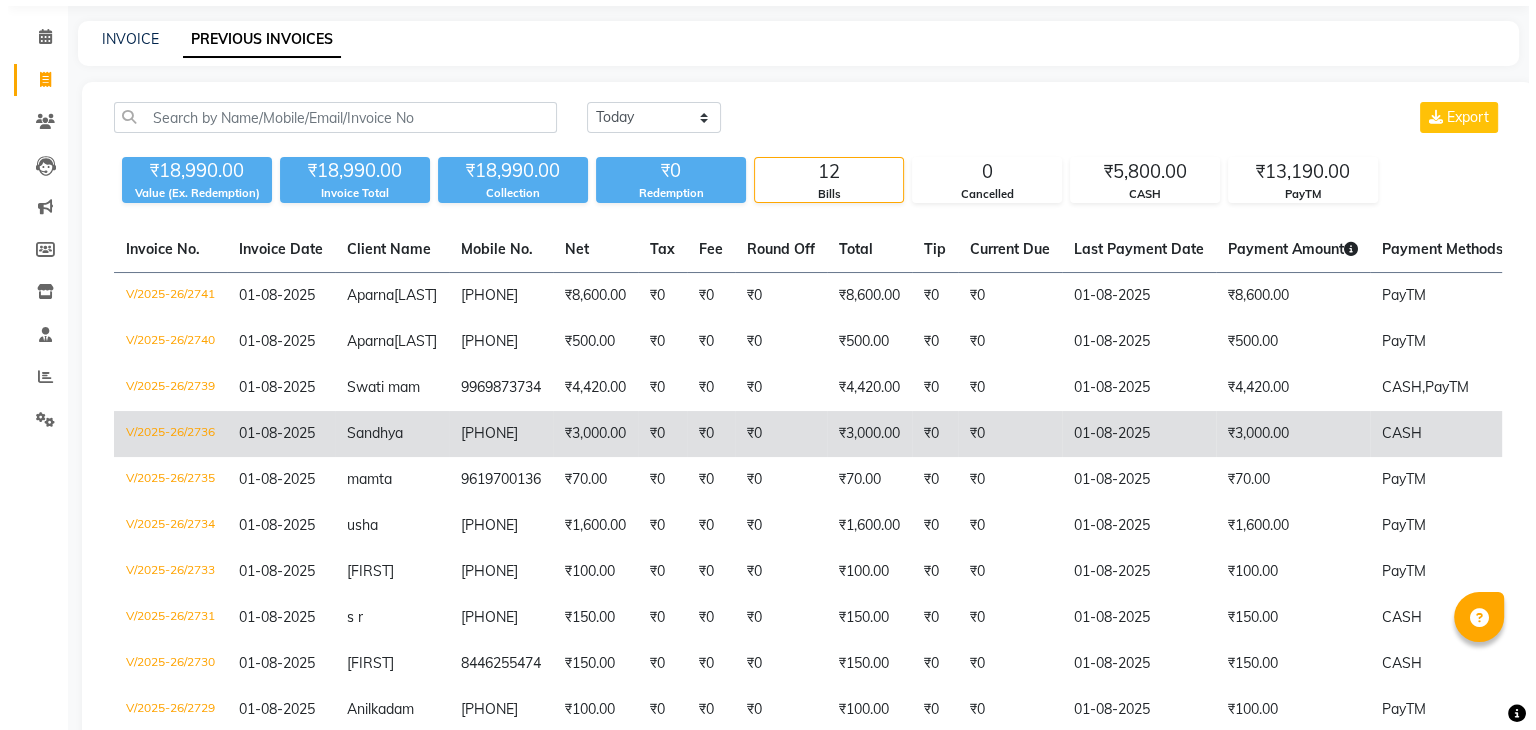 scroll, scrollTop: 0, scrollLeft: 0, axis: both 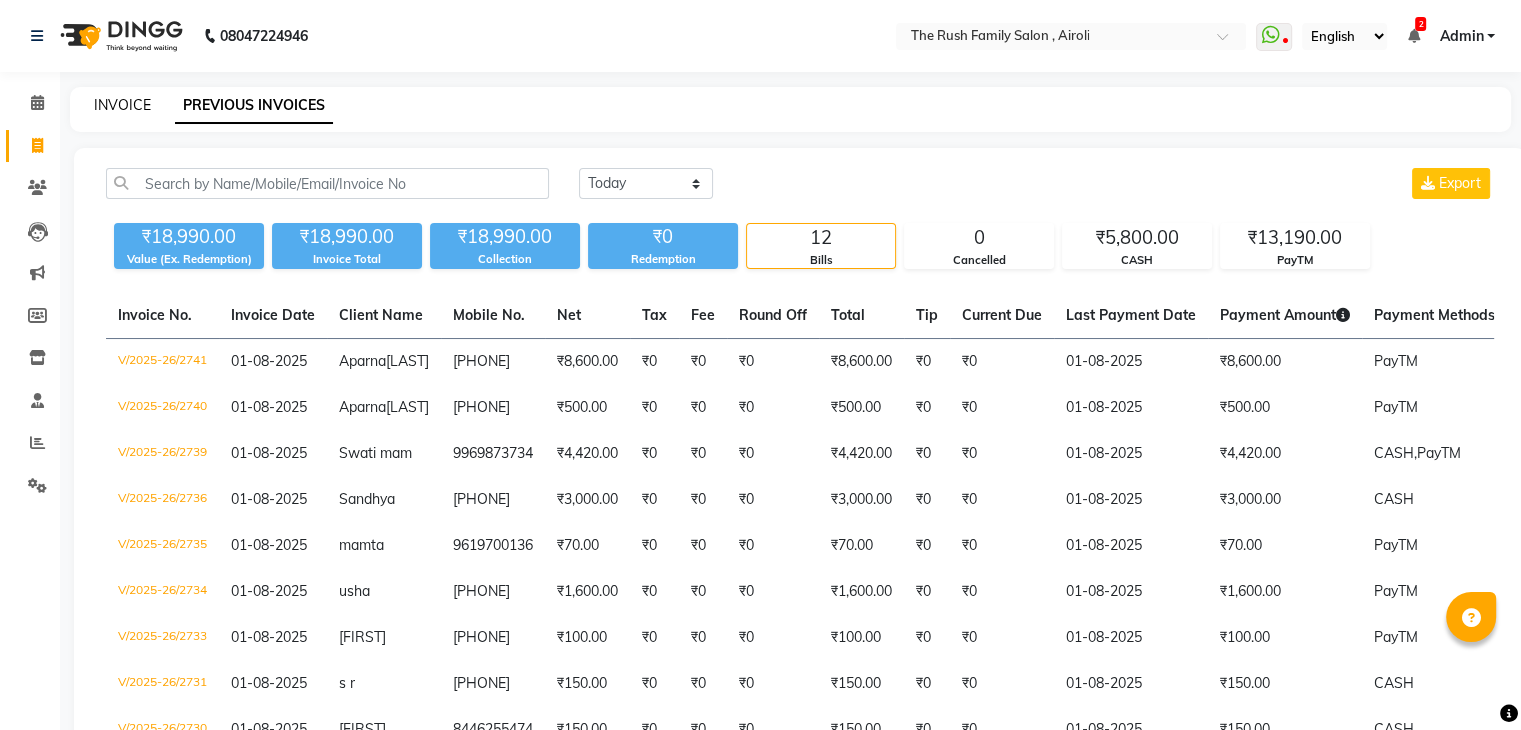 click on "INVOICE" 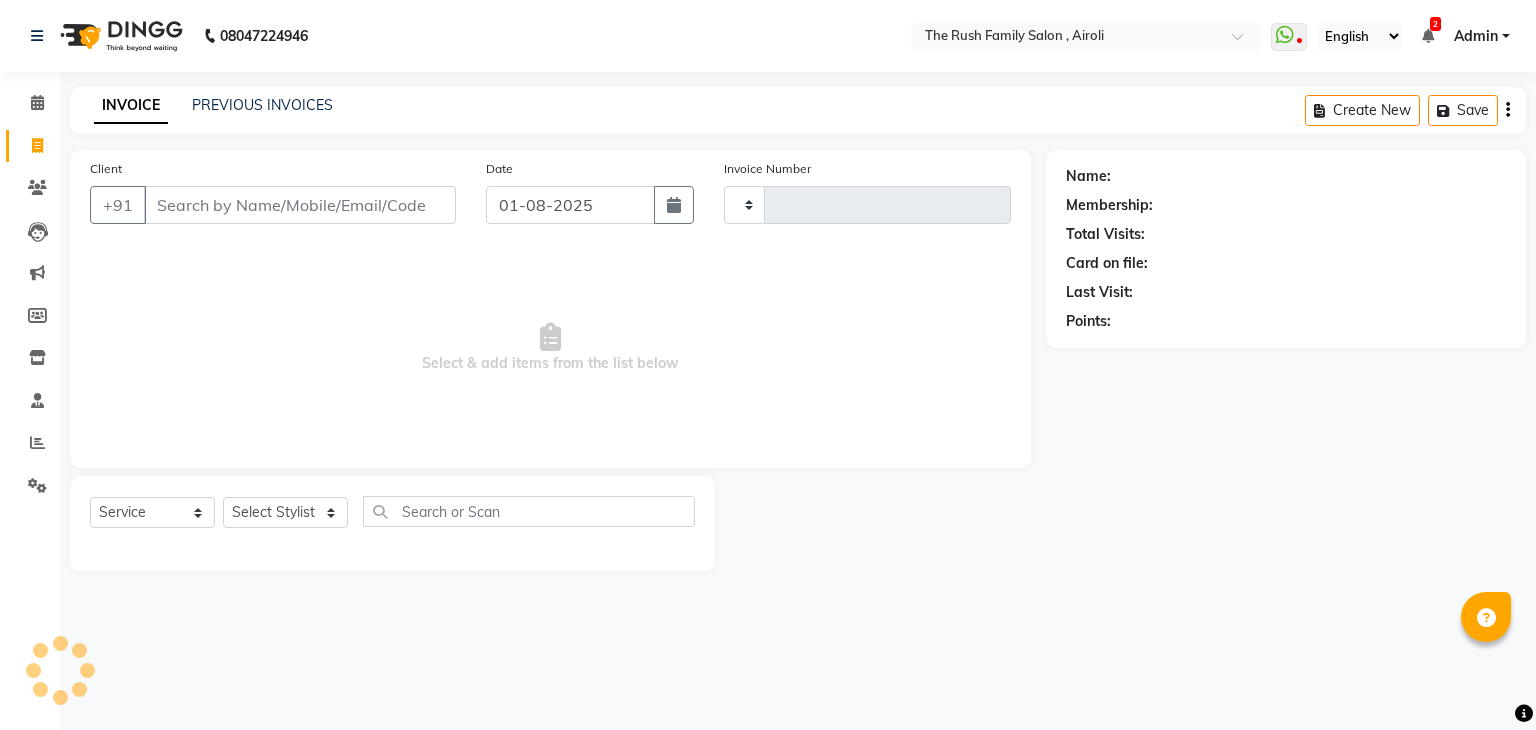 type on "2742" 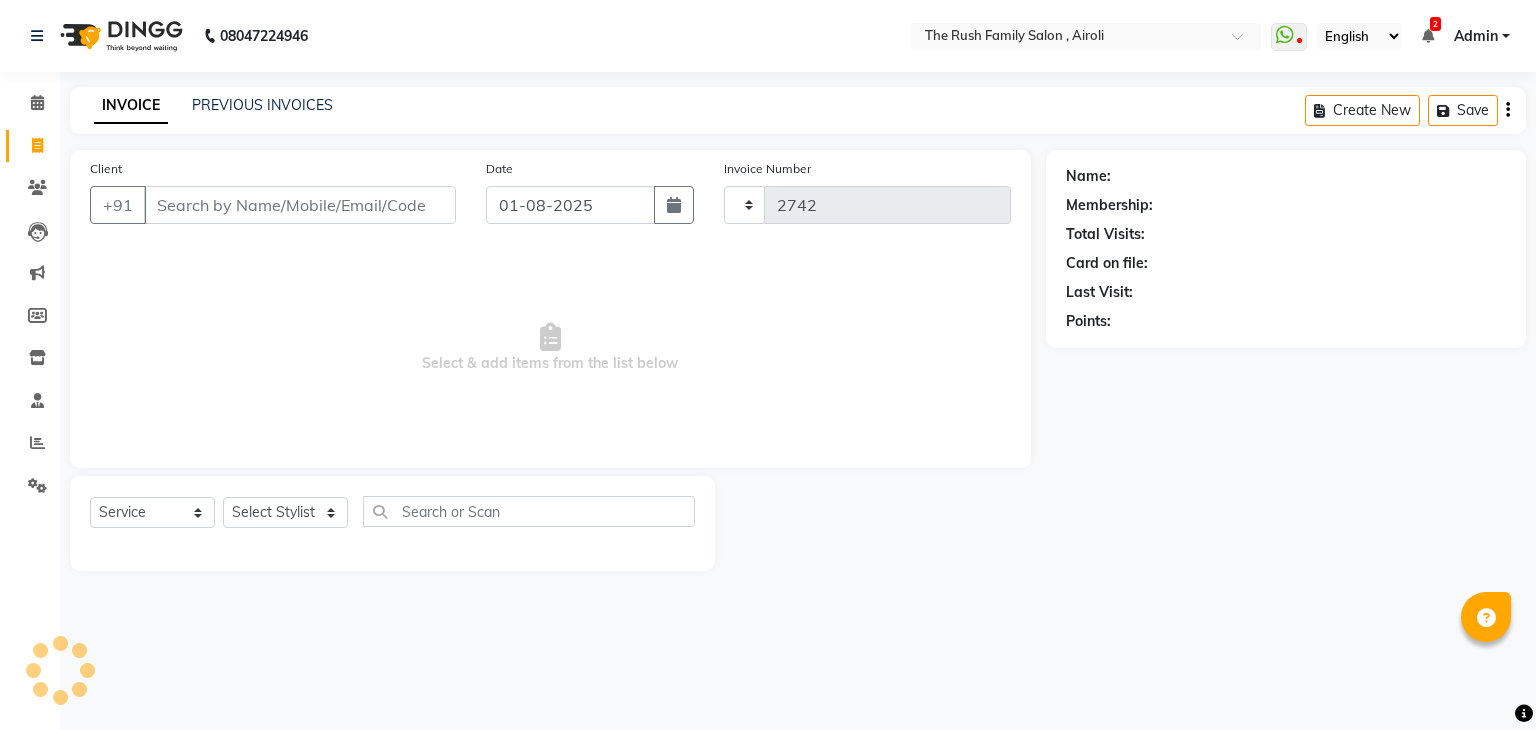 select on "5419" 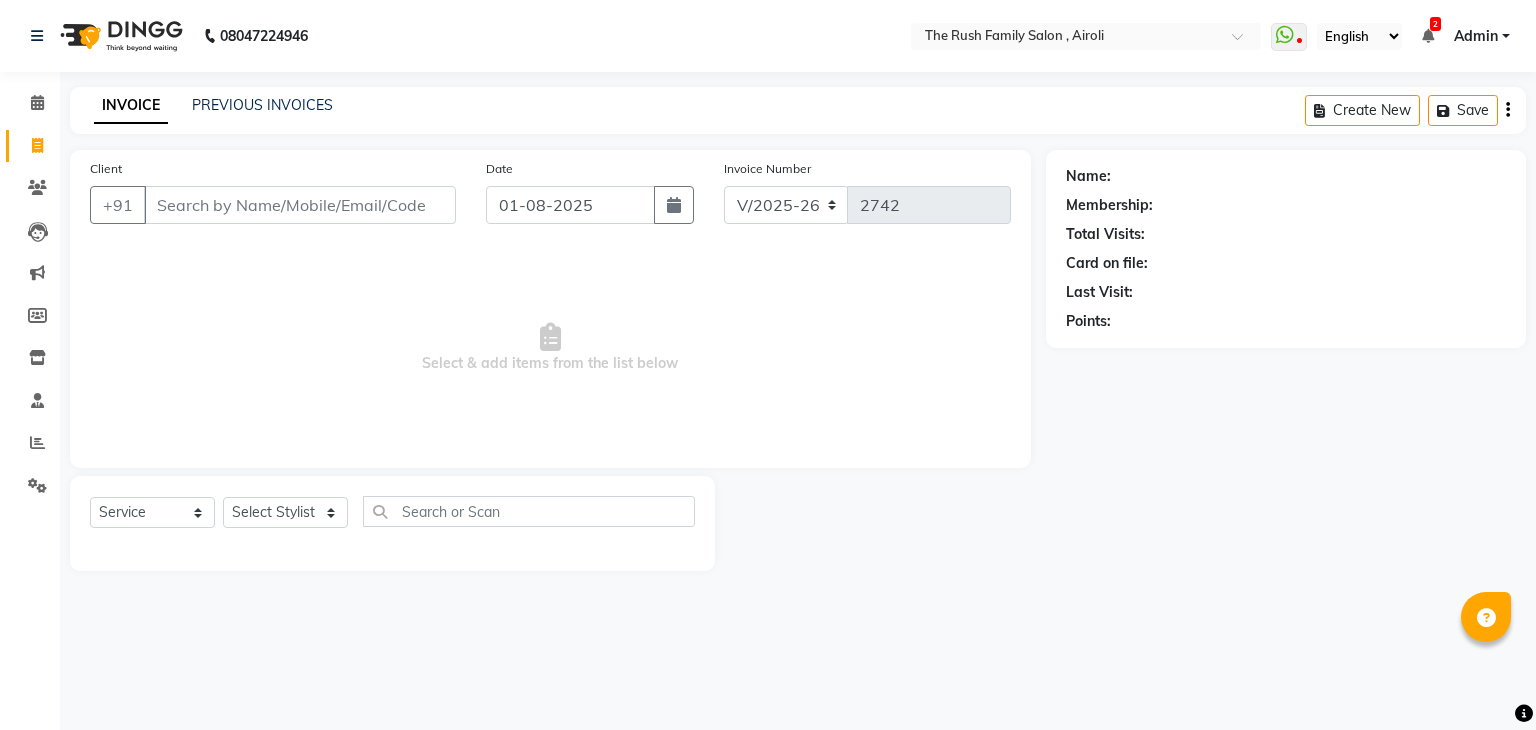 click on "Client" at bounding box center [300, 205] 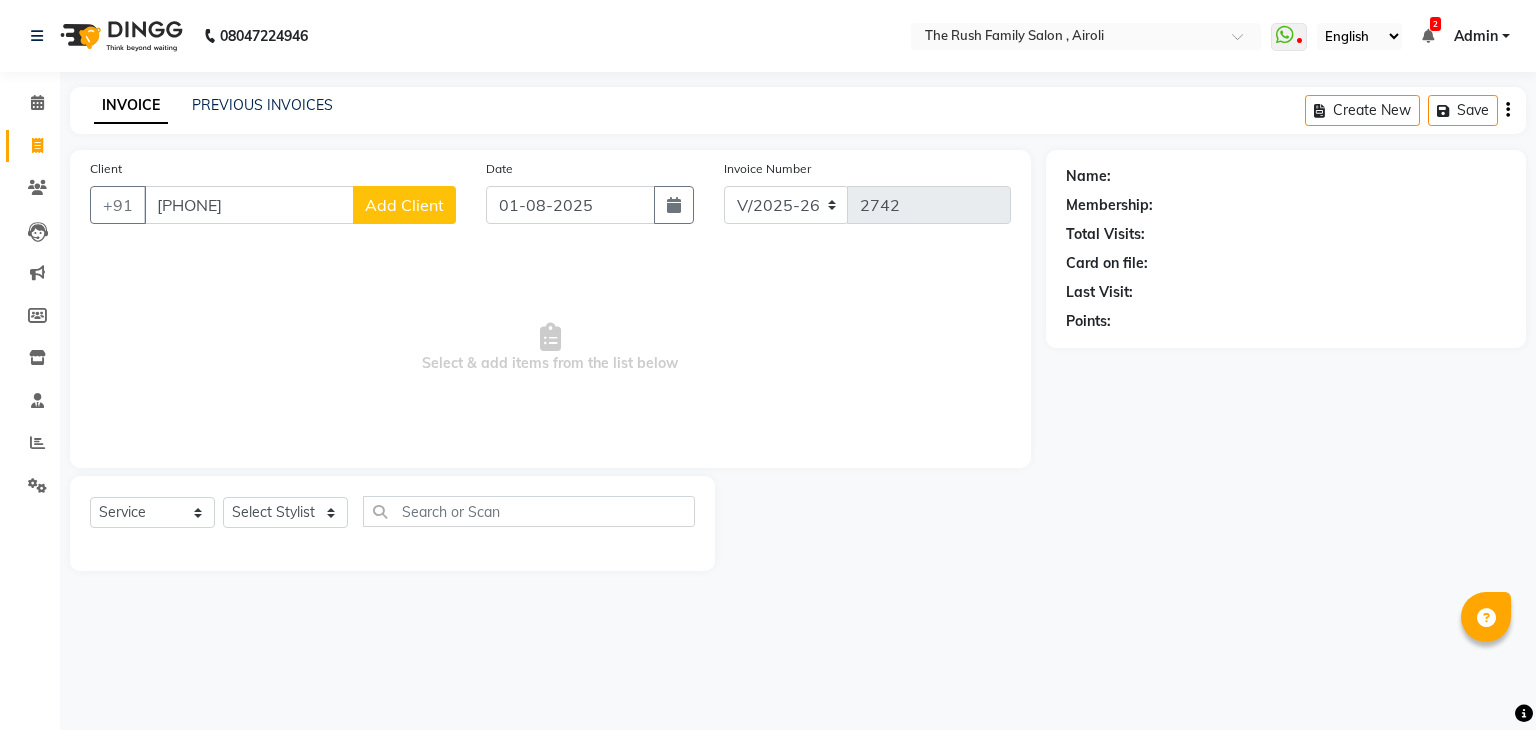 type on "[PHONE]" 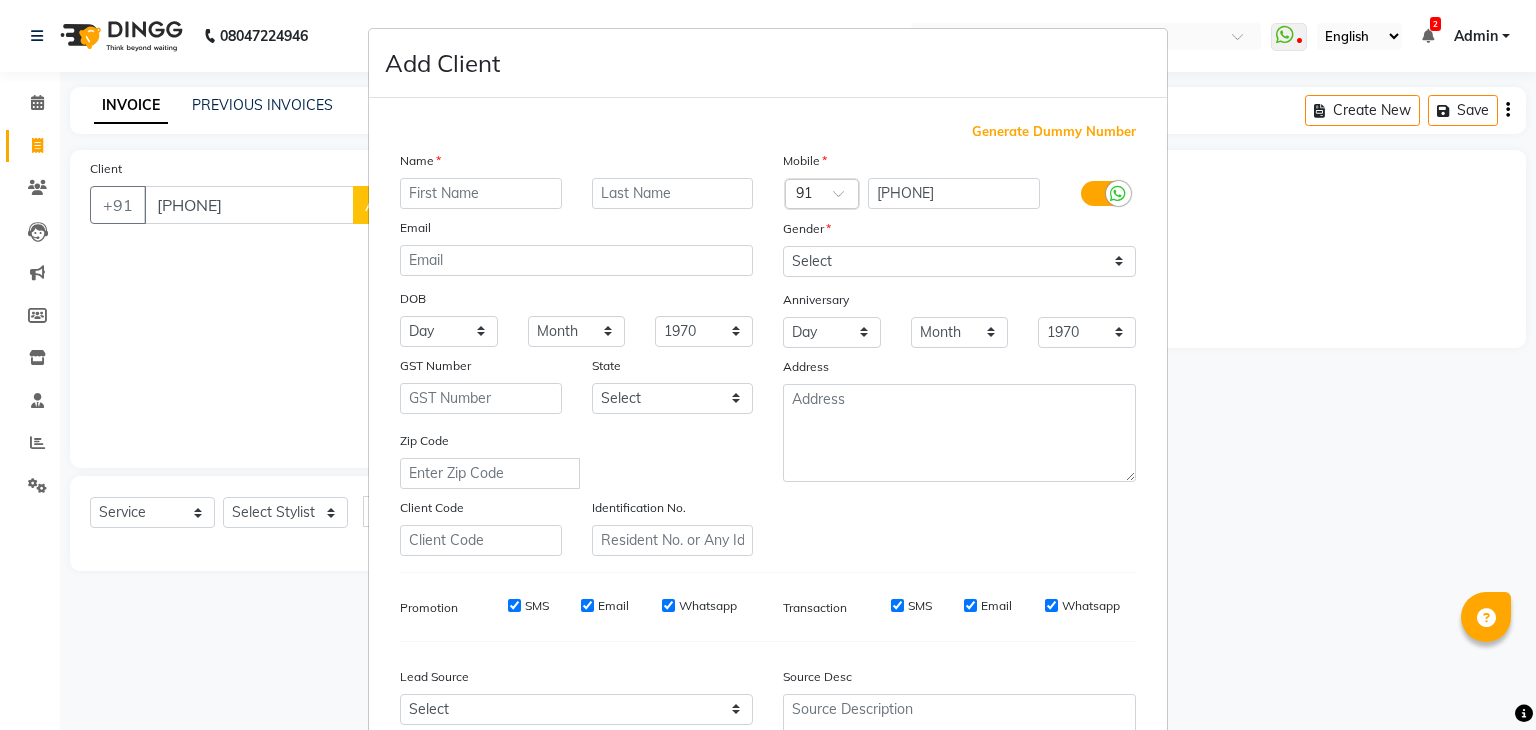 click at bounding box center [481, 193] 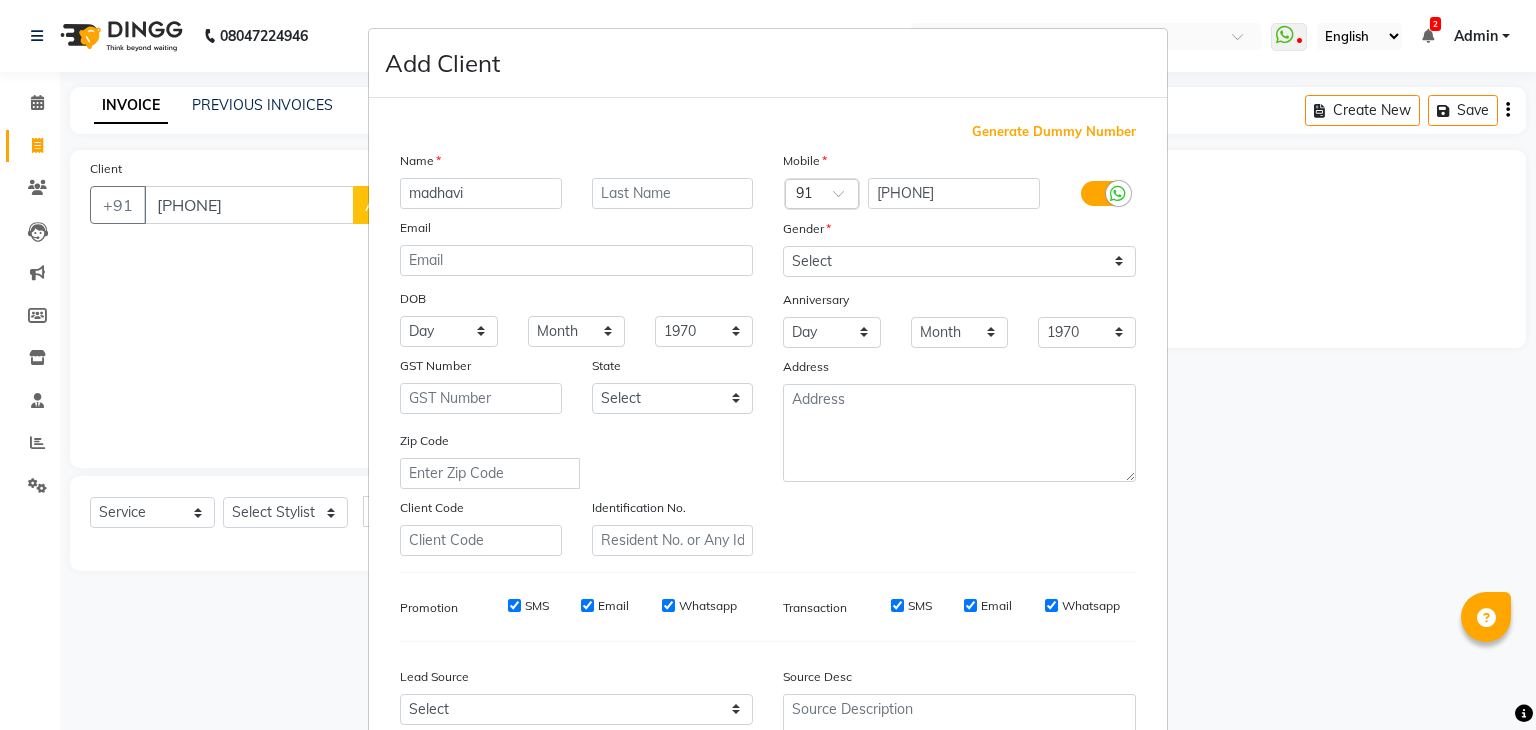 type on "madhavi" 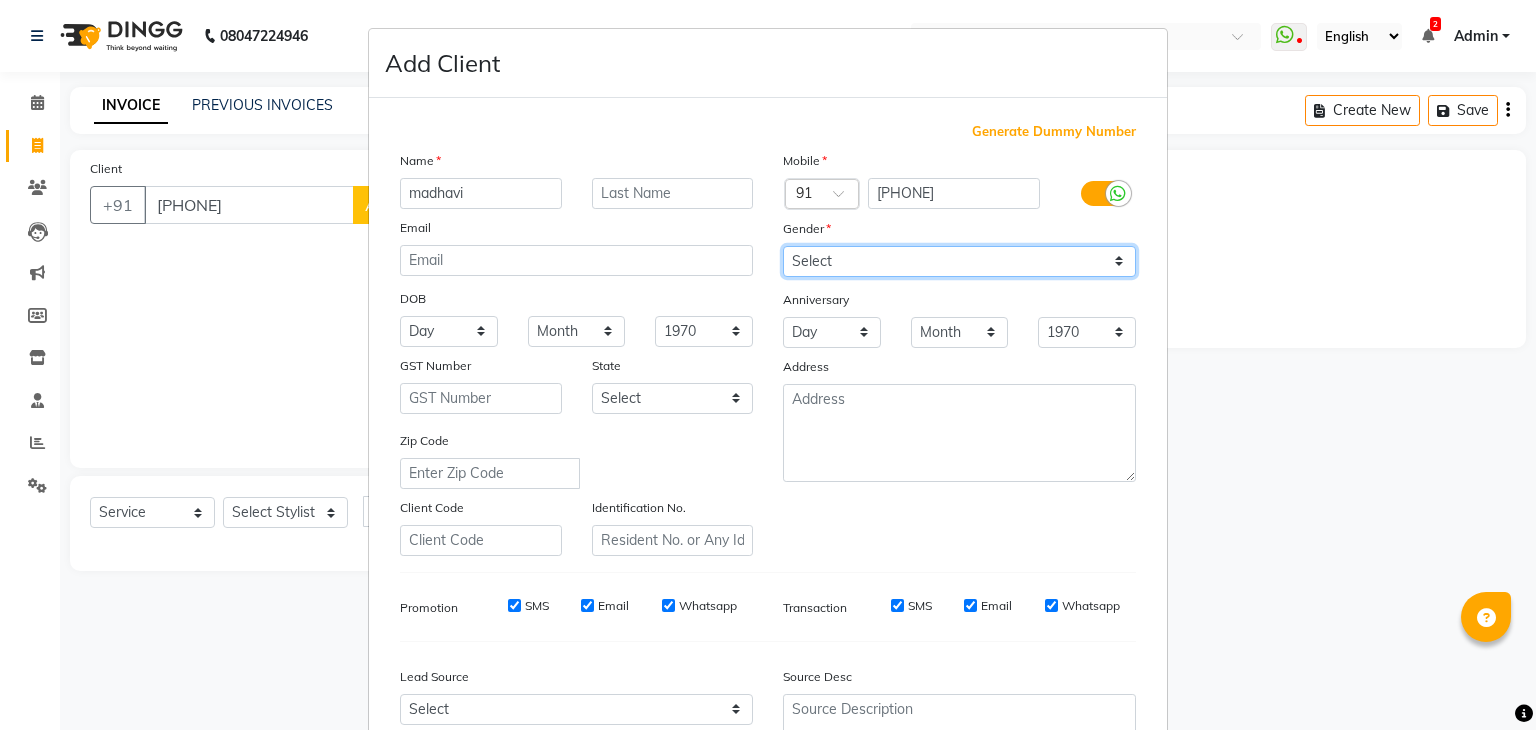 click on "Select Male Female Other Prefer Not To Say" at bounding box center (959, 261) 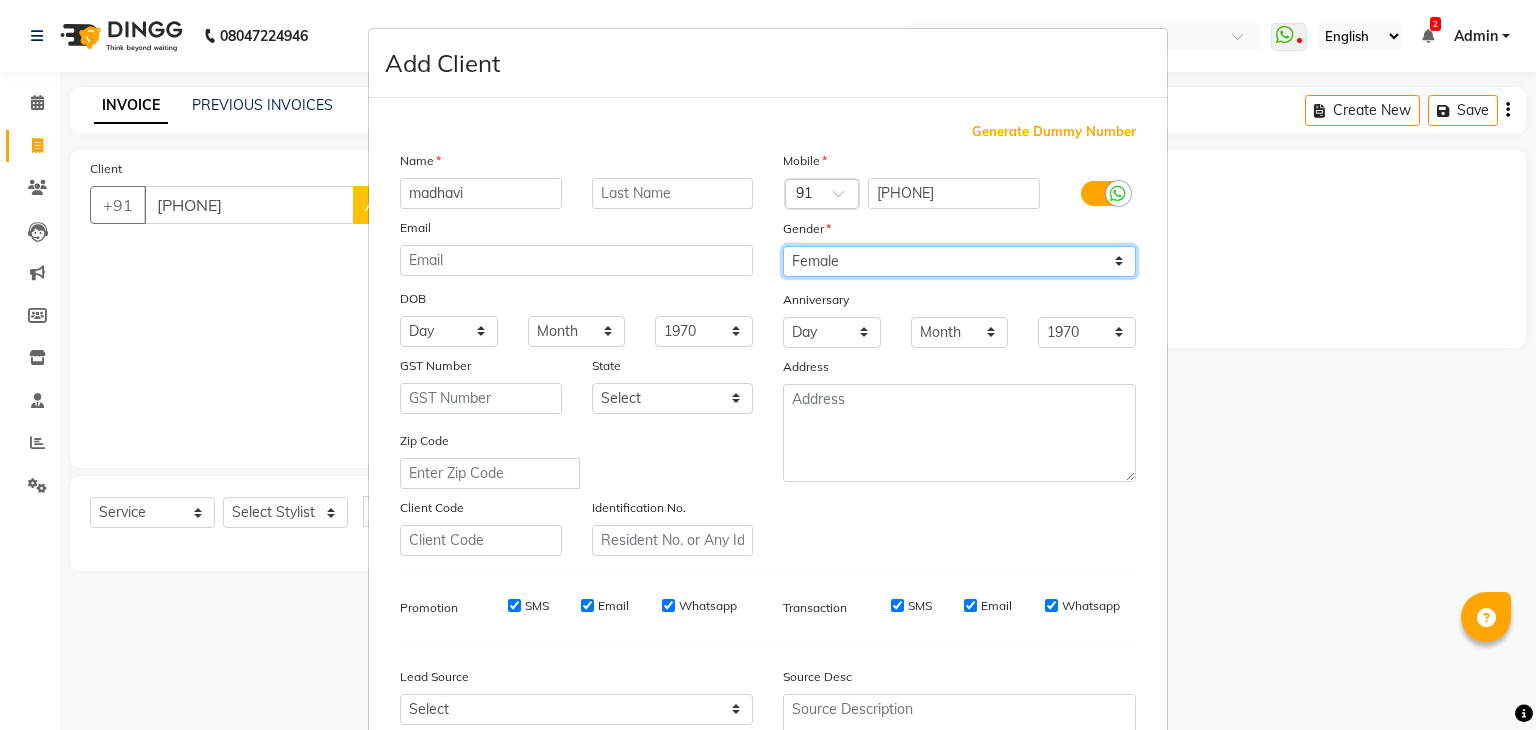 click on "Select Male Female Other Prefer Not To Say" at bounding box center [959, 261] 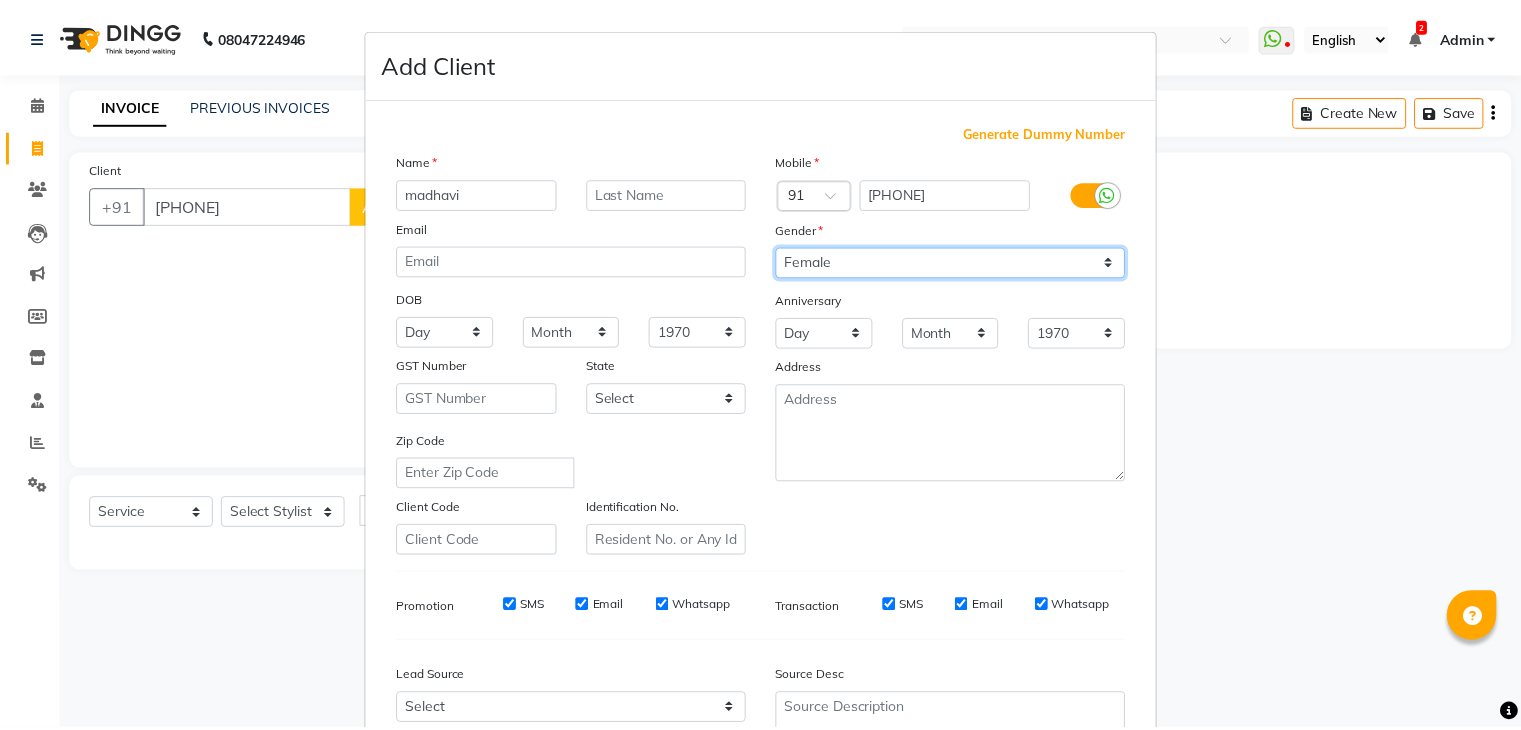 scroll, scrollTop: 203, scrollLeft: 0, axis: vertical 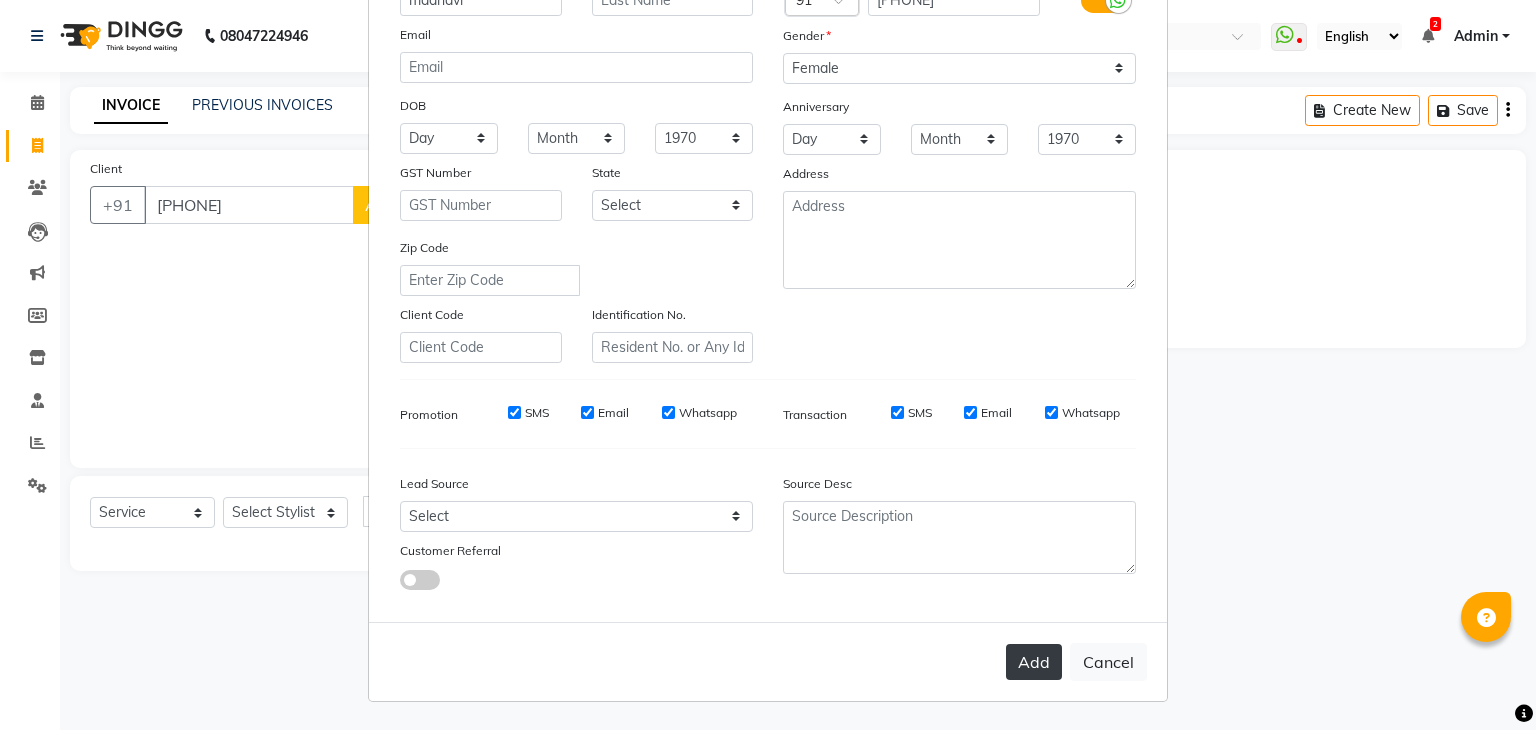 click on "Add" at bounding box center (1034, 662) 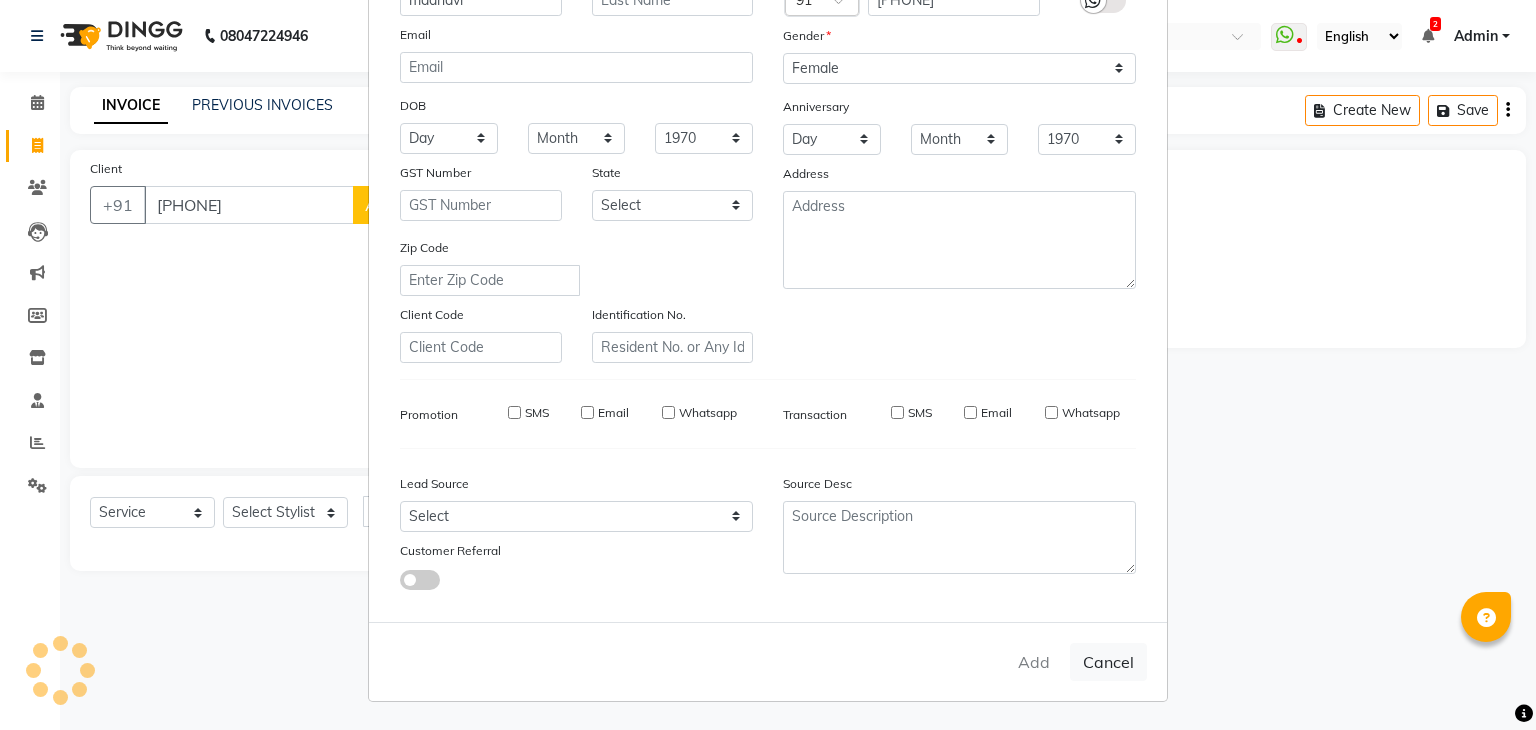 type 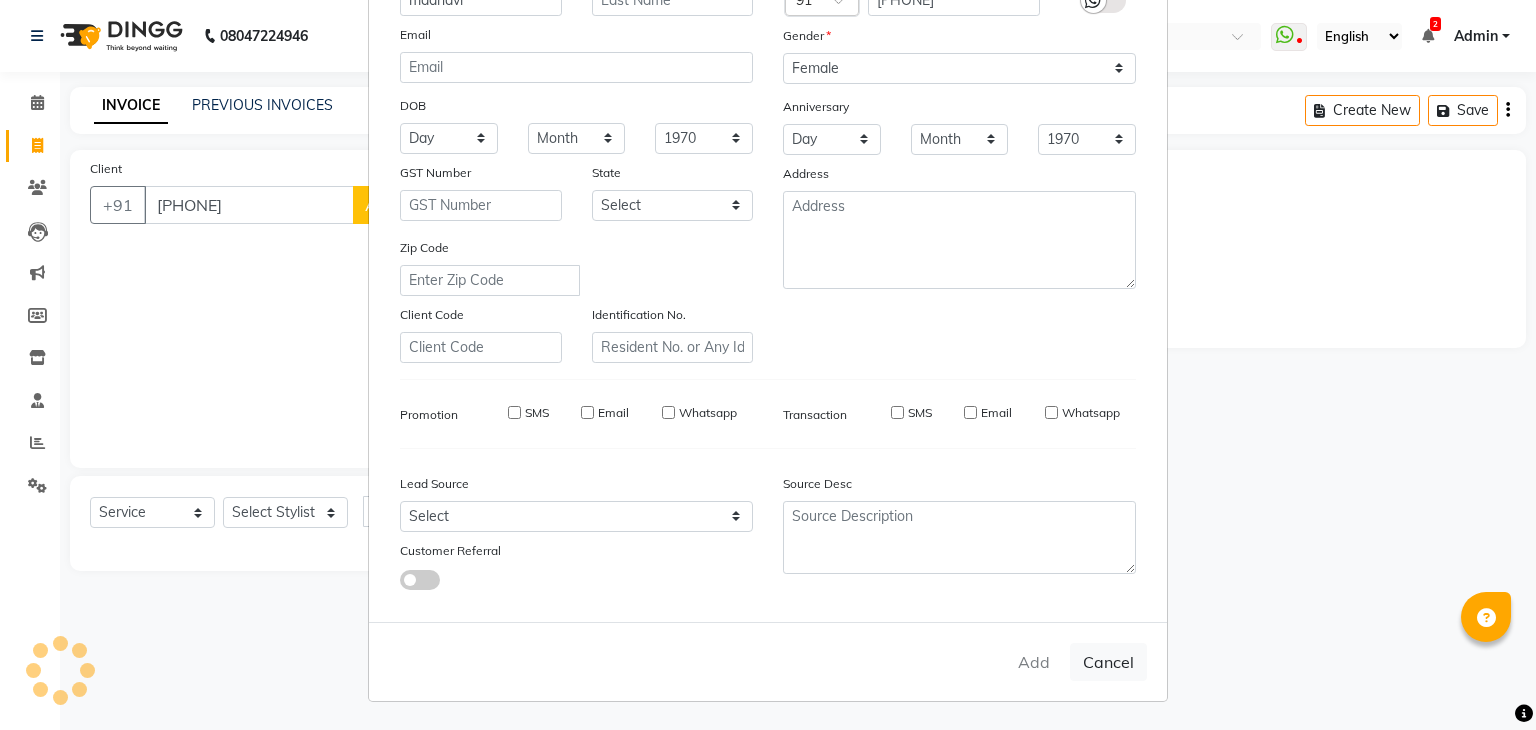 select 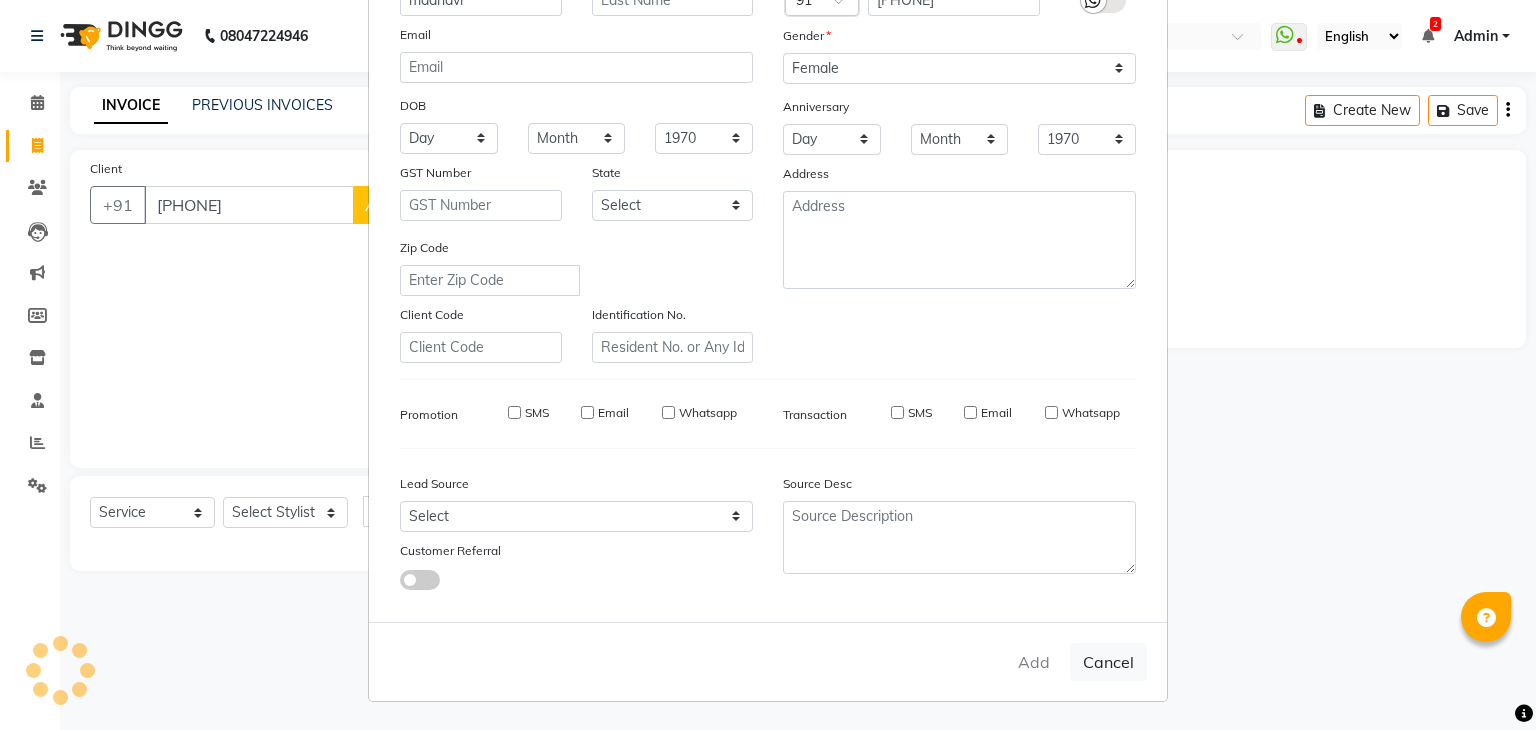 select 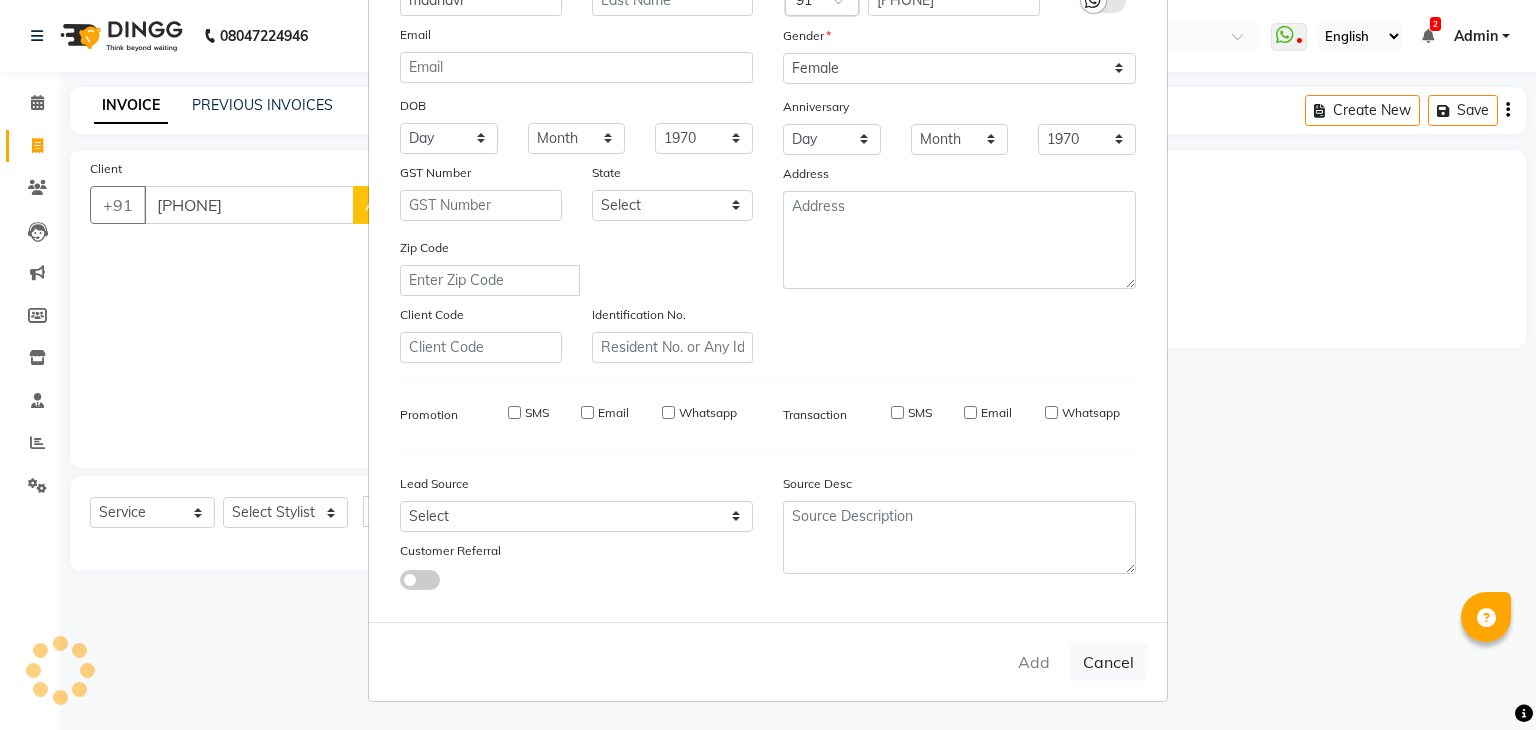 select 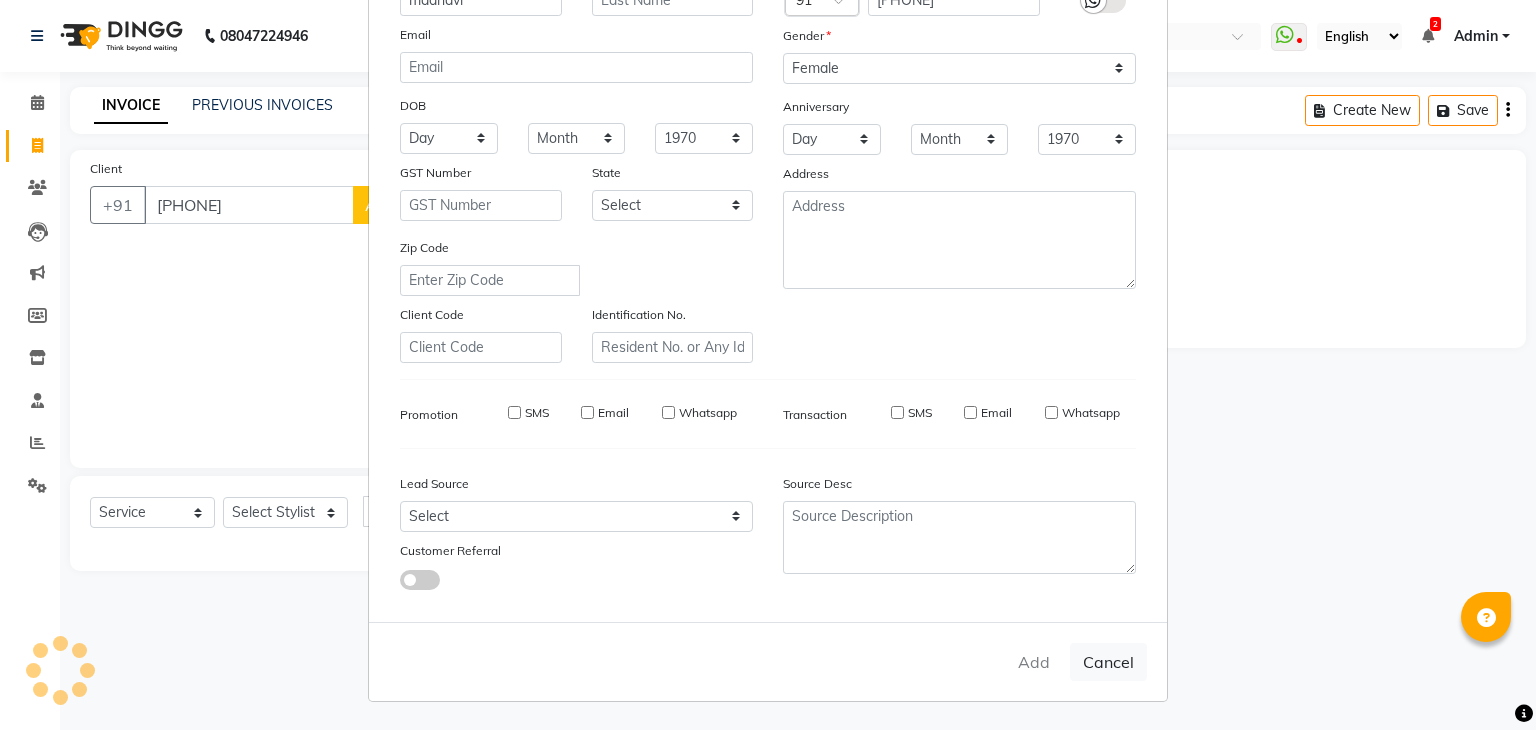 type 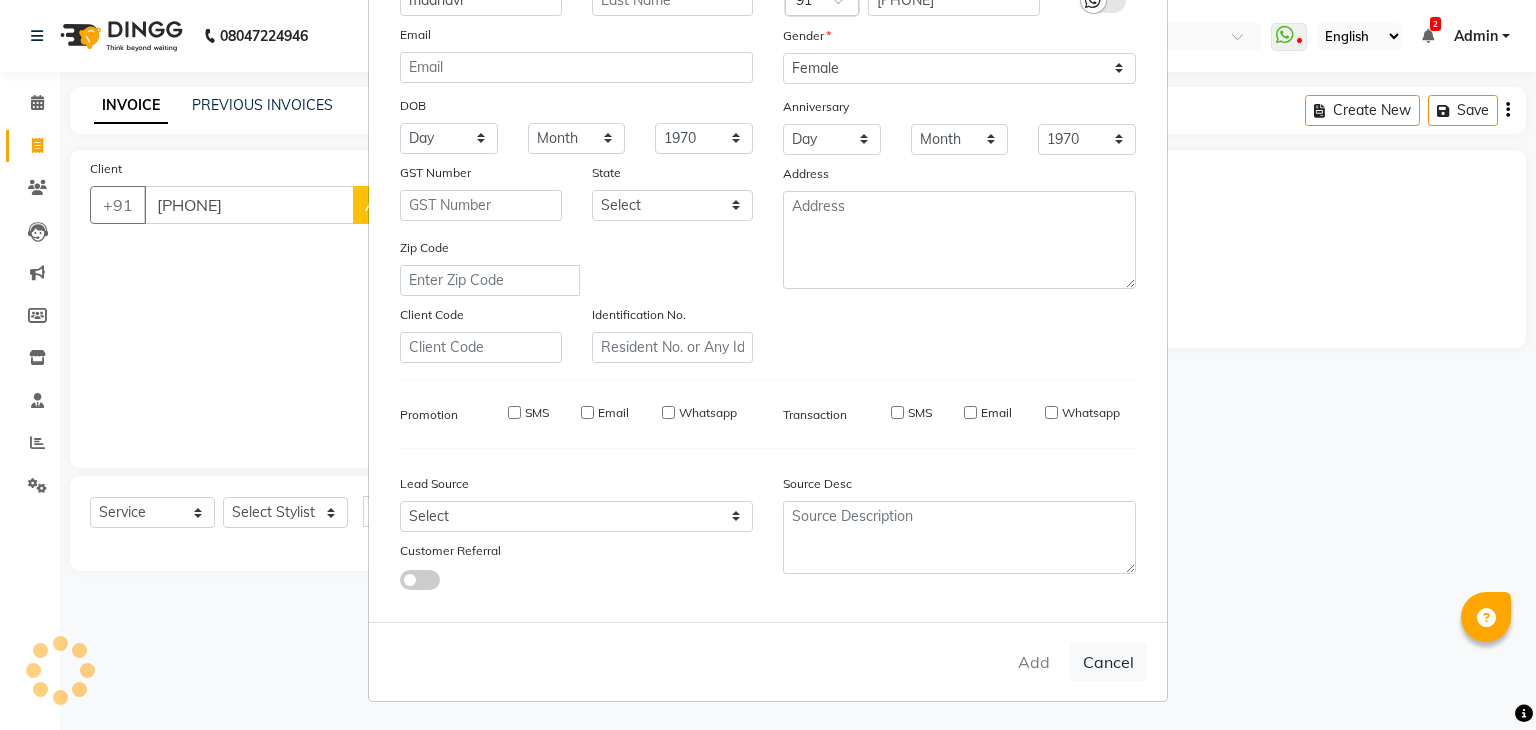 select 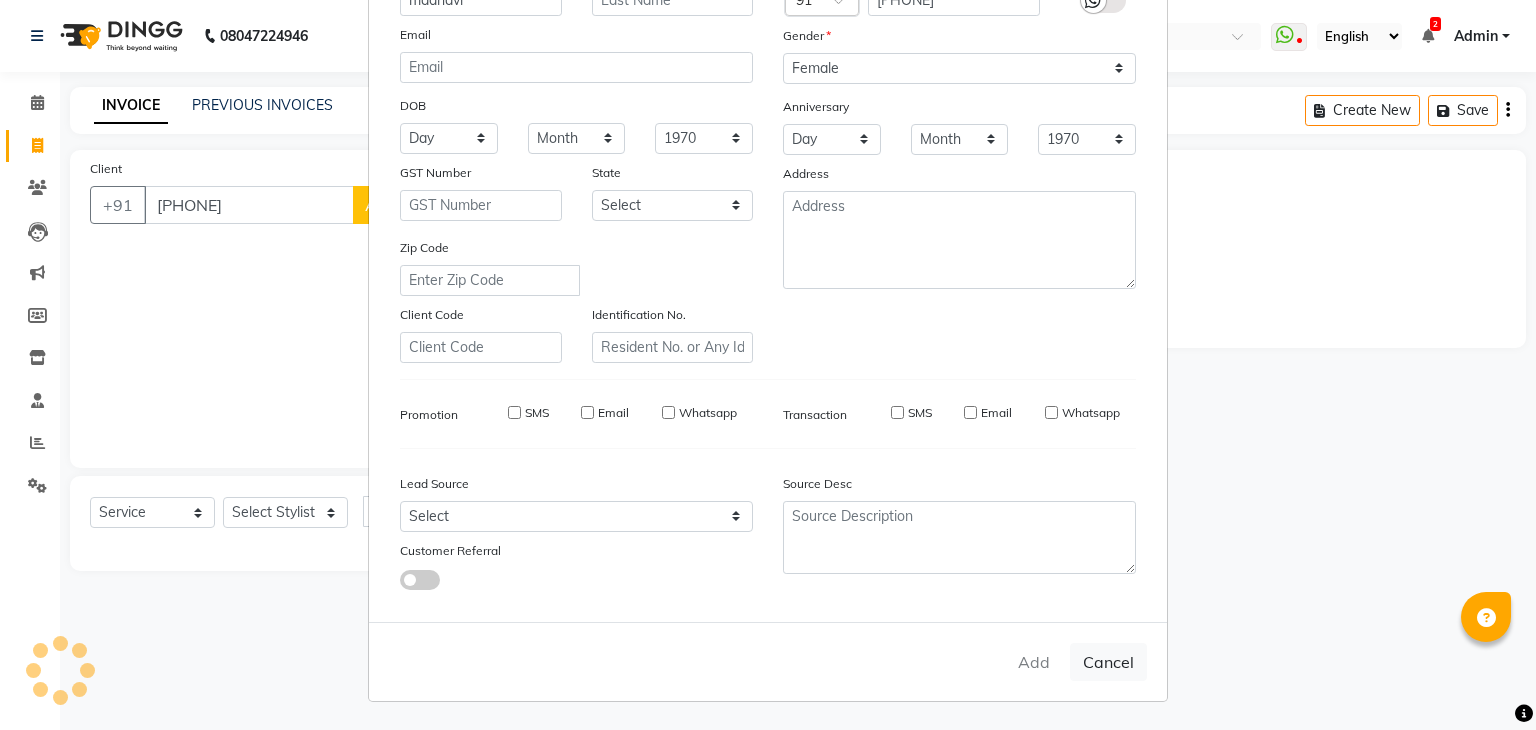 select 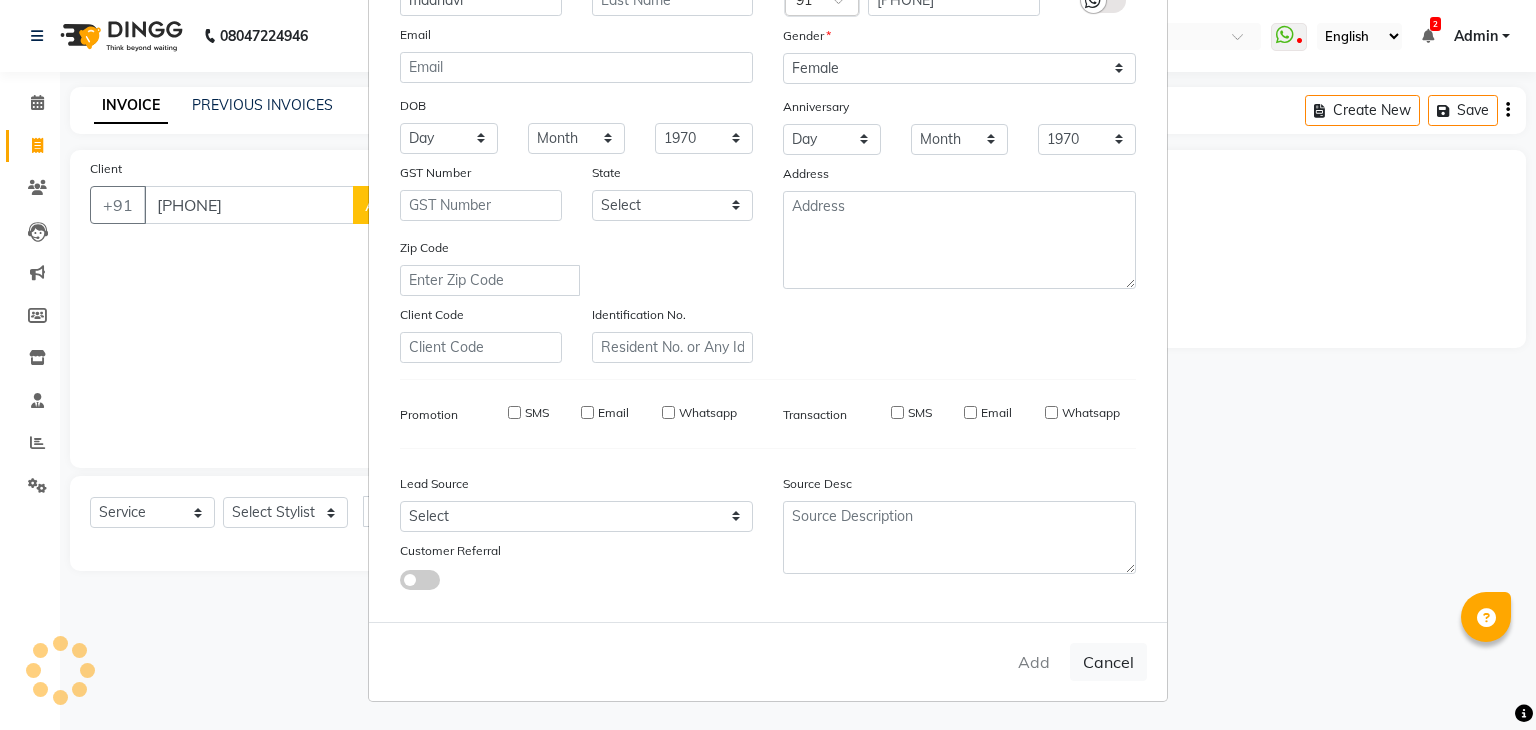 checkbox on "false" 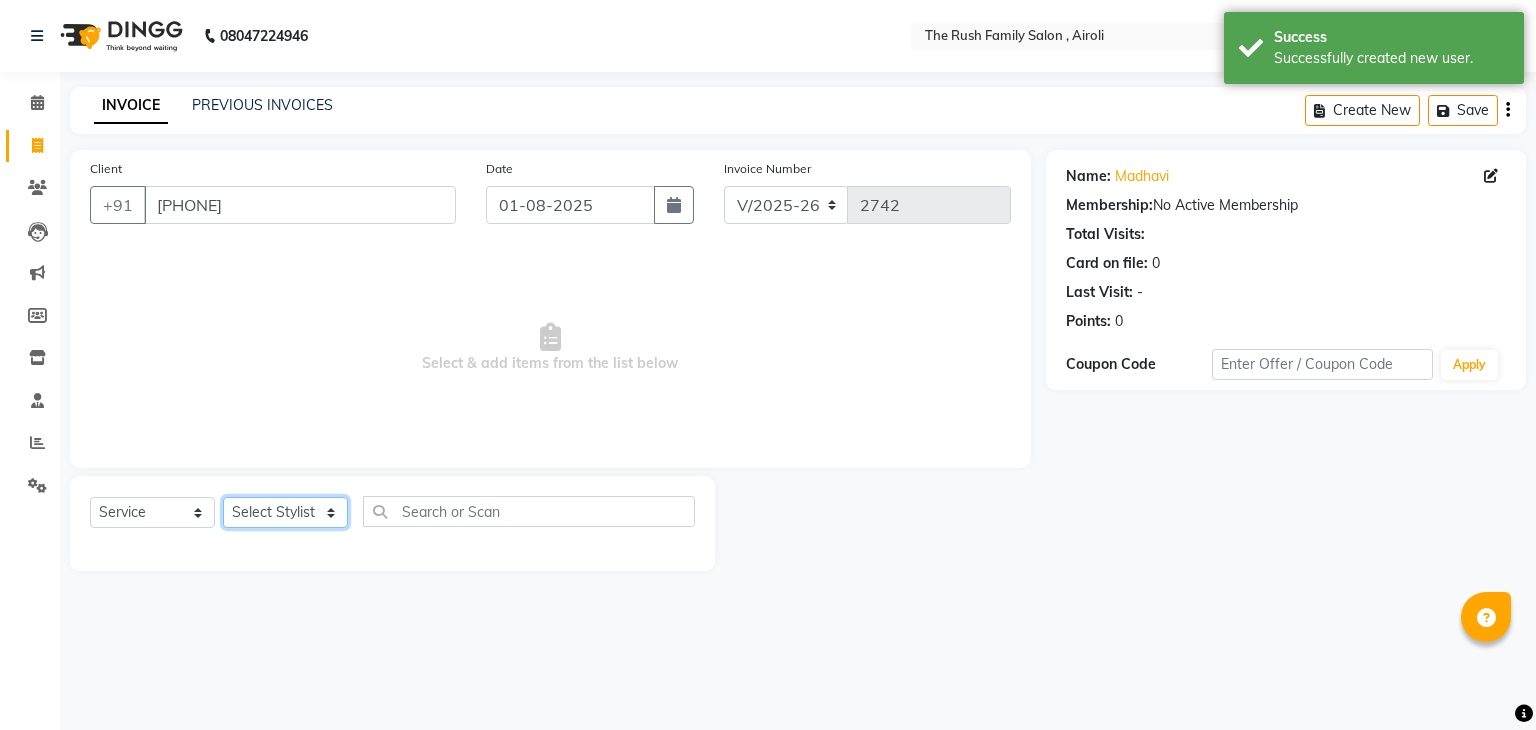 click on "Select Stylist Ajaz Alvira Danish Guddi Jayesh Josh mumtaz Naeem nishu Riya Rush Swati" 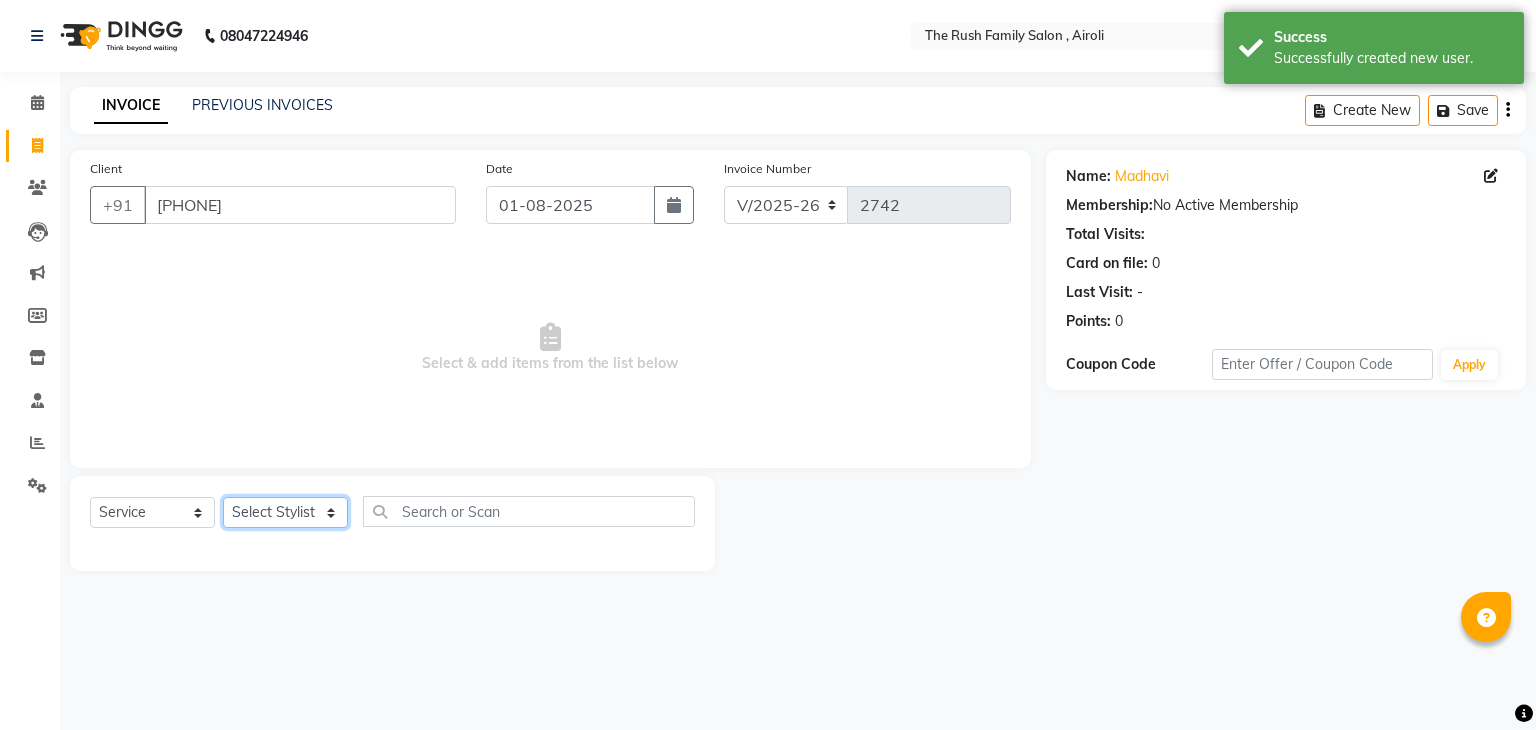 select on "42200" 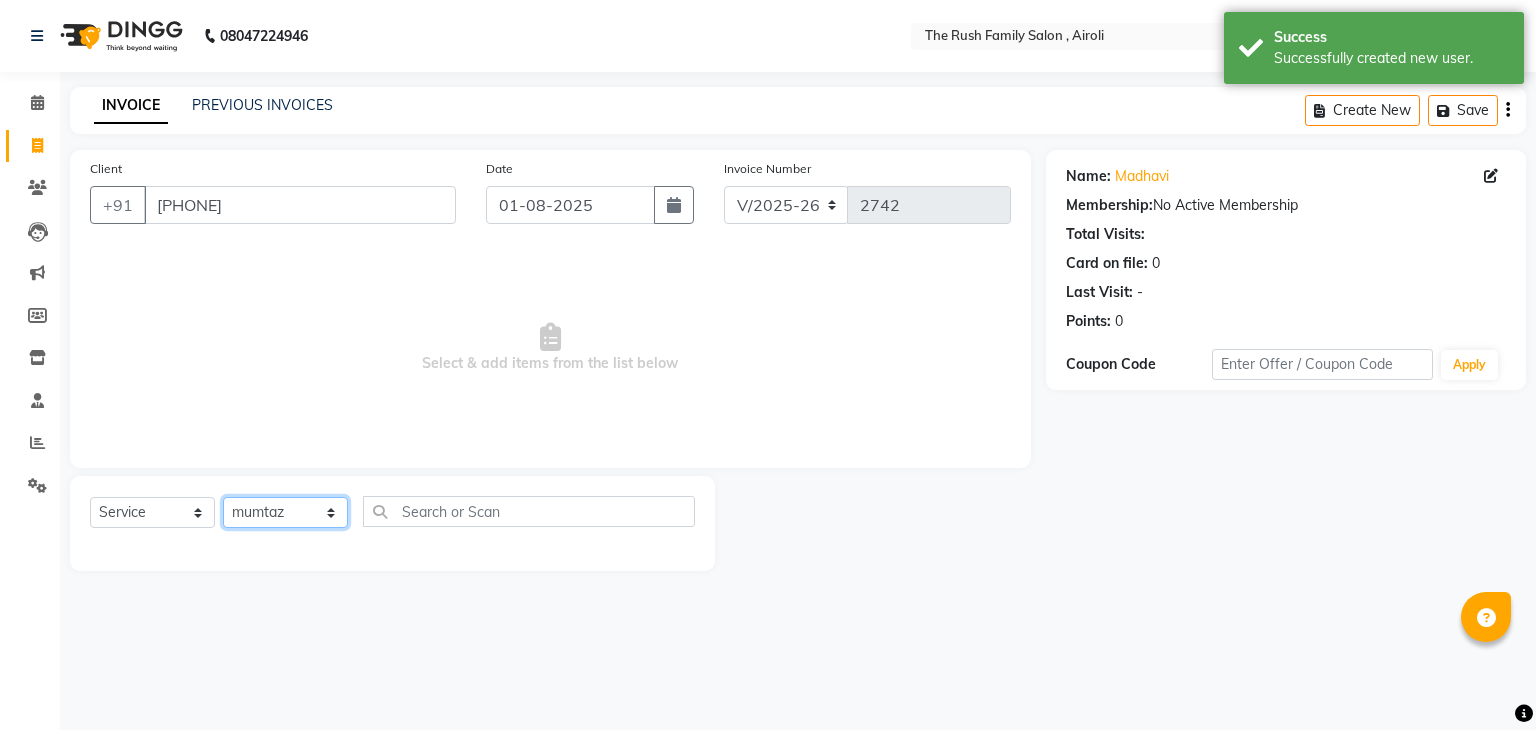 click on "Select Stylist Ajaz Alvira Danish Guddi Jayesh Josh mumtaz Naeem nishu Riya Rush Swati" 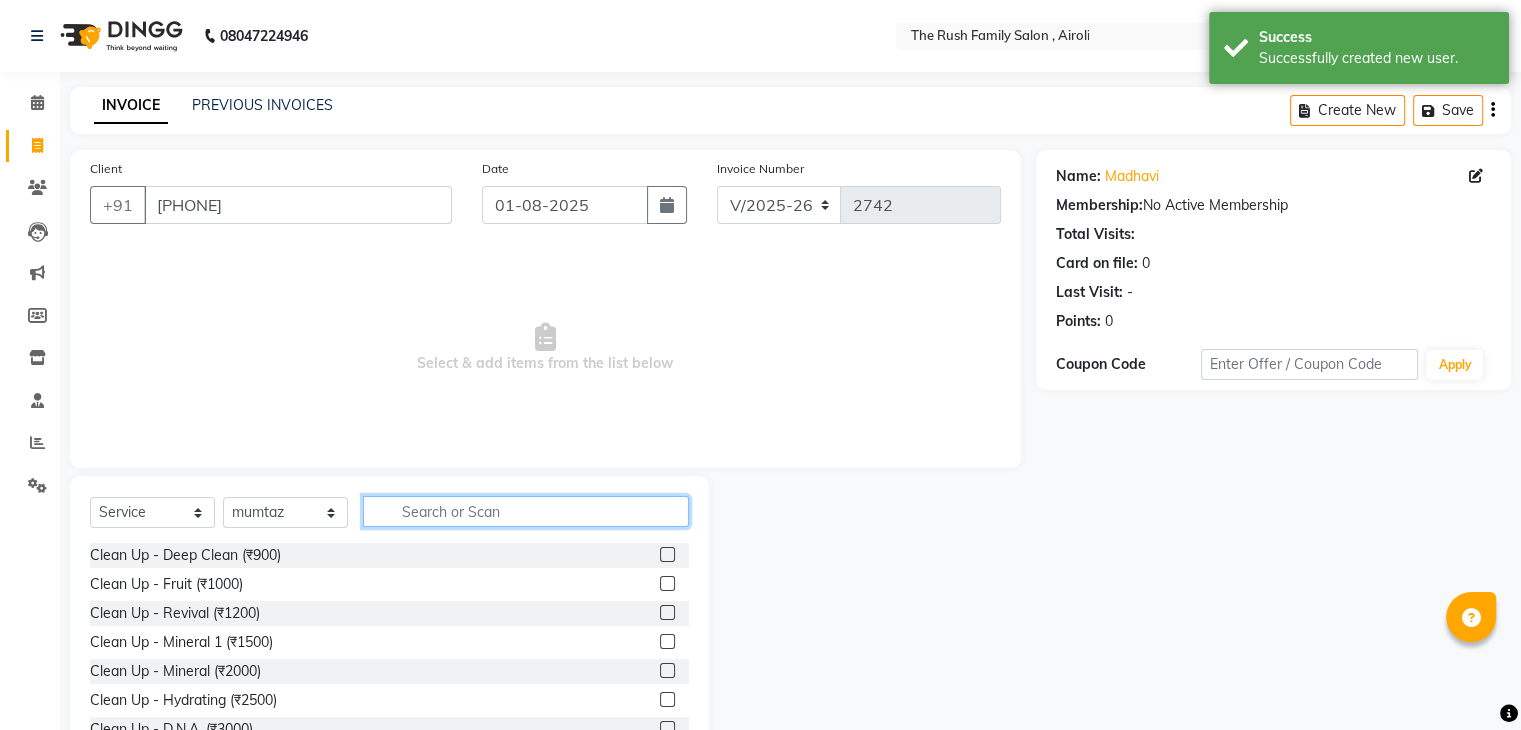 click 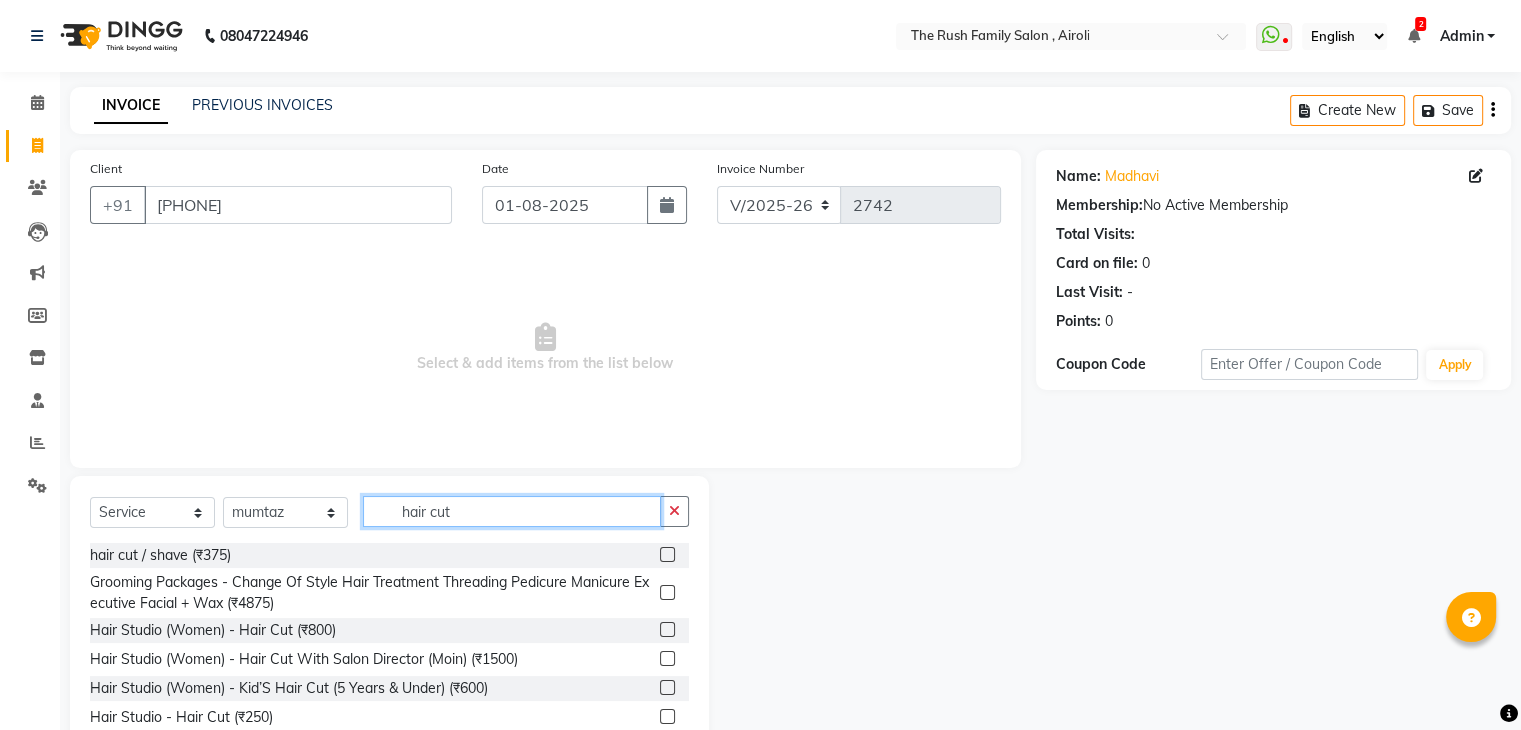 type on "hair cut" 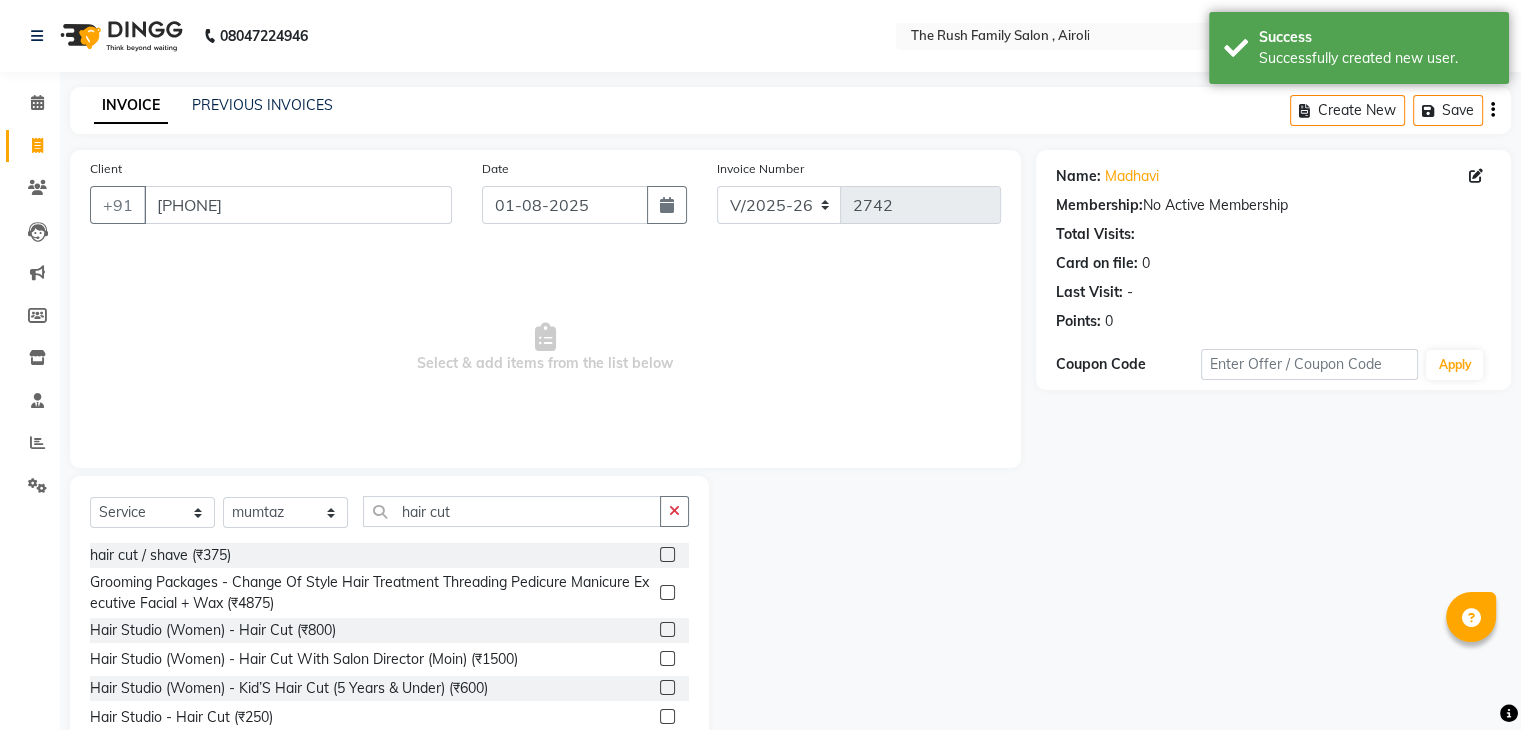 click 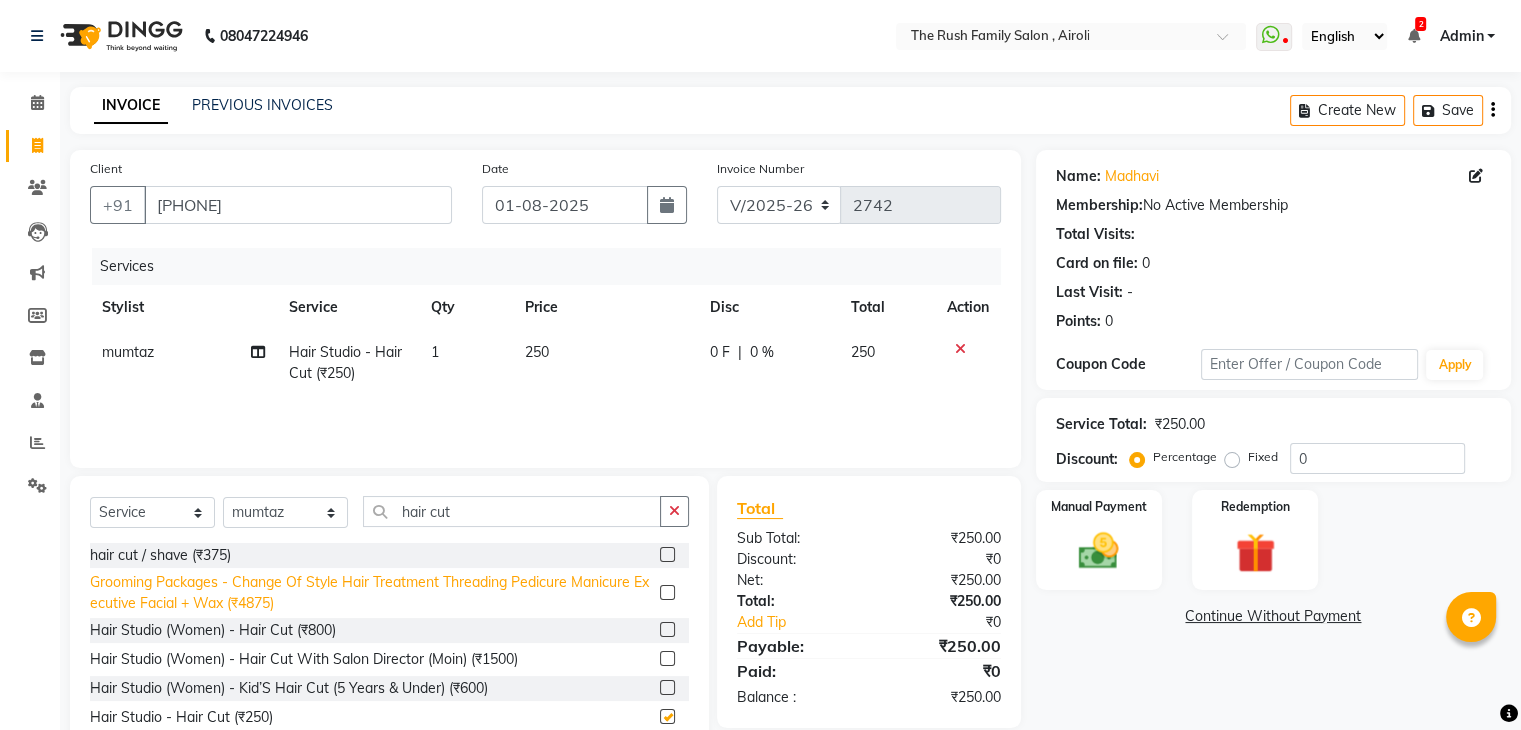 type 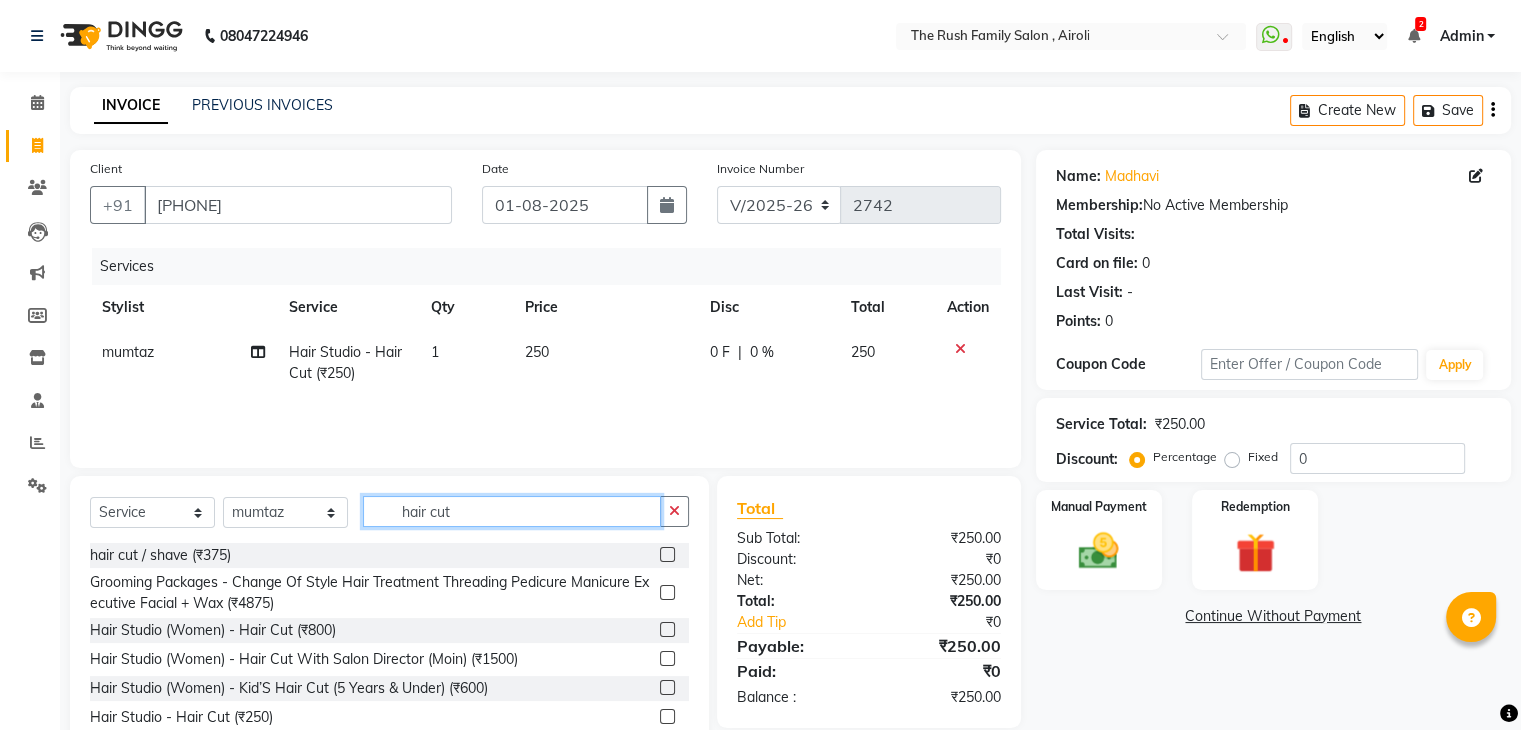 click on "hair cut" 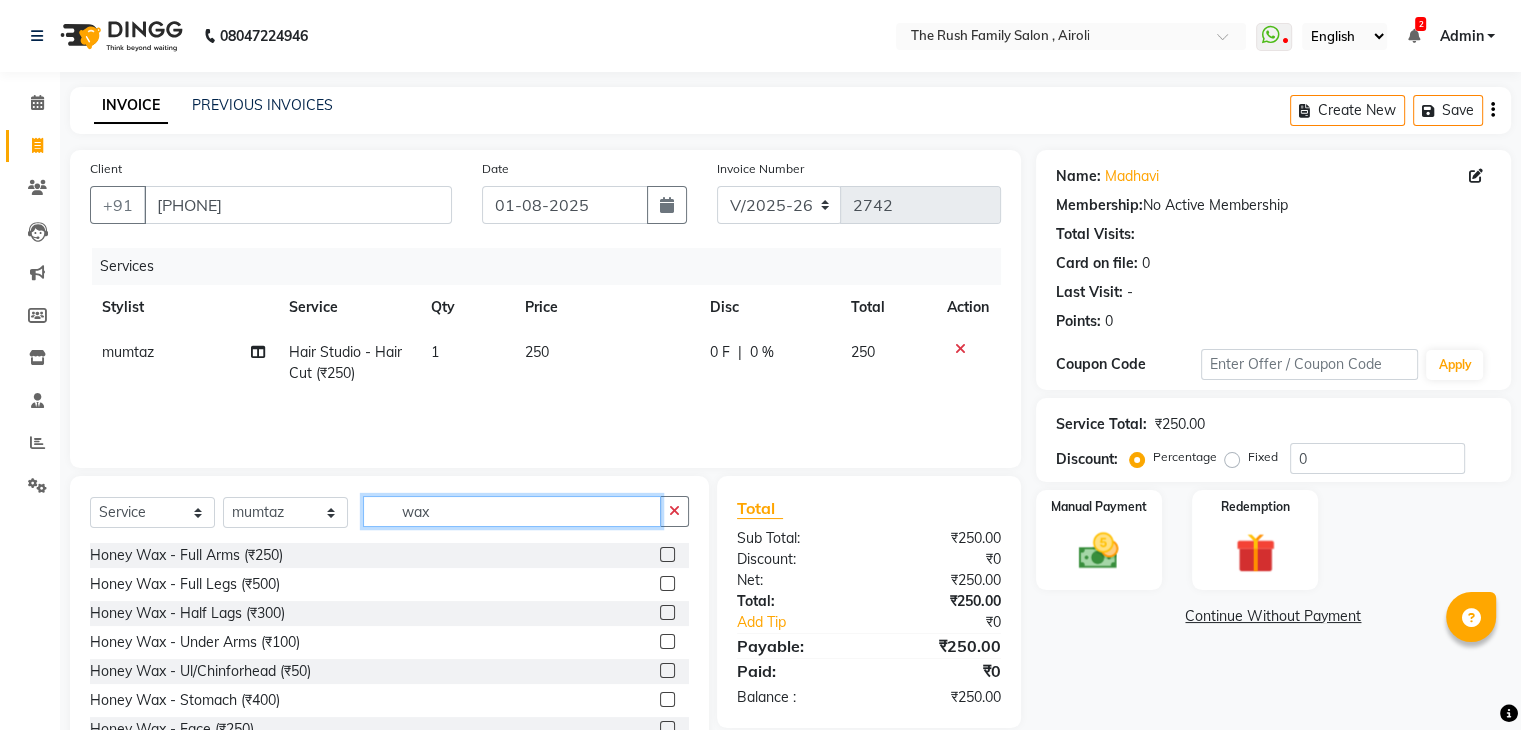 click on "wax" 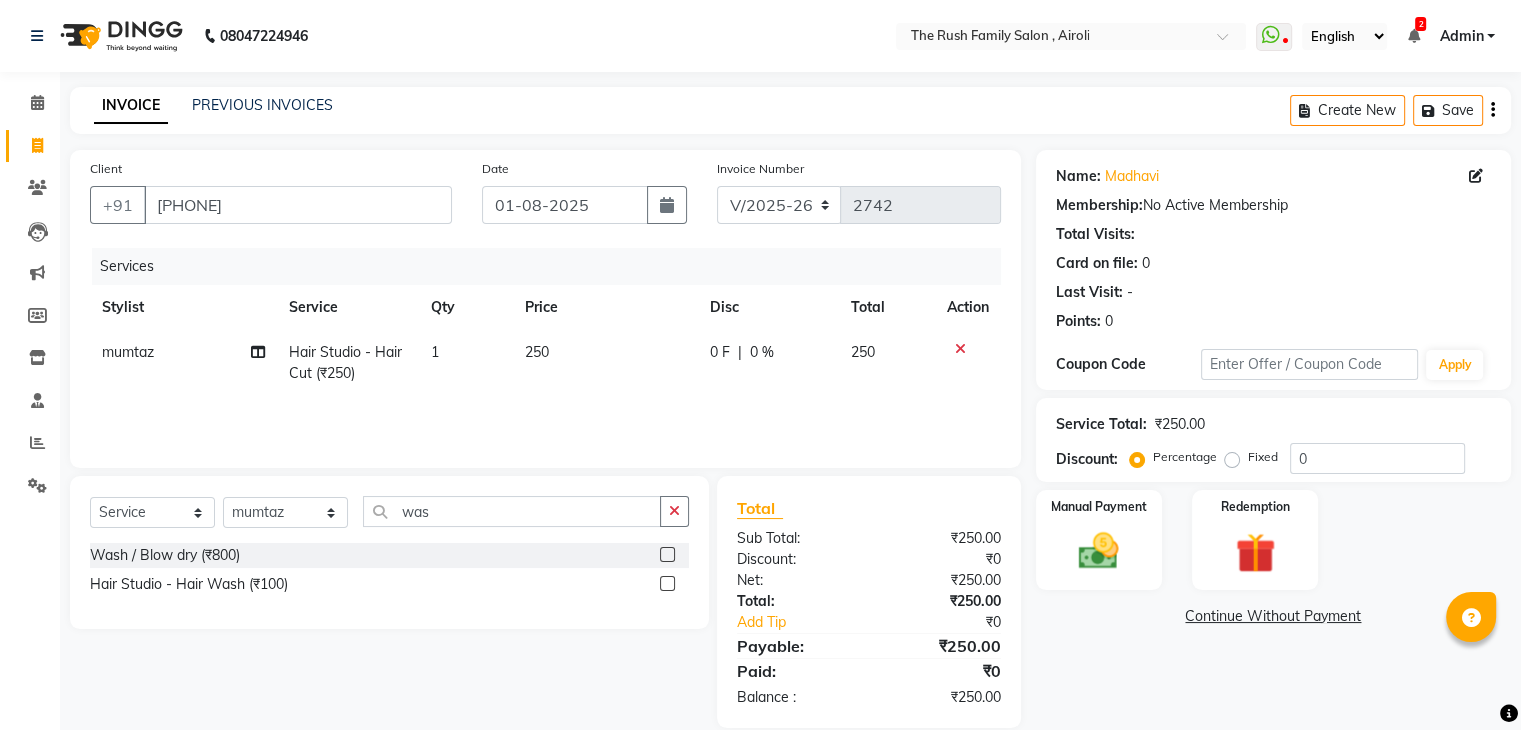 click 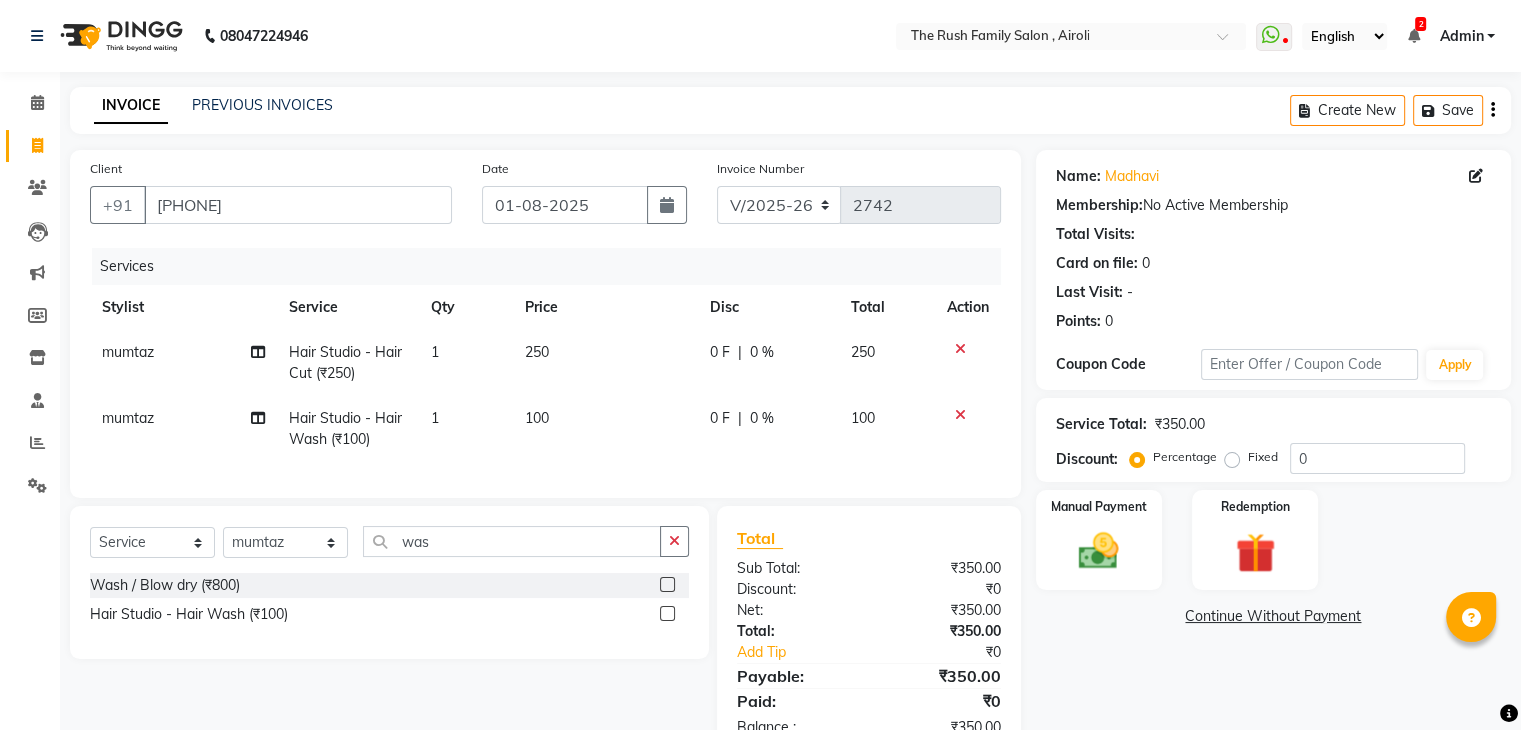 click on "0 F | 0 %" 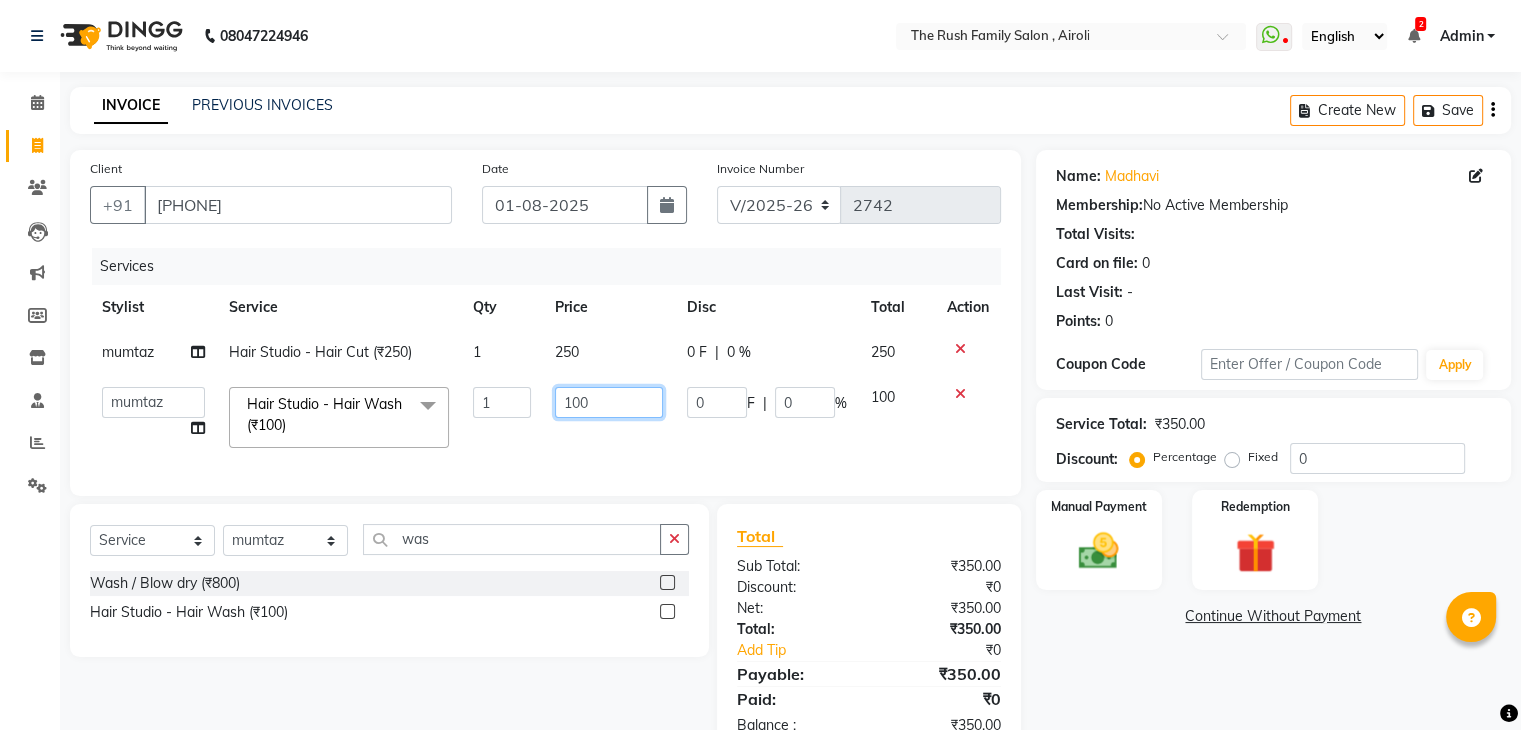 click on "100" 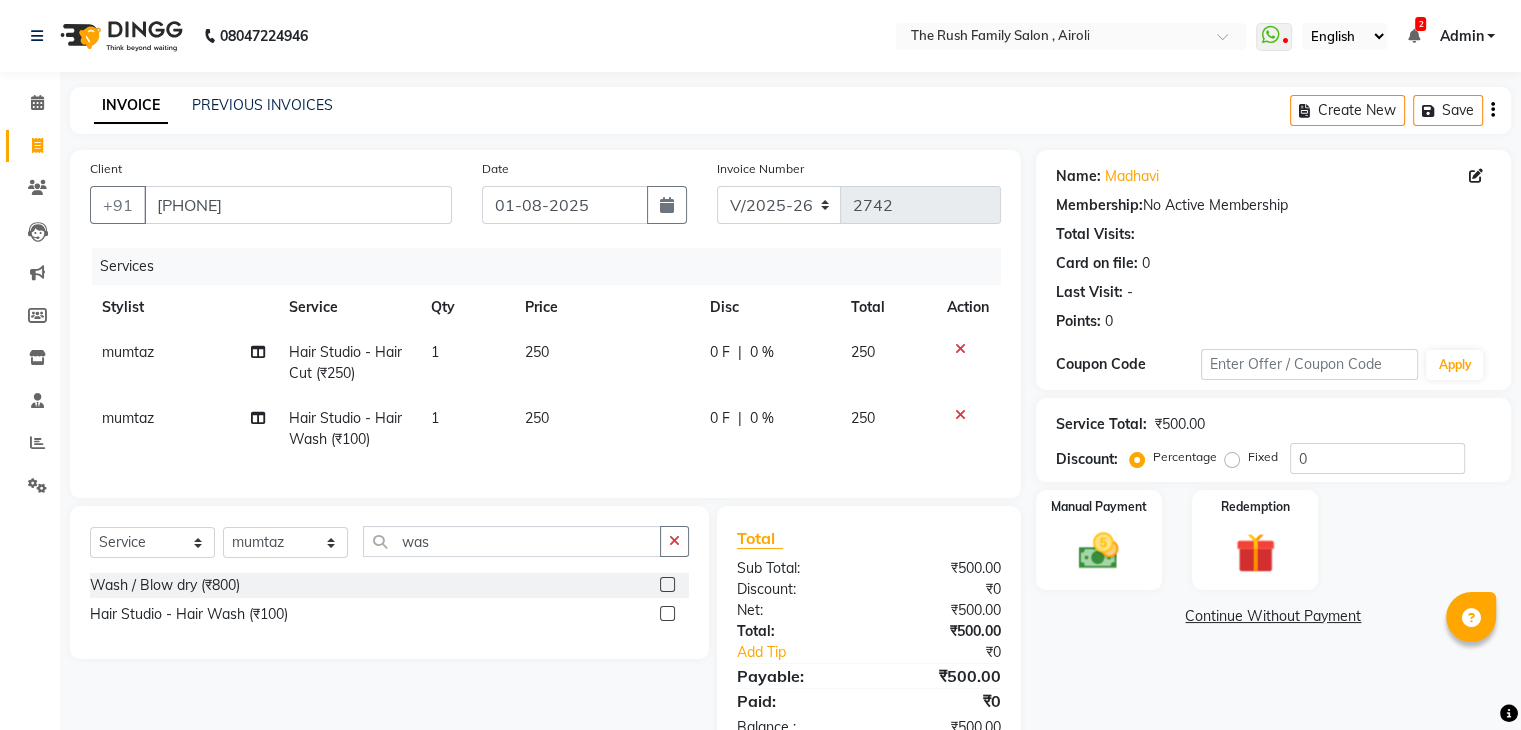 click on "250" 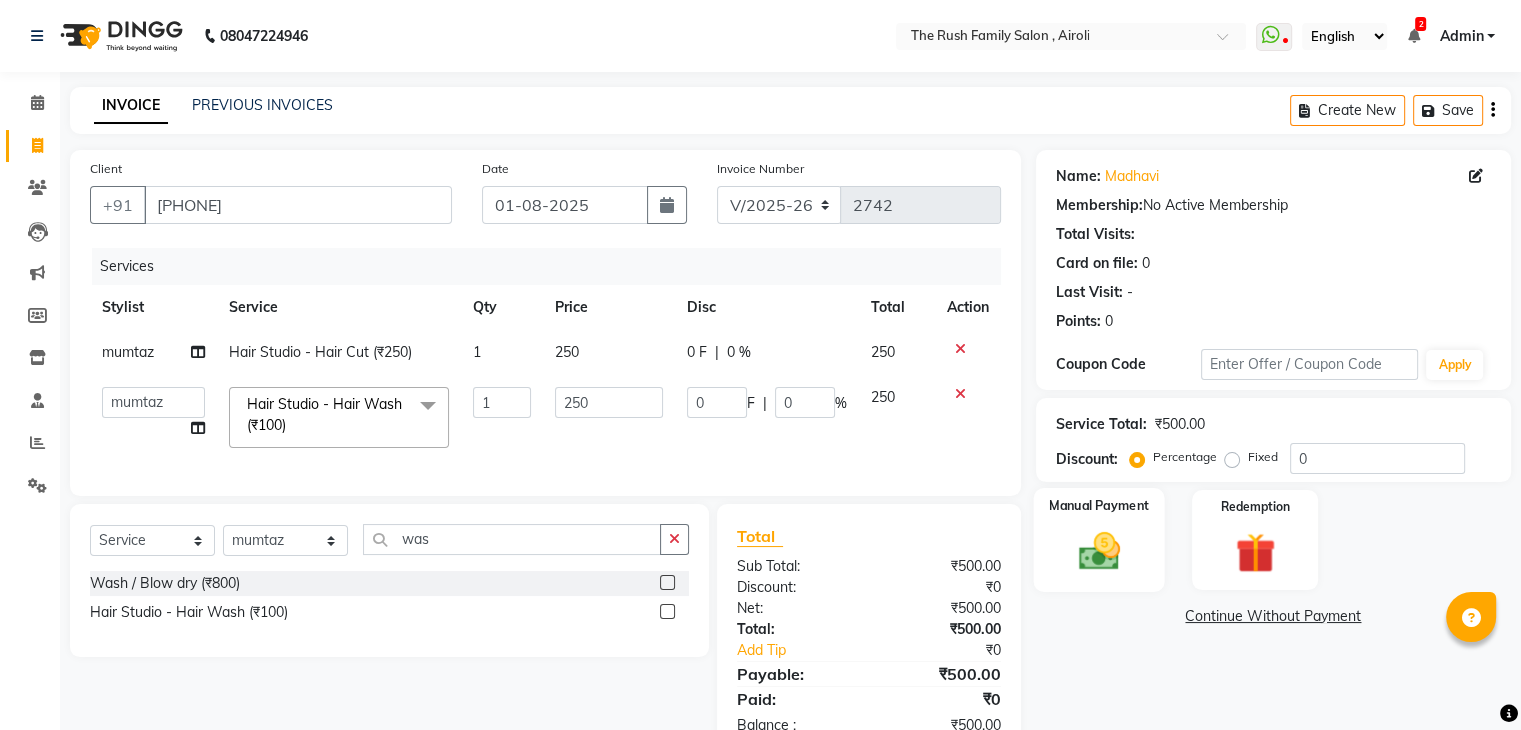 click 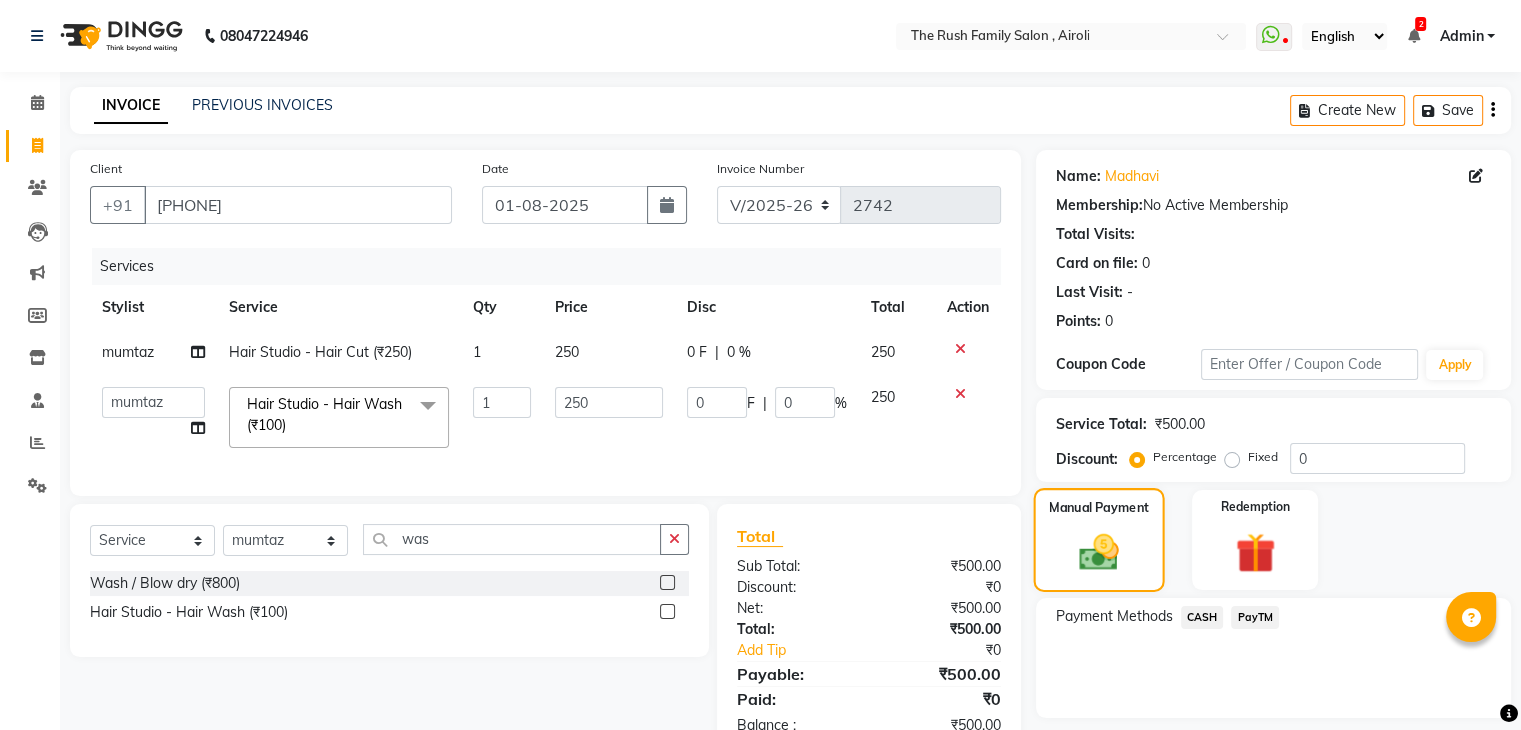 scroll, scrollTop: 71, scrollLeft: 0, axis: vertical 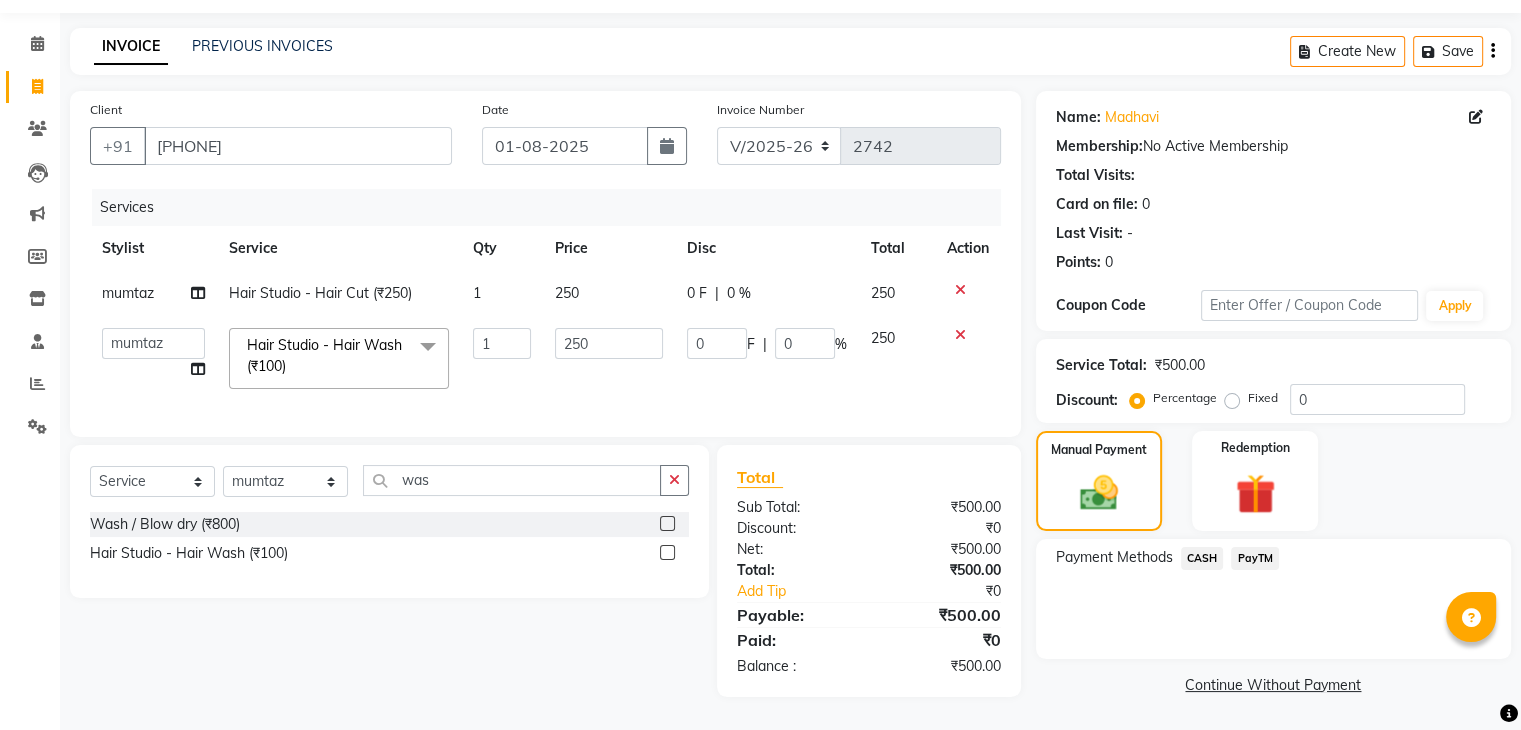 click on "PayTM" 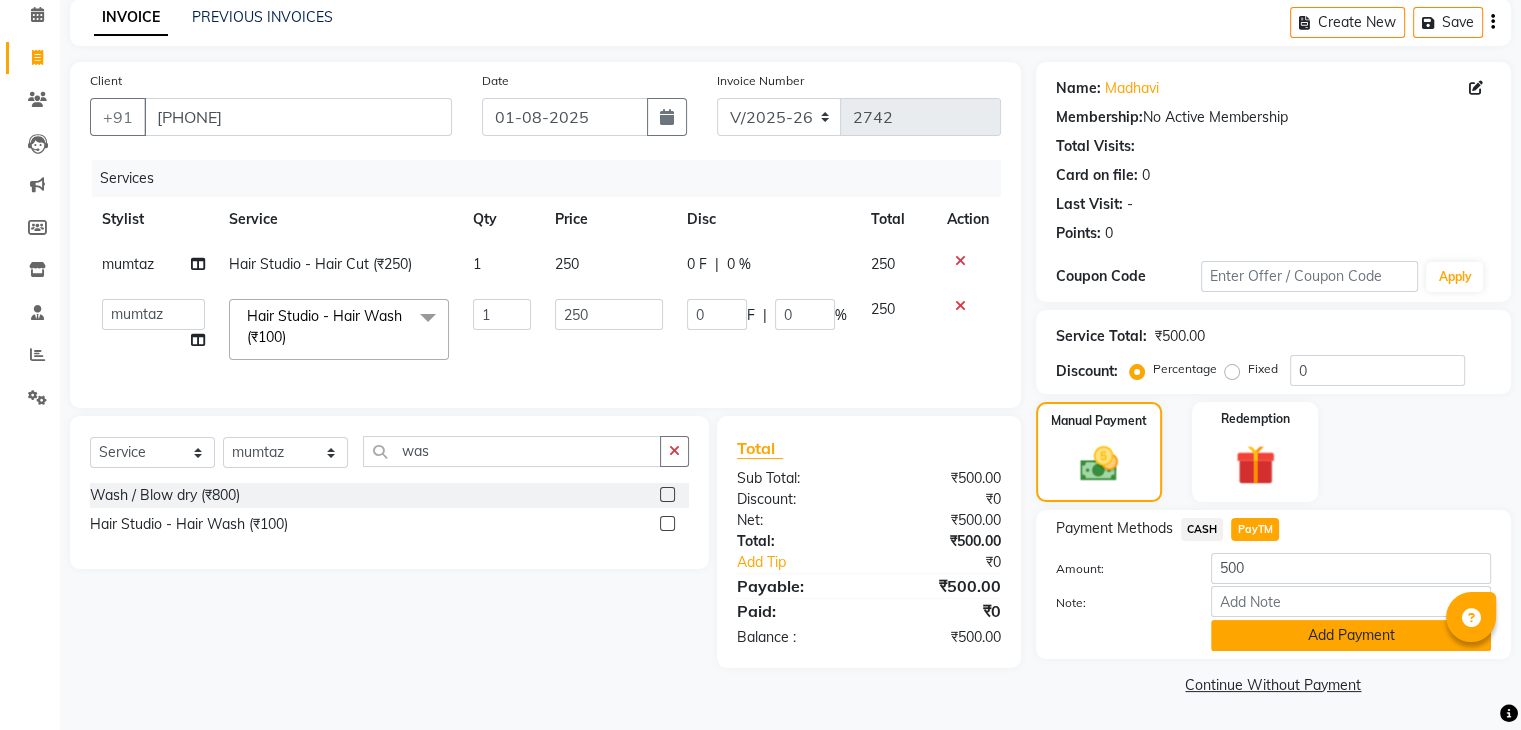 click on "Add Payment" 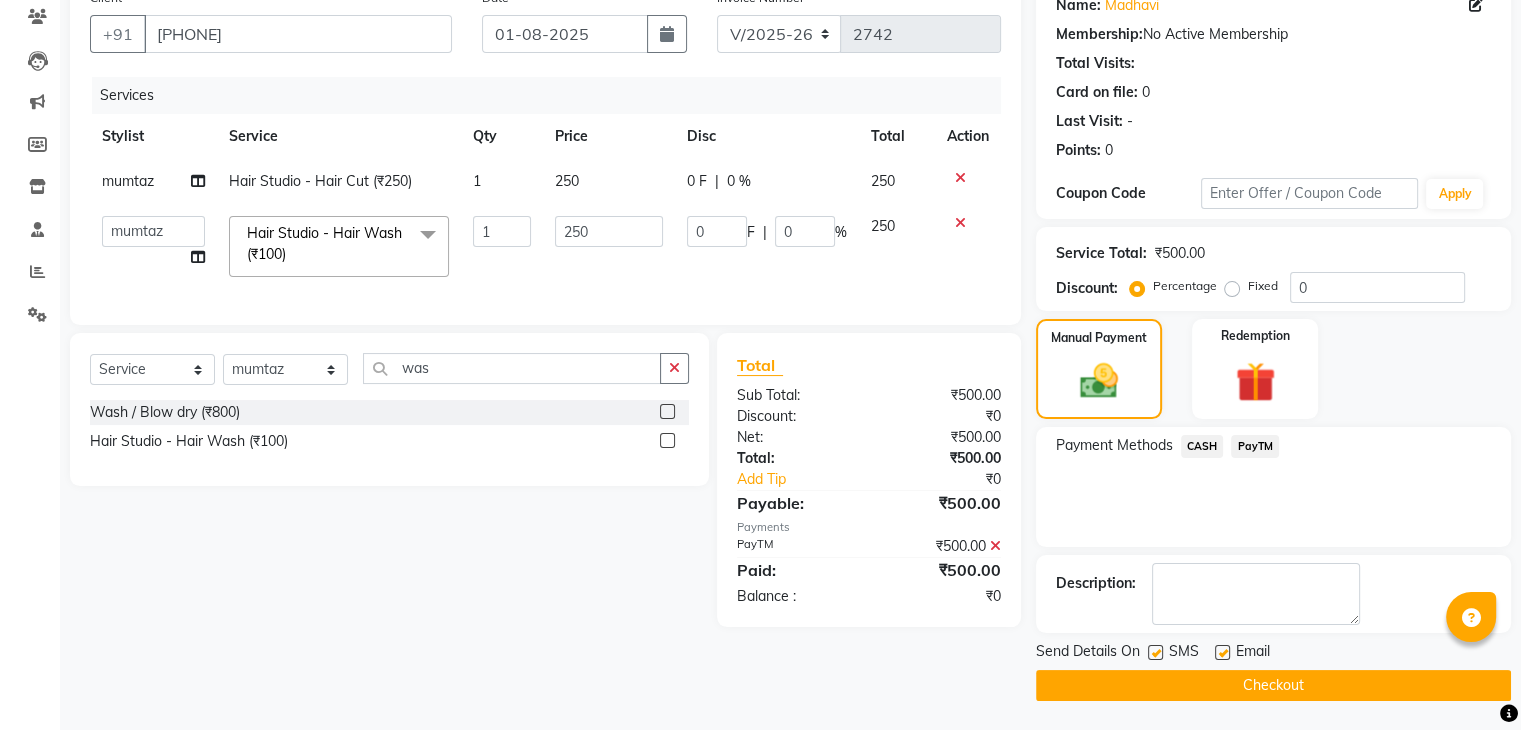 scroll, scrollTop: 170, scrollLeft: 0, axis: vertical 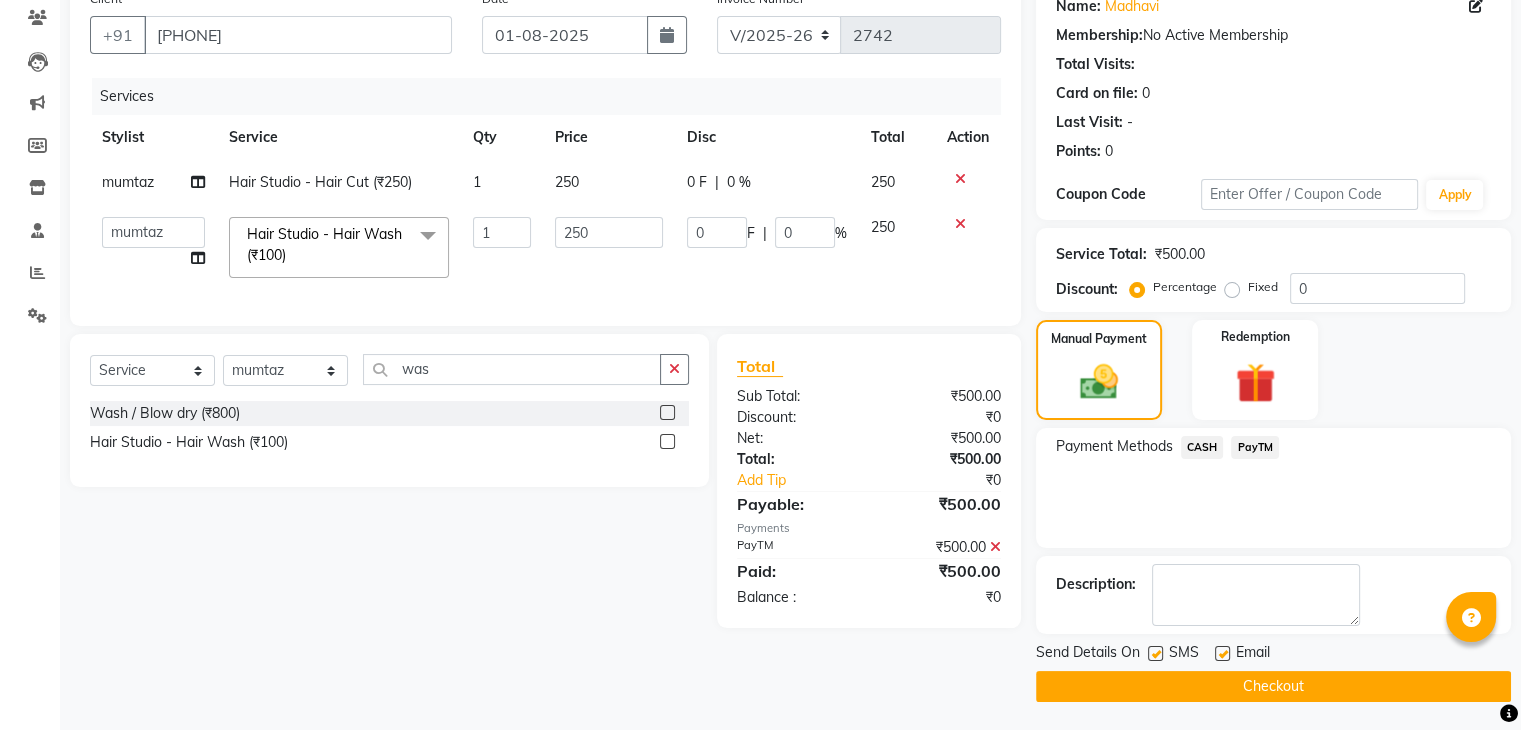 click 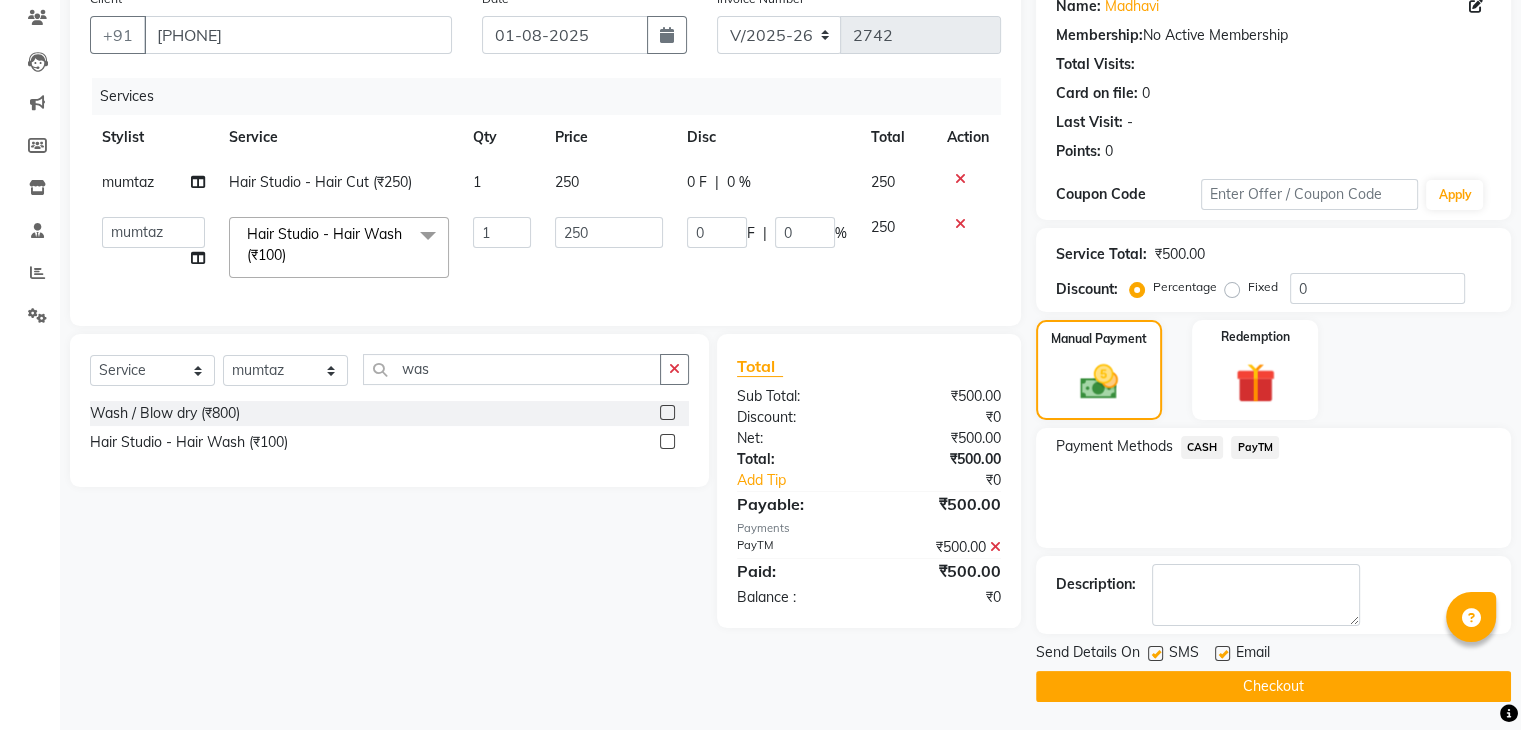 click at bounding box center (1154, 654) 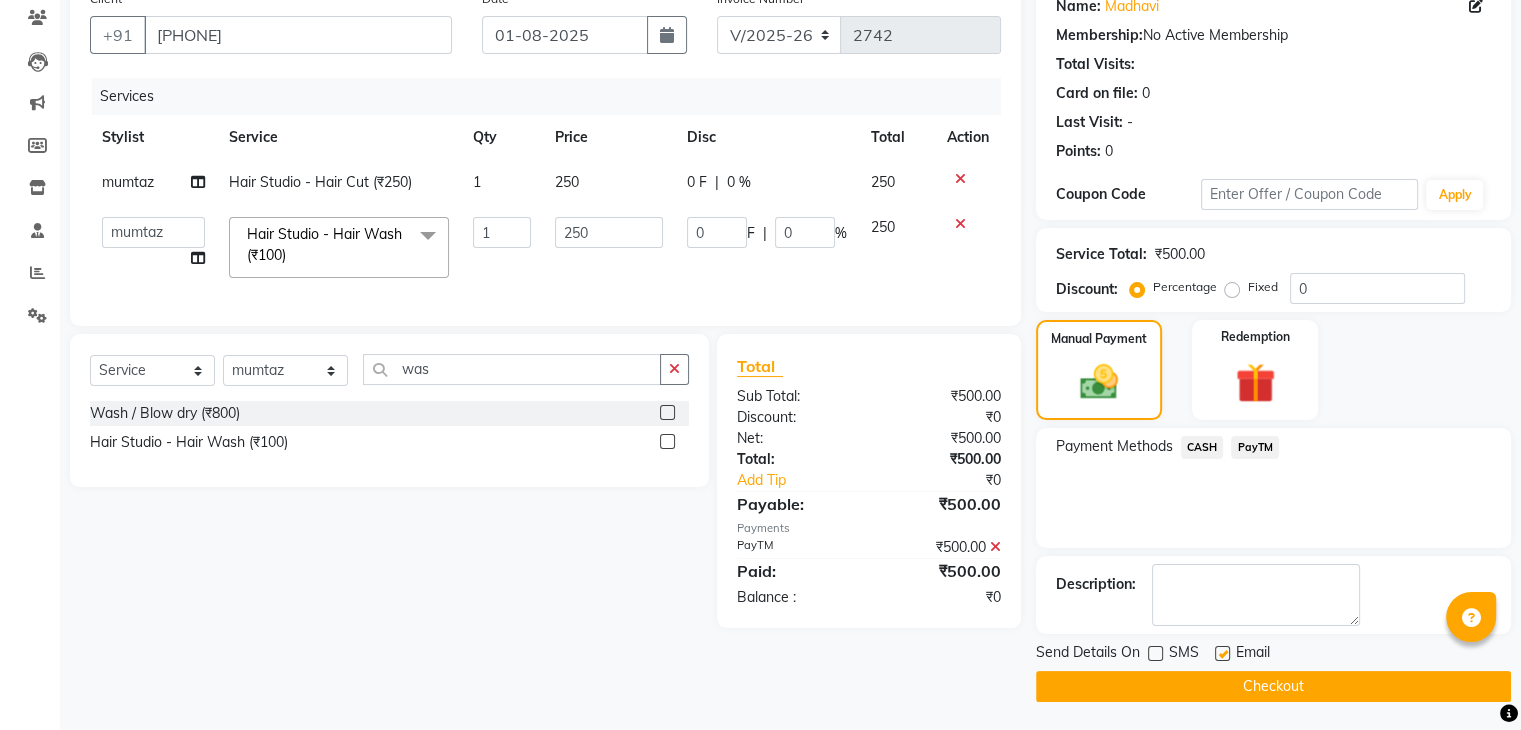 click 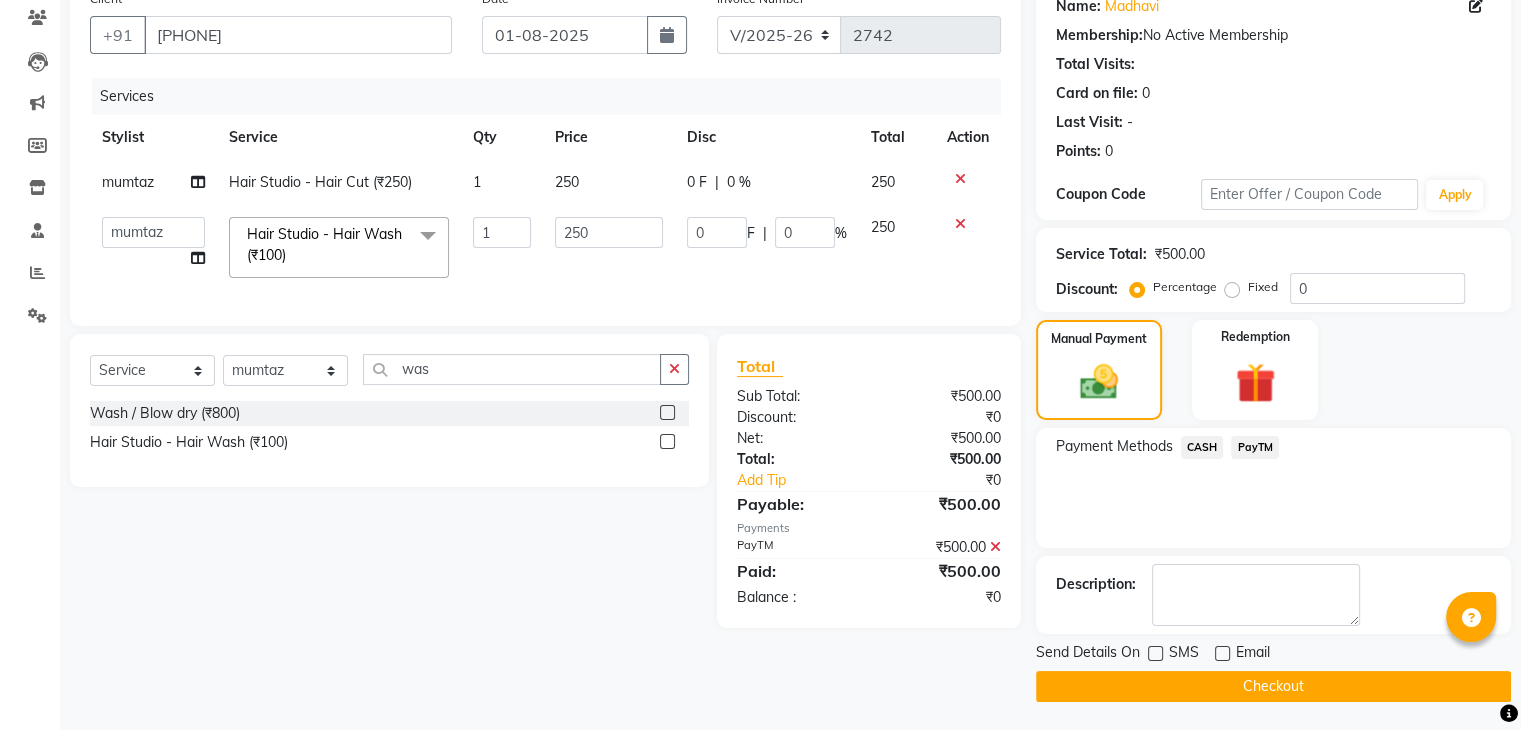 click on "Checkout" 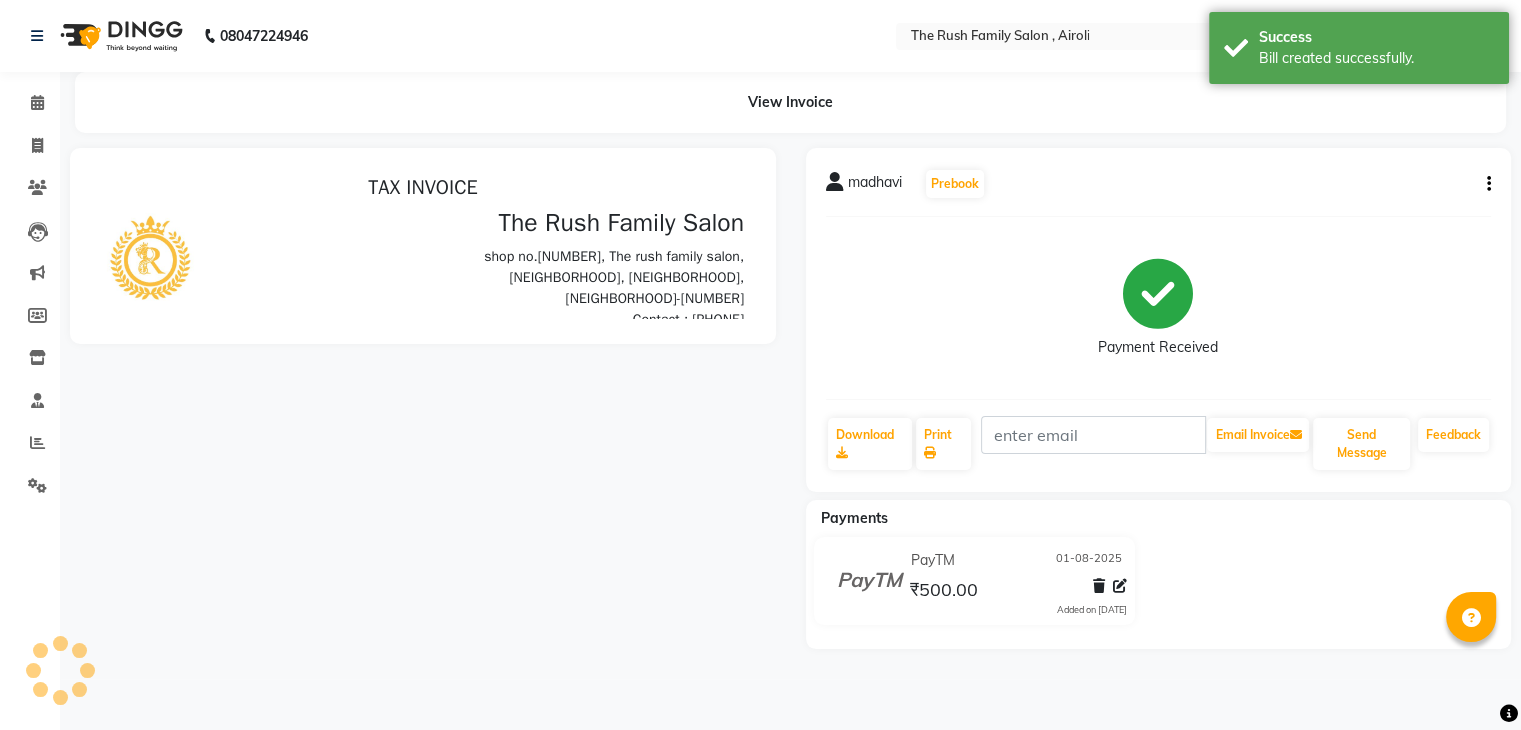 scroll, scrollTop: 0, scrollLeft: 0, axis: both 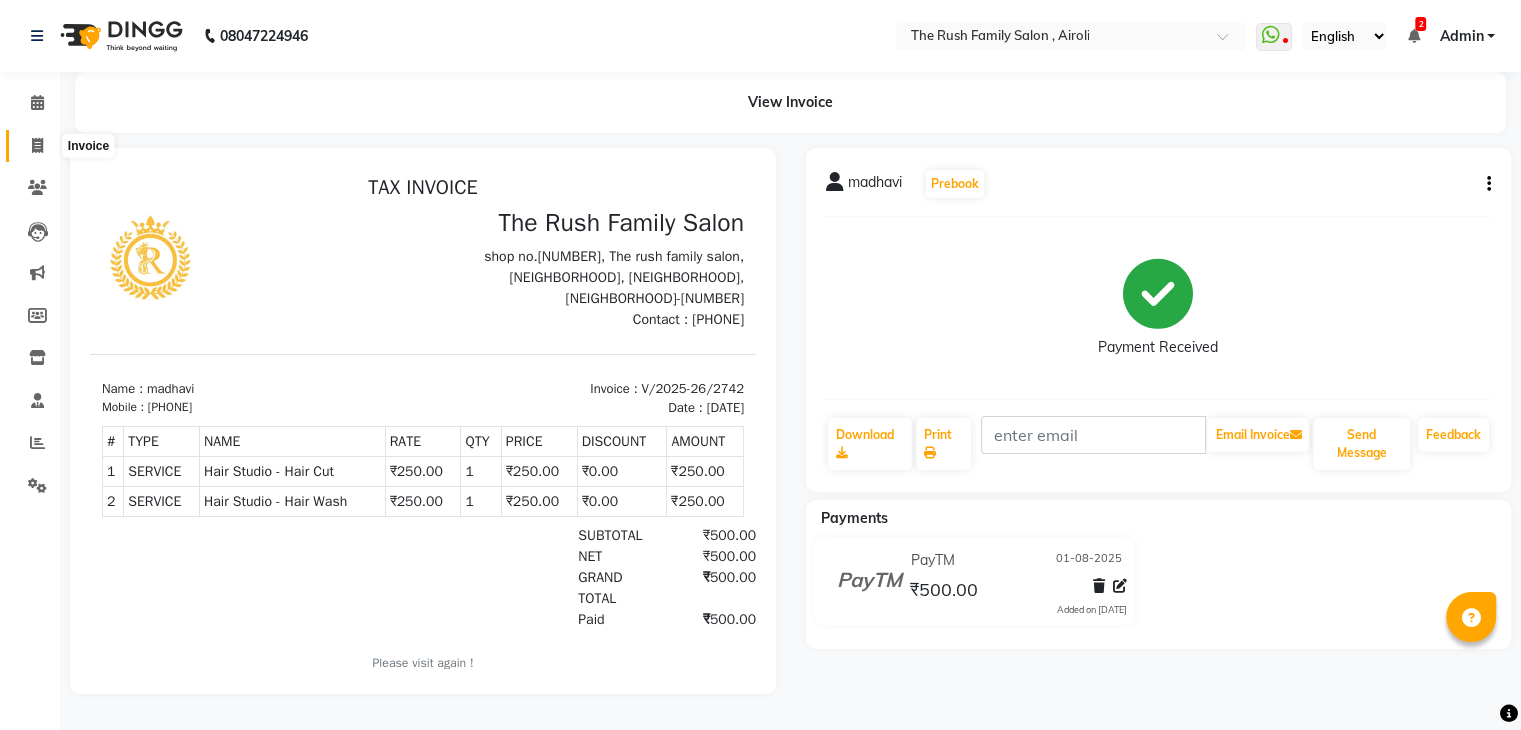 click 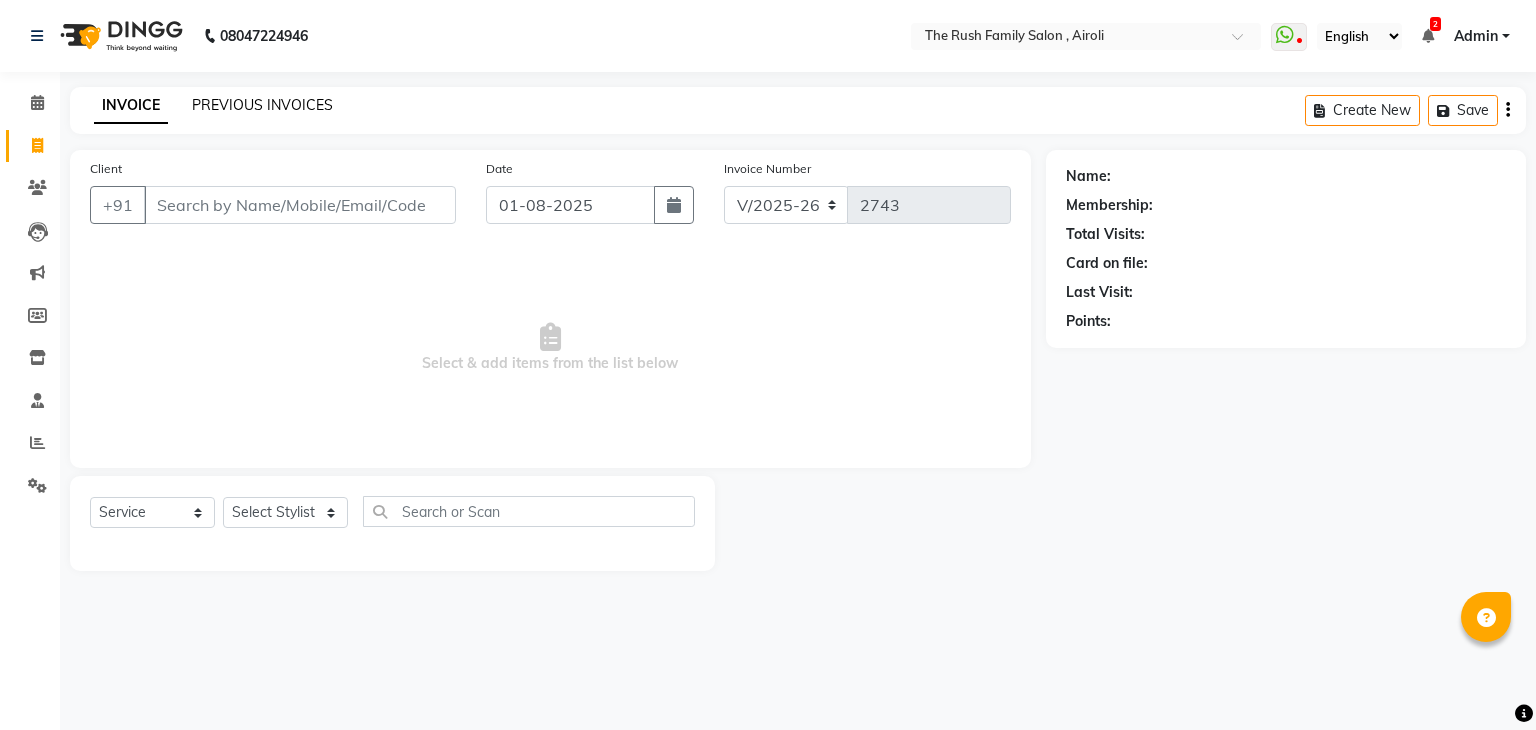 click on "PREVIOUS INVOICES" 